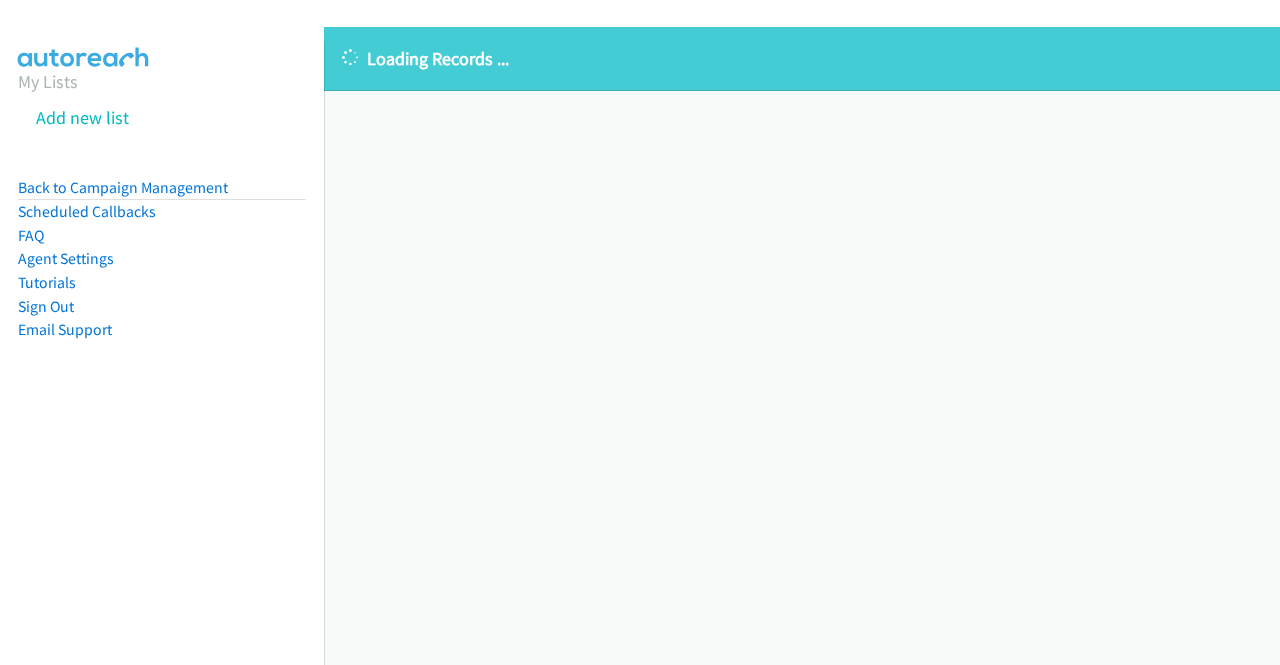 scroll, scrollTop: 0, scrollLeft: 0, axis: both 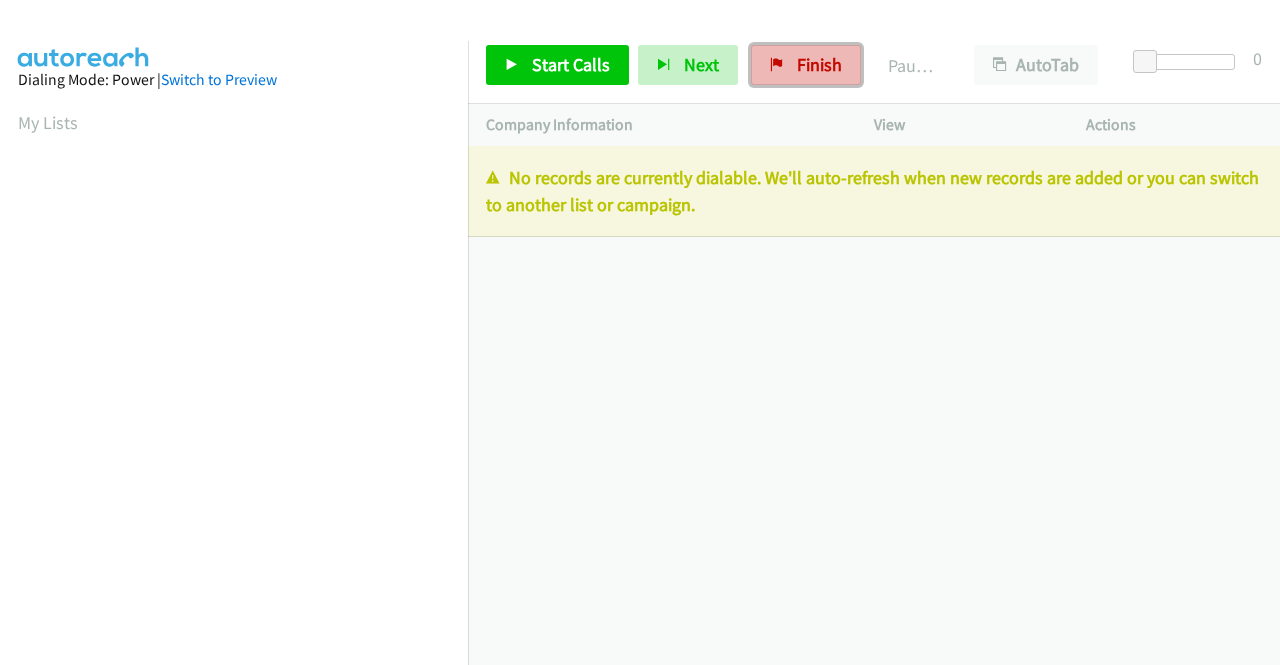 click on "Finish" at bounding box center (819, 64) 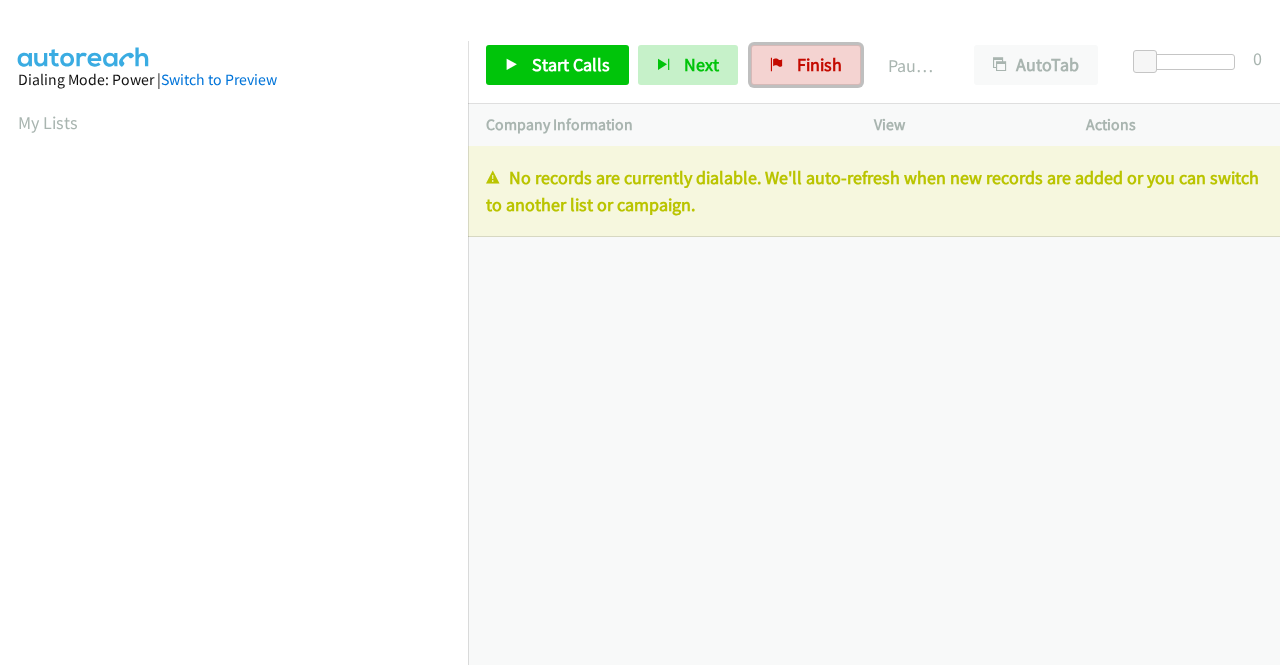 scroll, scrollTop: 0, scrollLeft: 0, axis: both 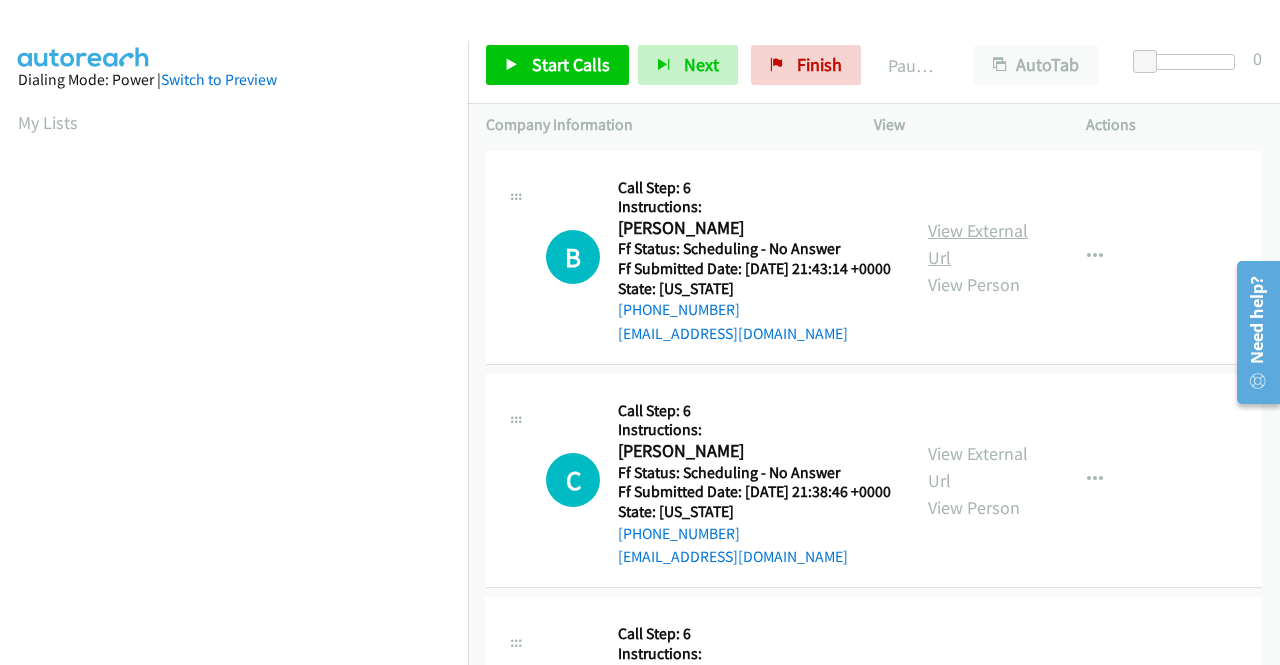 click on "View External Url" at bounding box center [978, 244] 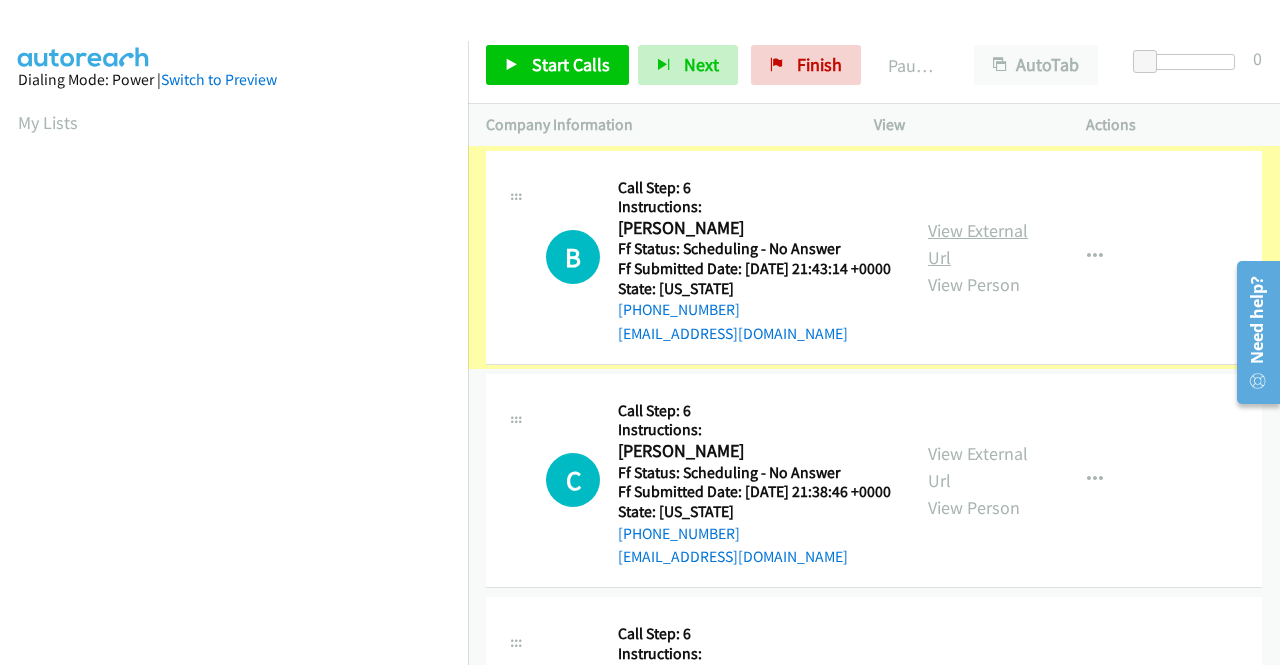 click on "View External Url" at bounding box center [978, 244] 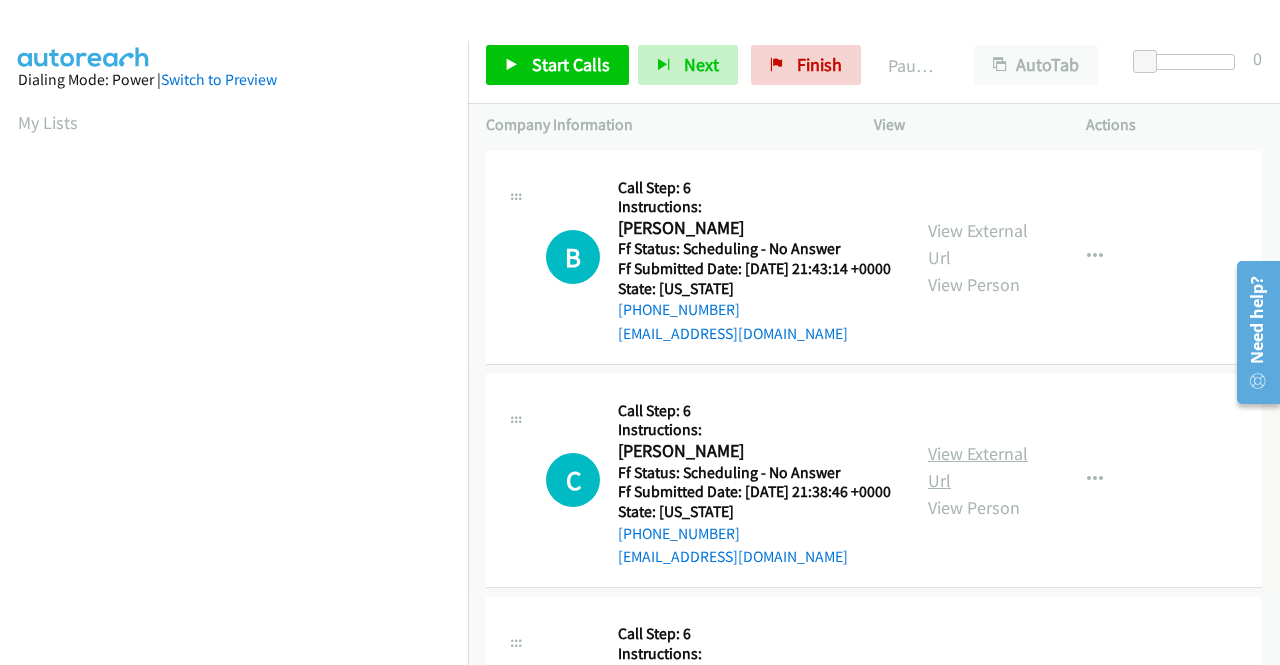 click on "View External Url" at bounding box center [978, 467] 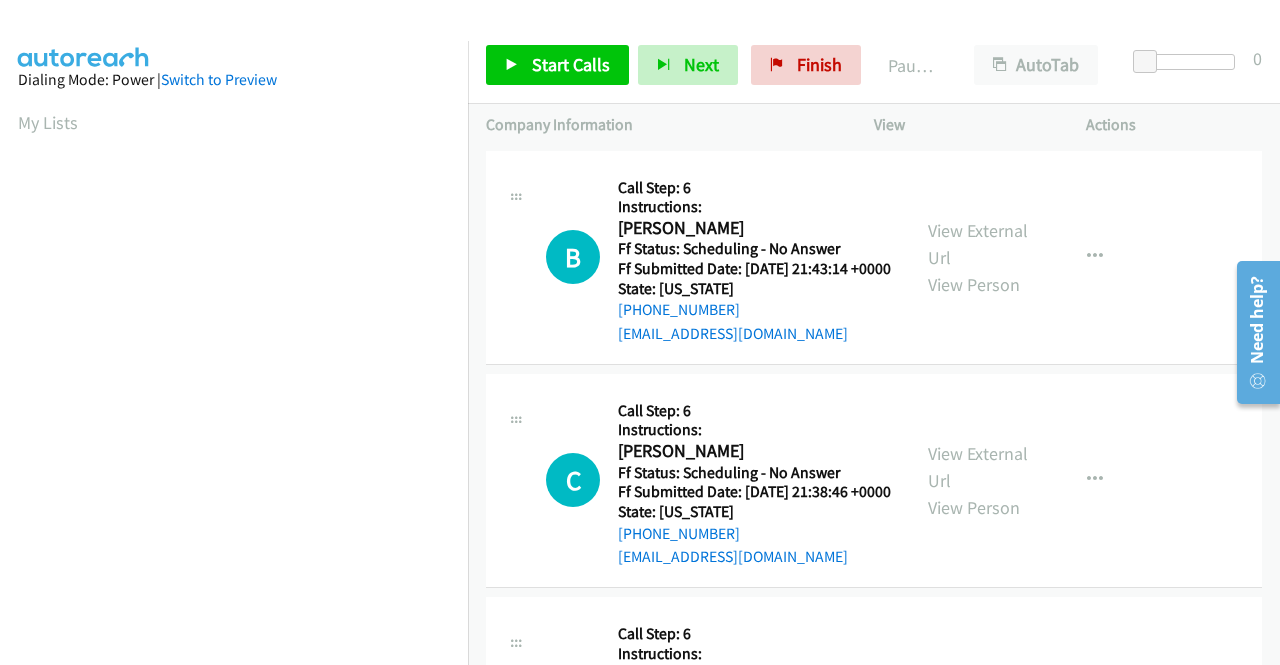 scroll, scrollTop: 200, scrollLeft: 0, axis: vertical 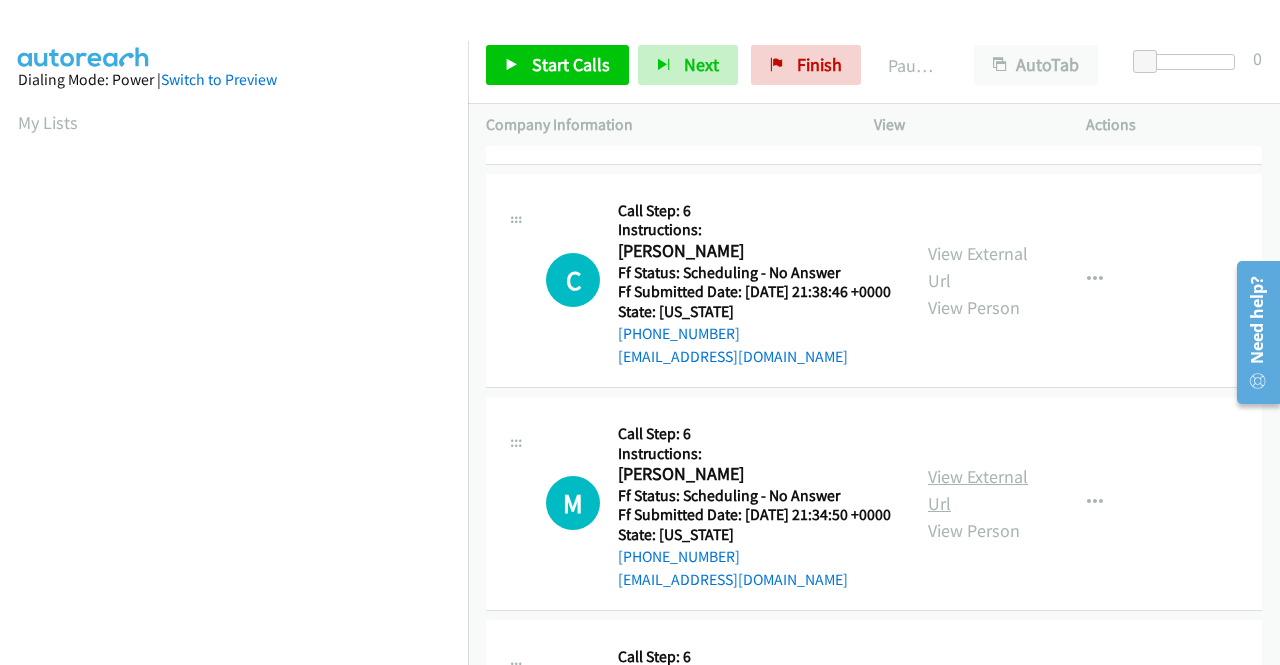 click on "View External Url" at bounding box center [978, 490] 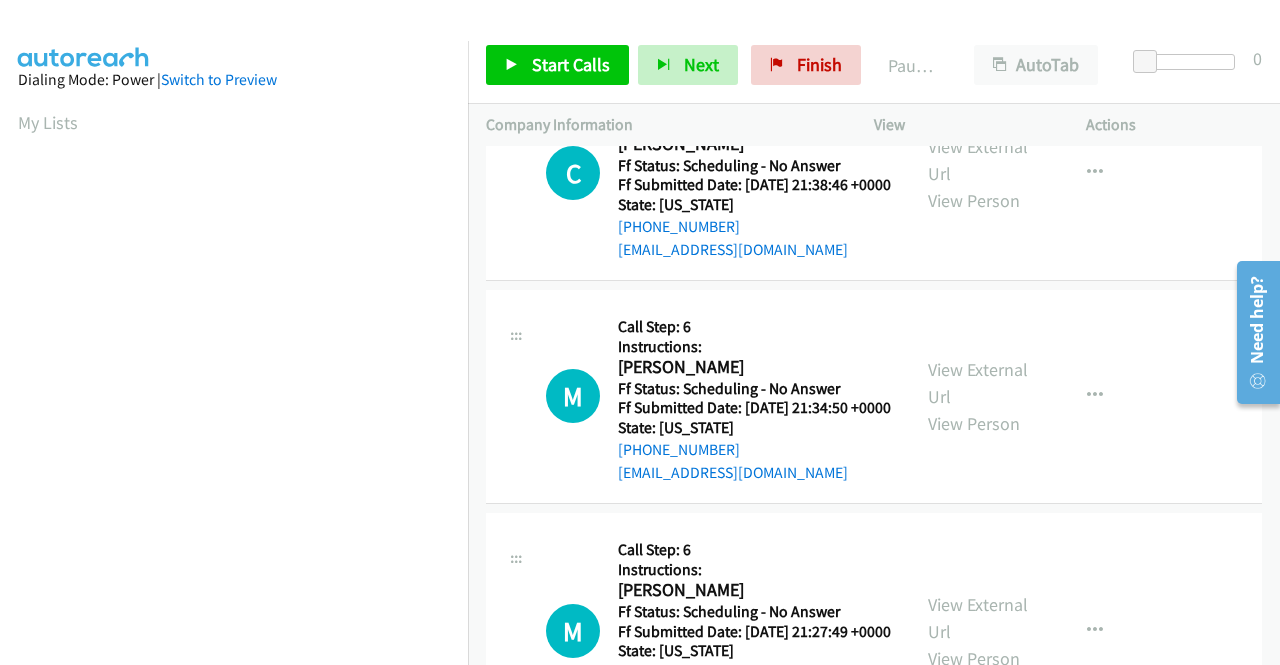 scroll, scrollTop: 400, scrollLeft: 0, axis: vertical 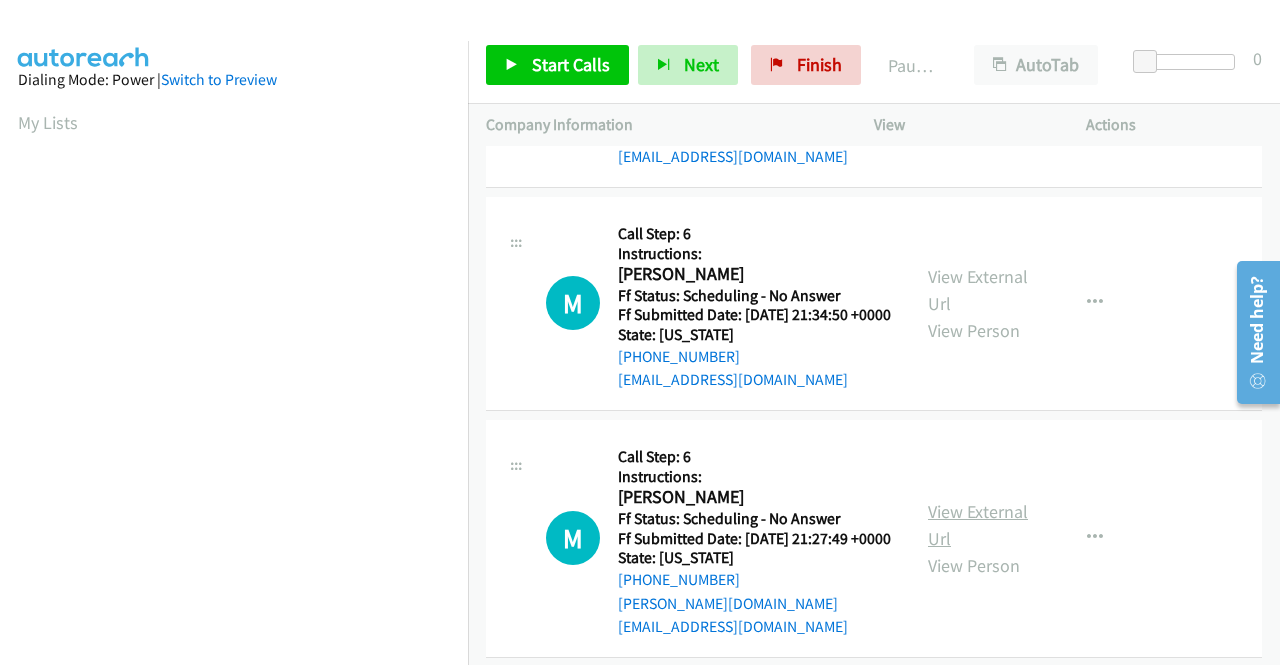 click on "View External Url" at bounding box center [978, 525] 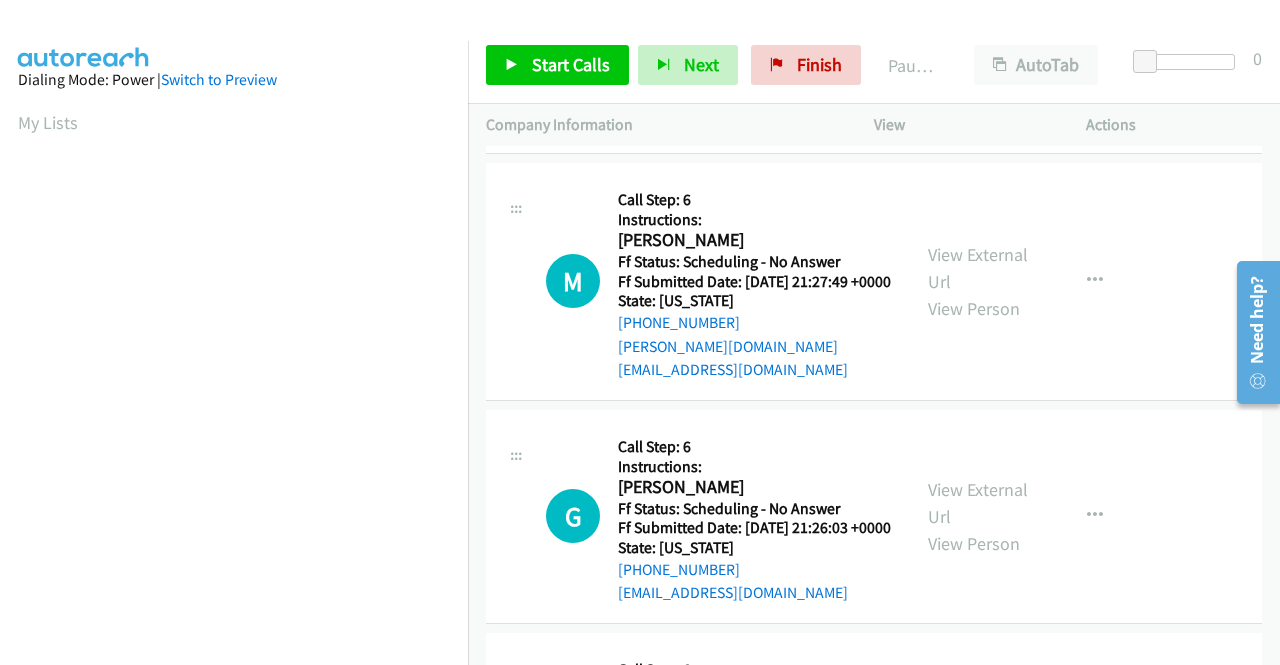 scroll, scrollTop: 700, scrollLeft: 0, axis: vertical 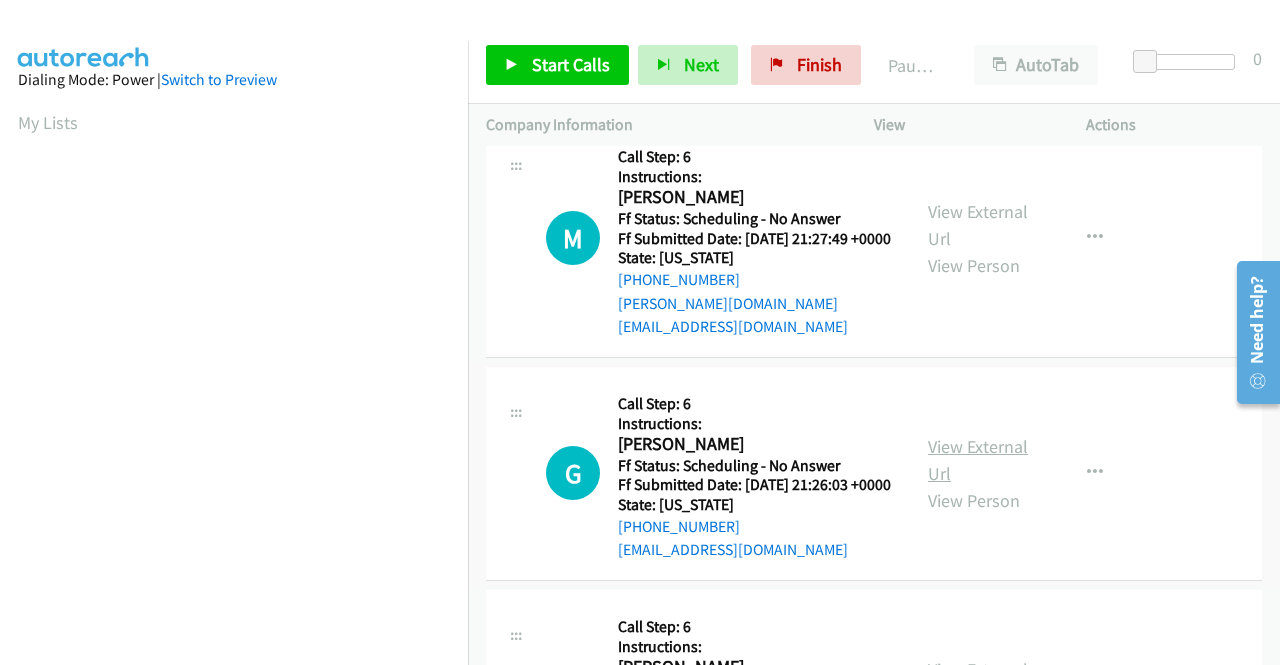 click on "View External Url" at bounding box center [978, 460] 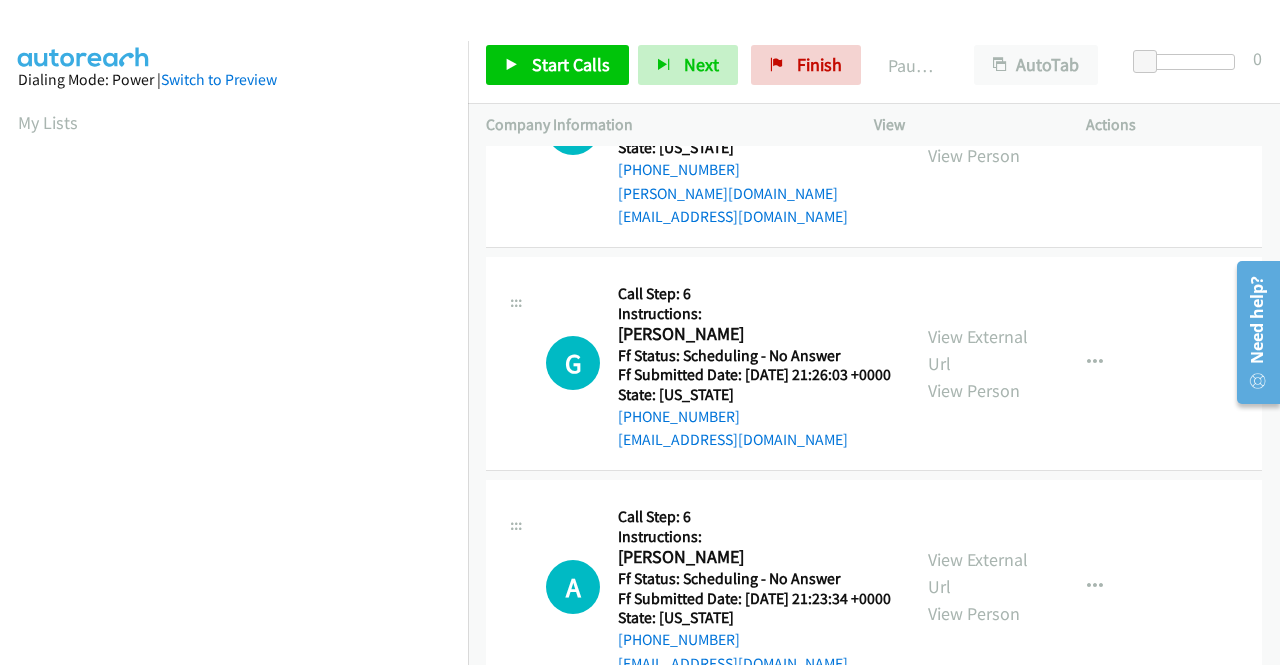 scroll, scrollTop: 900, scrollLeft: 0, axis: vertical 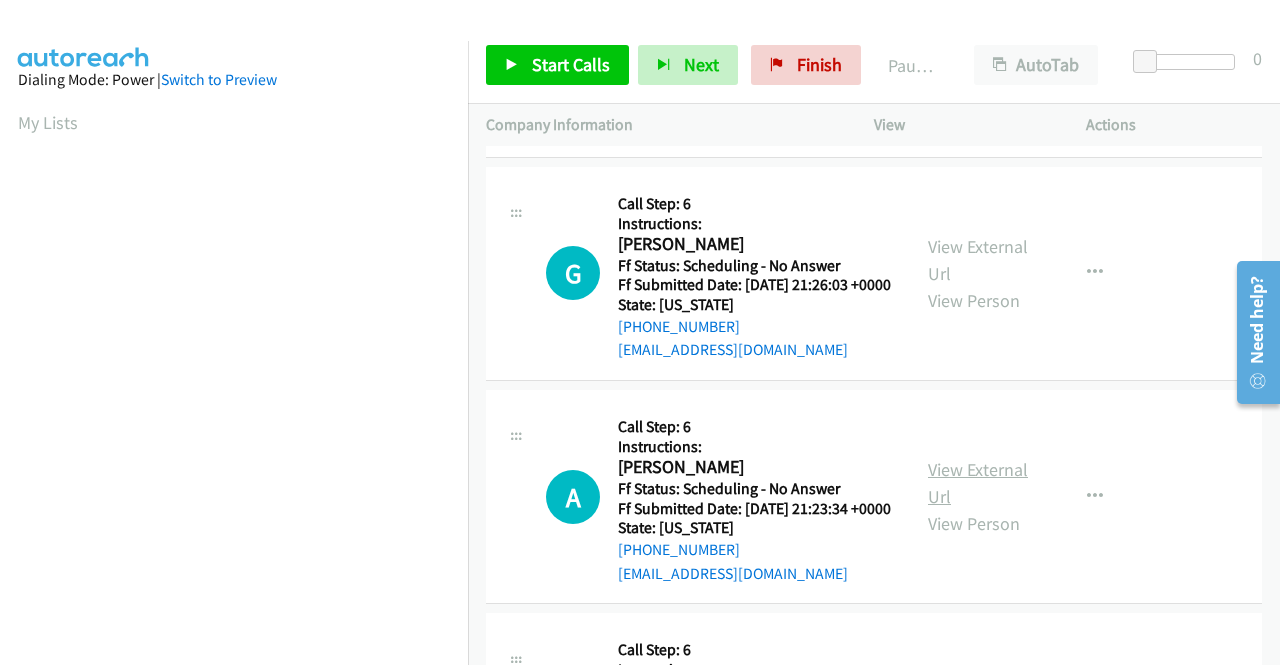 click on "View External Url" at bounding box center (978, 483) 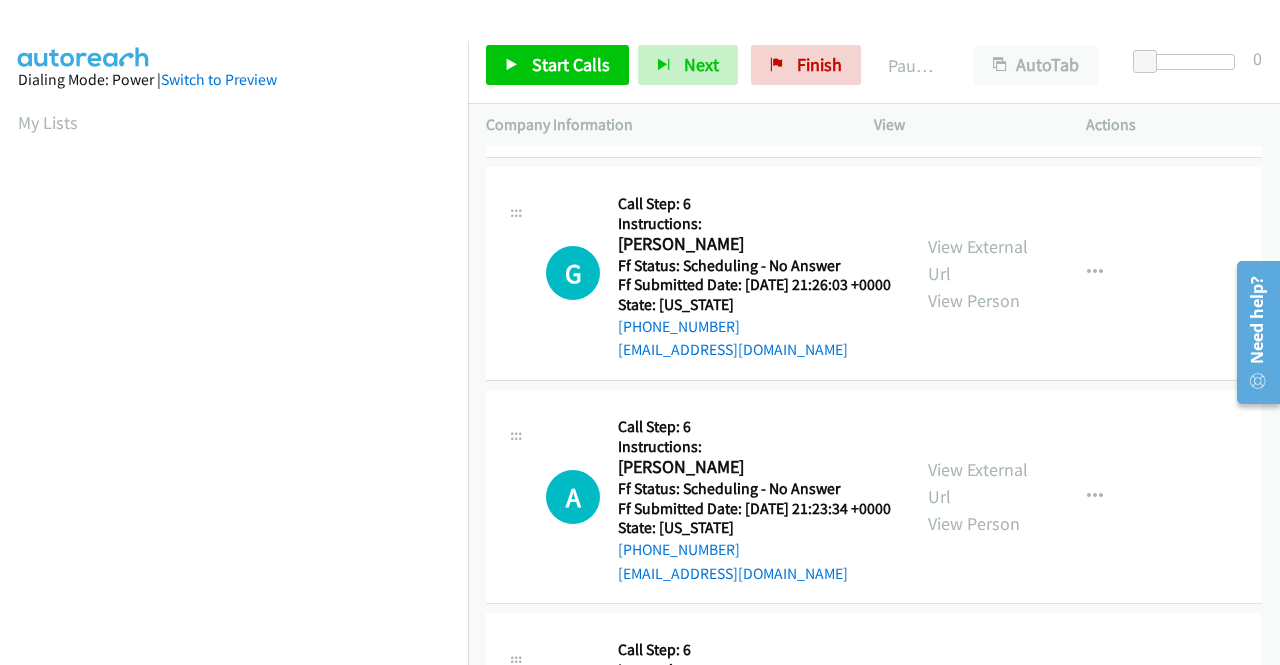 click on "A
Callback Scheduled
Call Step: 6
Instructions:
Alexus Nguyen
America/Chicago
Ff Status: Scheduling - No Answer
Ff Submitted Date: 2025-06-21 21:23:34 +0000
State: Texas
+1 214-836-6117
alexusnguyen3010@gmail.com
Call was successful?
View External Url
View Person
View External Url
Email
Schedule/Manage Callback
Skip Call
Add to do not call list" at bounding box center [874, 497] 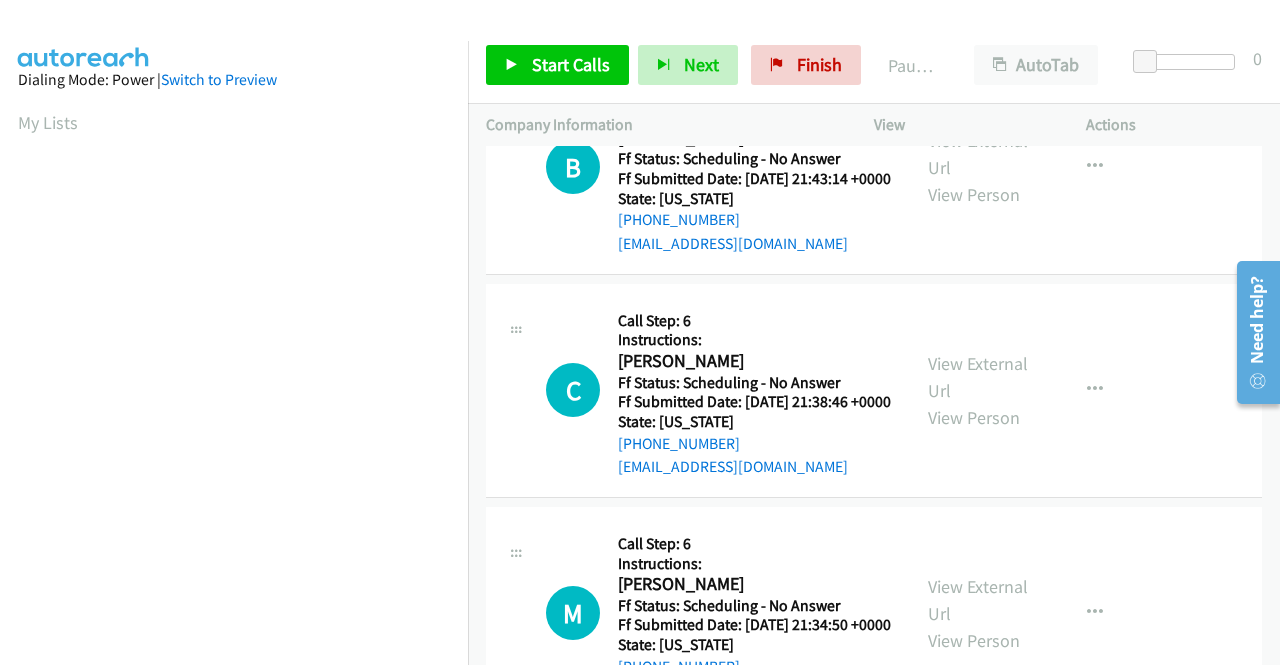 scroll, scrollTop: 0, scrollLeft: 0, axis: both 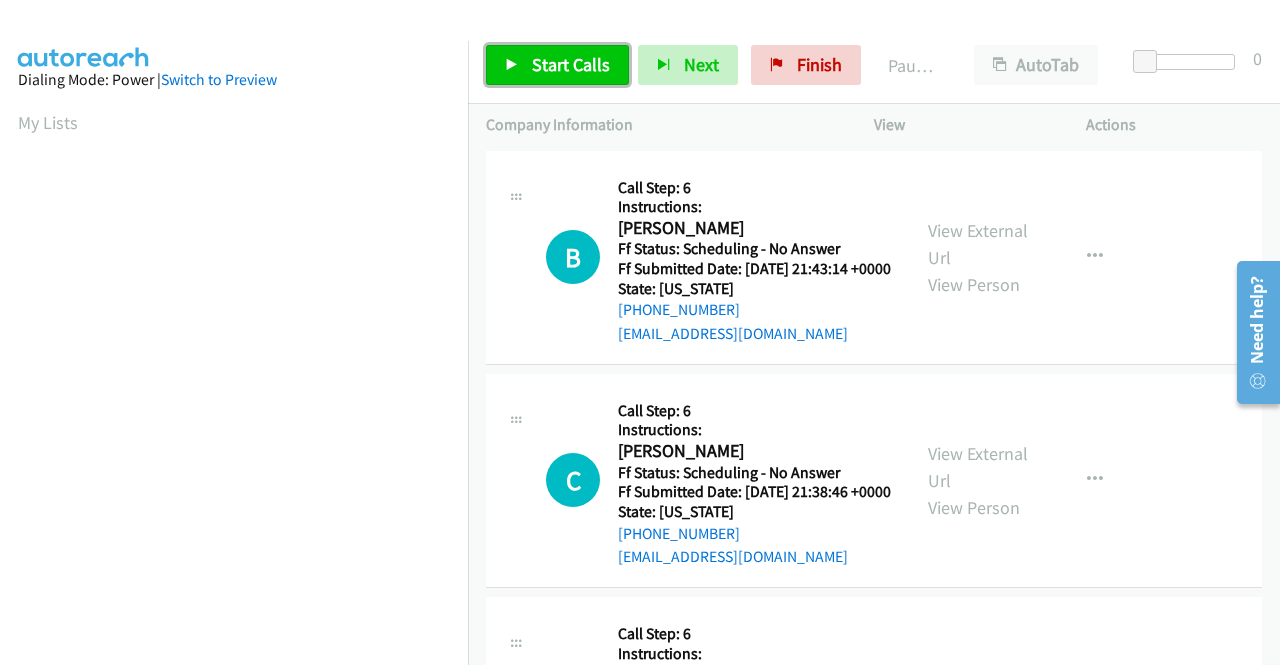 click on "Start Calls" at bounding box center [571, 64] 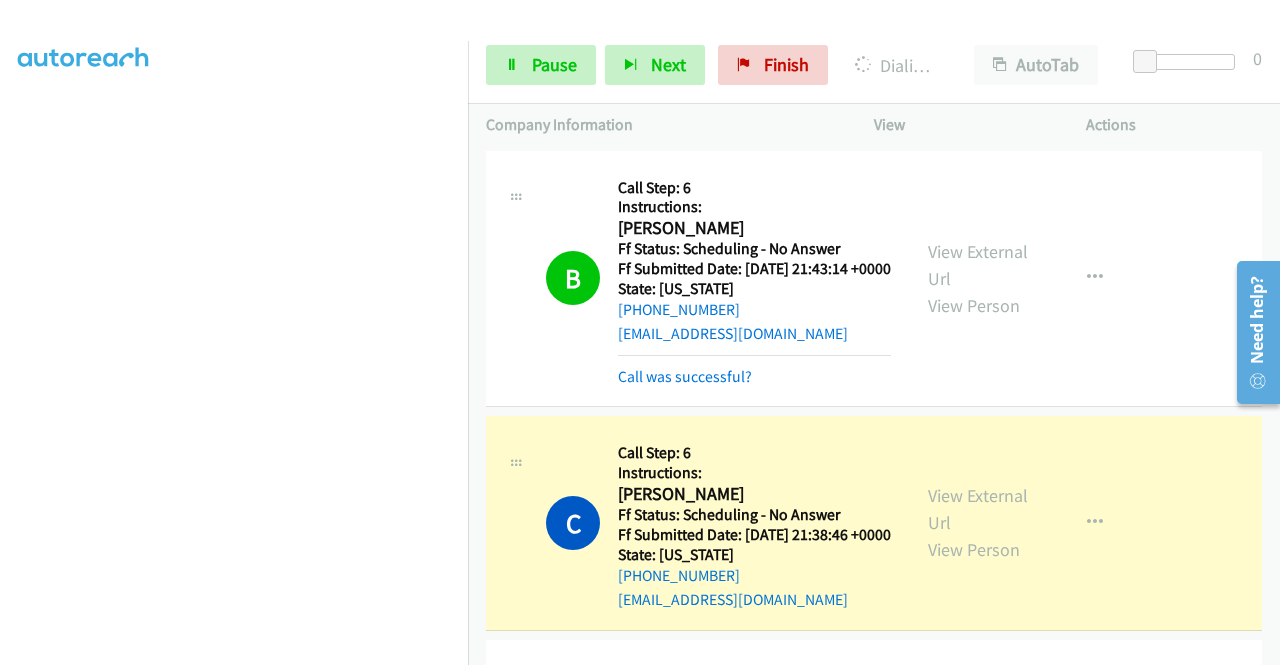 scroll, scrollTop: 413, scrollLeft: 0, axis: vertical 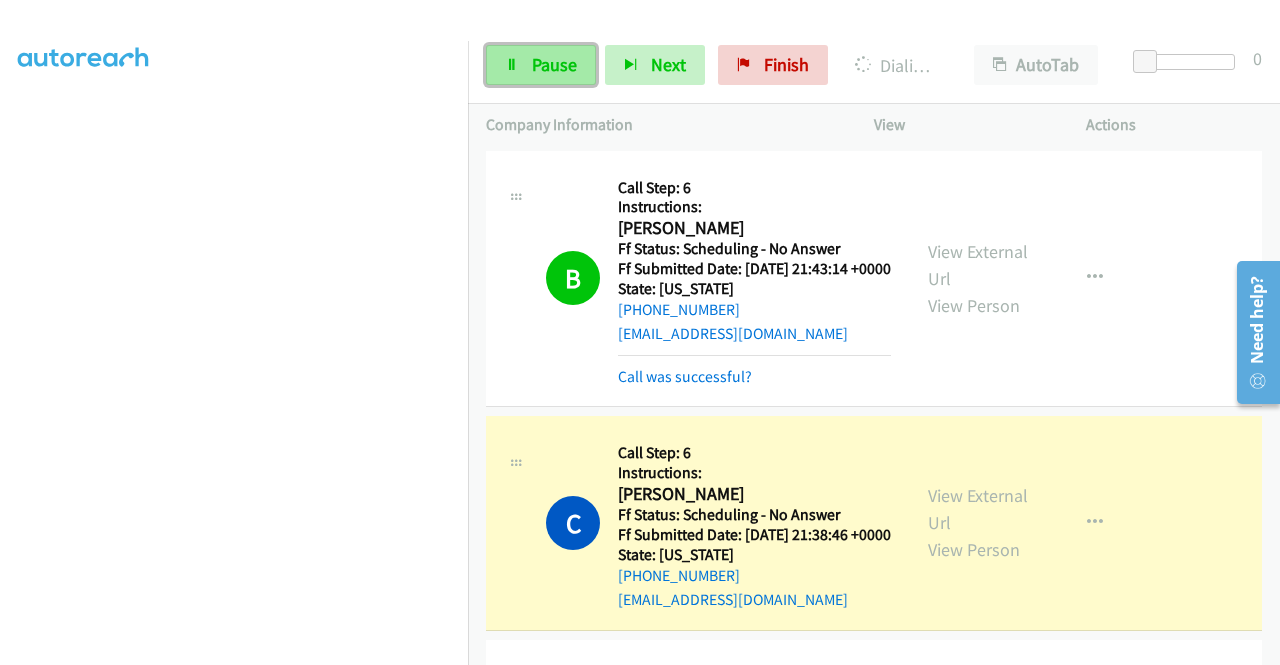 click on "Pause" at bounding box center (541, 65) 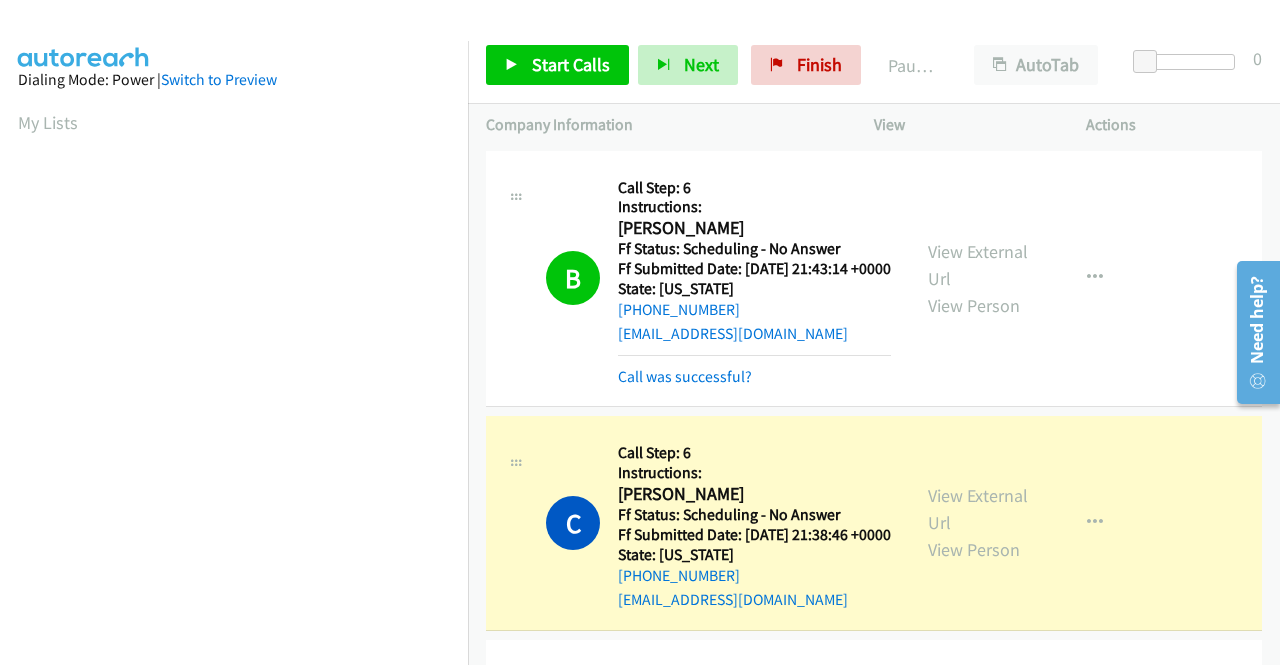 scroll, scrollTop: 456, scrollLeft: 0, axis: vertical 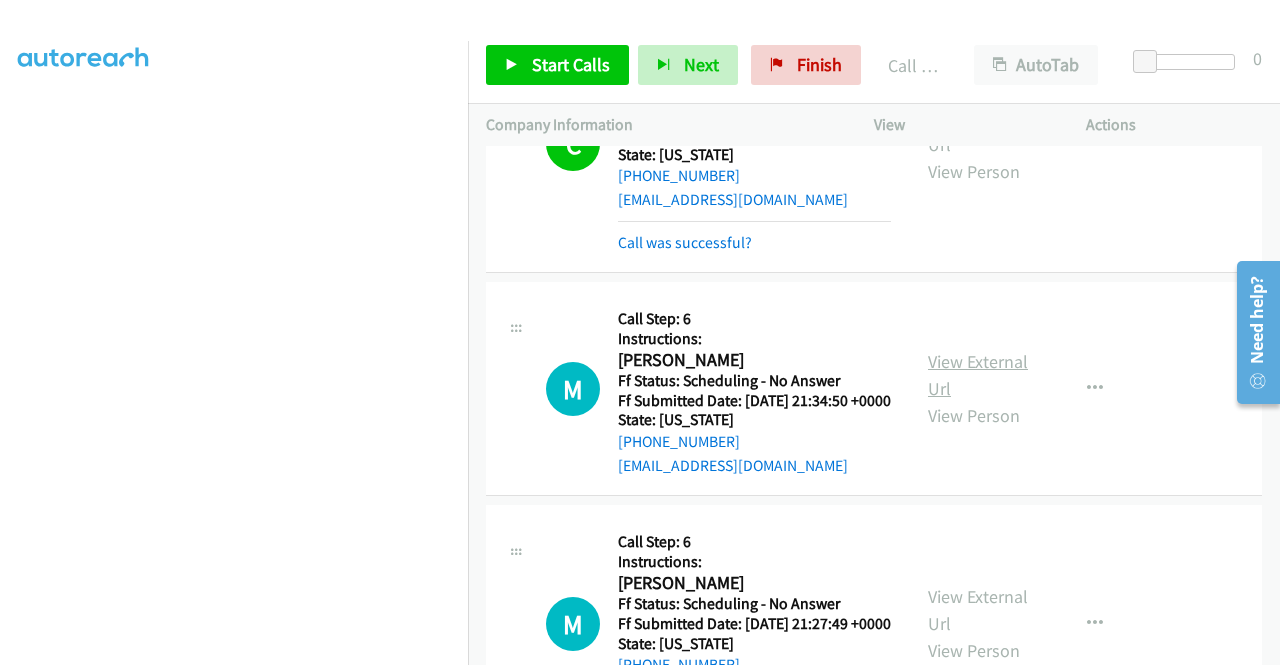 click on "View External Url" at bounding box center [978, 375] 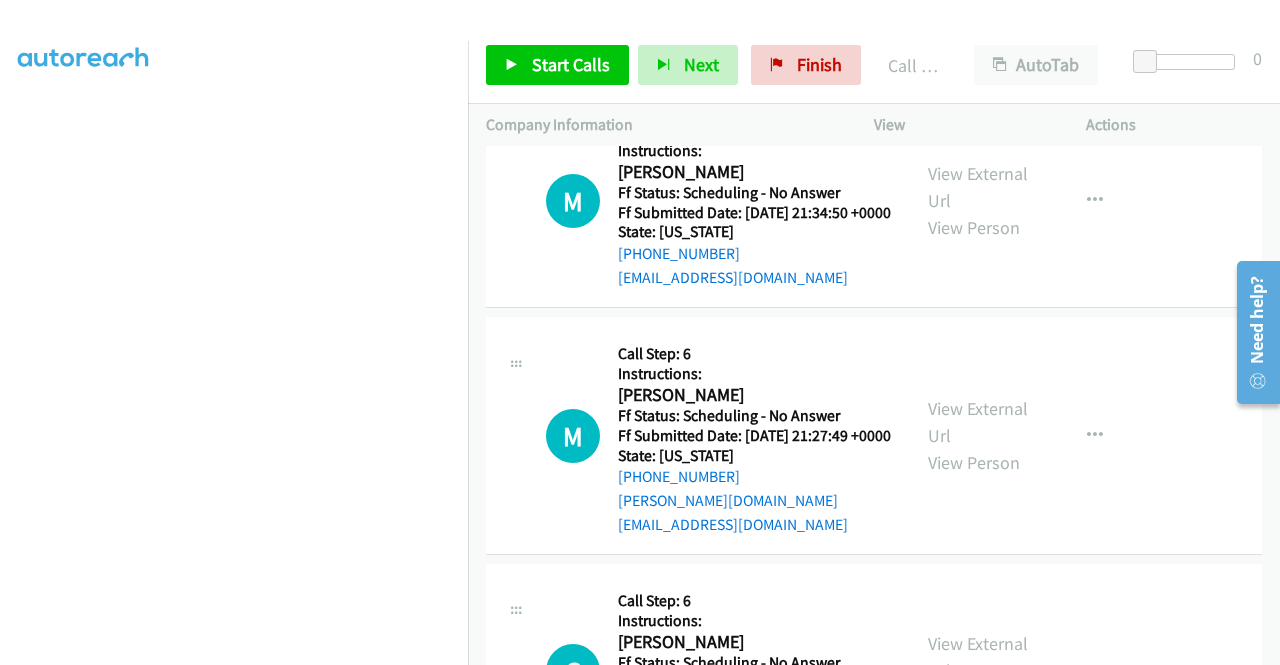 scroll, scrollTop: 600, scrollLeft: 0, axis: vertical 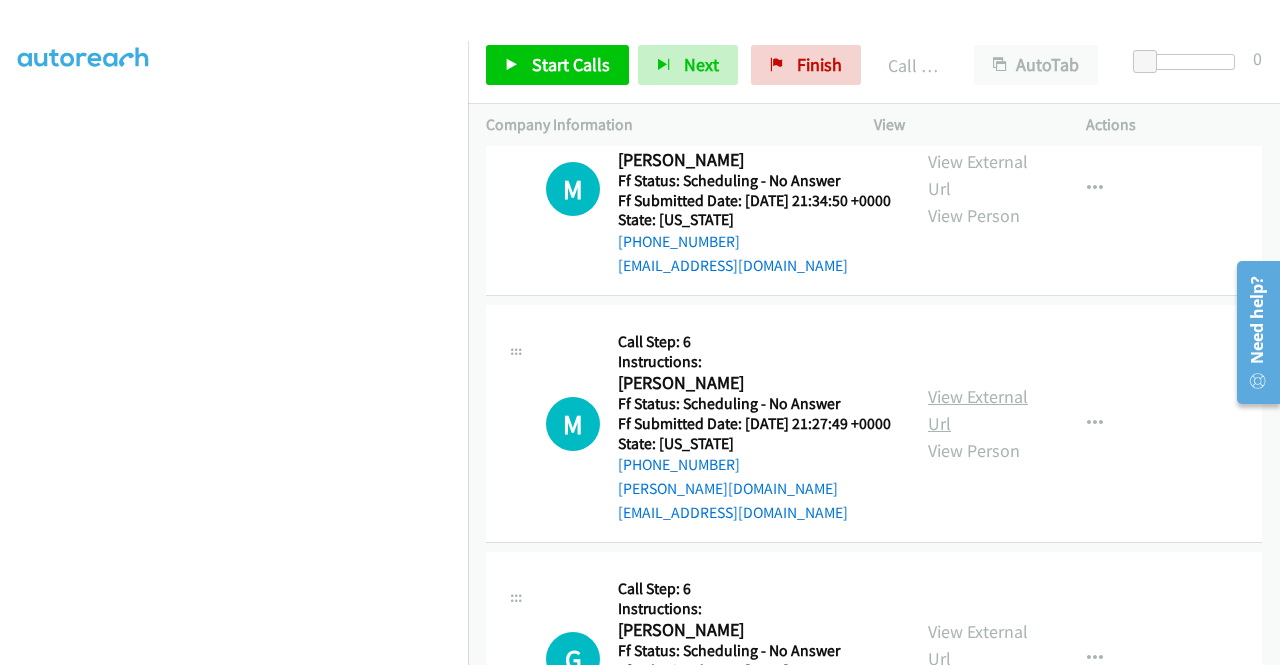 click on "View External Url" at bounding box center [978, 410] 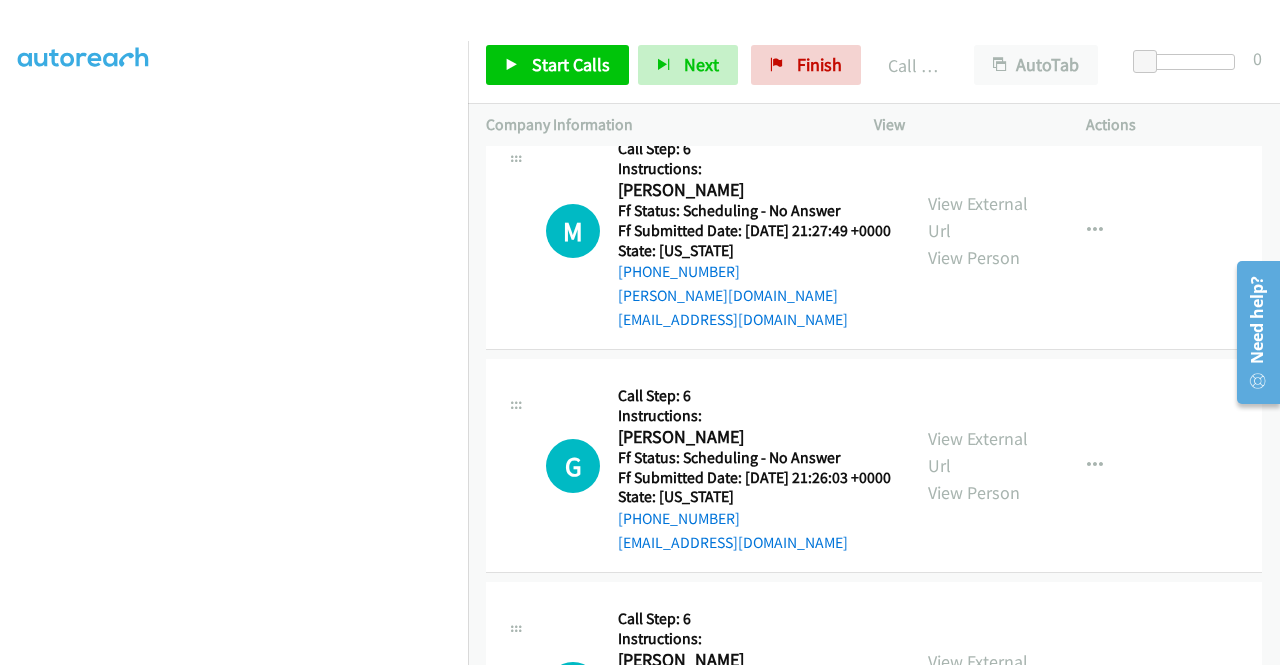 scroll, scrollTop: 800, scrollLeft: 0, axis: vertical 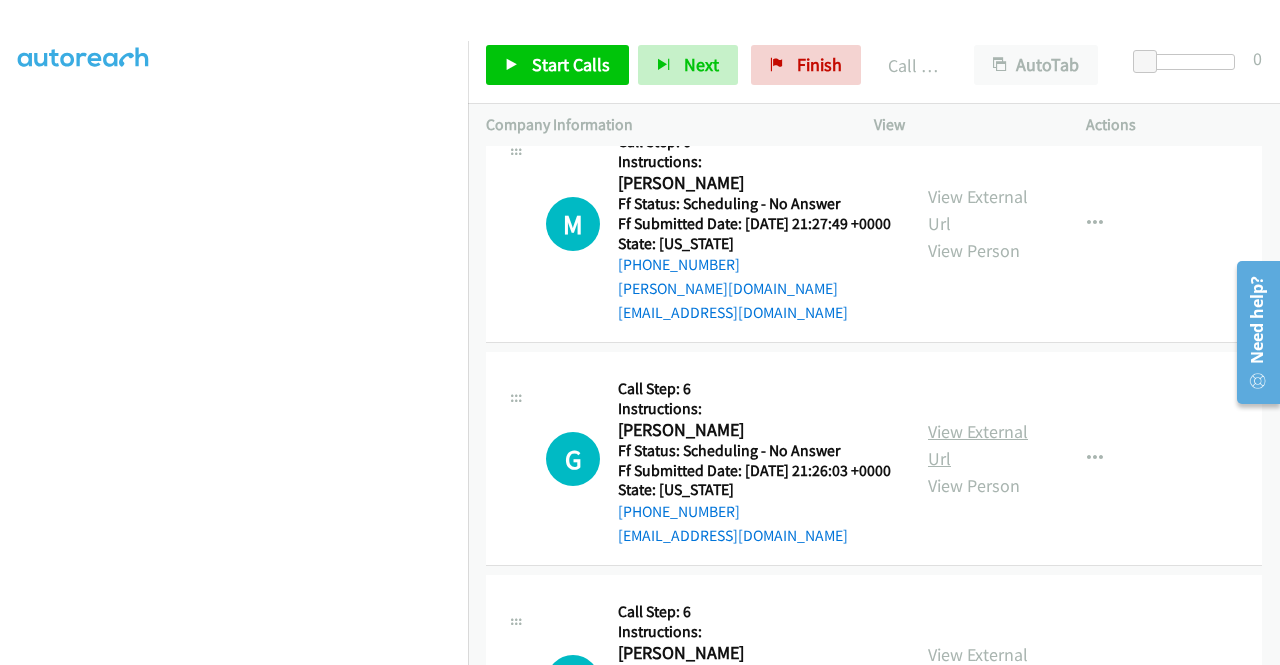 click on "View External Url" at bounding box center [978, 445] 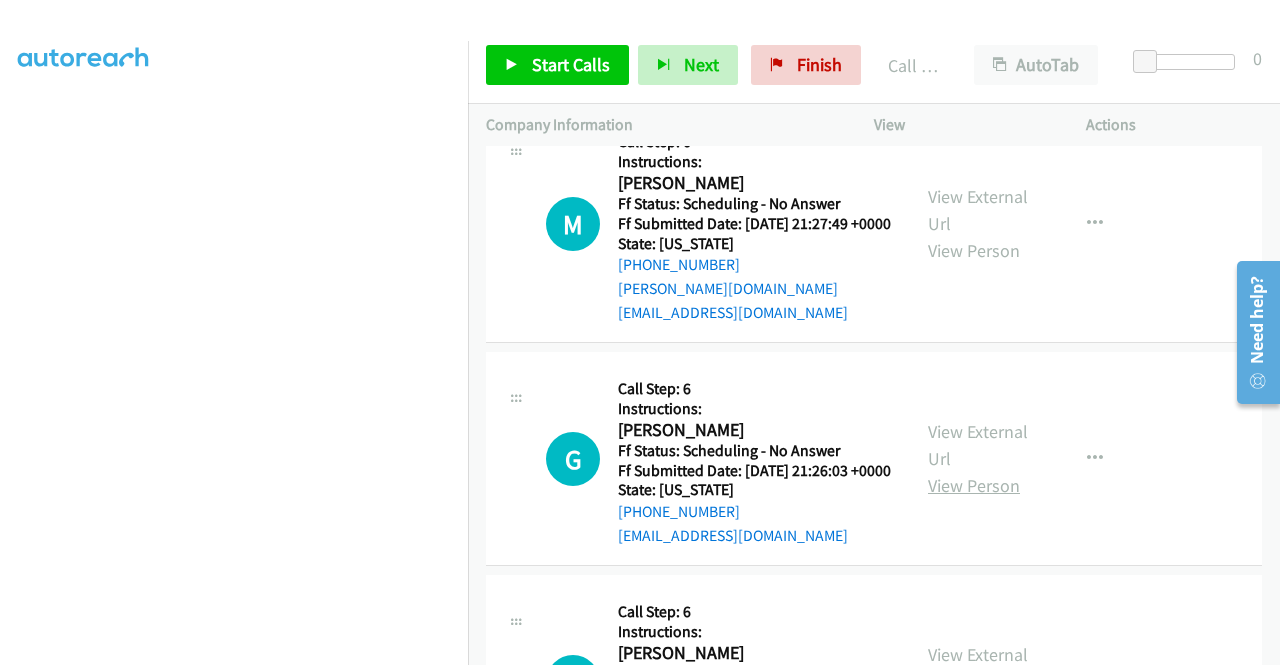 scroll, scrollTop: 1000, scrollLeft: 0, axis: vertical 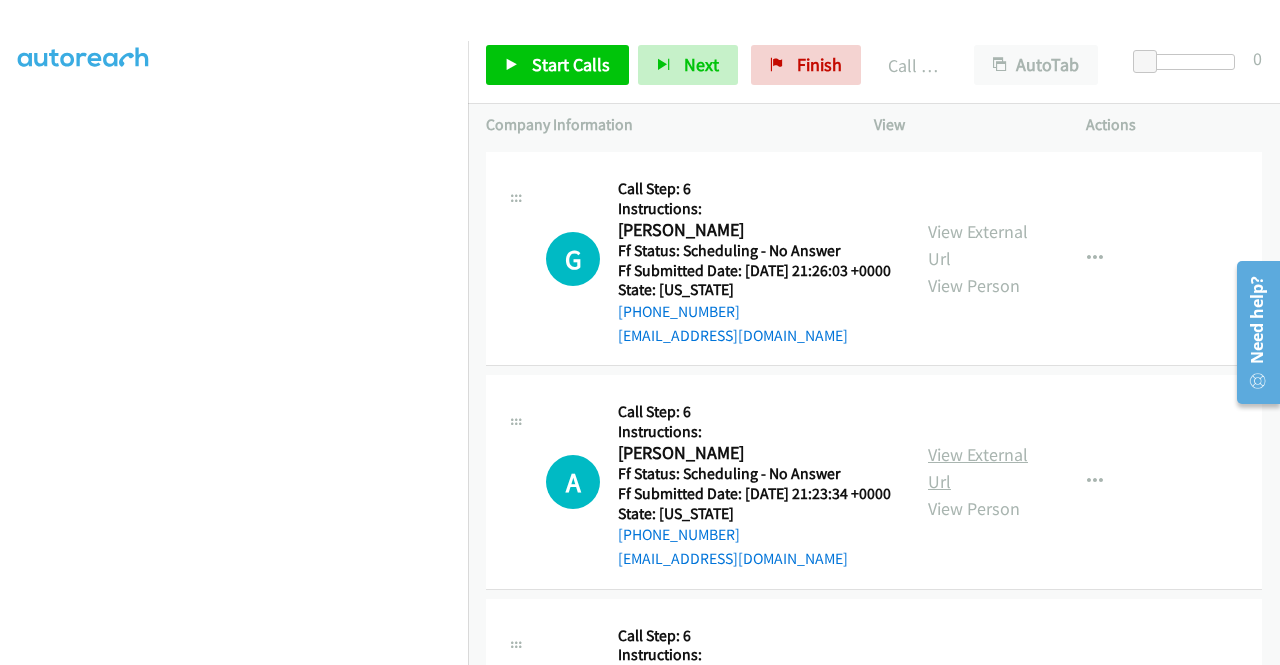 click on "View External Url" at bounding box center (978, 468) 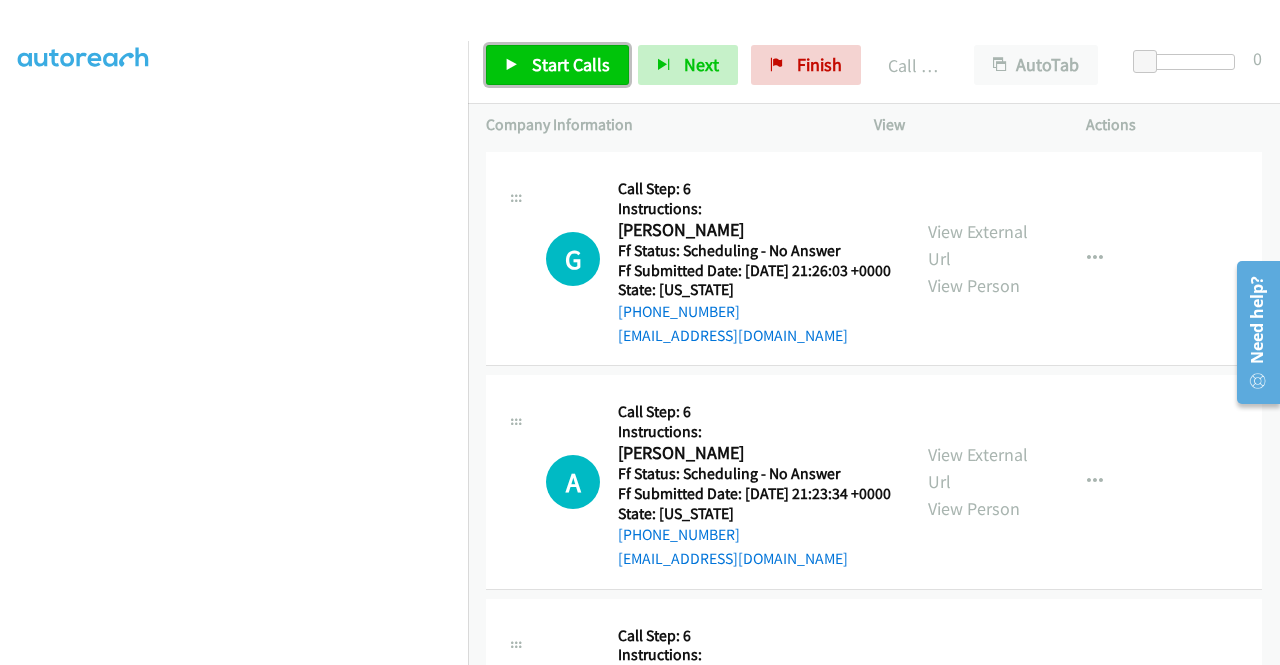 click on "Start Calls" at bounding box center (571, 64) 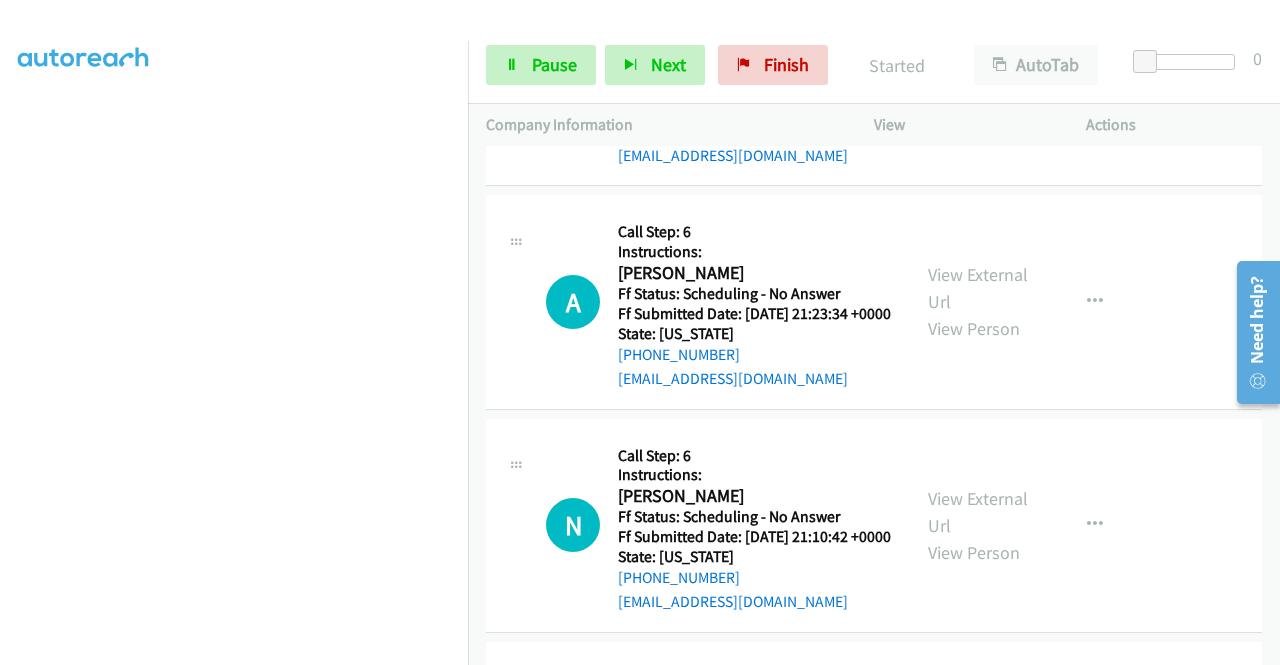 scroll, scrollTop: 1200, scrollLeft: 0, axis: vertical 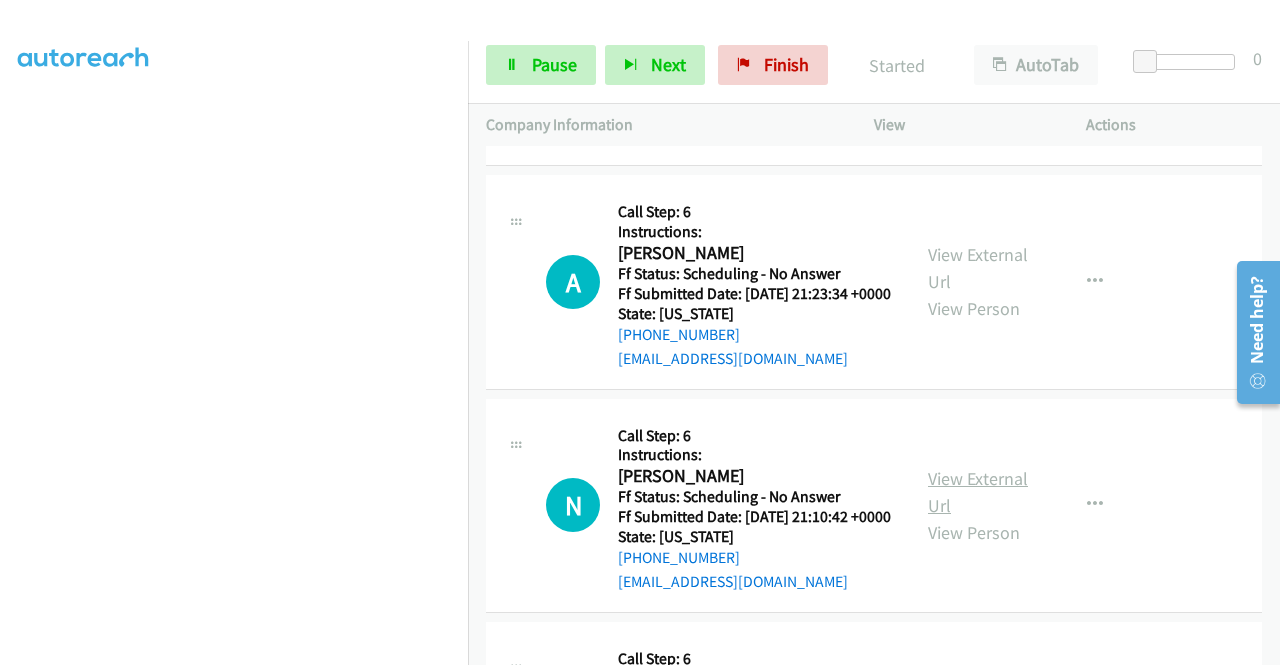 click on "View External Url" at bounding box center (978, 492) 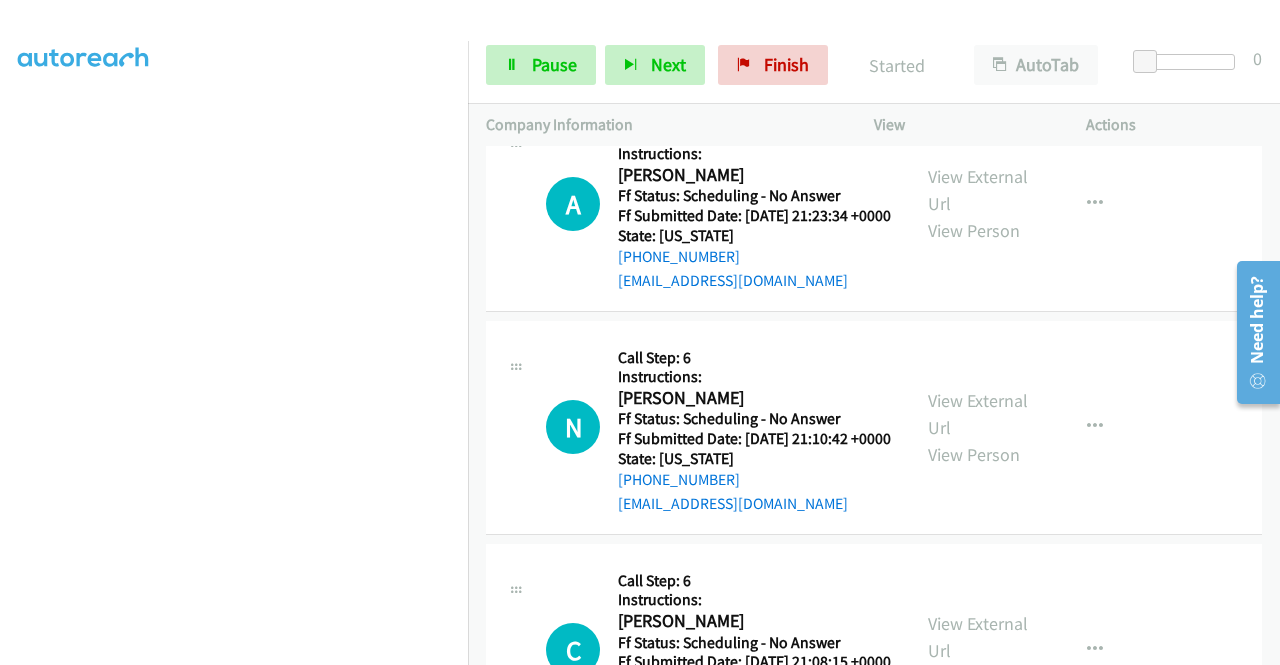 scroll, scrollTop: 1500, scrollLeft: 0, axis: vertical 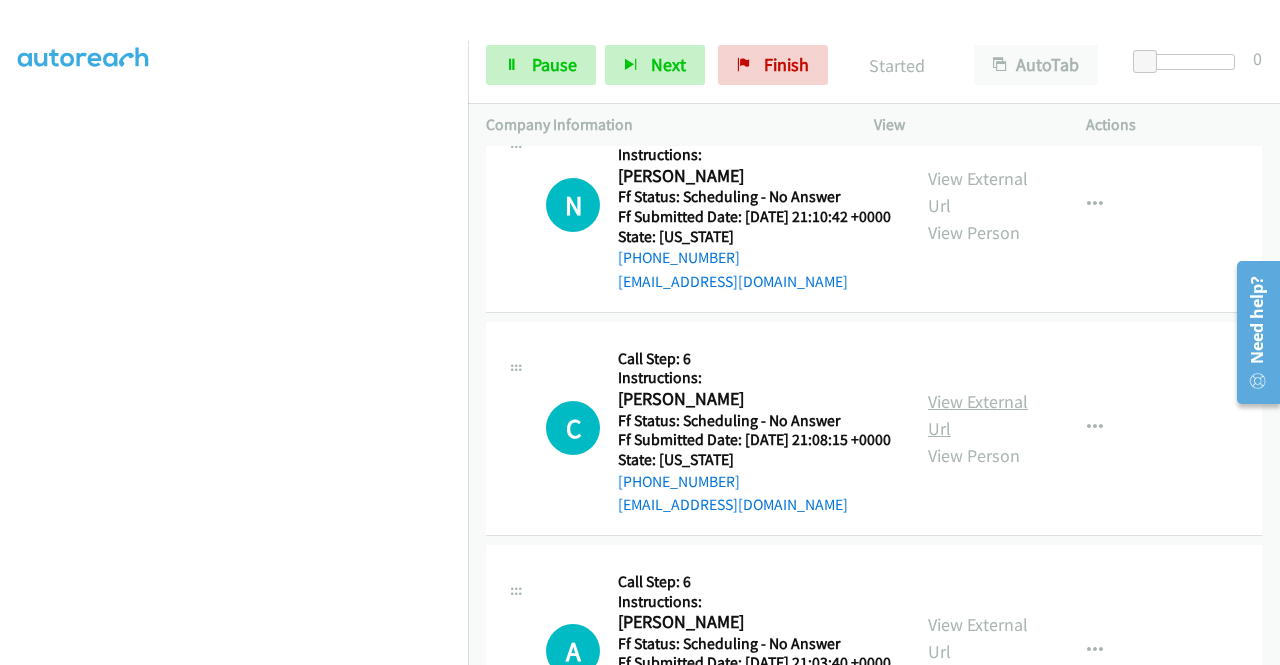 click on "View External Url" at bounding box center [978, 415] 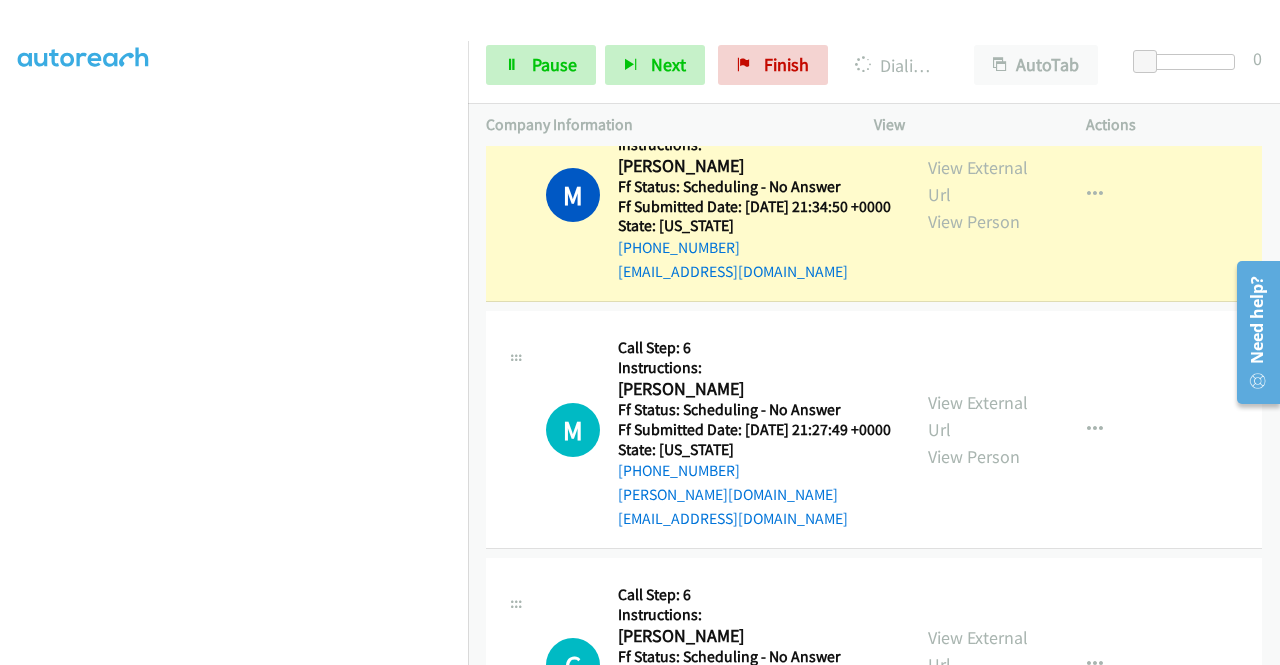 scroll, scrollTop: 600, scrollLeft: 0, axis: vertical 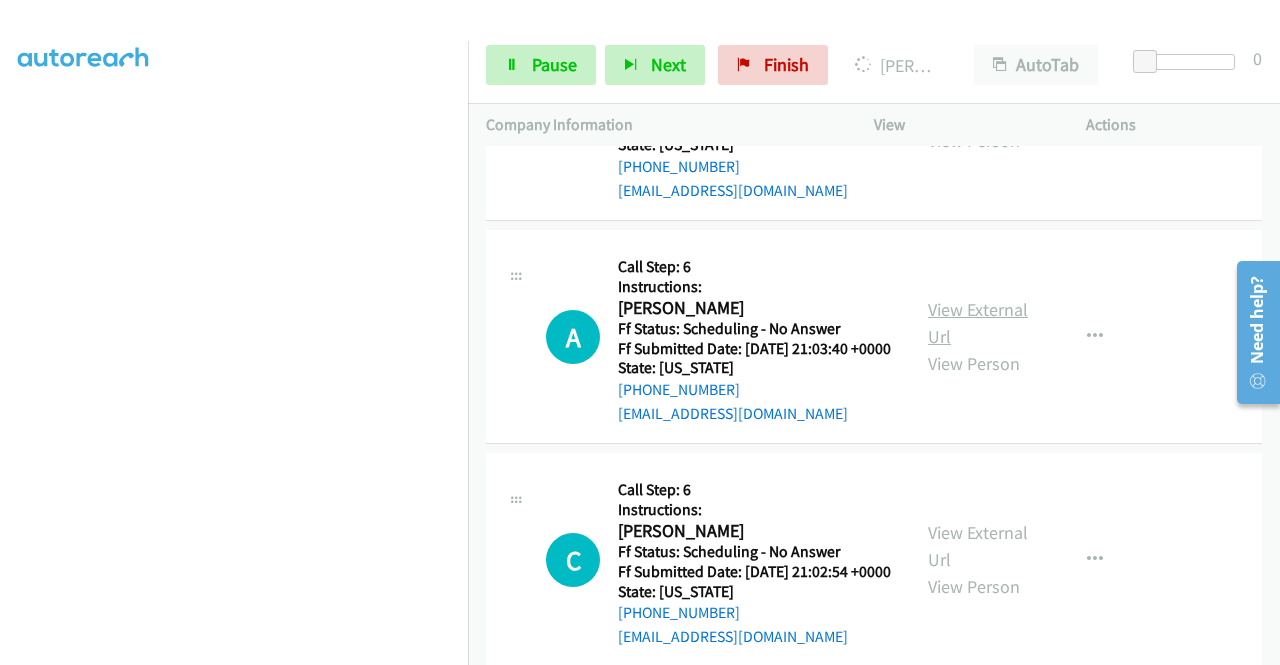 click on "View External Url" at bounding box center [978, 323] 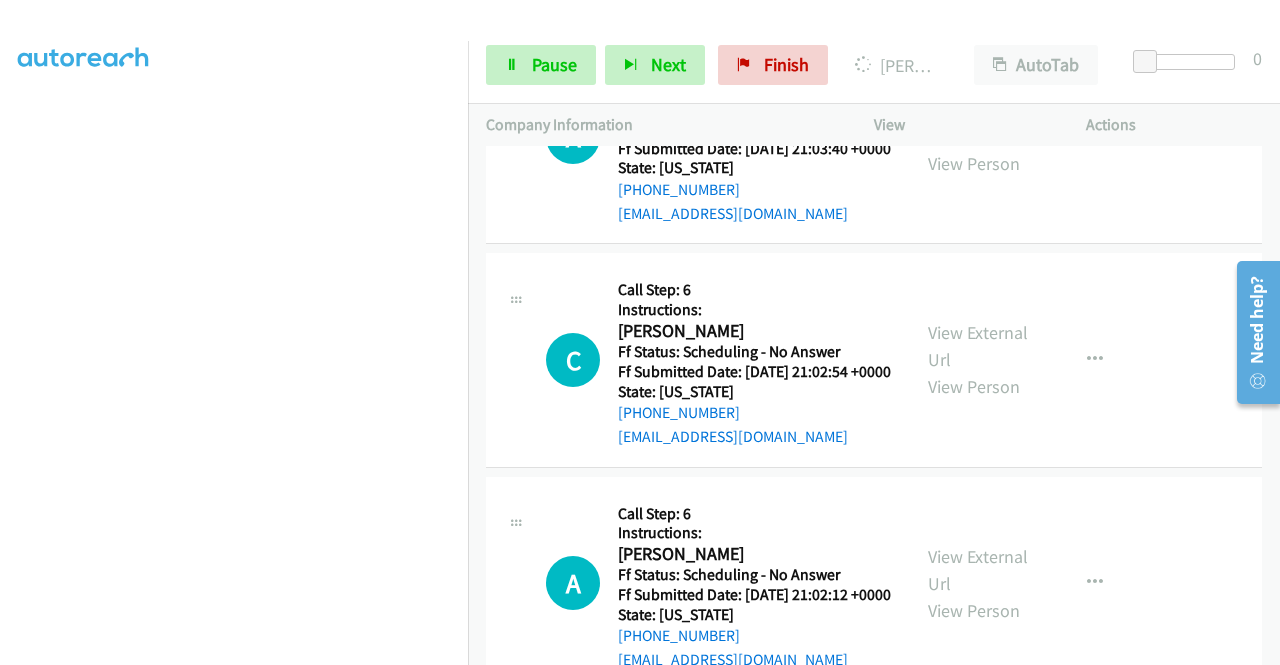 scroll, scrollTop: 2200, scrollLeft: 0, axis: vertical 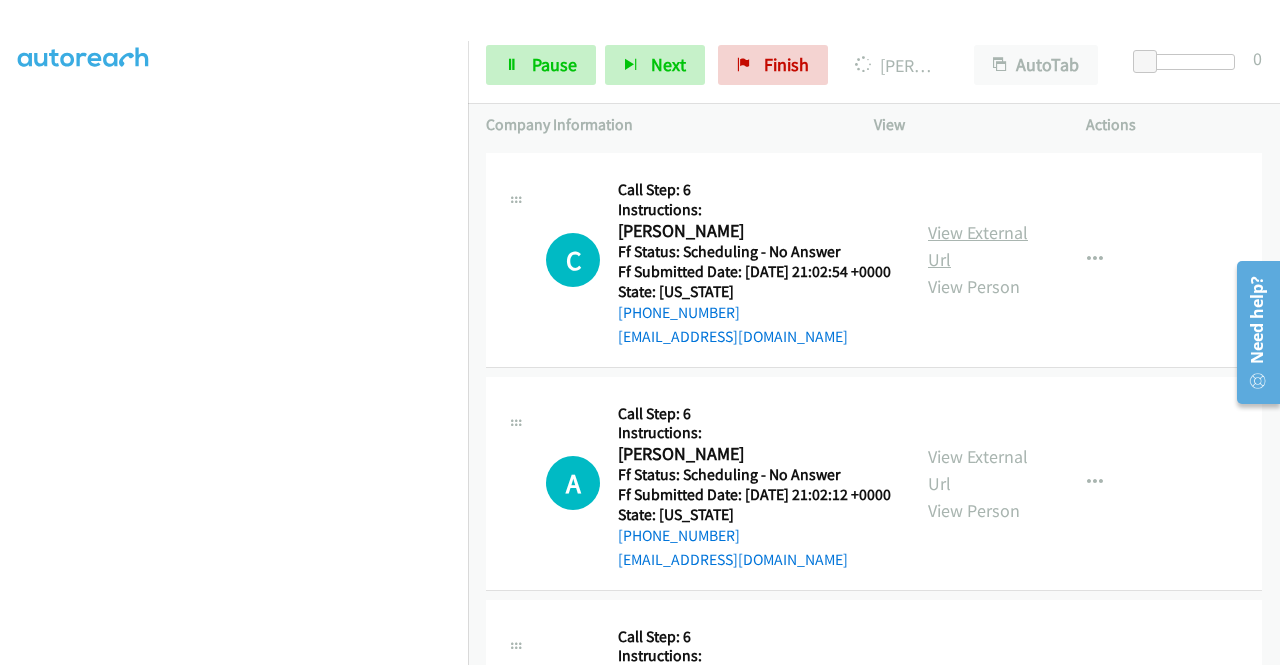 click on "View External Url" at bounding box center [978, 246] 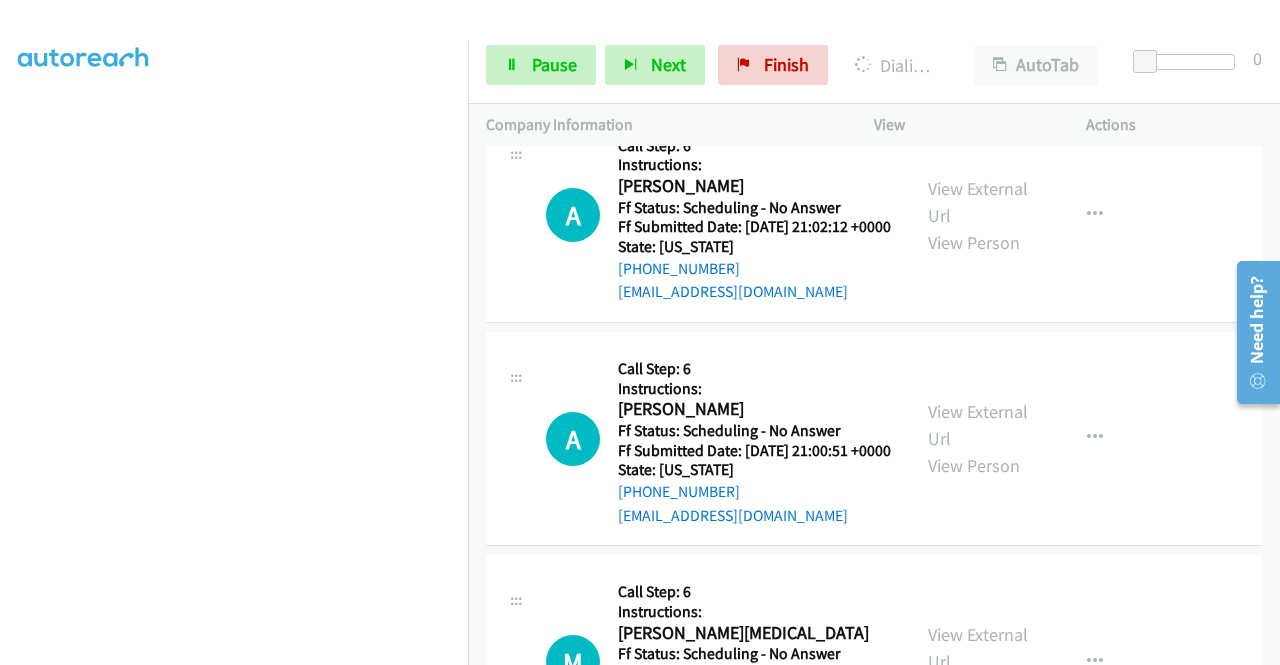 scroll, scrollTop: 2584, scrollLeft: 0, axis: vertical 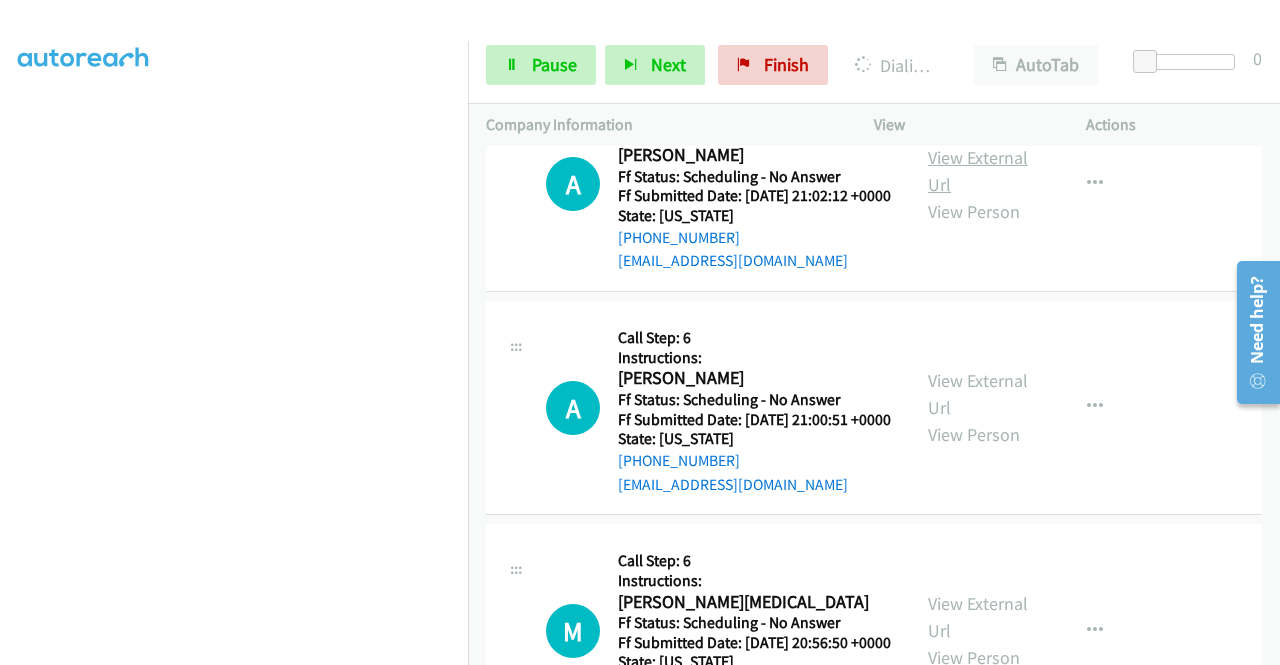 click on "View External Url" at bounding box center (978, 171) 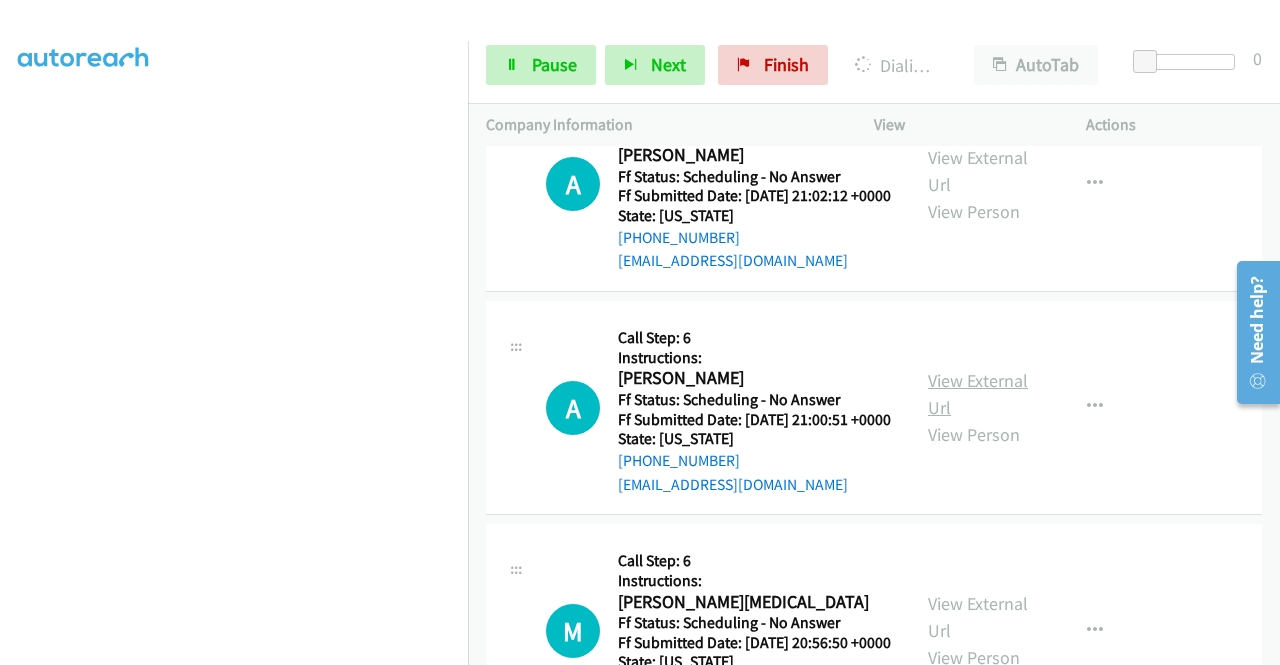 click on "View External Url" at bounding box center [978, 394] 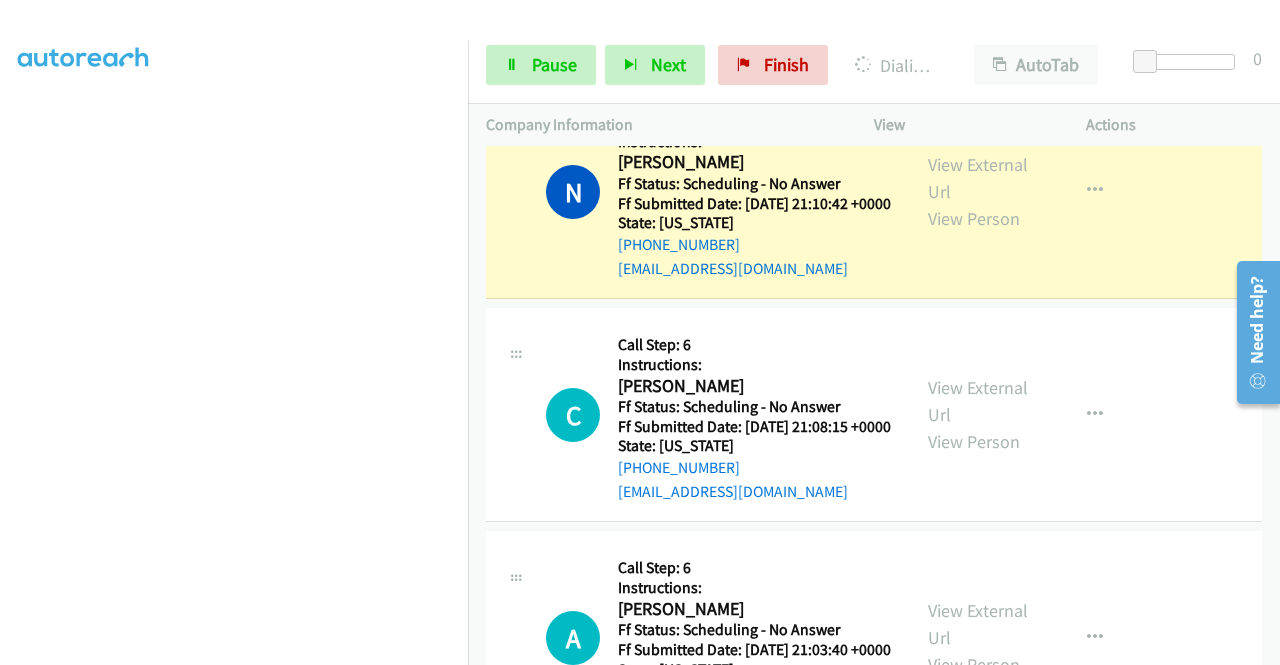 scroll, scrollTop: 1584, scrollLeft: 0, axis: vertical 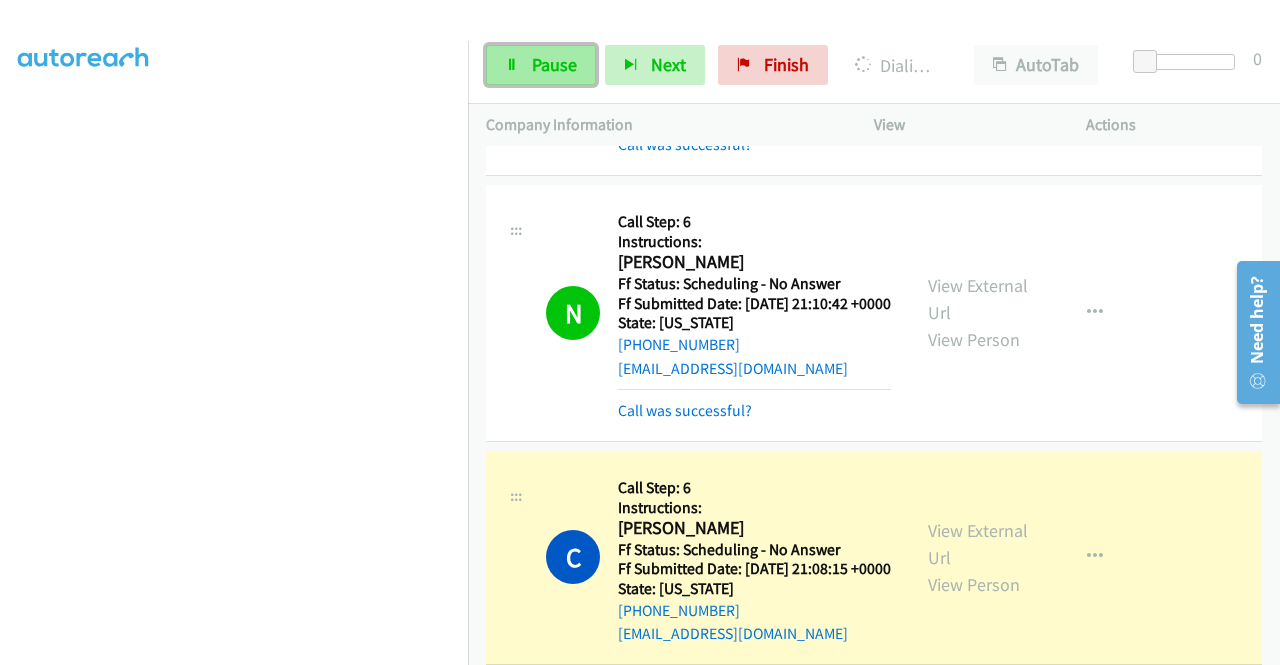 click on "Pause" at bounding box center [554, 64] 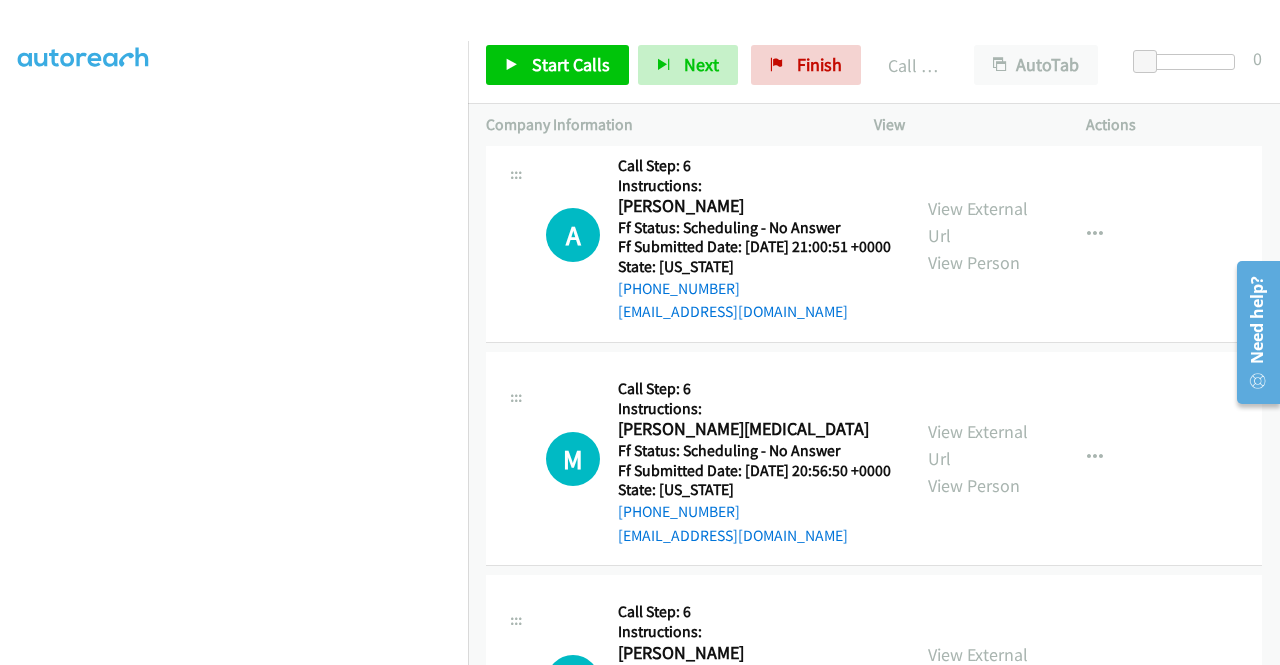 scroll, scrollTop: 3084, scrollLeft: 0, axis: vertical 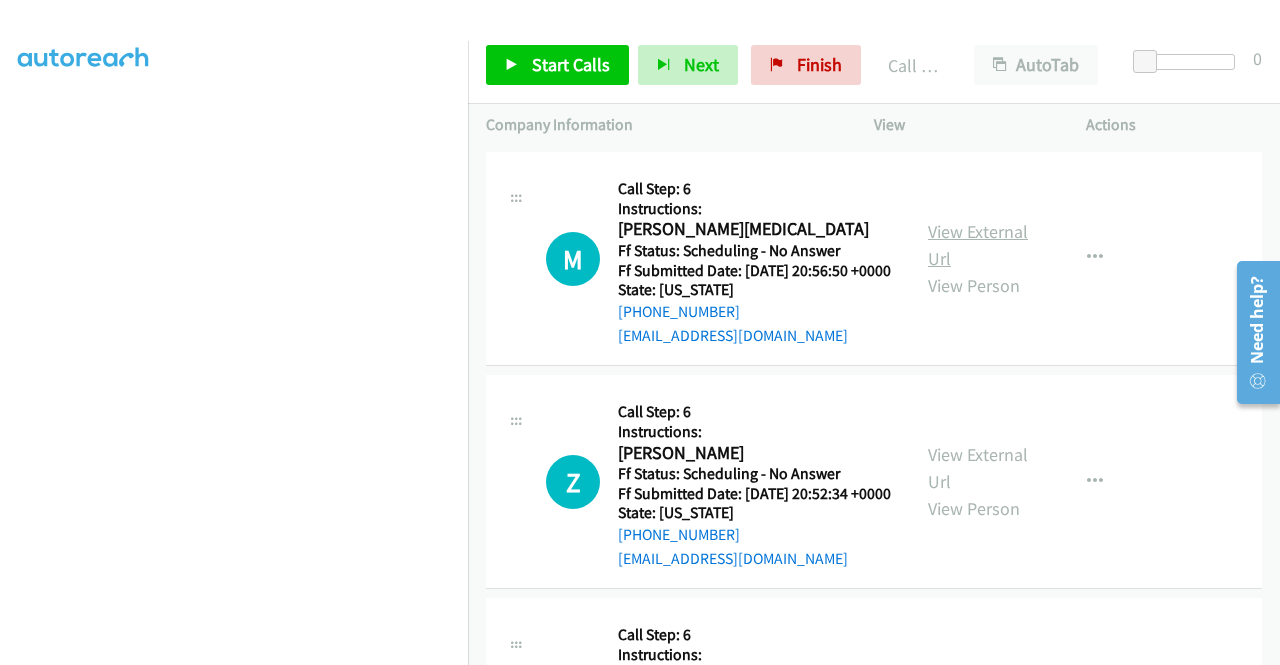 click on "View External Url" at bounding box center [978, 245] 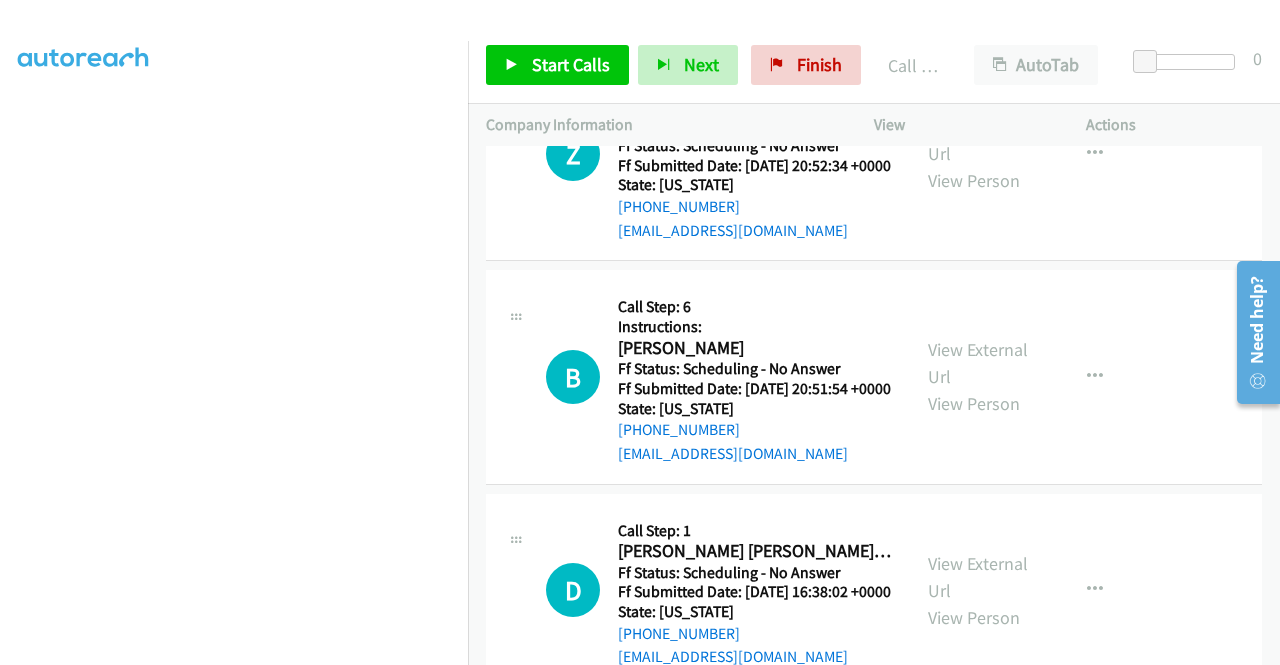 scroll, scrollTop: 3484, scrollLeft: 0, axis: vertical 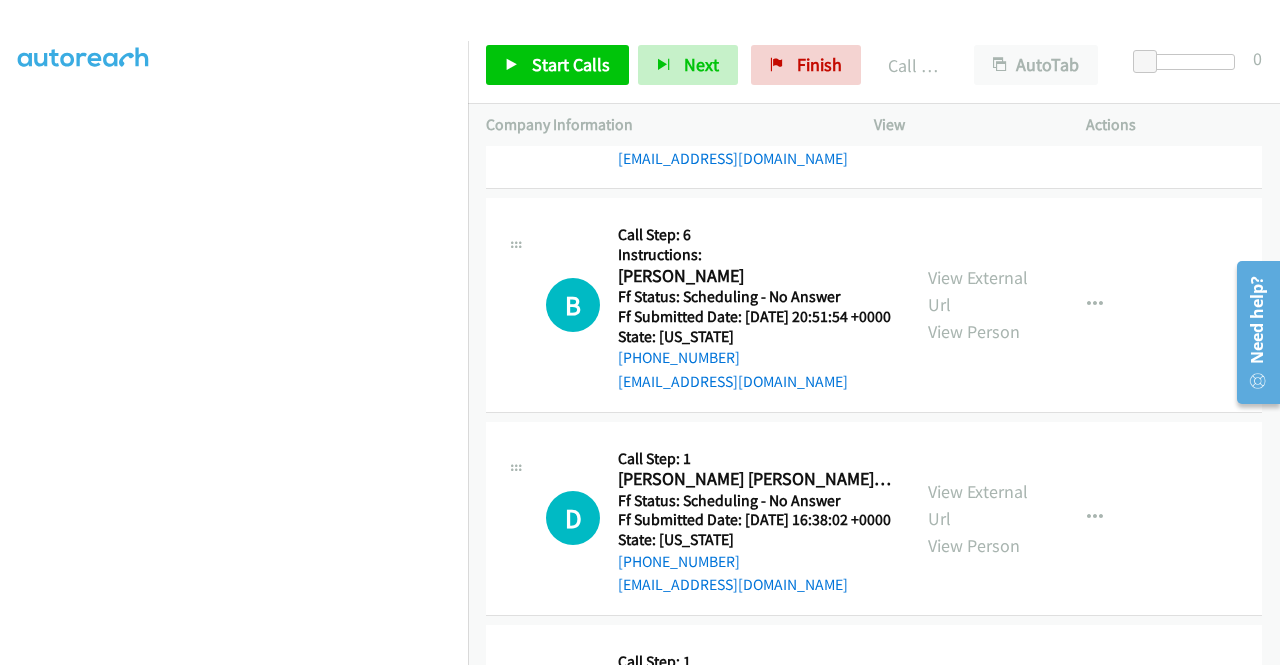 click on "View External Url" at bounding box center [978, 68] 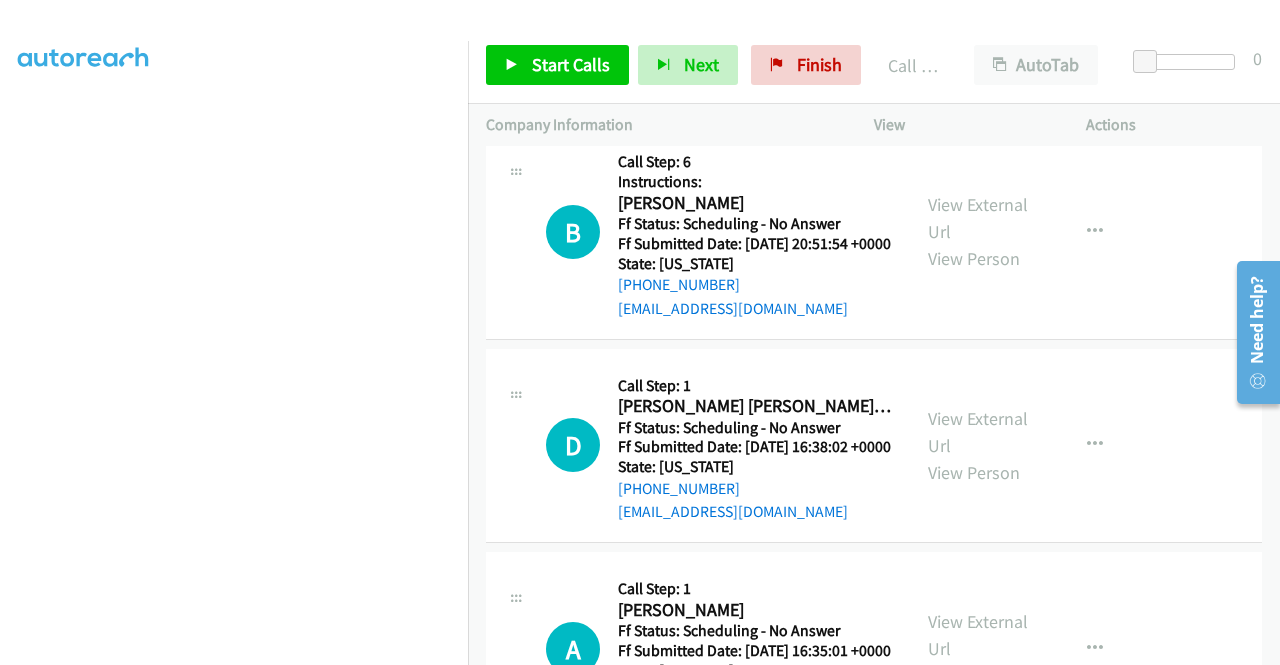scroll, scrollTop: 3684, scrollLeft: 0, axis: vertical 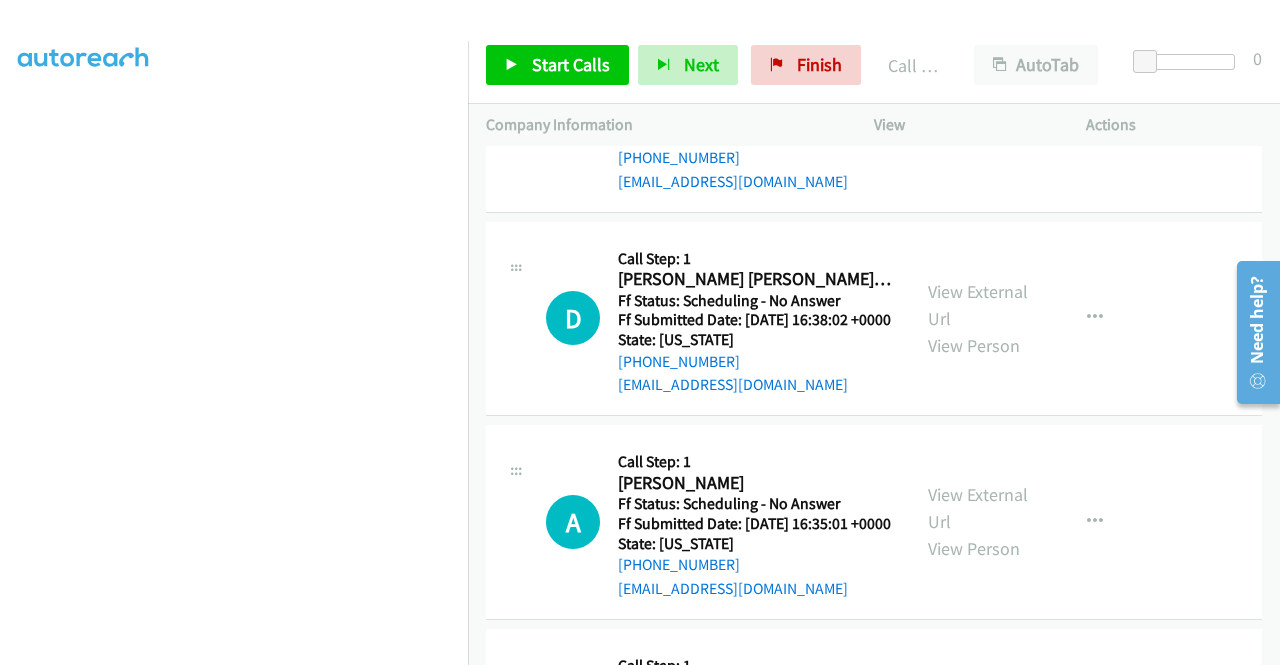 click on "View External Url" at bounding box center (978, 91) 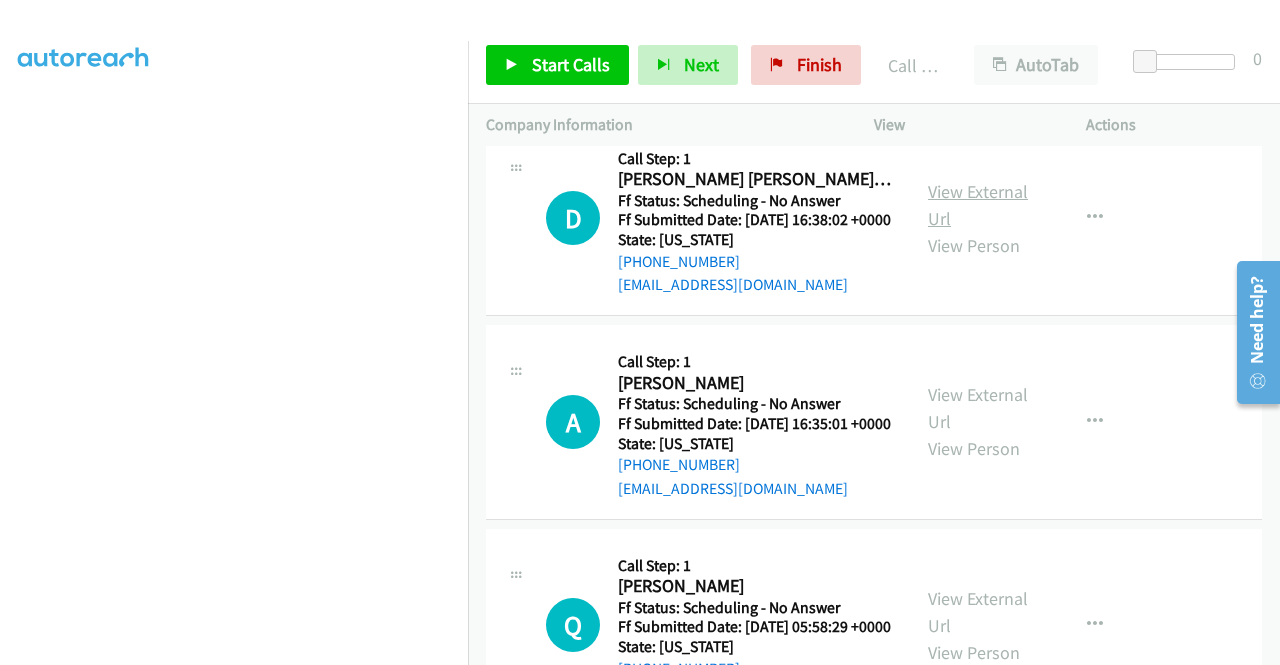 click on "View External Url" at bounding box center [978, 205] 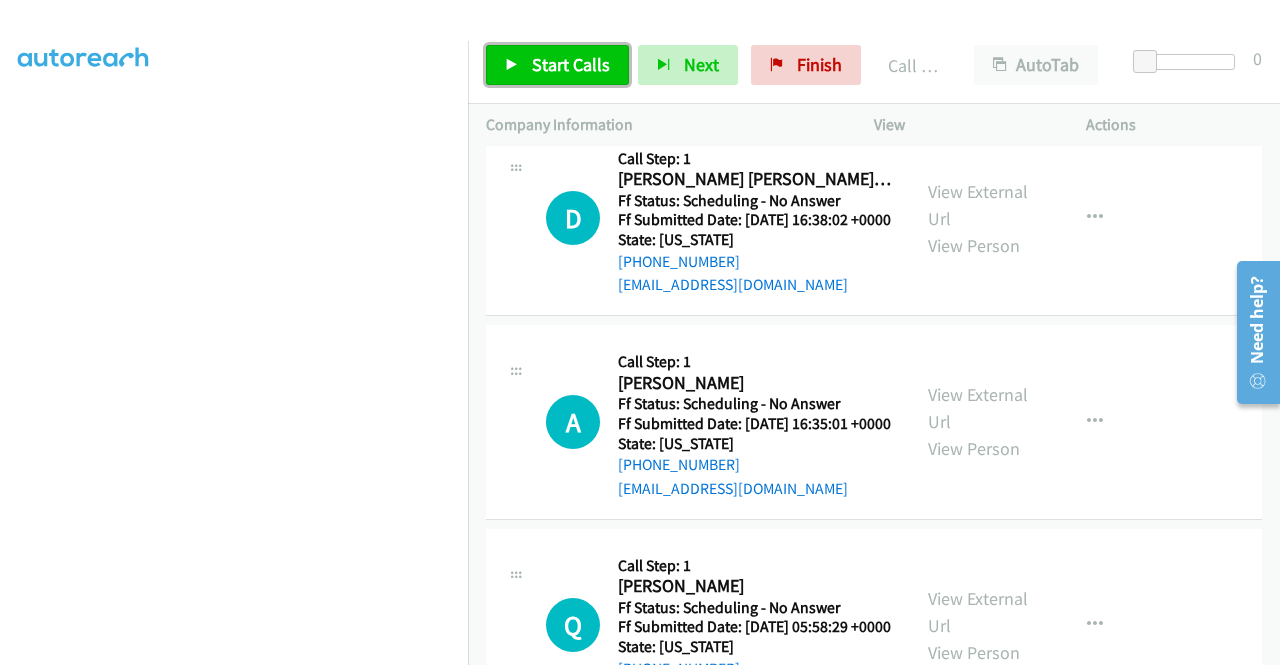 click on "Start Calls" at bounding box center [571, 64] 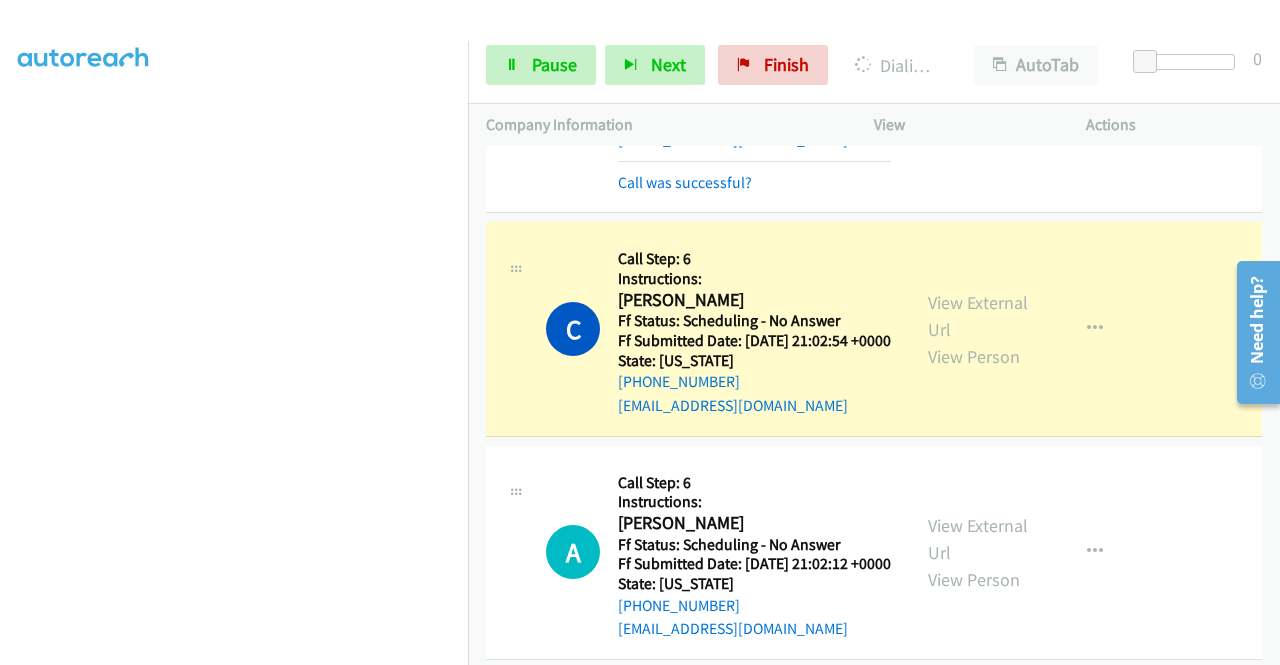 scroll, scrollTop: 2384, scrollLeft: 0, axis: vertical 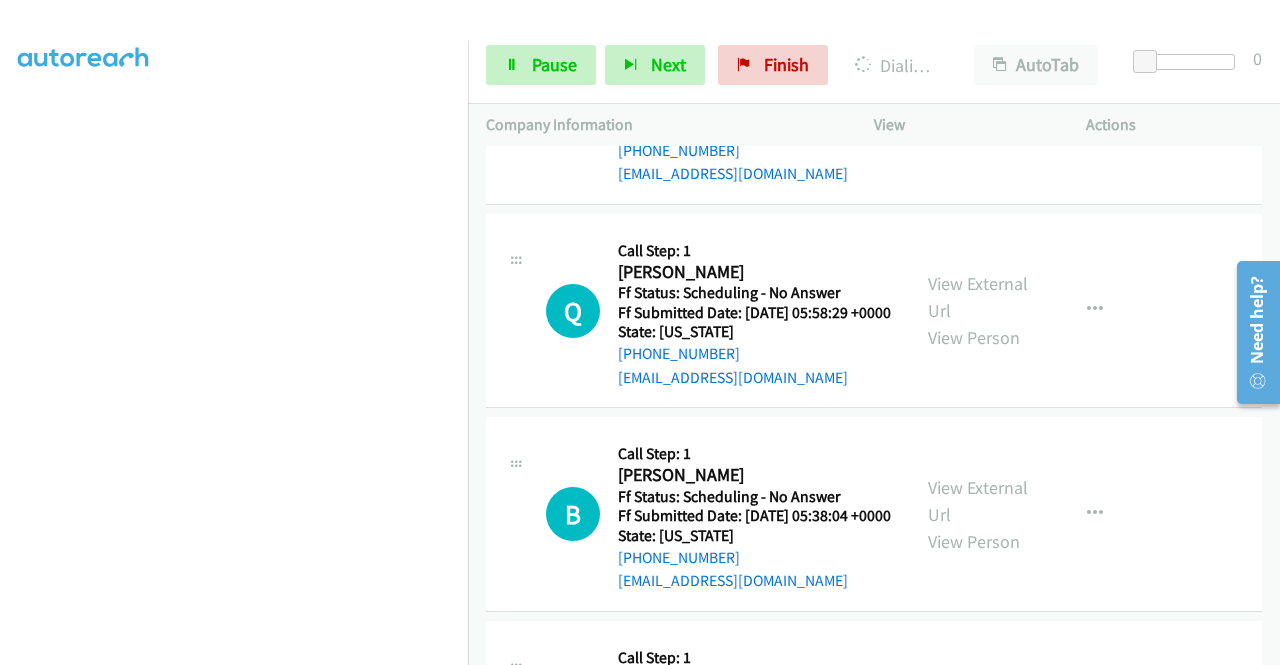 click on "View External Url" at bounding box center (978, 94) 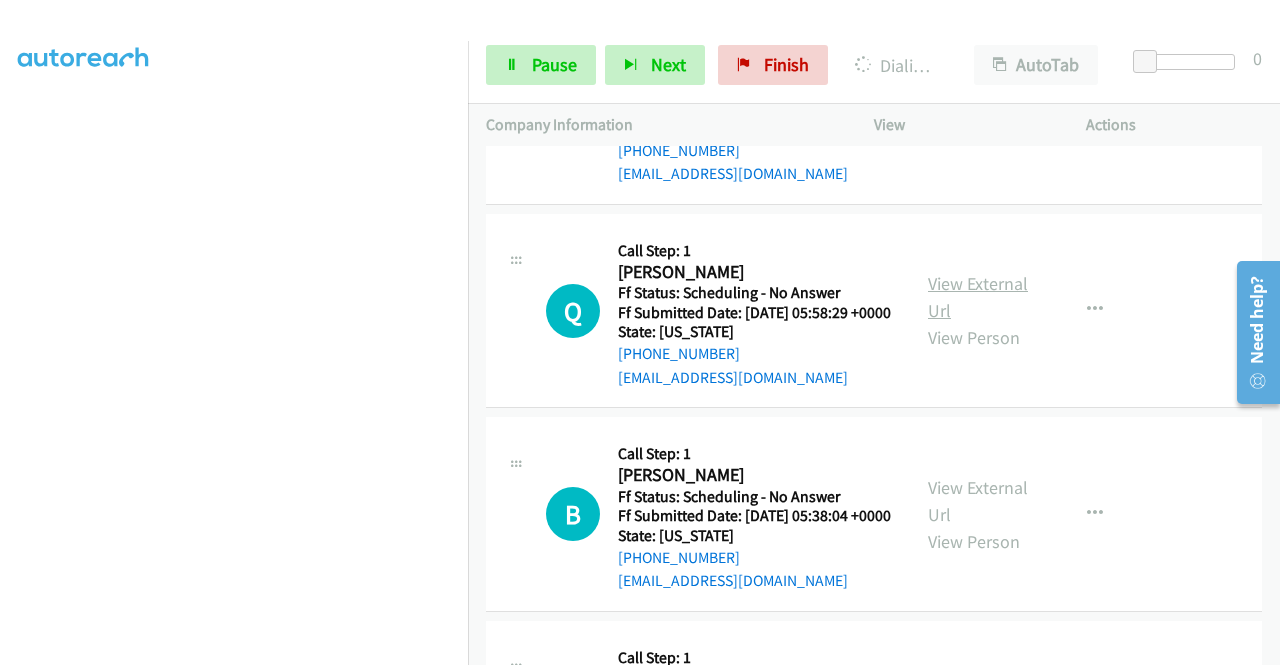 click on "View External Url" at bounding box center (978, 297) 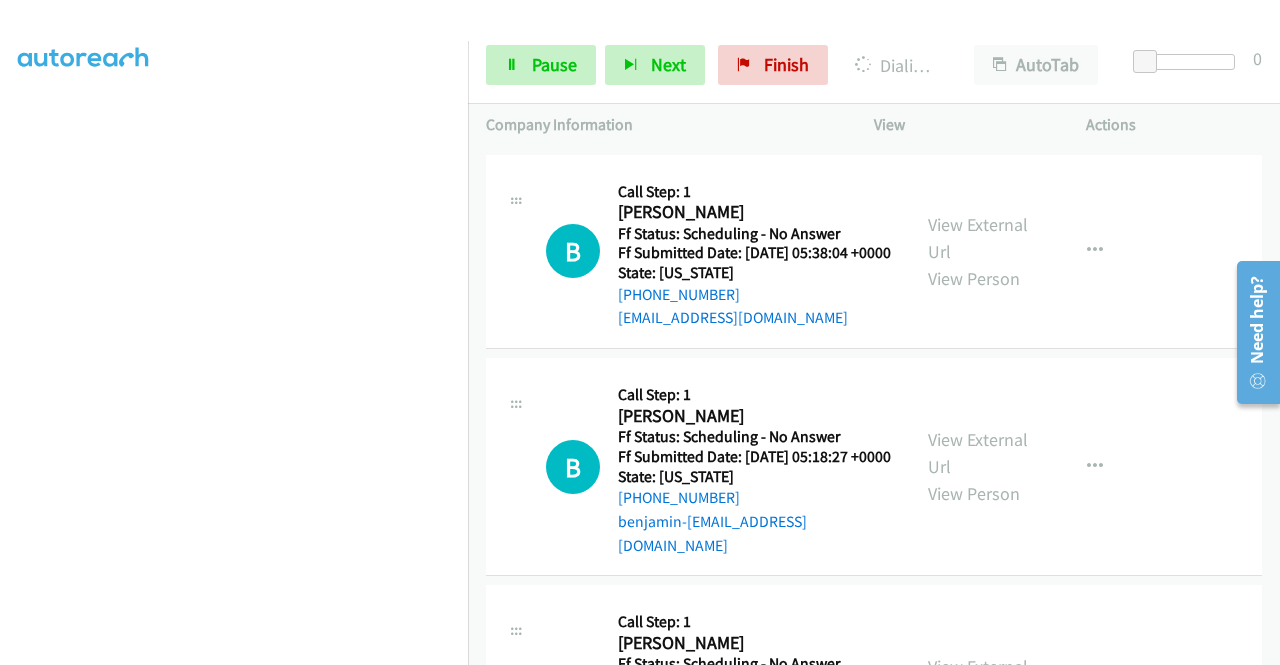scroll, scrollTop: 4627, scrollLeft: 0, axis: vertical 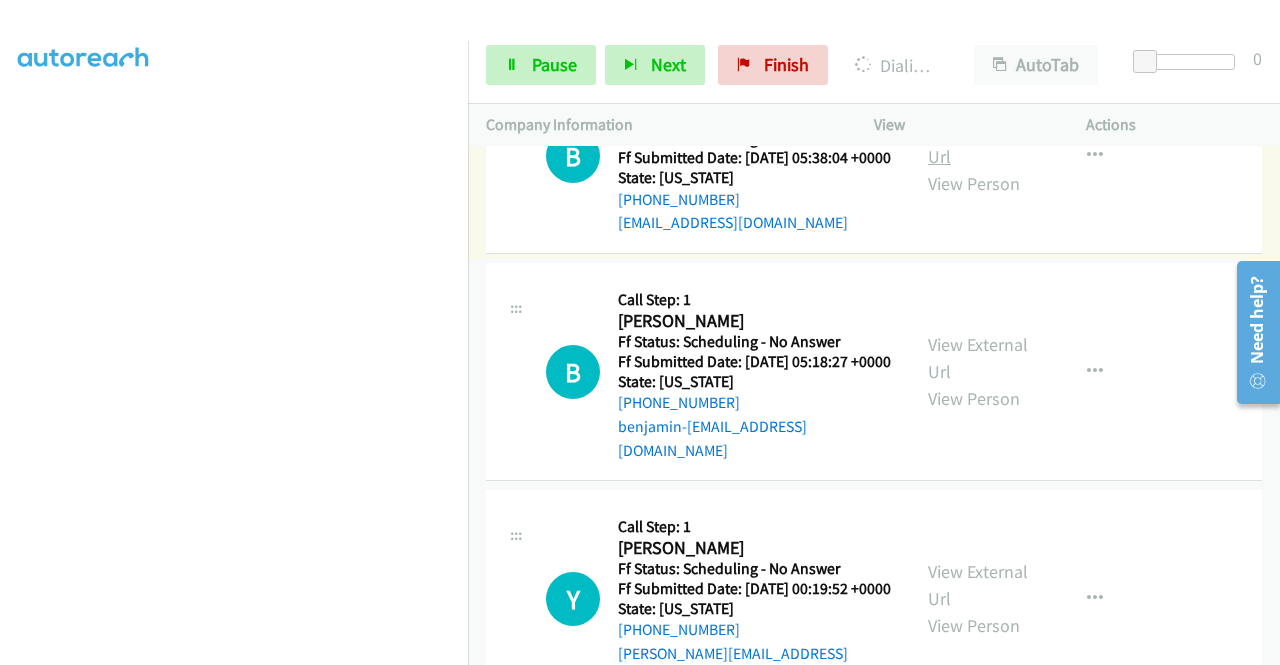 click on "View External Url" at bounding box center [978, 143] 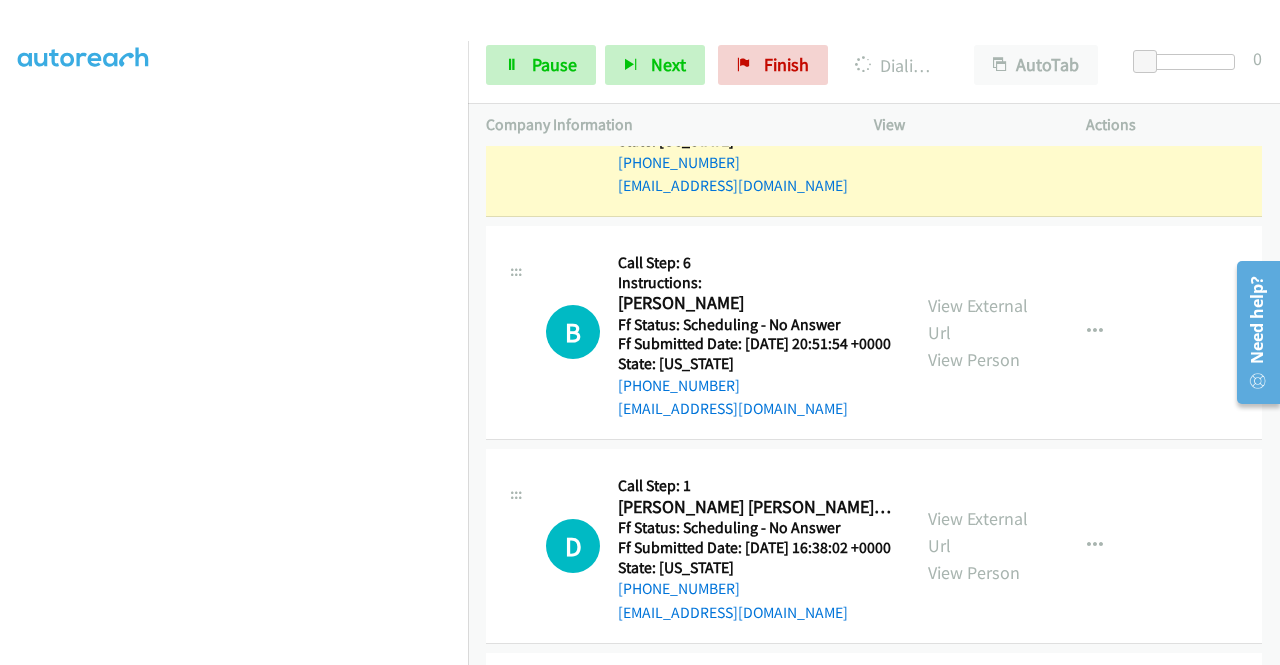 scroll, scrollTop: 3527, scrollLeft: 0, axis: vertical 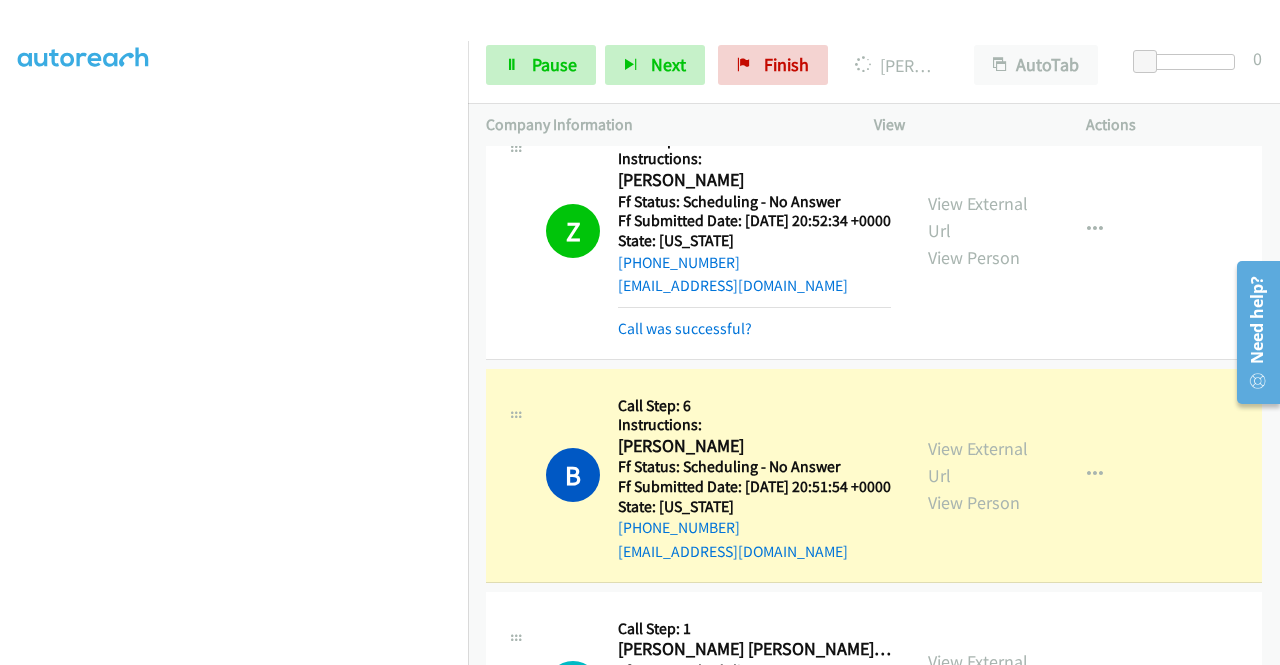 click on "Z
Callback Scheduled
Call Step: 6
Instructions:
Zachary Scott
America/Denver
Ff Status: Scheduling - No Answer
Ff Submitted Date: 2025-06-21 20:52:34 +0000
State: Montana
+1 931-384-8258
zps615334@gmail.com
Call was successful?
View External Url
View Person
View External Url
Email
Schedule/Manage Callback
Skip Call
Add to do not call list" at bounding box center [874, 231] 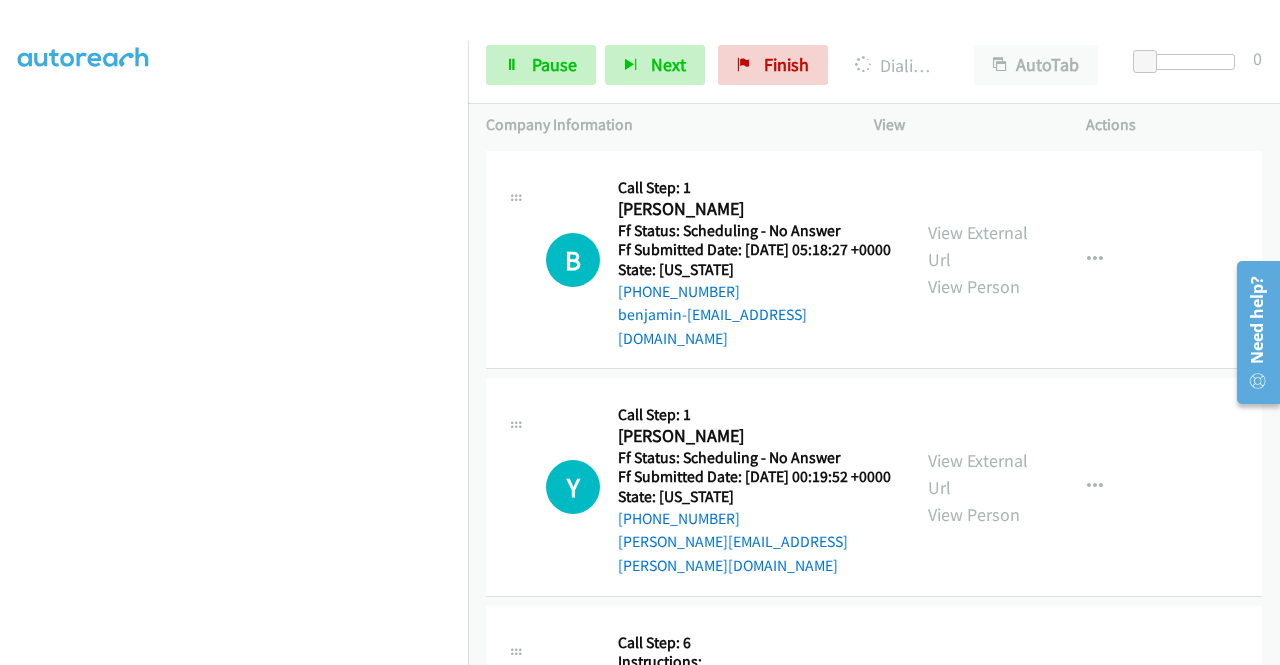 scroll, scrollTop: 4827, scrollLeft: 0, axis: vertical 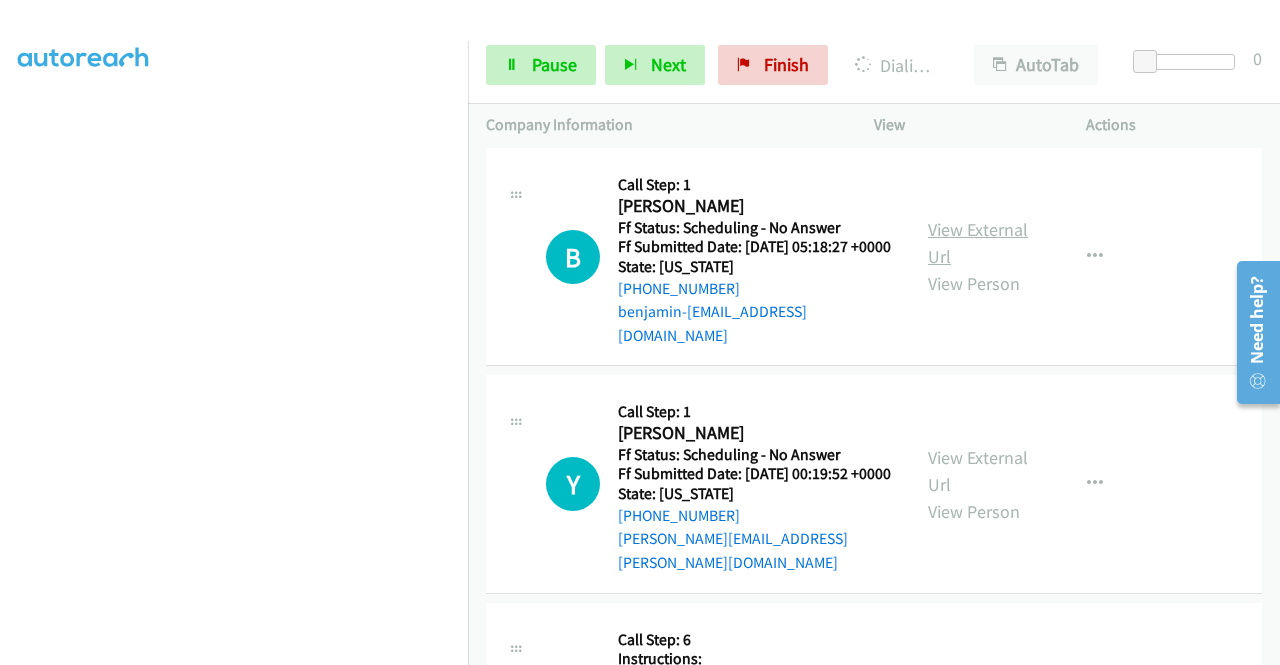click on "View External Url" at bounding box center (978, 243) 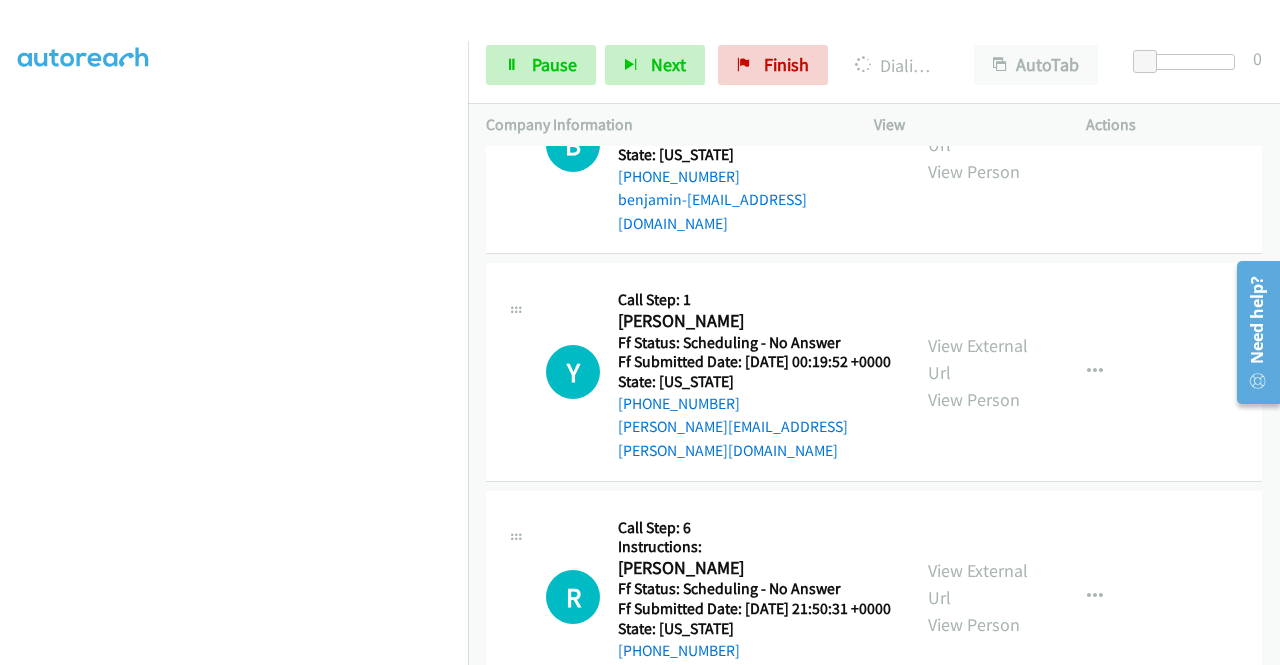 scroll, scrollTop: 5027, scrollLeft: 0, axis: vertical 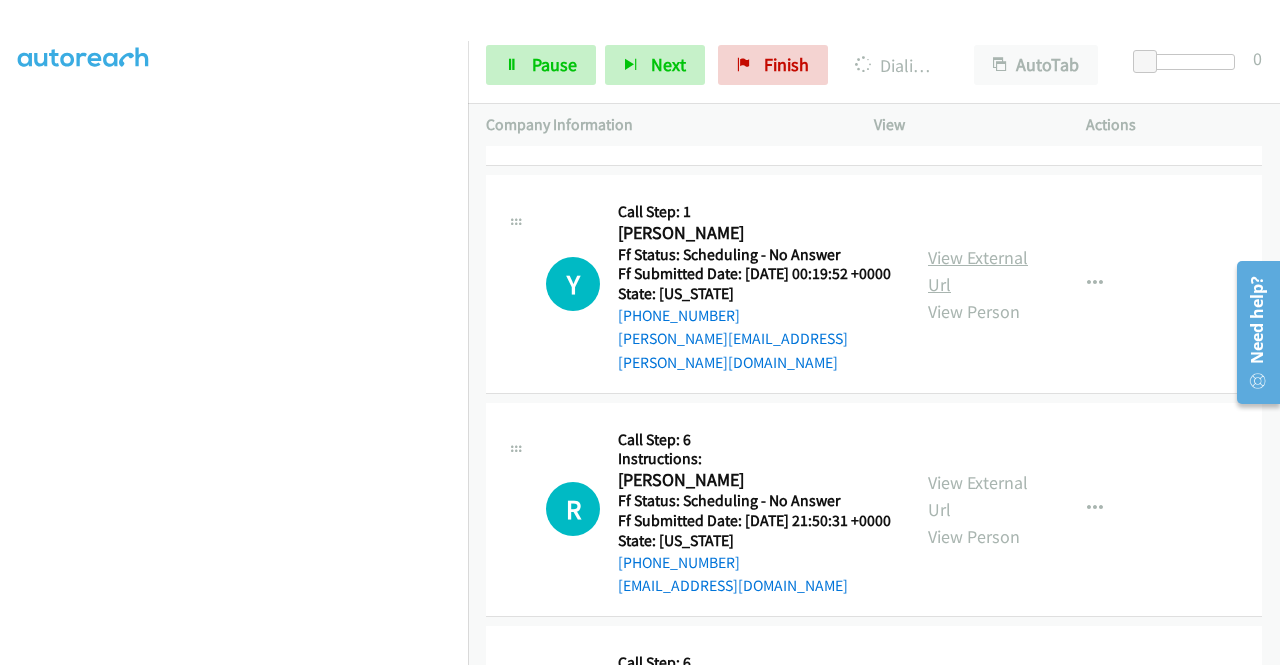 click on "View External Url" at bounding box center (978, 271) 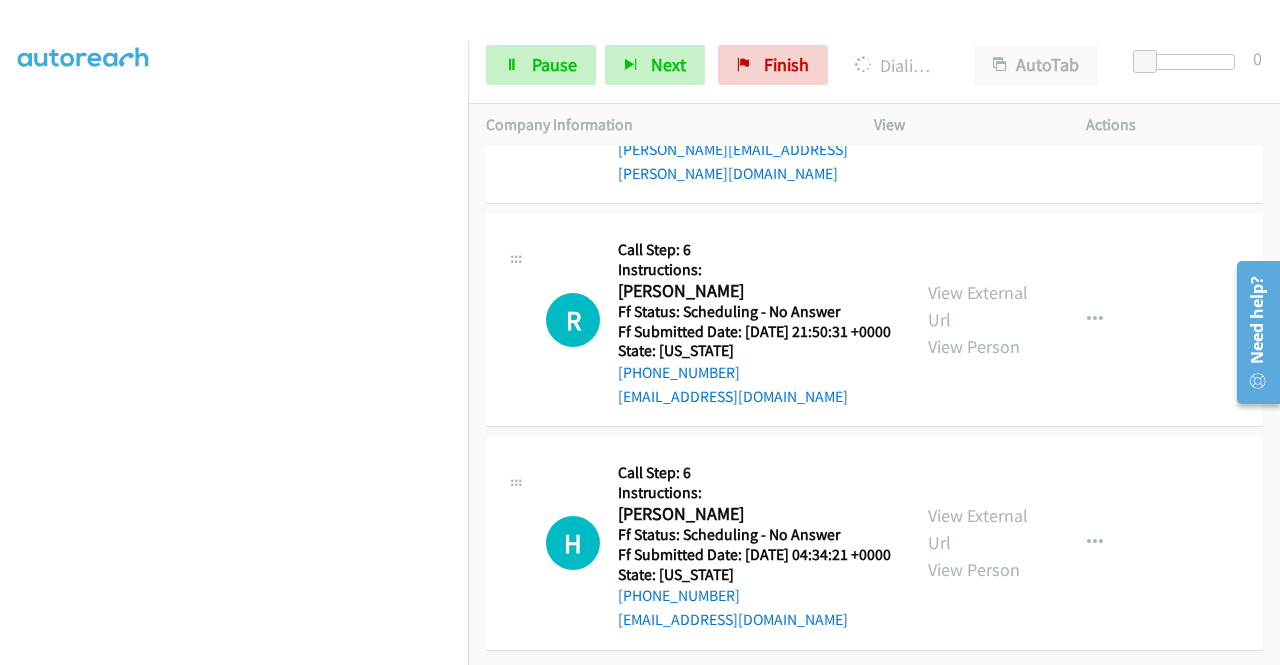 scroll, scrollTop: 5427, scrollLeft: 0, axis: vertical 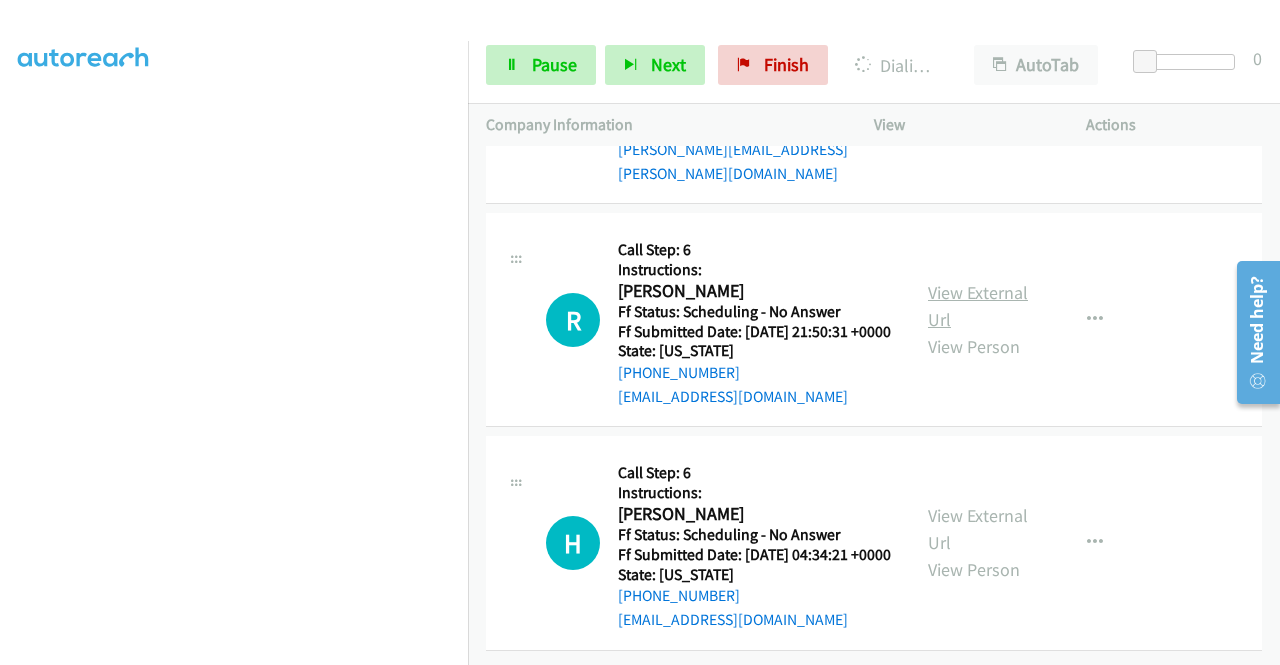 click on "View External Url" at bounding box center (978, 306) 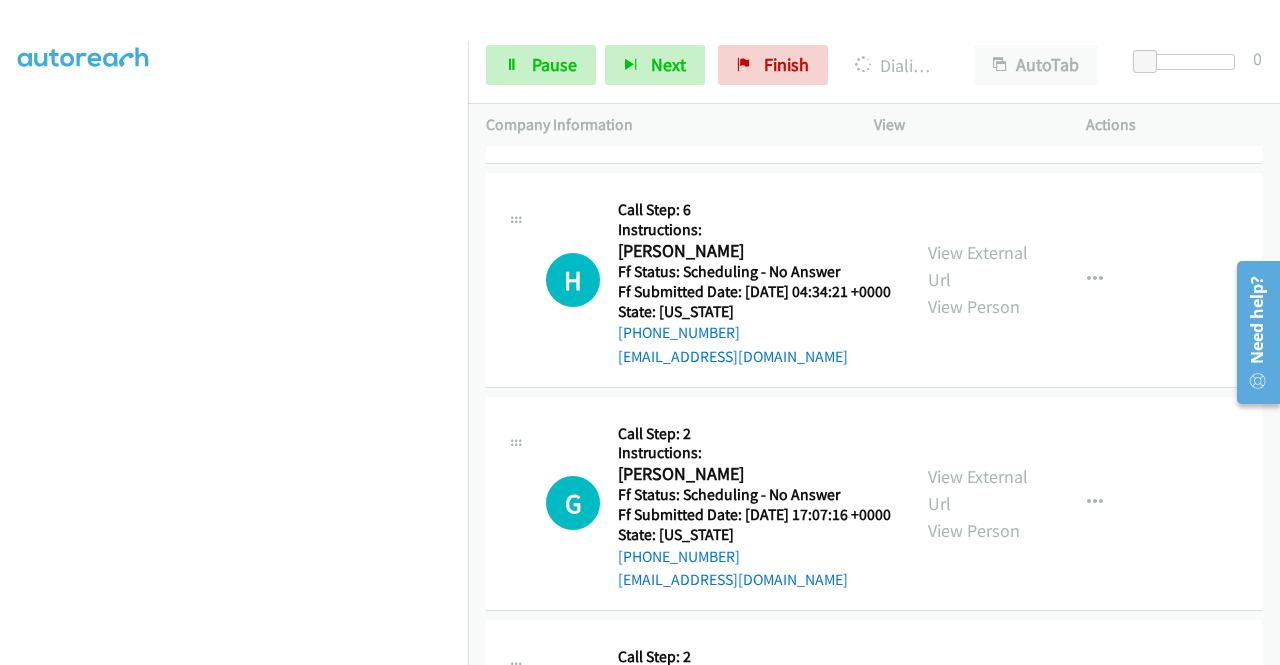 scroll, scrollTop: 5627, scrollLeft: 0, axis: vertical 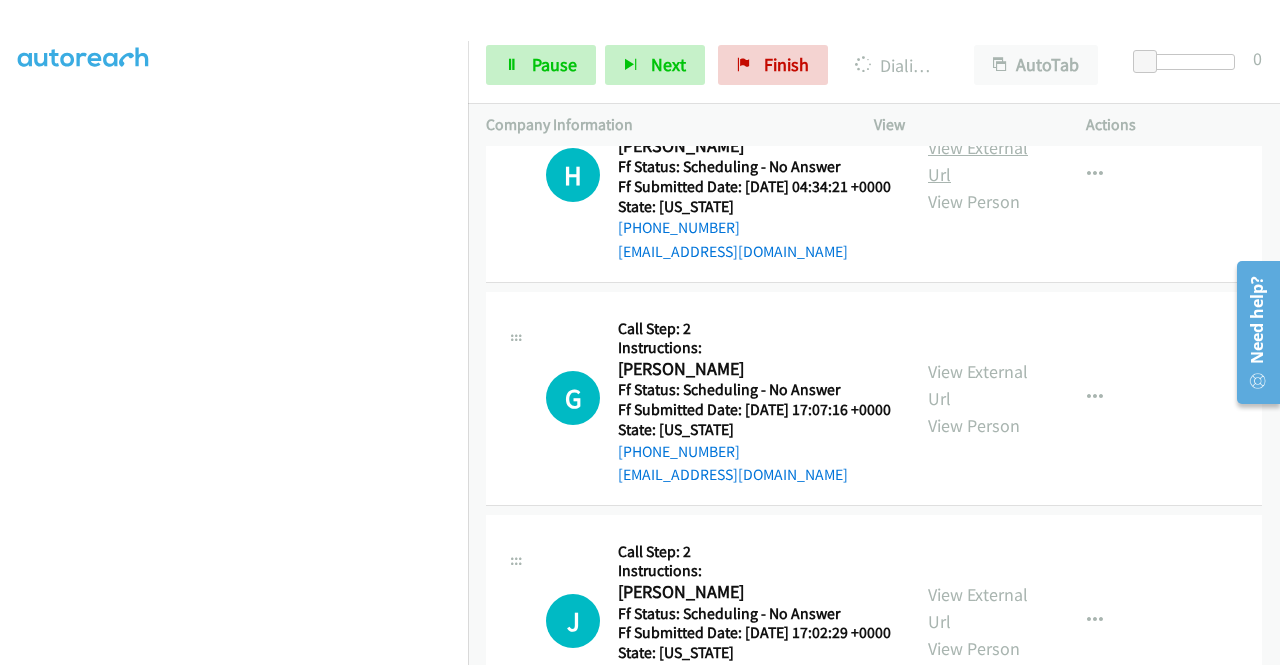 click on "View External Url" at bounding box center [978, 161] 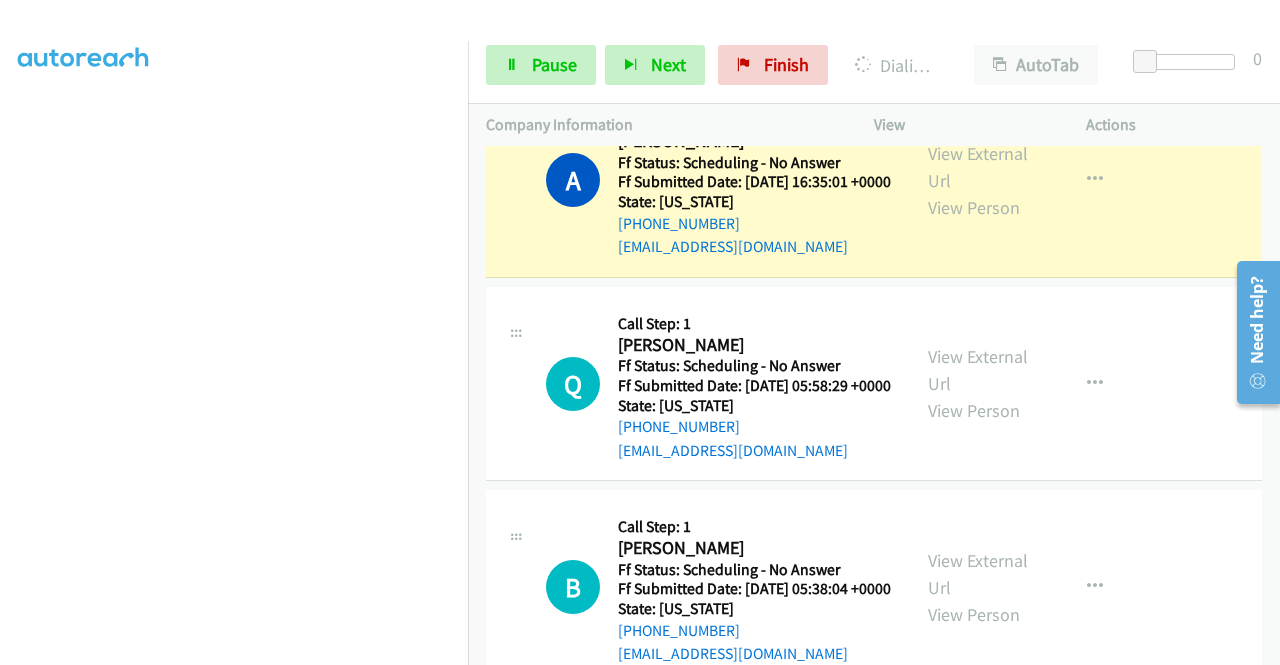 scroll, scrollTop: 4327, scrollLeft: 0, axis: vertical 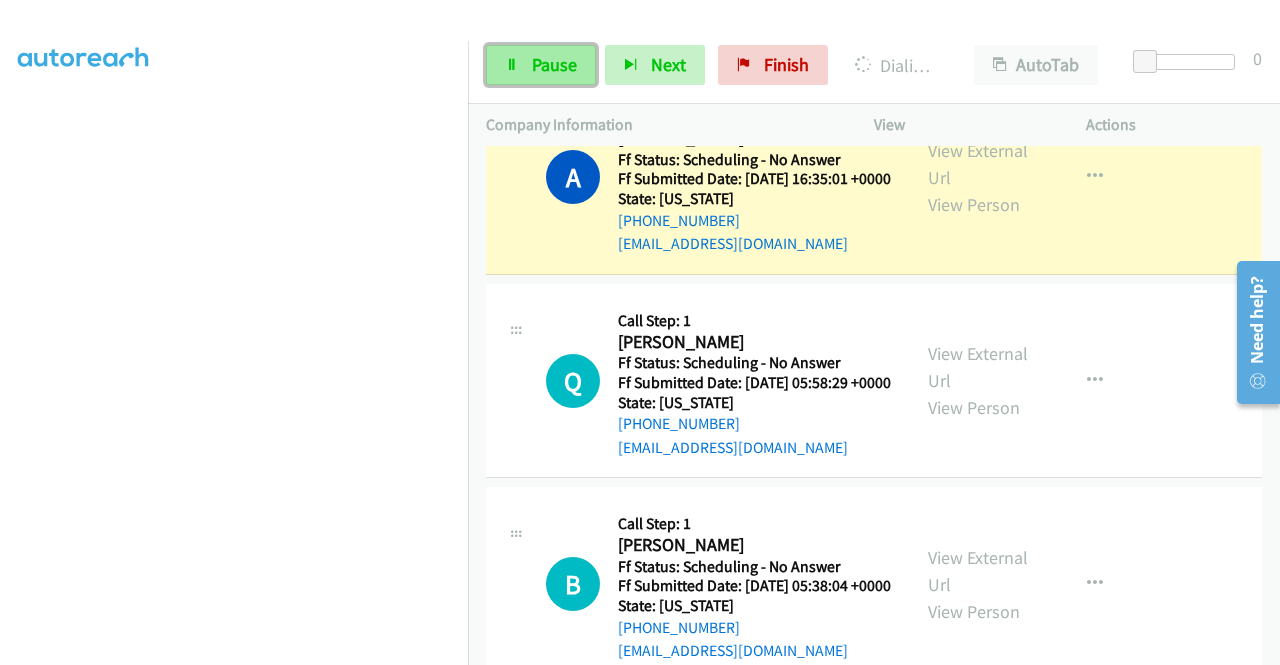 click on "Pause" at bounding box center (554, 64) 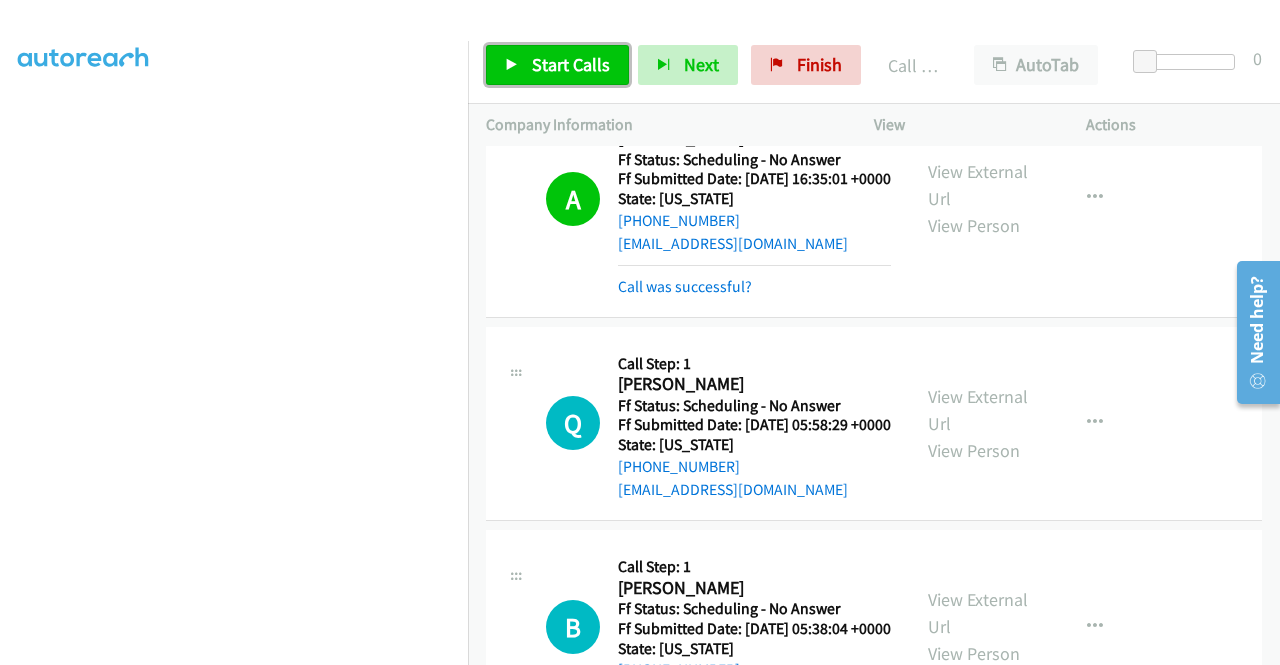 click on "Start Calls" at bounding box center [557, 65] 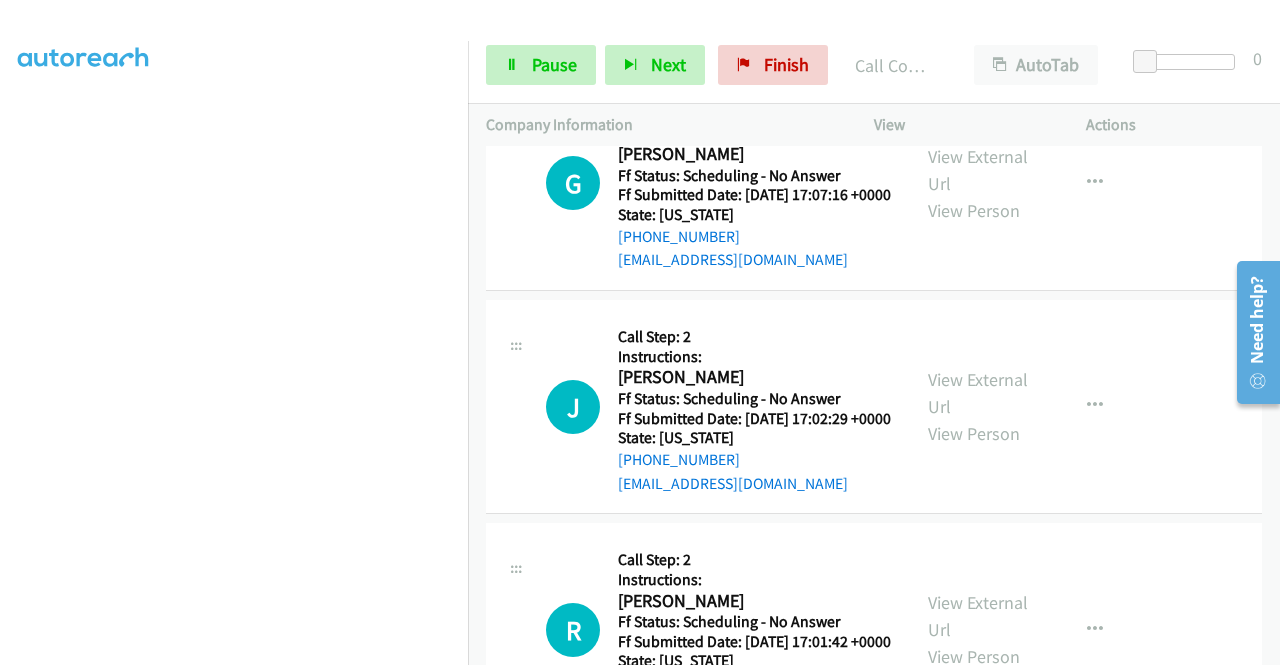 scroll, scrollTop: 5970, scrollLeft: 0, axis: vertical 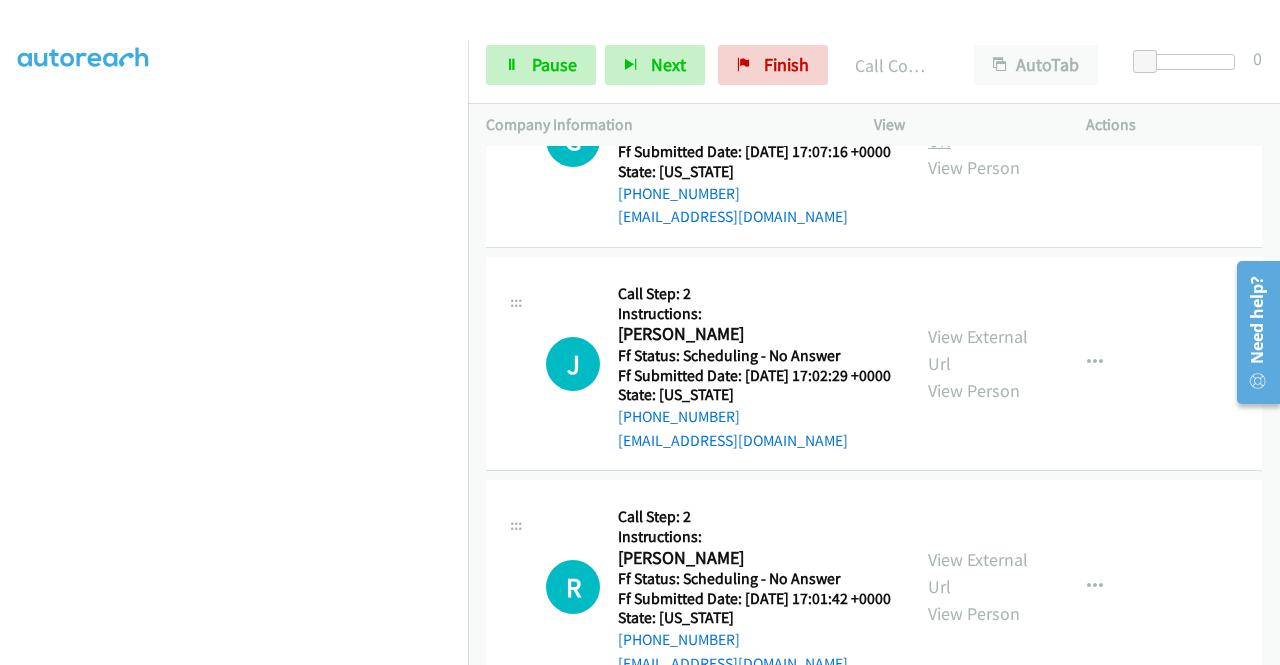 click on "View External Url" at bounding box center (978, 127) 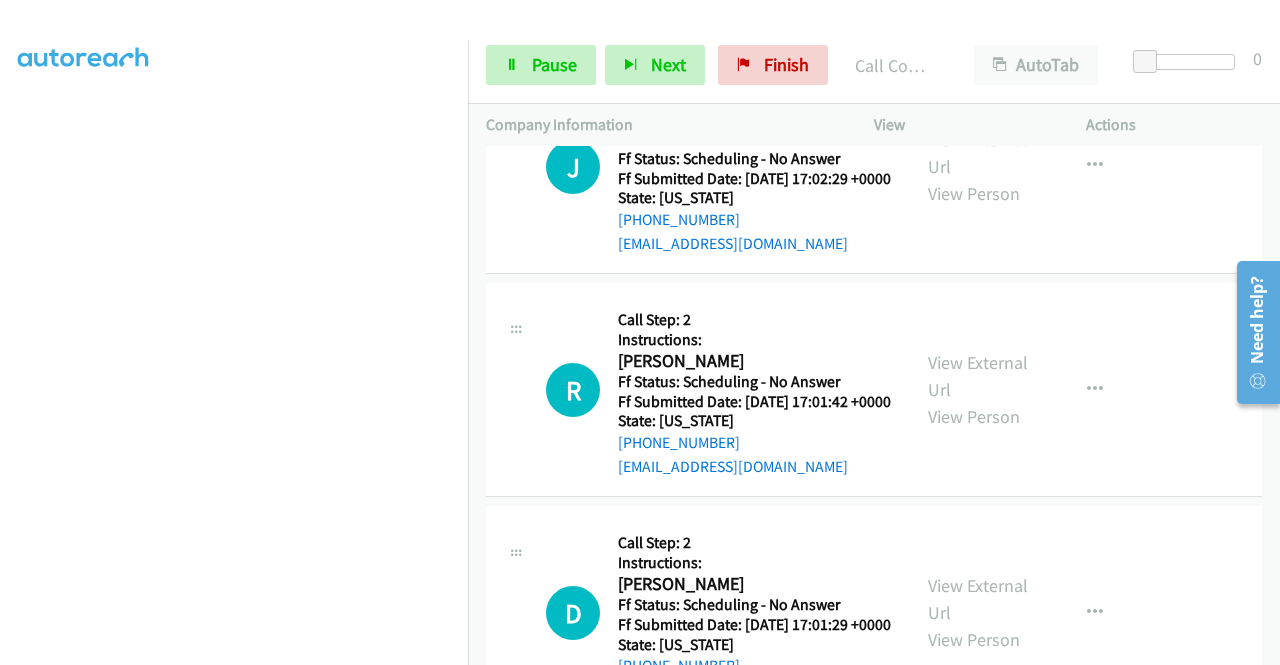 scroll, scrollTop: 6170, scrollLeft: 0, axis: vertical 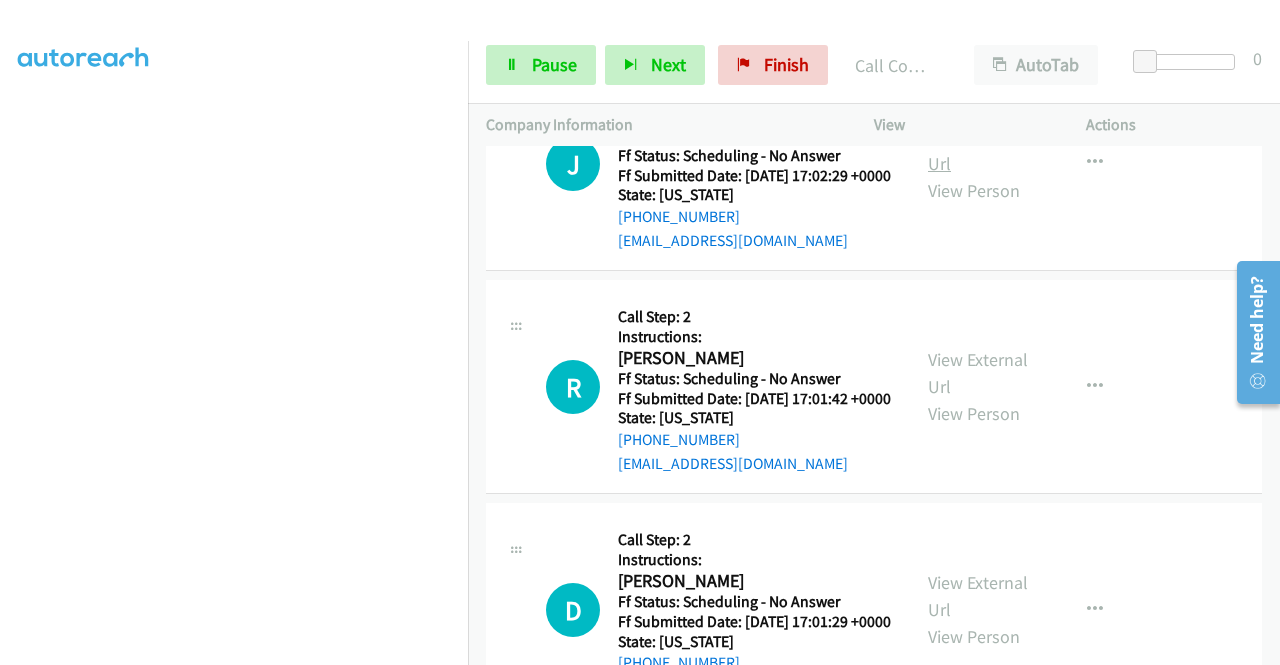 click on "View External Url" at bounding box center [978, 150] 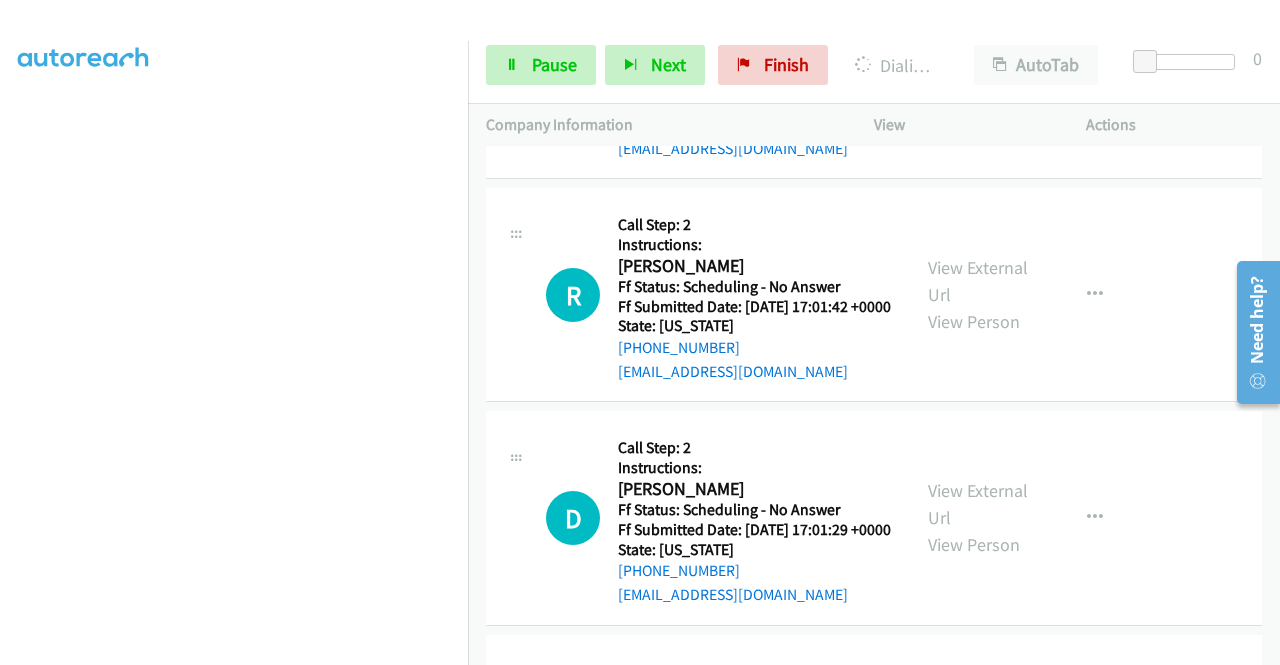 scroll, scrollTop: 6370, scrollLeft: 0, axis: vertical 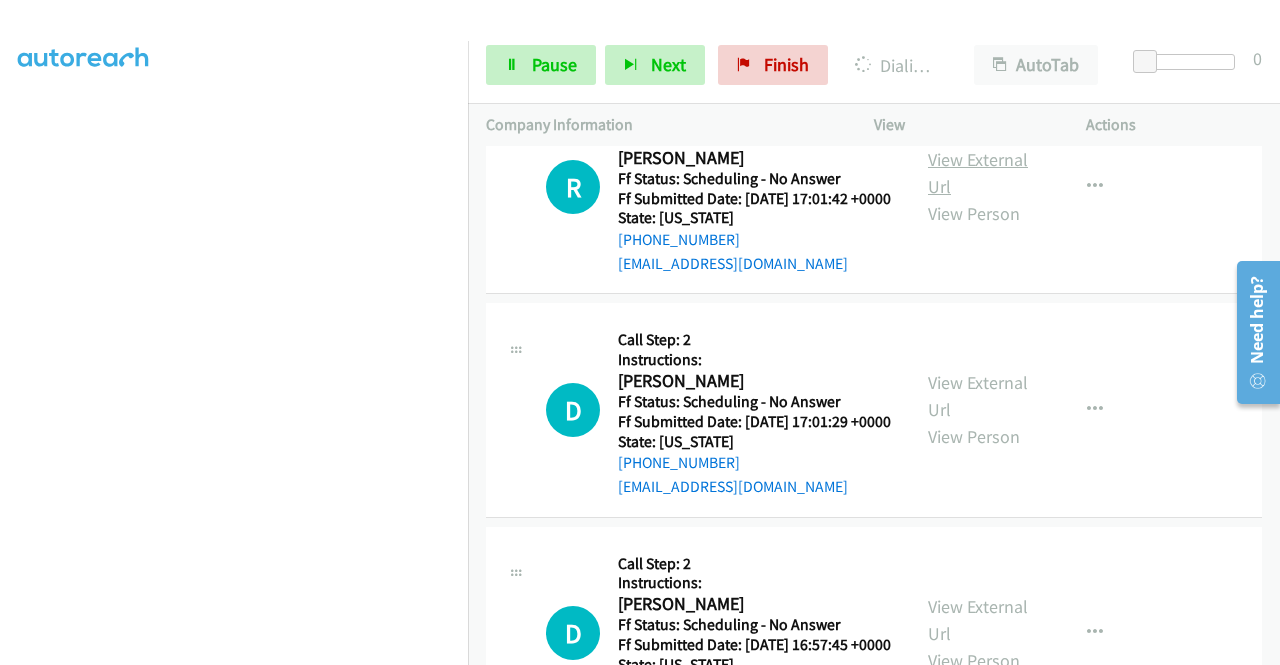 click on "View External Url" at bounding box center [978, 173] 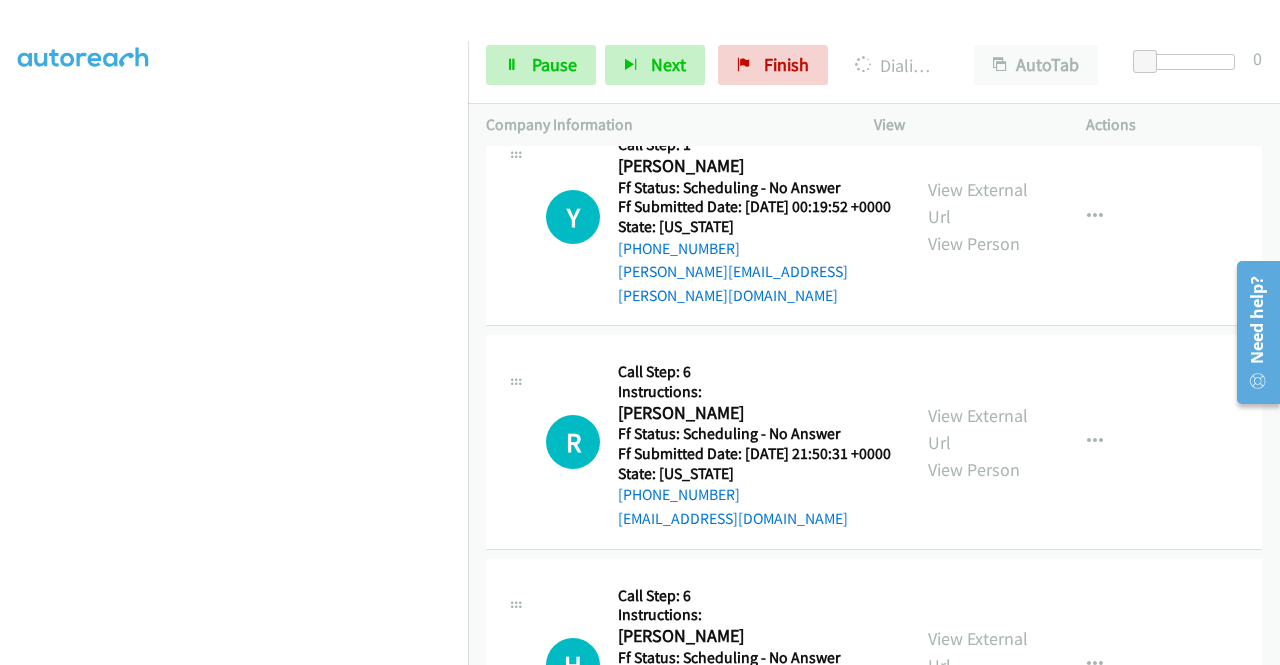 scroll, scrollTop: 5070, scrollLeft: 0, axis: vertical 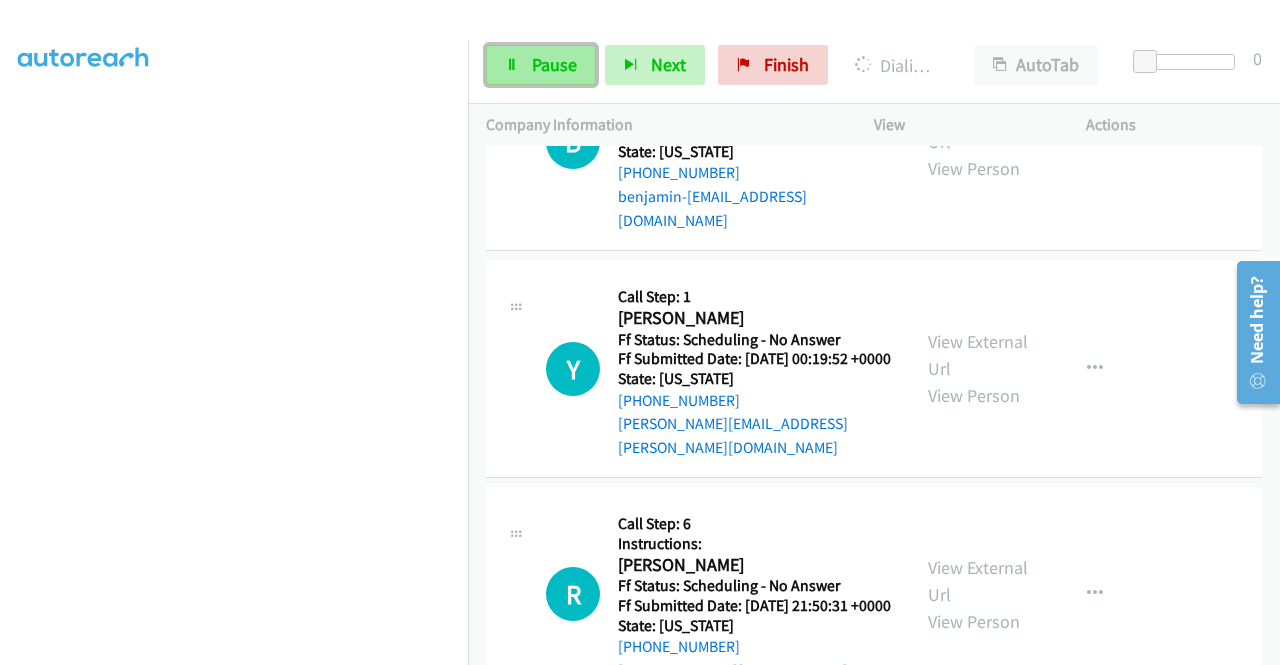 click on "Pause" at bounding box center (554, 64) 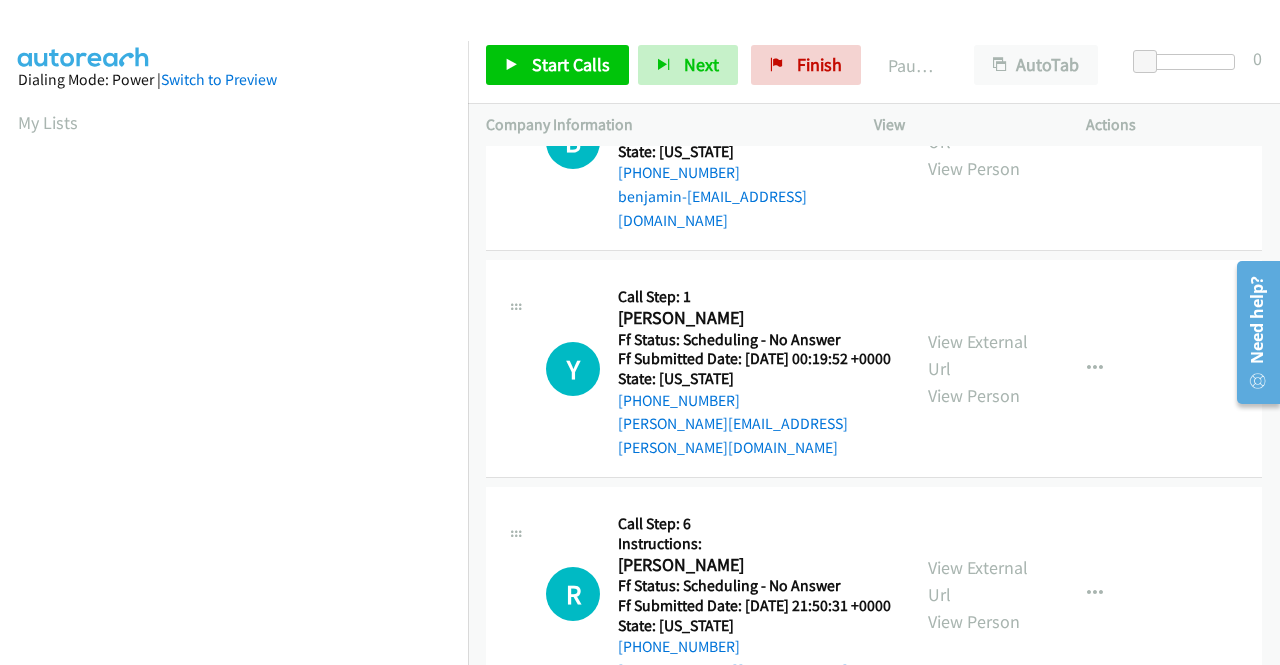 scroll, scrollTop: 456, scrollLeft: 0, axis: vertical 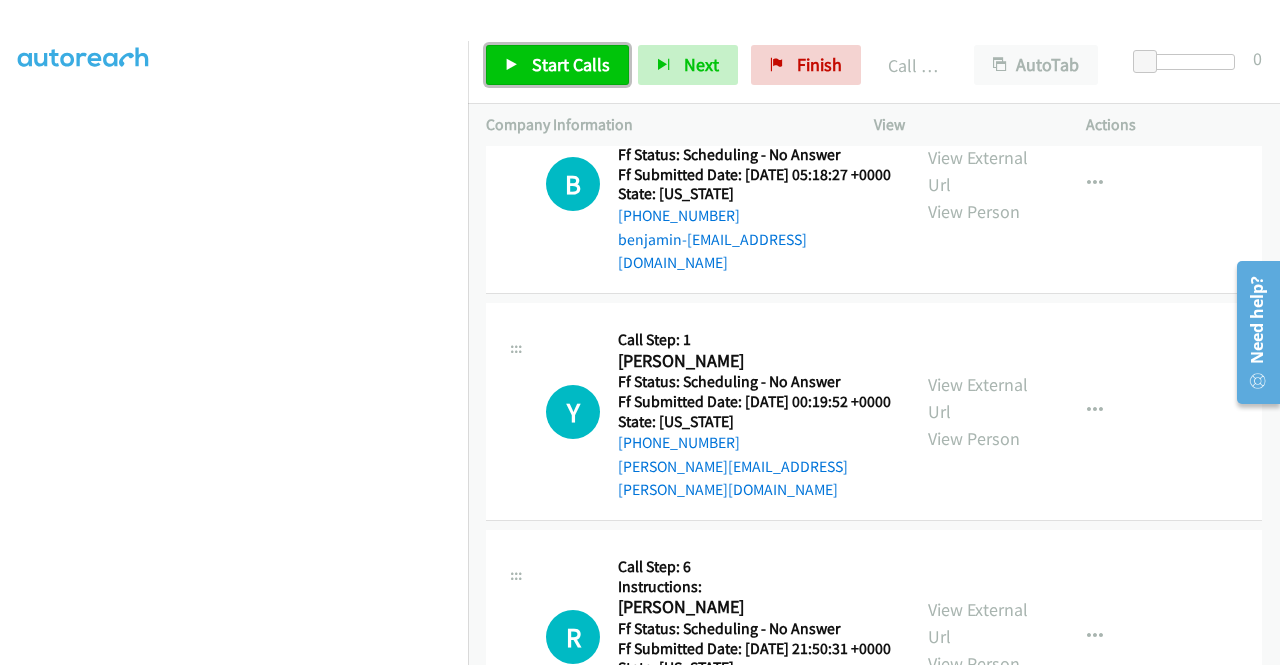 click on "Start Calls" at bounding box center [571, 64] 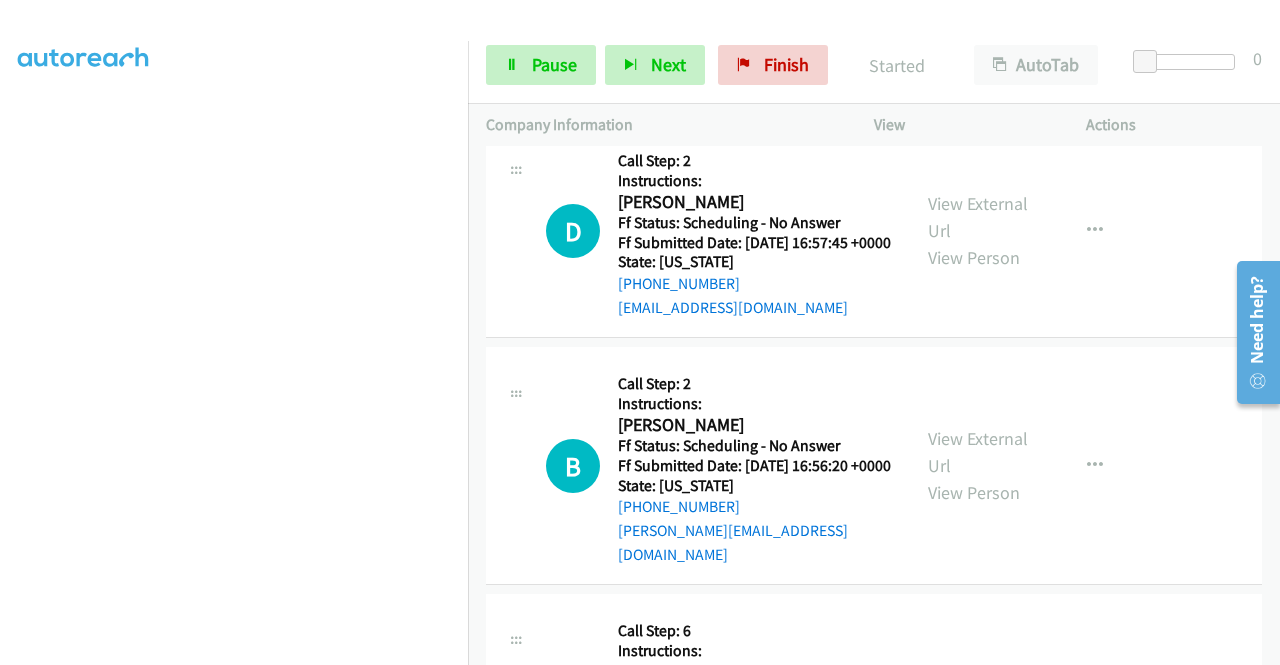 scroll, scrollTop: 6870, scrollLeft: 0, axis: vertical 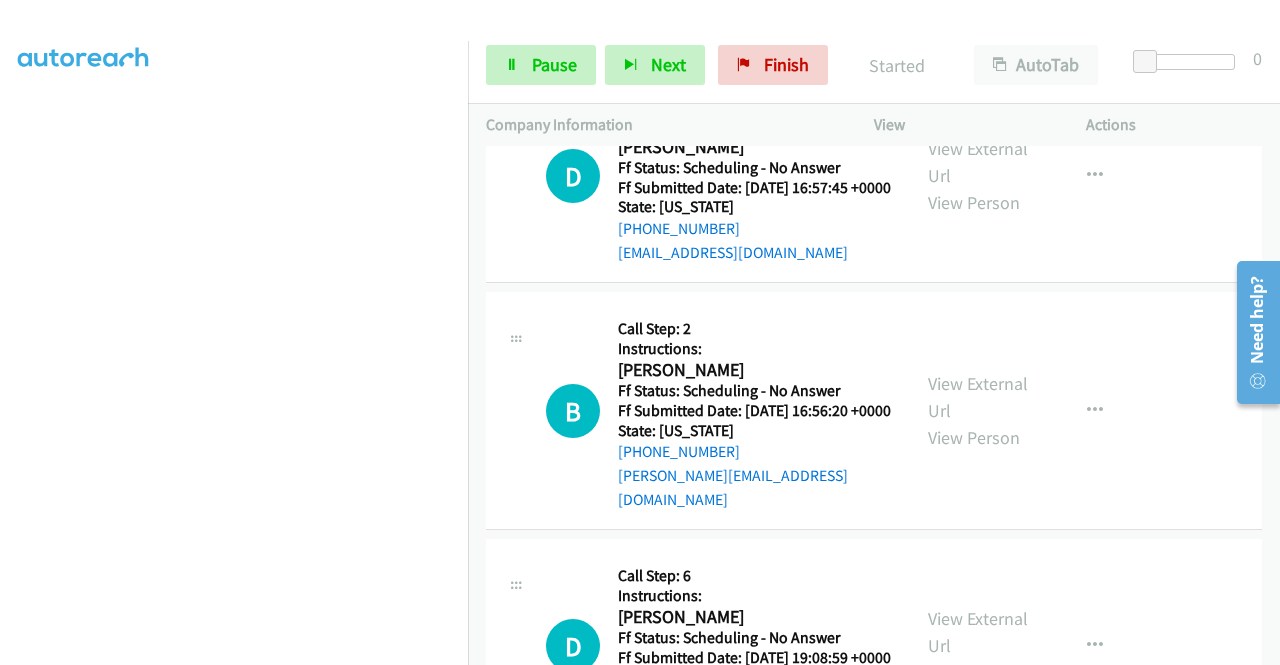 click on "View External Url" at bounding box center (978, -61) 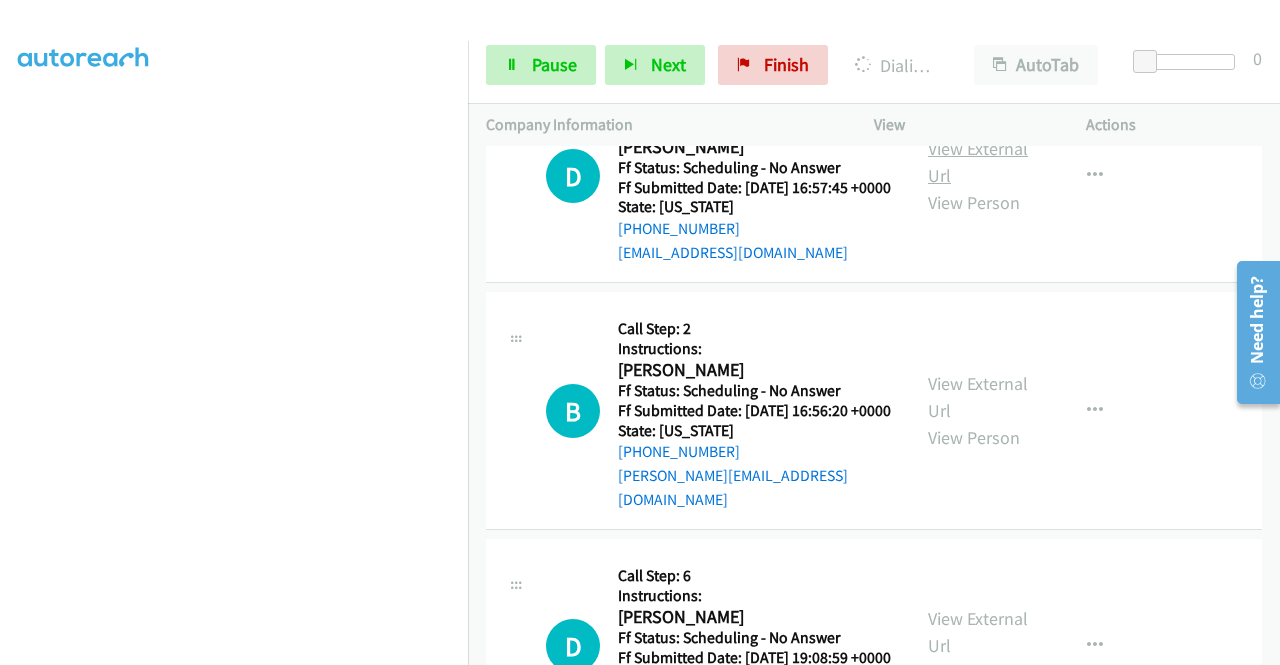 click on "View External Url" at bounding box center [978, 162] 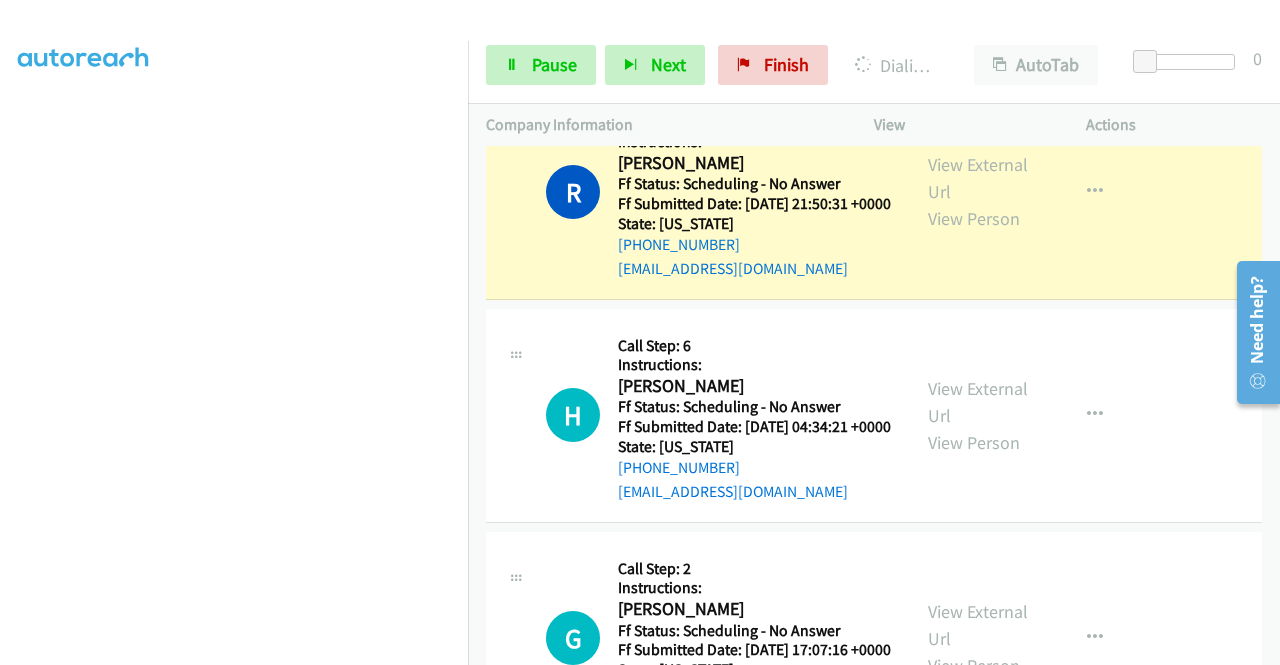 scroll, scrollTop: 5570, scrollLeft: 0, axis: vertical 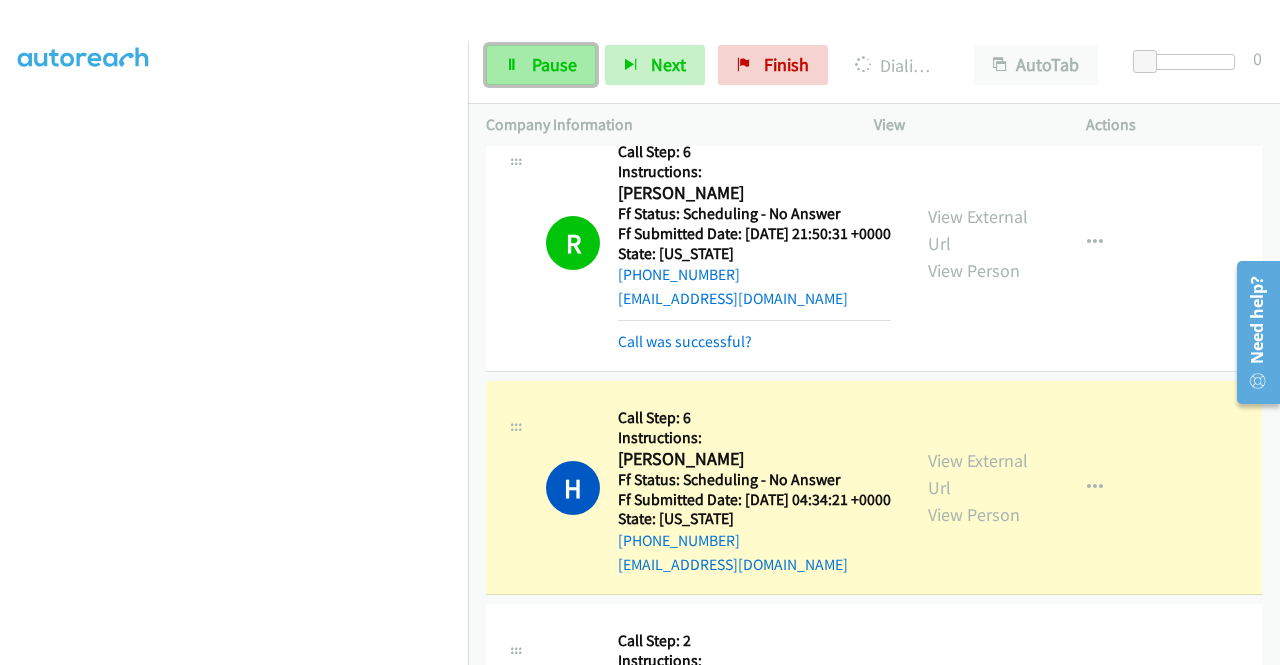click on "Pause" at bounding box center (554, 64) 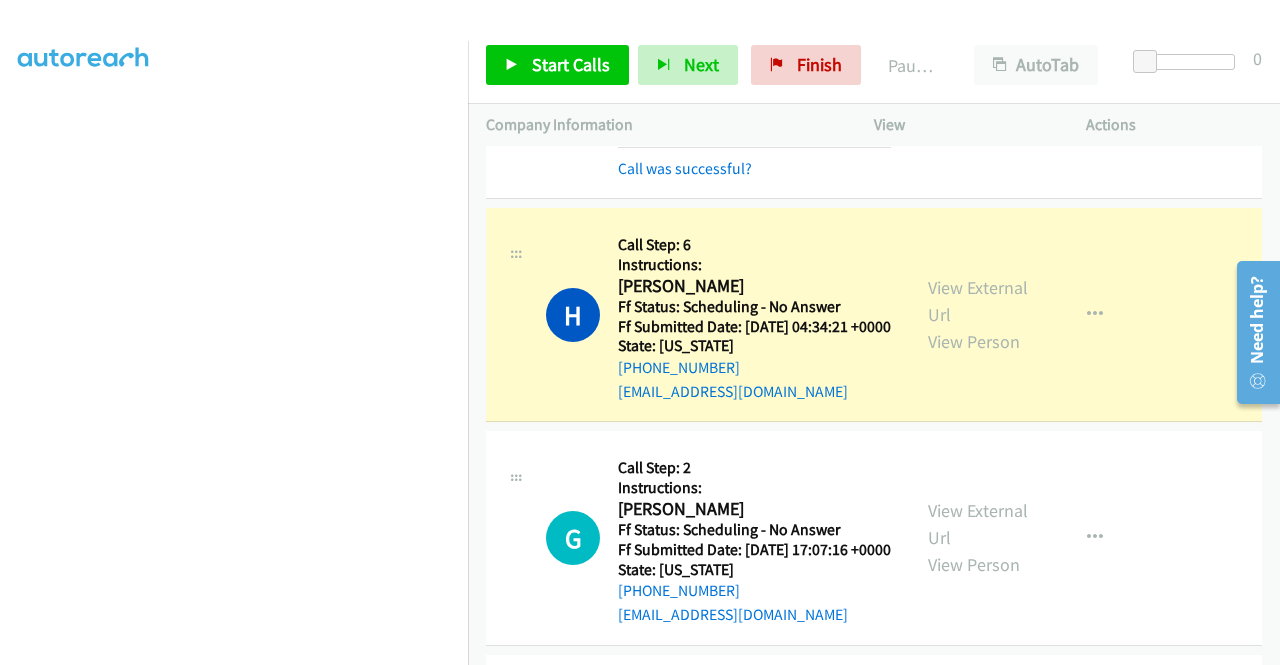 scroll, scrollTop: 5870, scrollLeft: 0, axis: vertical 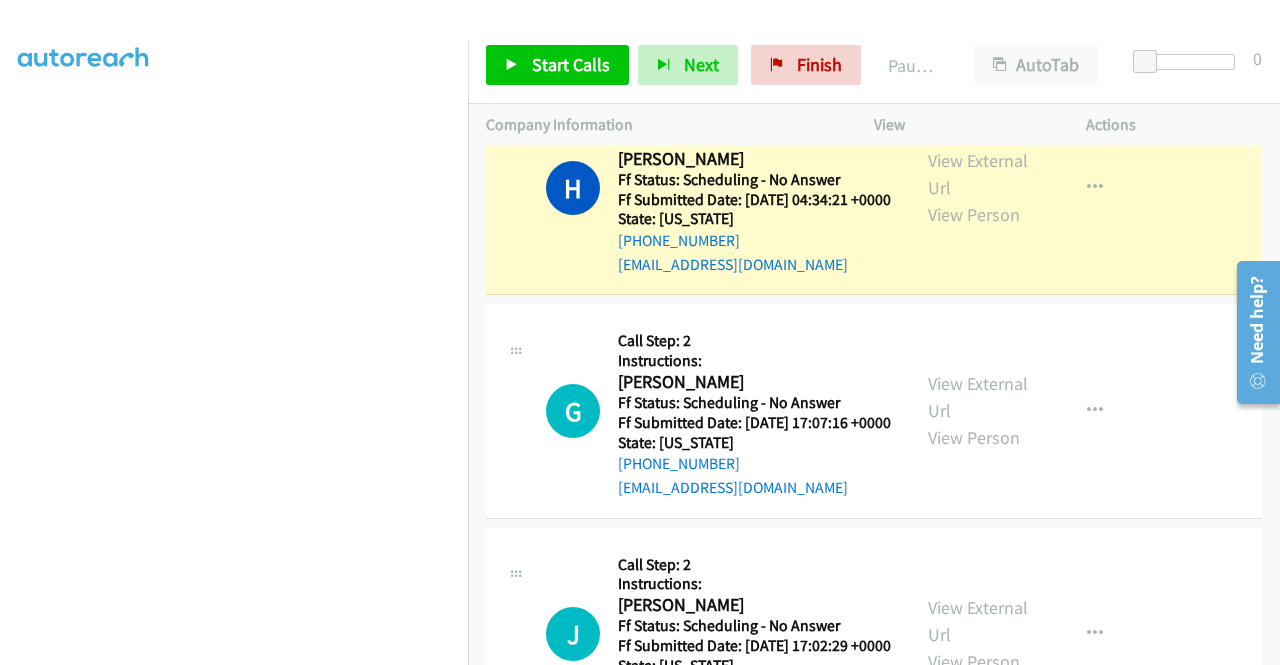 click on "Call was successful?" at bounding box center [685, 41] 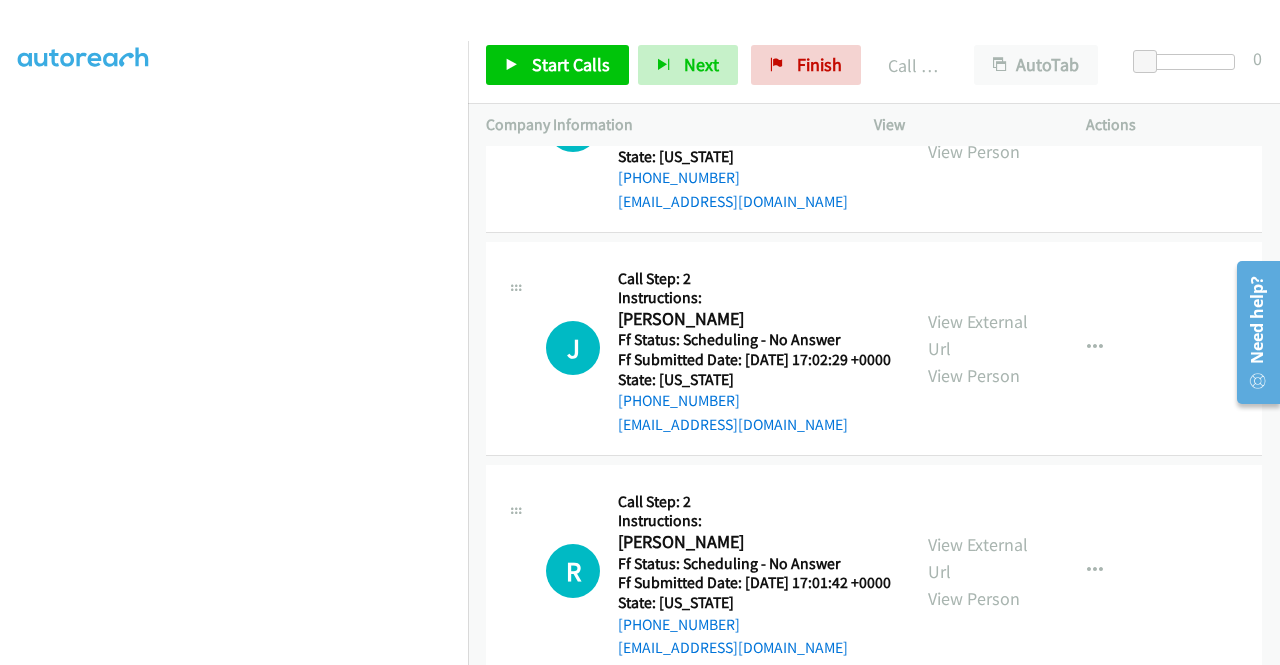 scroll, scrollTop: 6270, scrollLeft: 0, axis: vertical 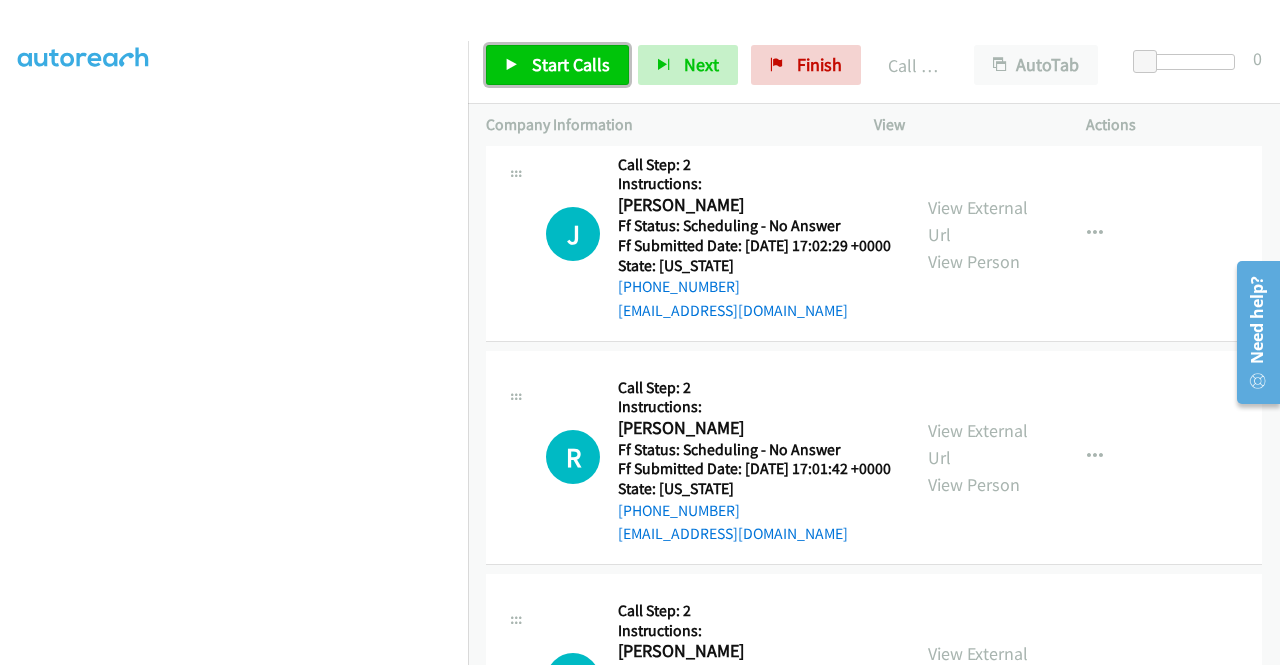 click on "Start Calls" at bounding box center [571, 64] 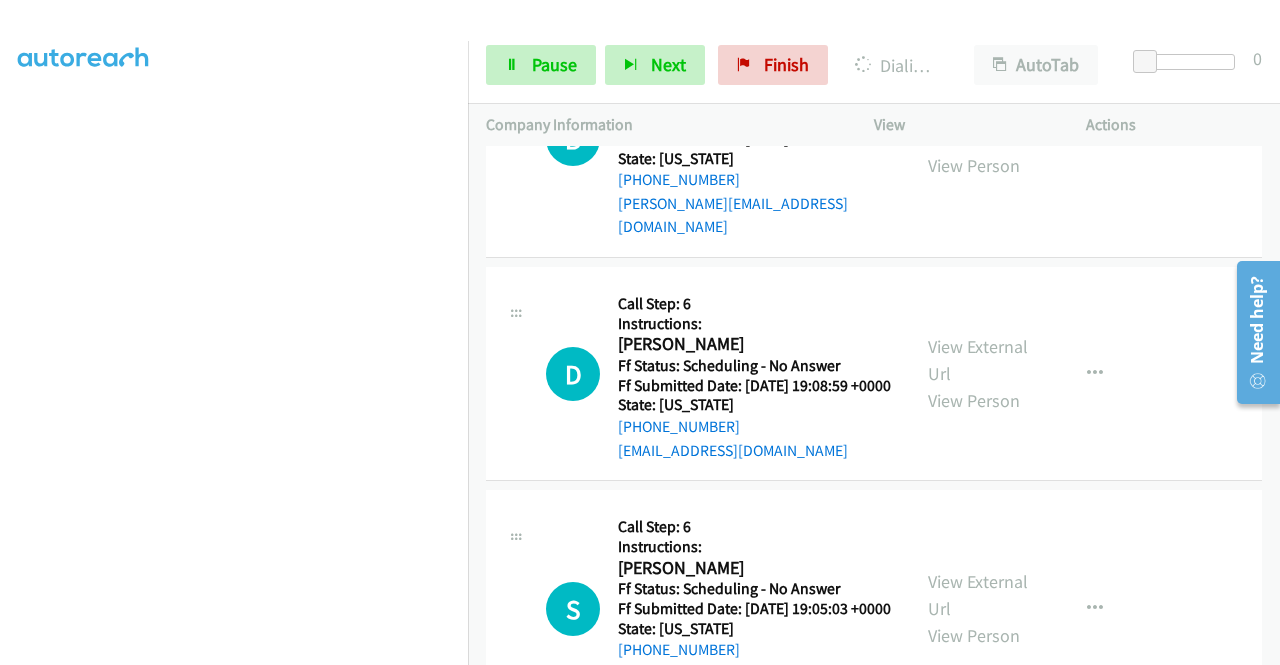 scroll, scrollTop: 7370, scrollLeft: 0, axis: vertical 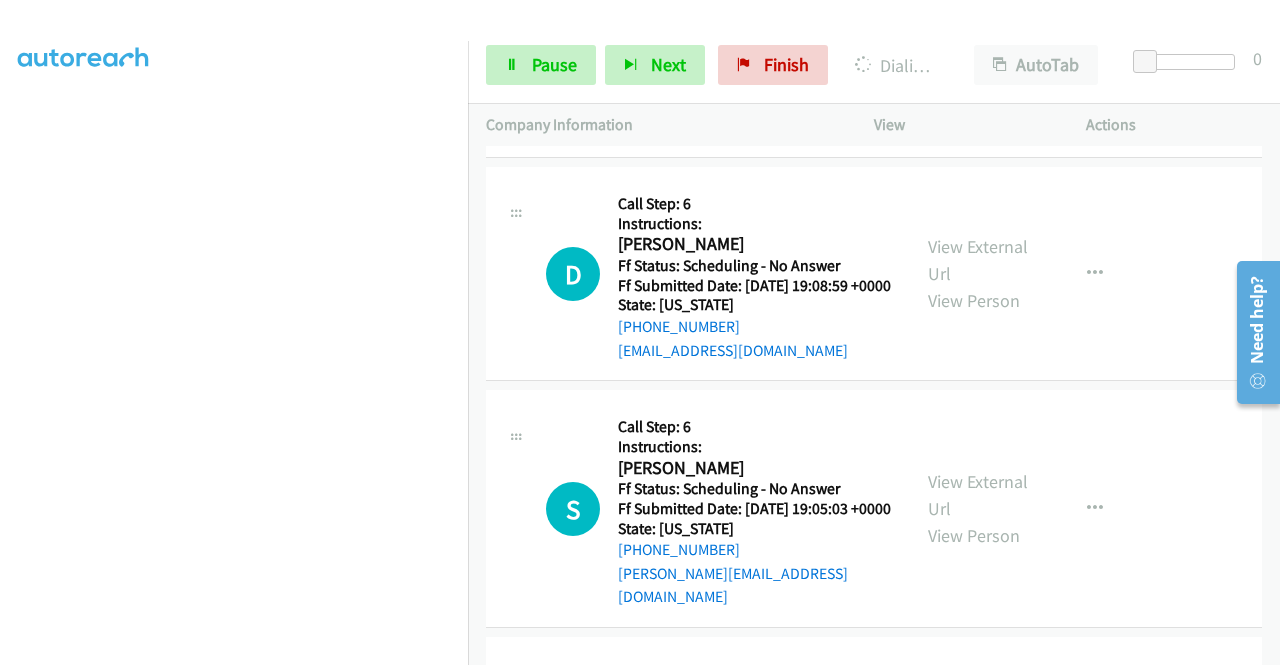 click on "View External Url" at bounding box center (978, 25) 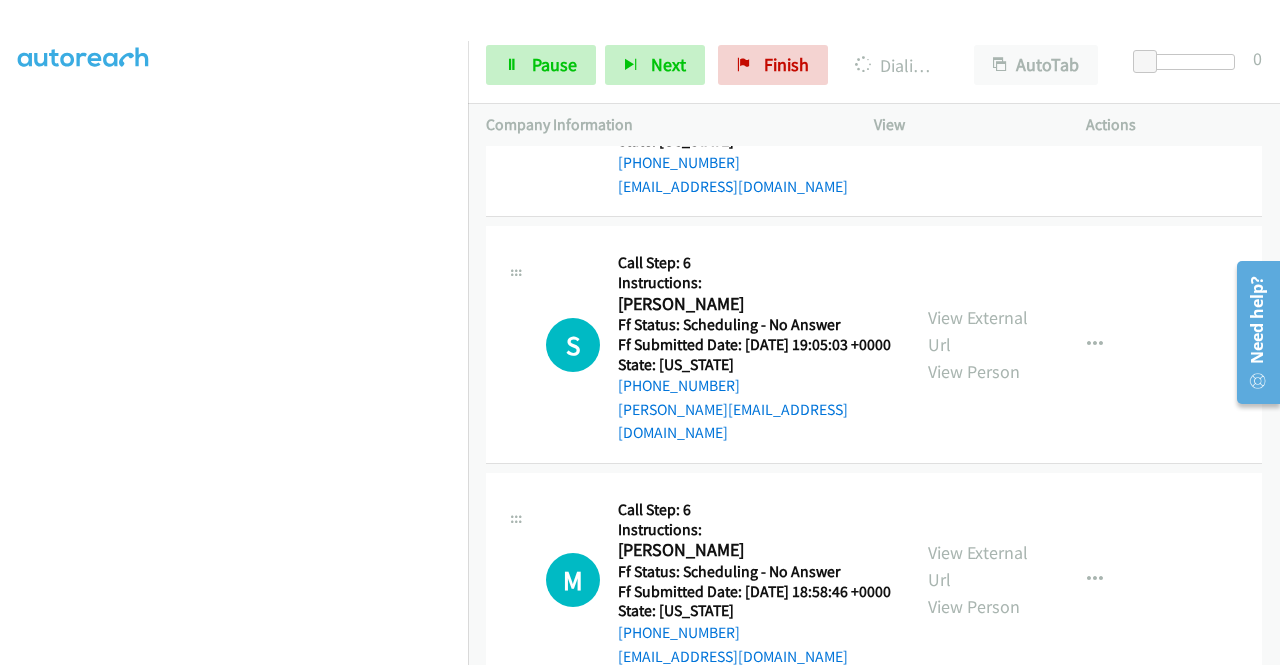 scroll, scrollTop: 7670, scrollLeft: 0, axis: vertical 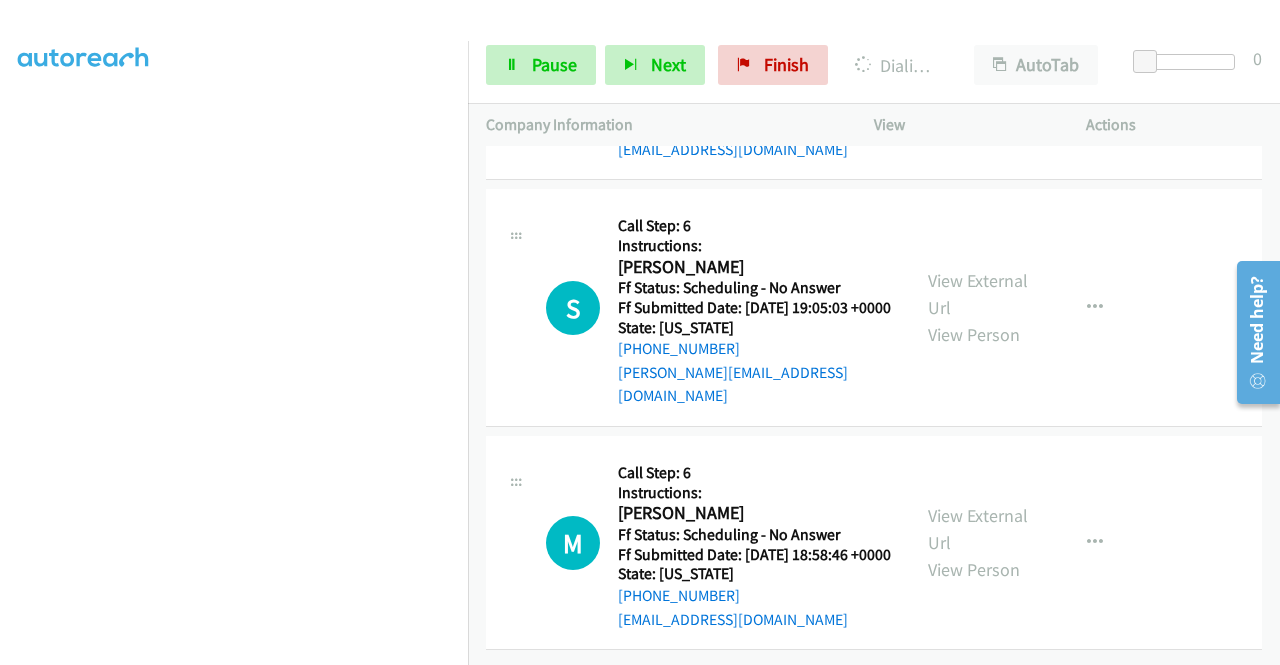 click on "View External Url" at bounding box center (978, 59) 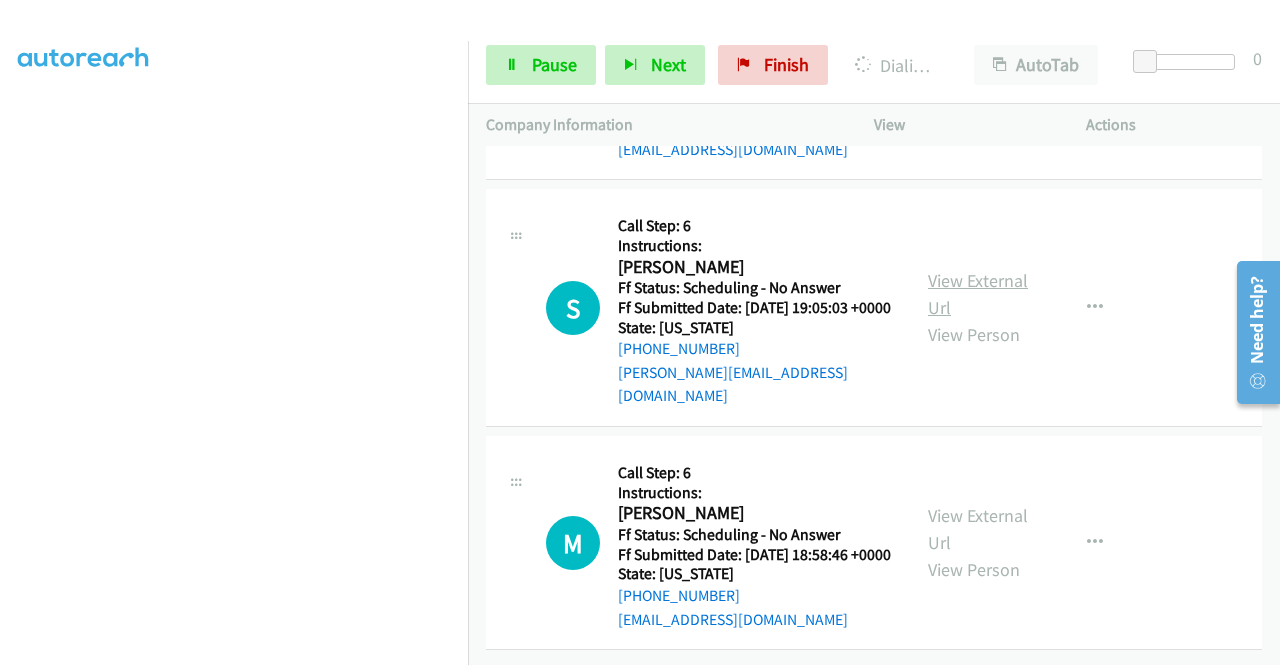 click on "View External Url" at bounding box center [978, 294] 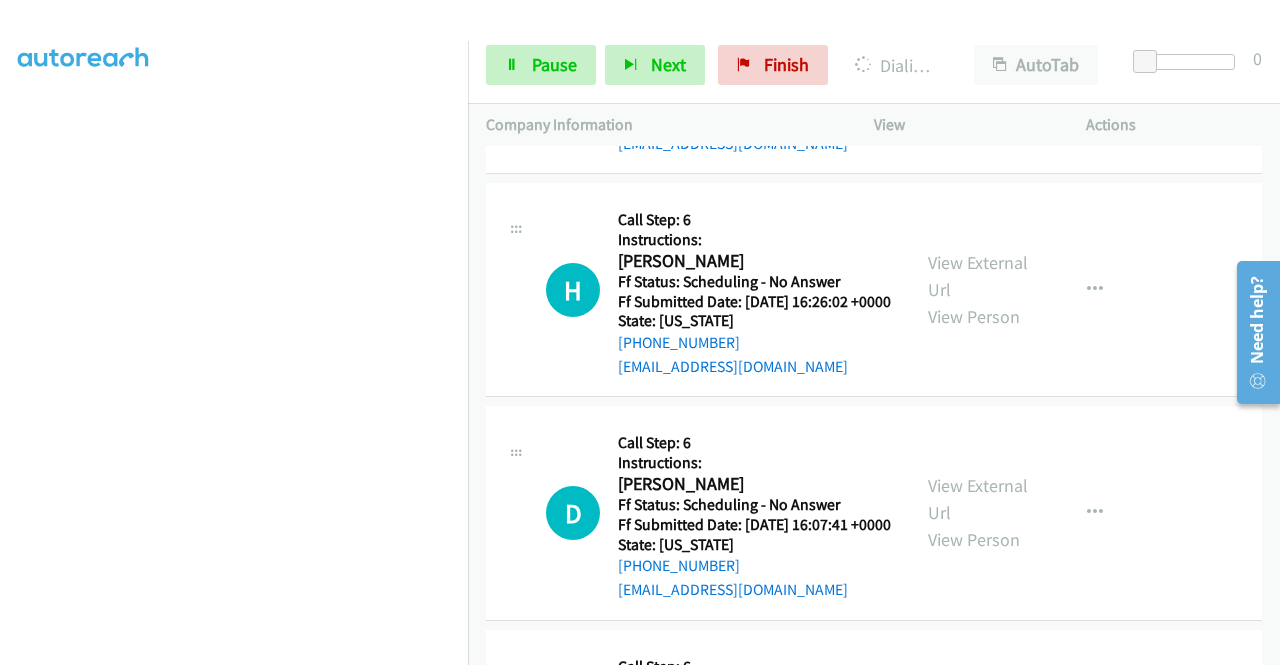 scroll, scrollTop: 8270, scrollLeft: 0, axis: vertical 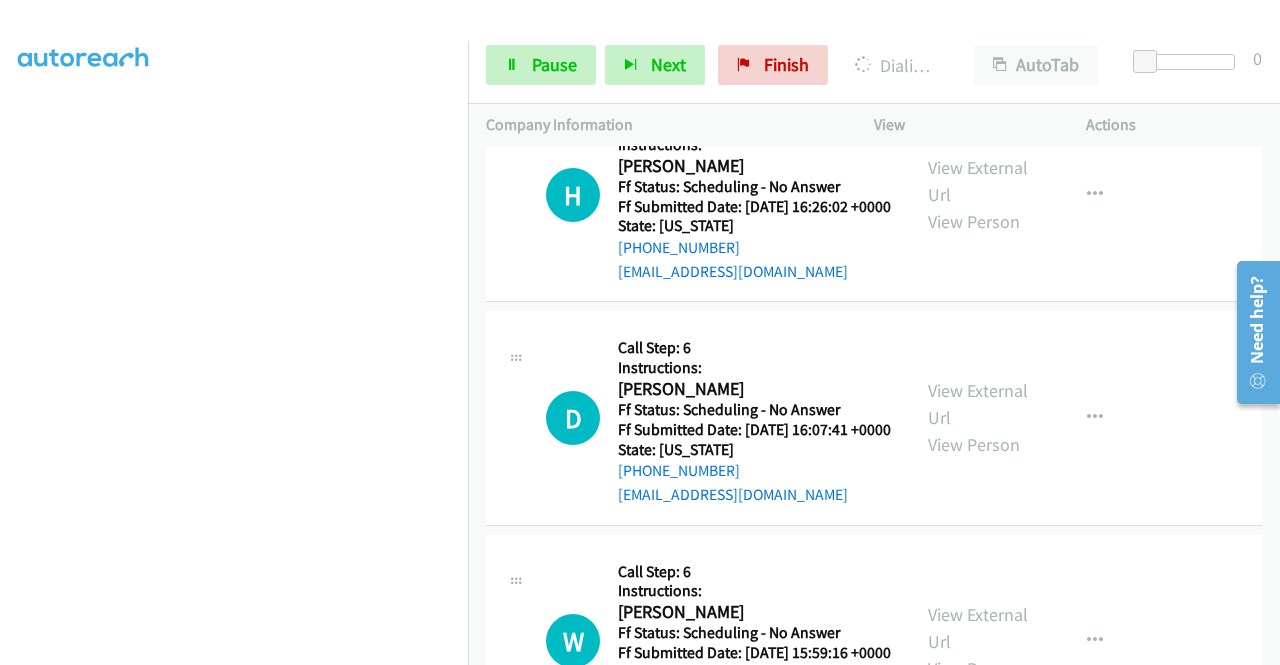 click on "View External Url" at bounding box center (978, -42) 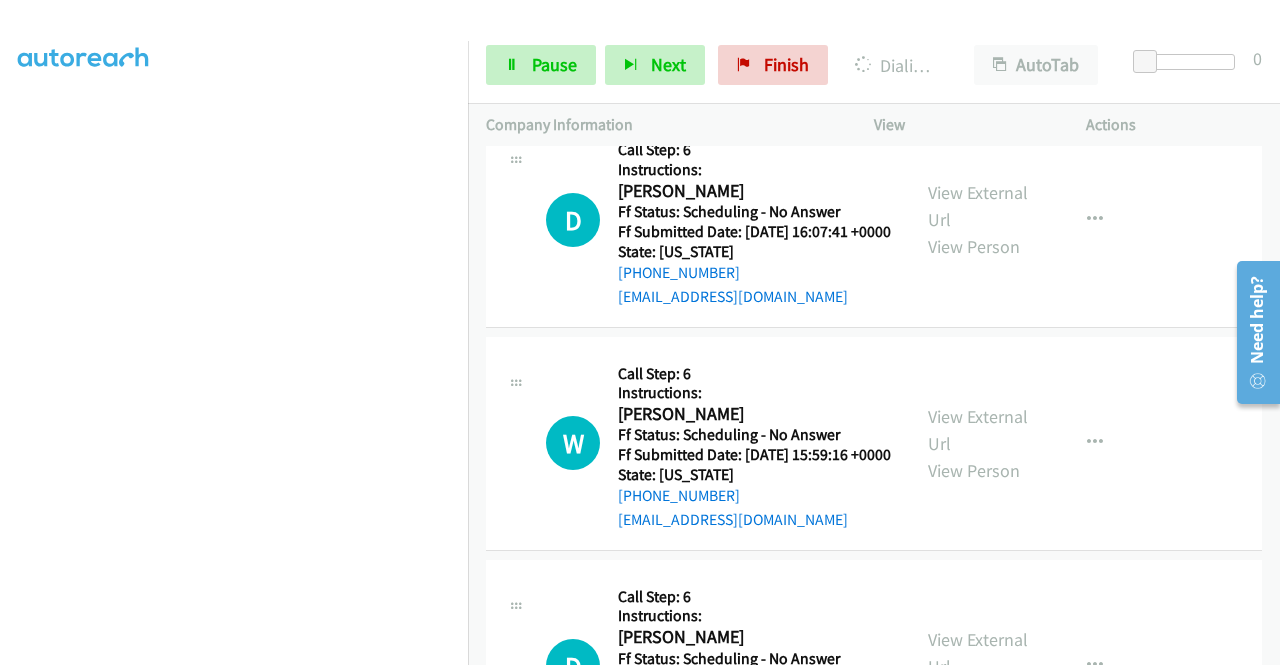 scroll, scrollTop: 8470, scrollLeft: 0, axis: vertical 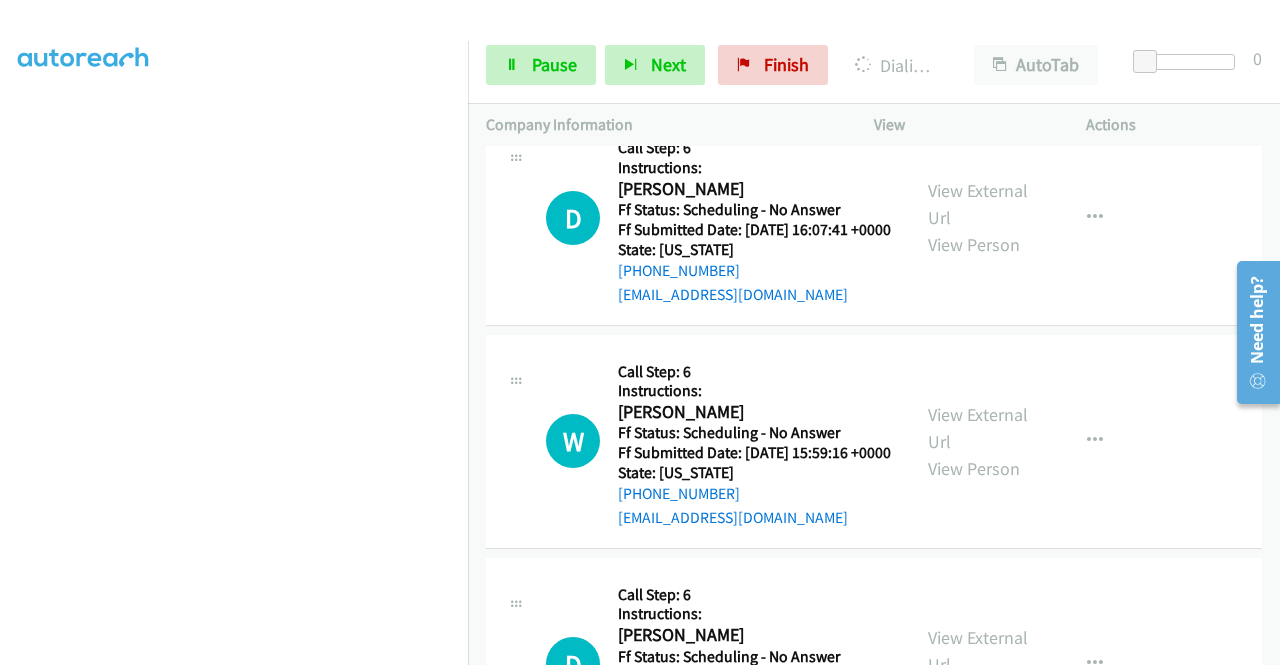 click on "View External Url" at bounding box center (978, -19) 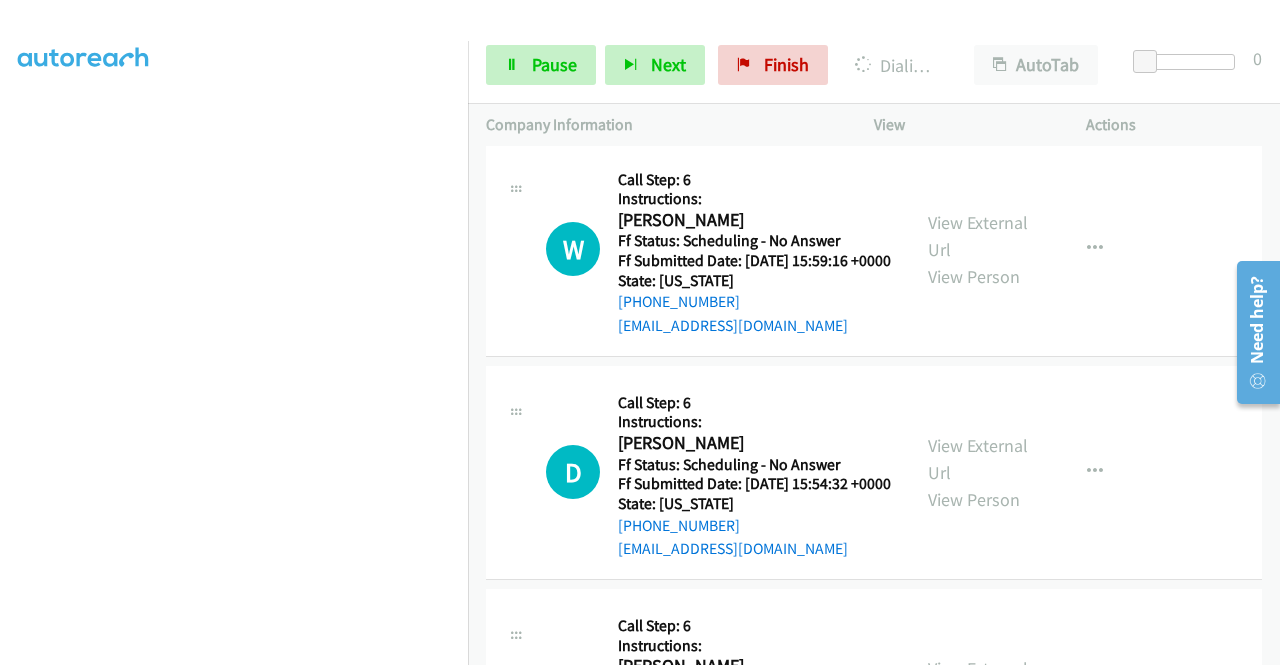 scroll, scrollTop: 8670, scrollLeft: 0, axis: vertical 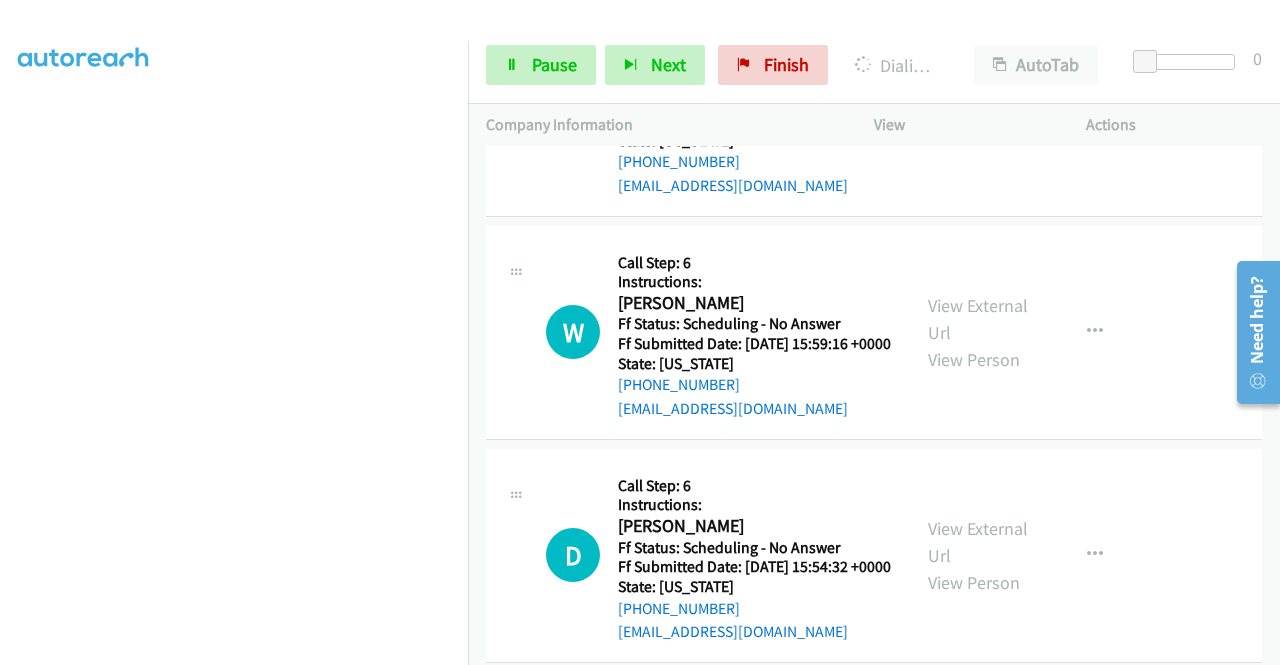 click on "View External Url" at bounding box center [978, 95] 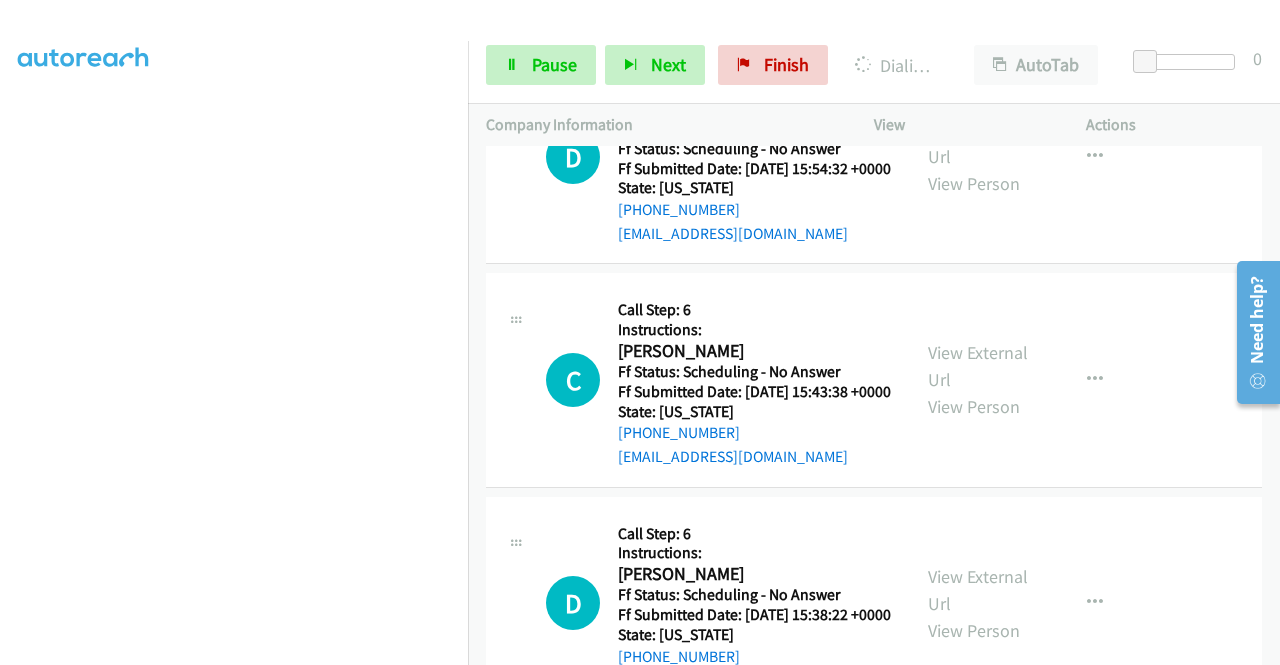 scroll, scrollTop: 9170, scrollLeft: 0, axis: vertical 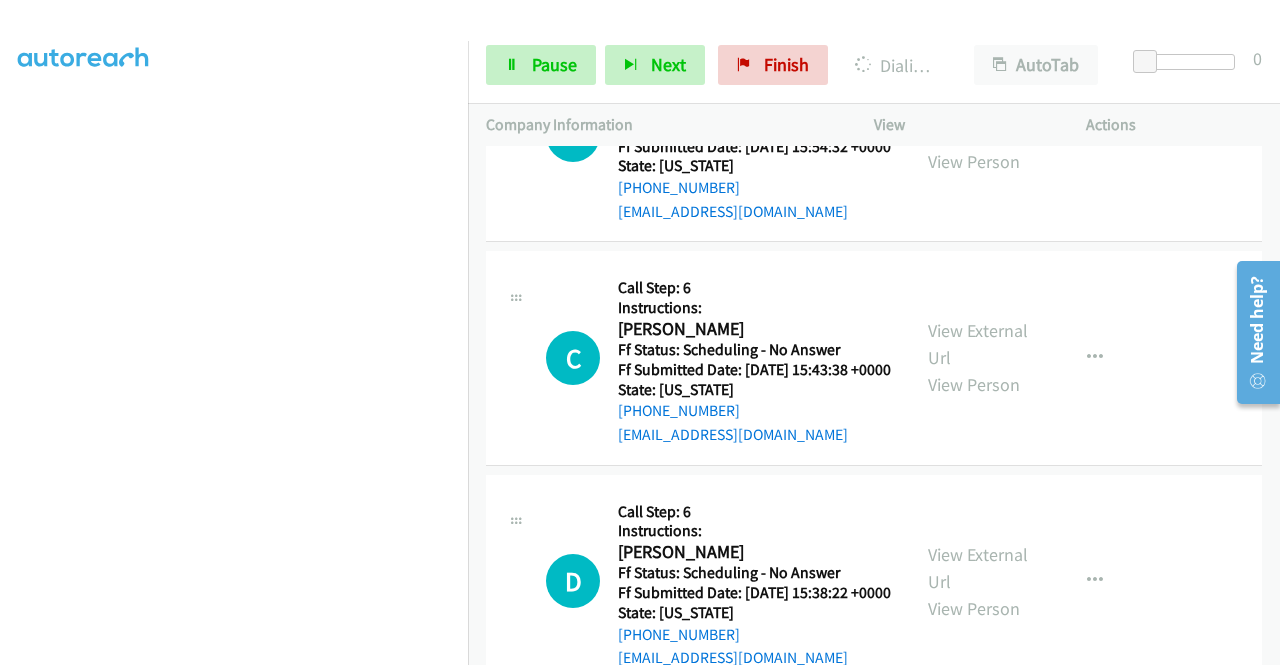 click on "View External Url" at bounding box center [978, -102] 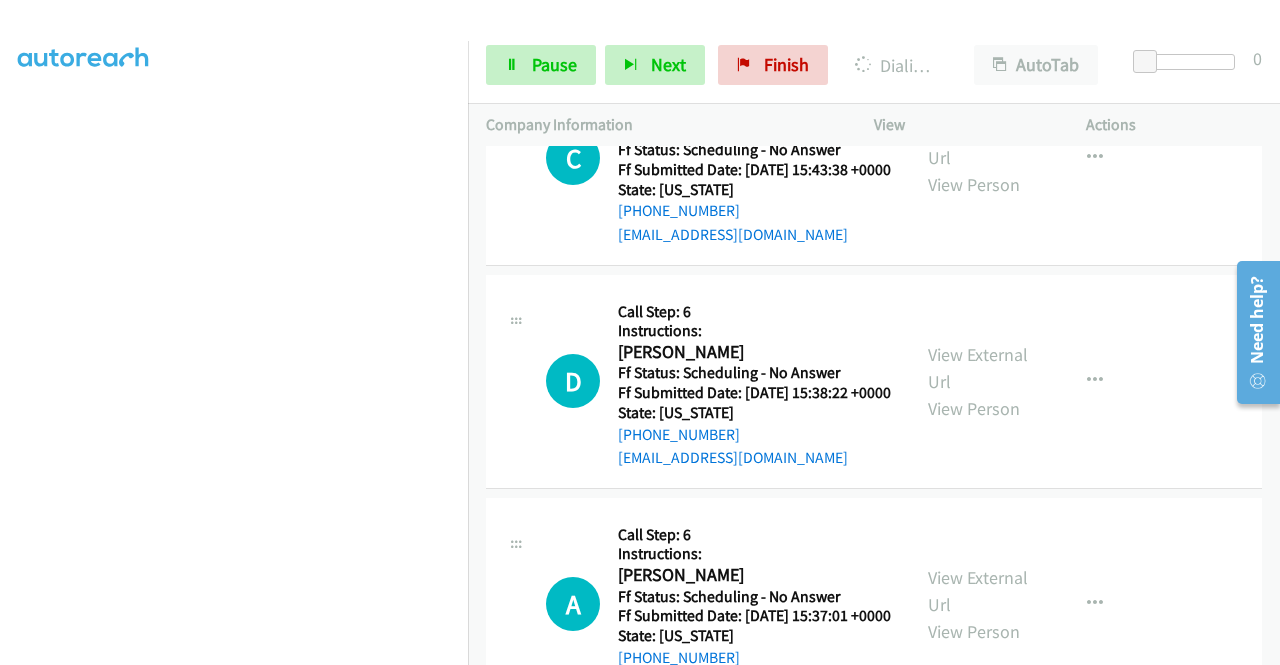 click on "View External Url" at bounding box center (978, -79) 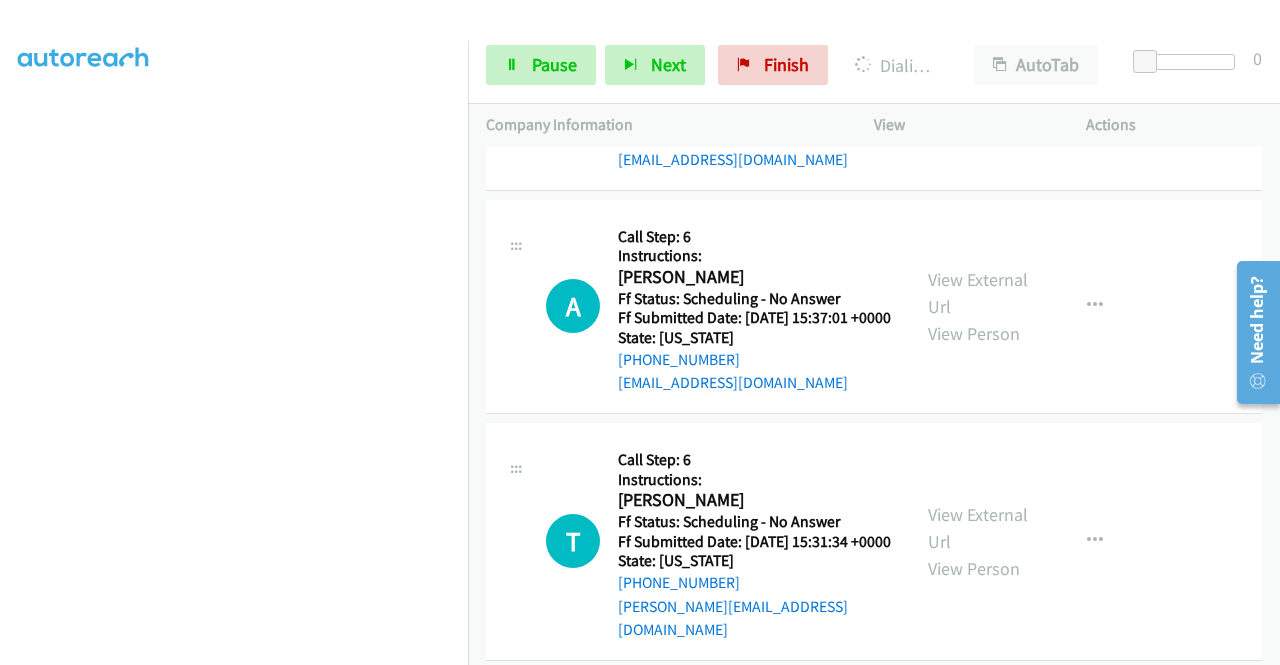 scroll, scrollTop: 9670, scrollLeft: 0, axis: vertical 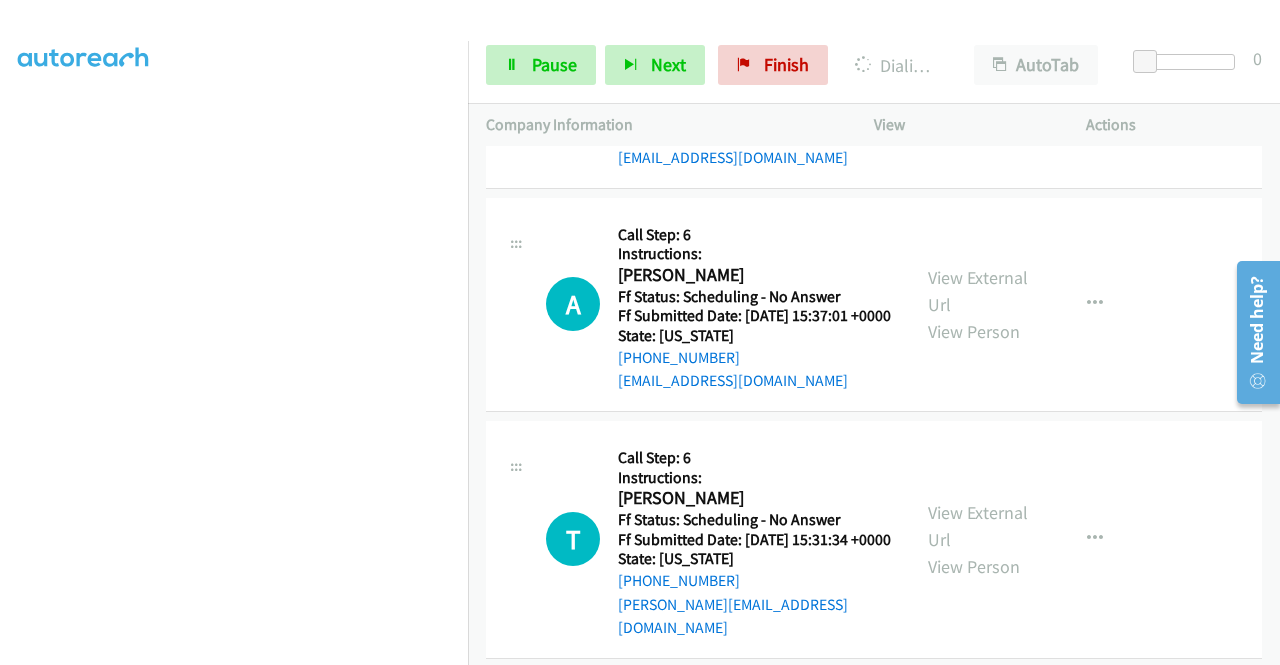 click on "View External Url" at bounding box center [978, -156] 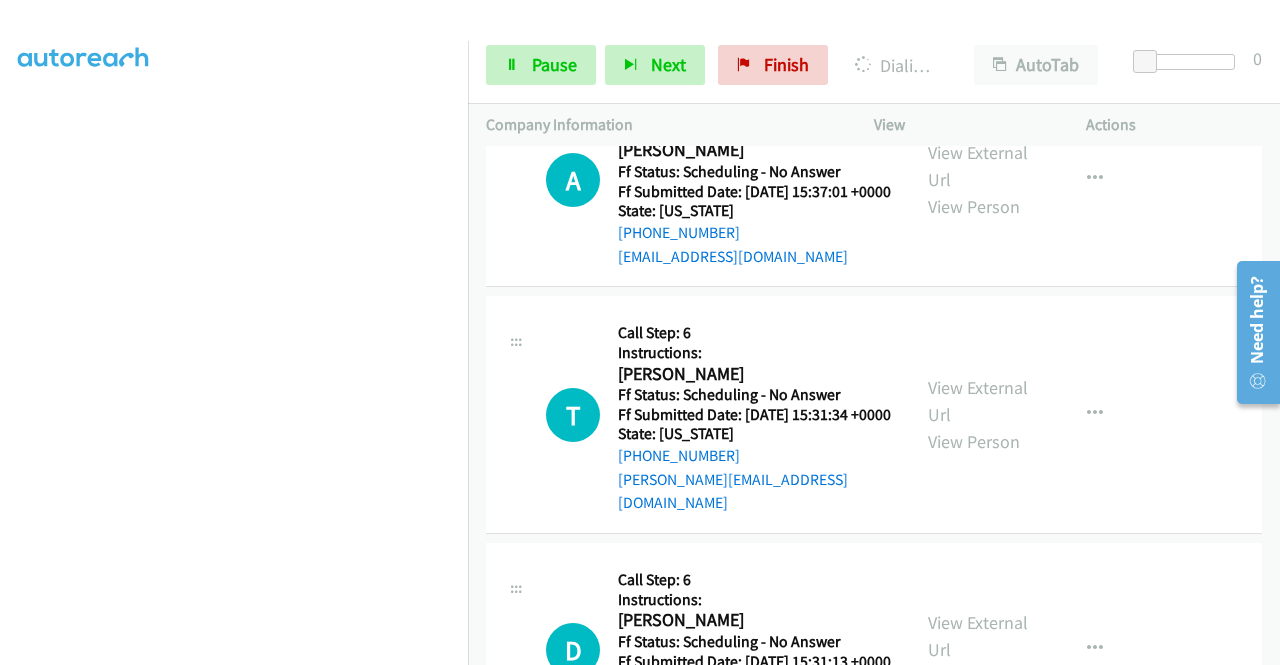 scroll, scrollTop: 9912, scrollLeft: 0, axis: vertical 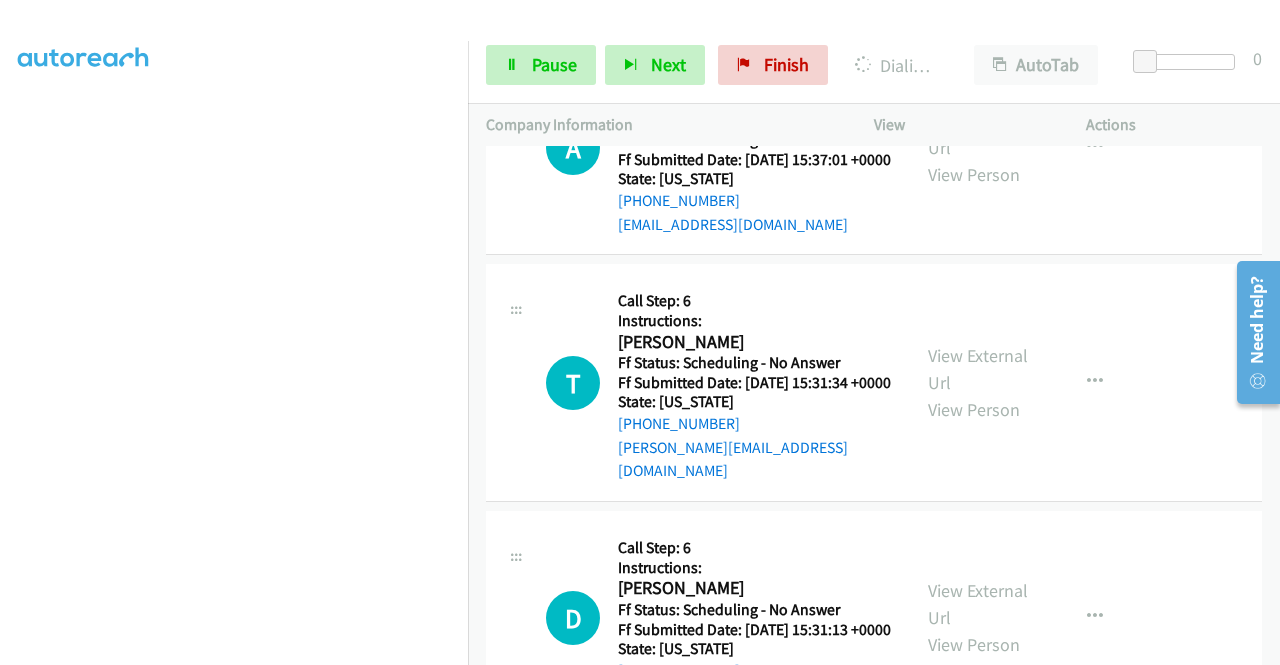 click on "View External Url" at bounding box center [978, -89] 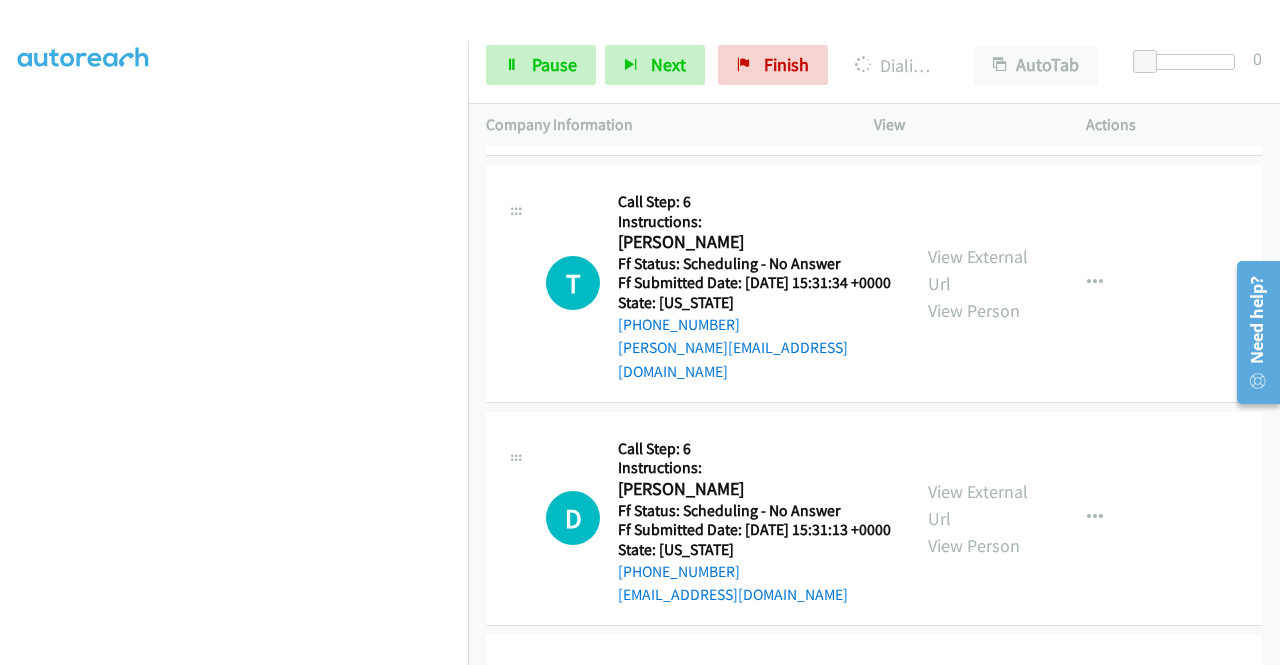 scroll, scrollTop: 10154, scrollLeft: 0, axis: vertical 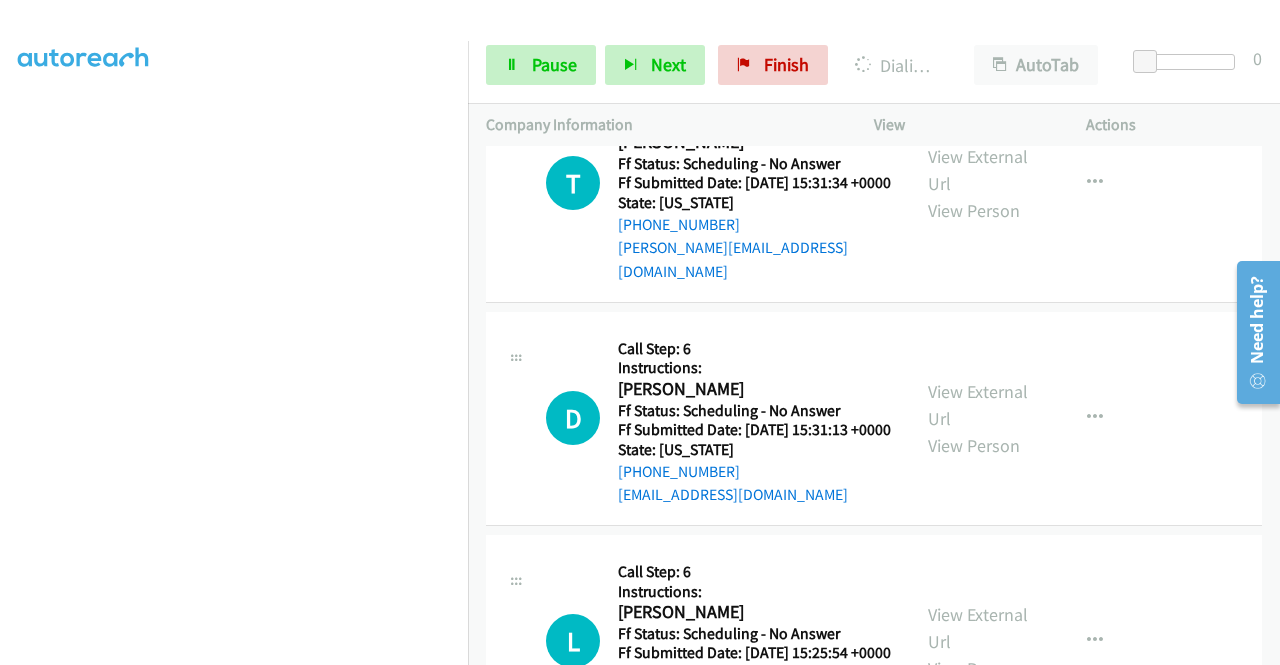 click on "View External Url" at bounding box center [978, -65] 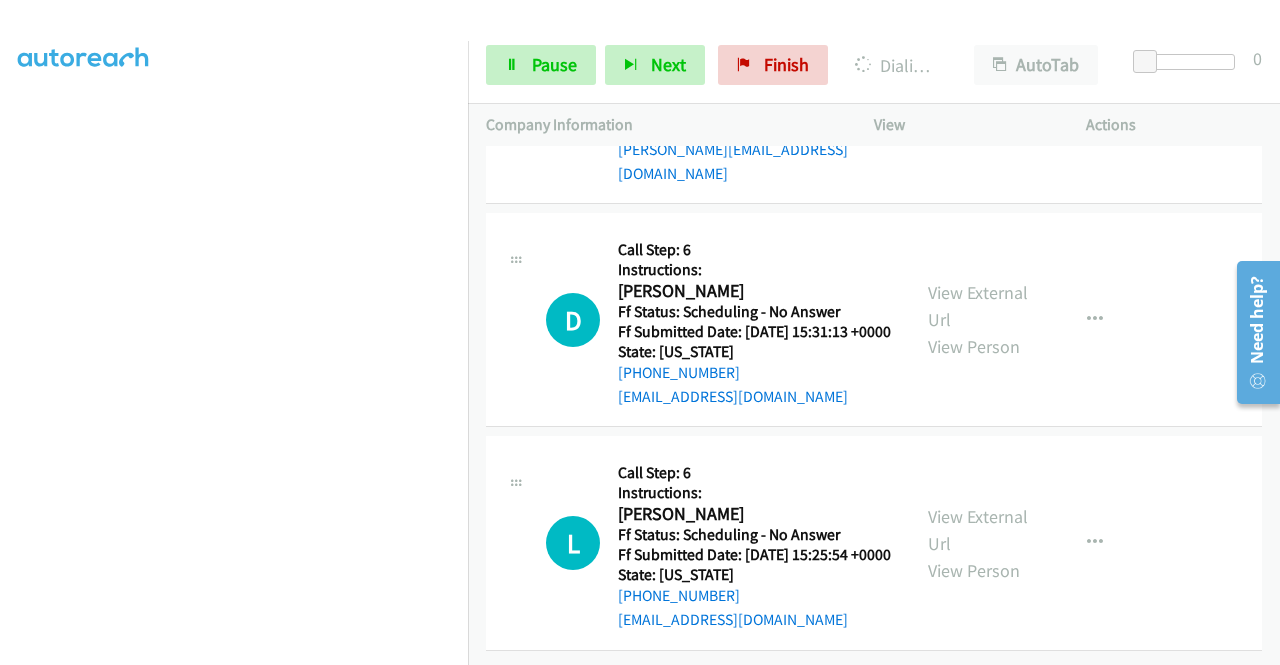 scroll, scrollTop: 10554, scrollLeft: 0, axis: vertical 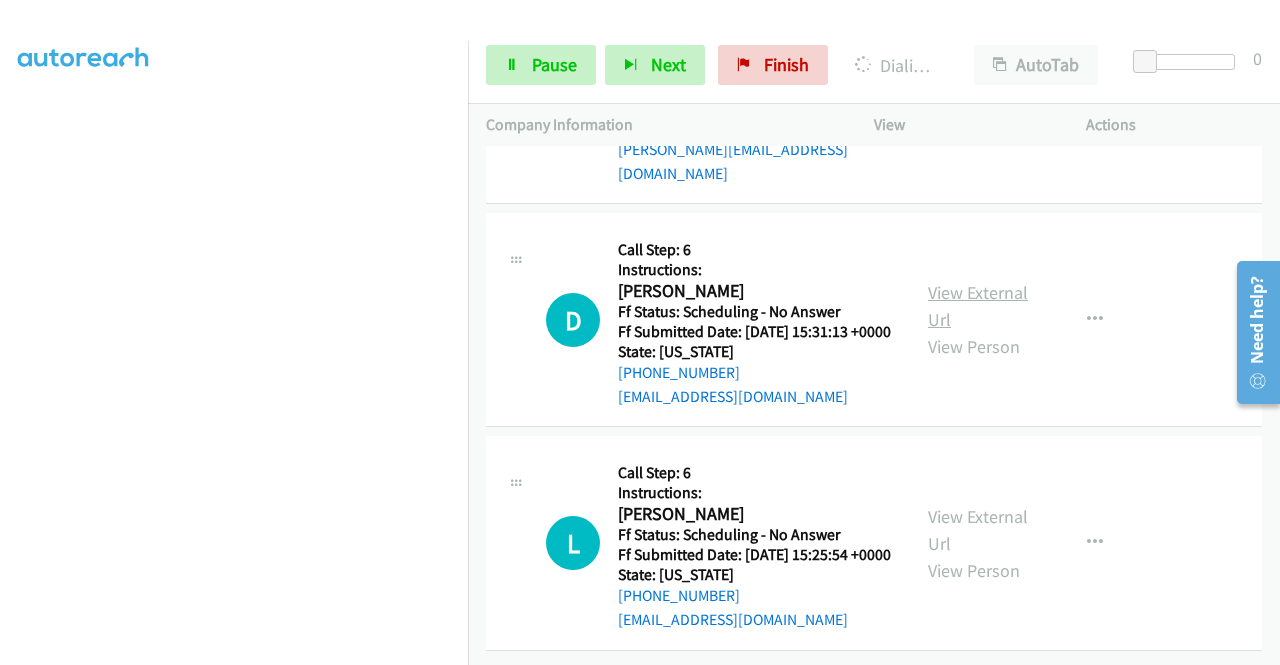 click on "View External Url" at bounding box center (978, 306) 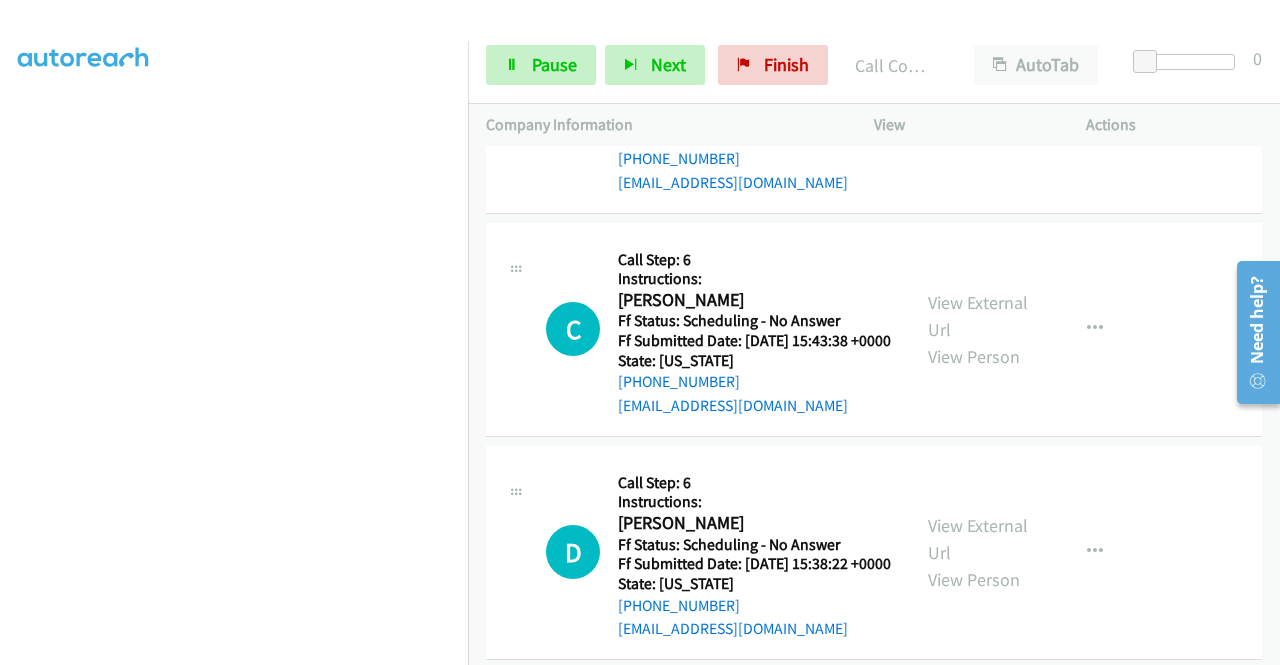 scroll, scrollTop: 9712, scrollLeft: 0, axis: vertical 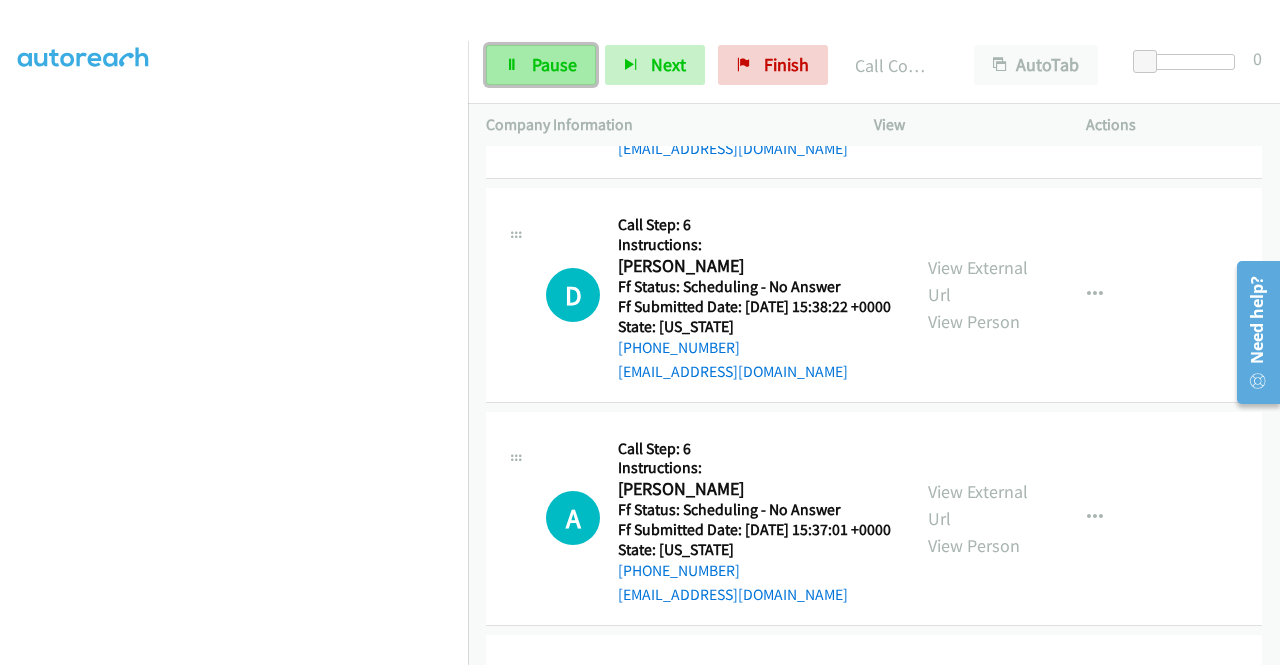 click on "Pause" at bounding box center (554, 64) 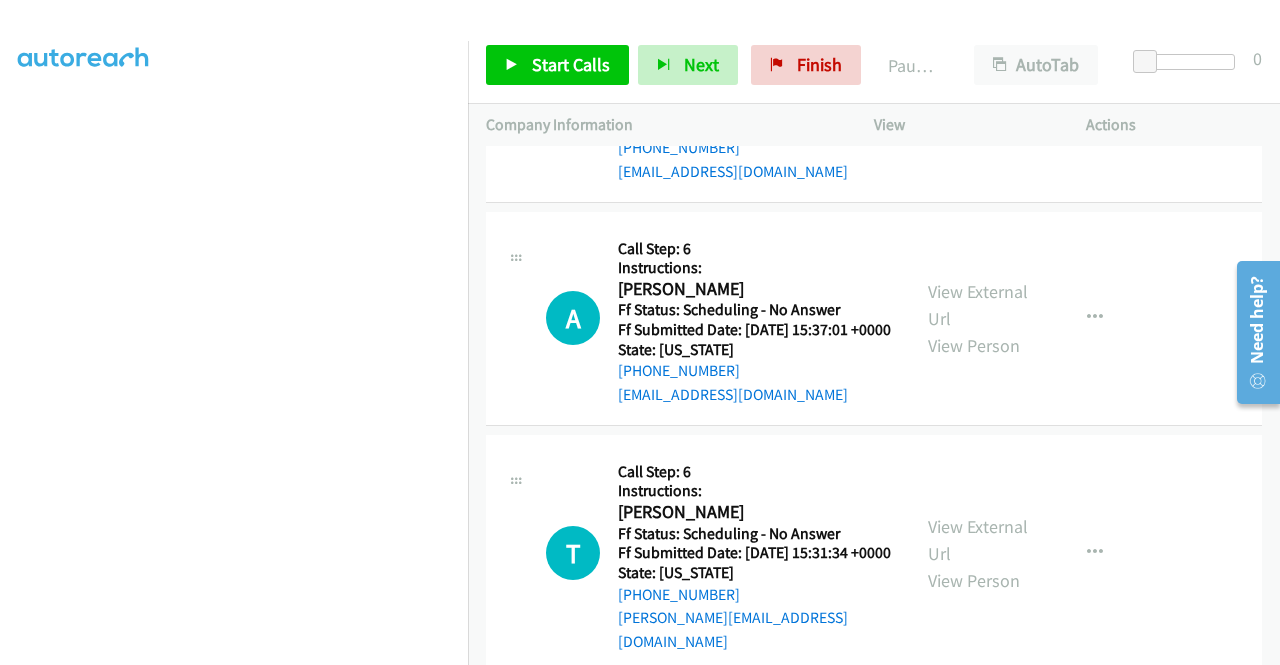 scroll, scrollTop: 9812, scrollLeft: 0, axis: vertical 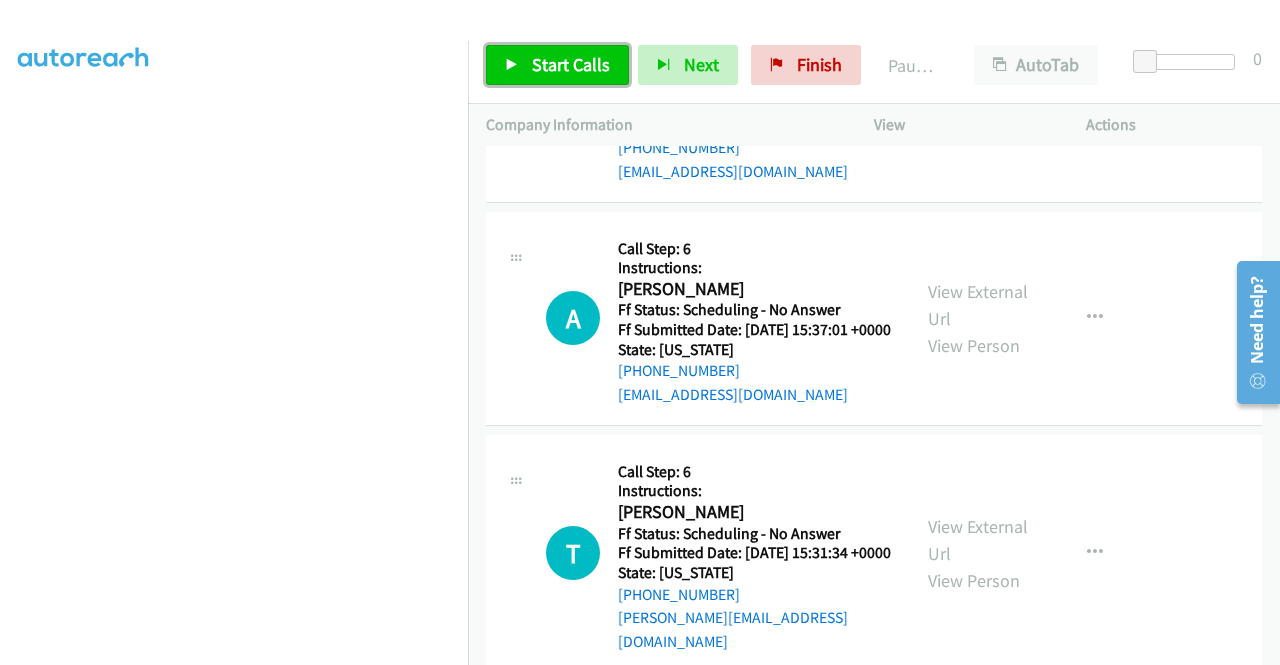 click on "Start Calls" at bounding box center [571, 64] 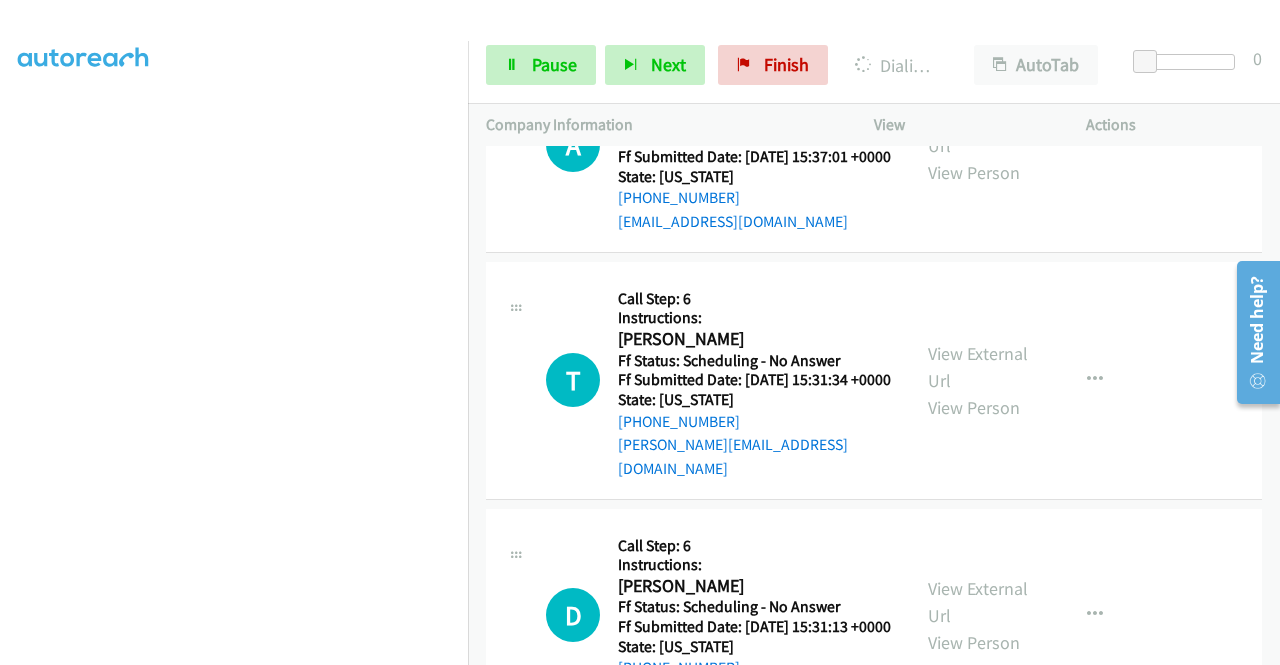 scroll, scrollTop: 10112, scrollLeft: 0, axis: vertical 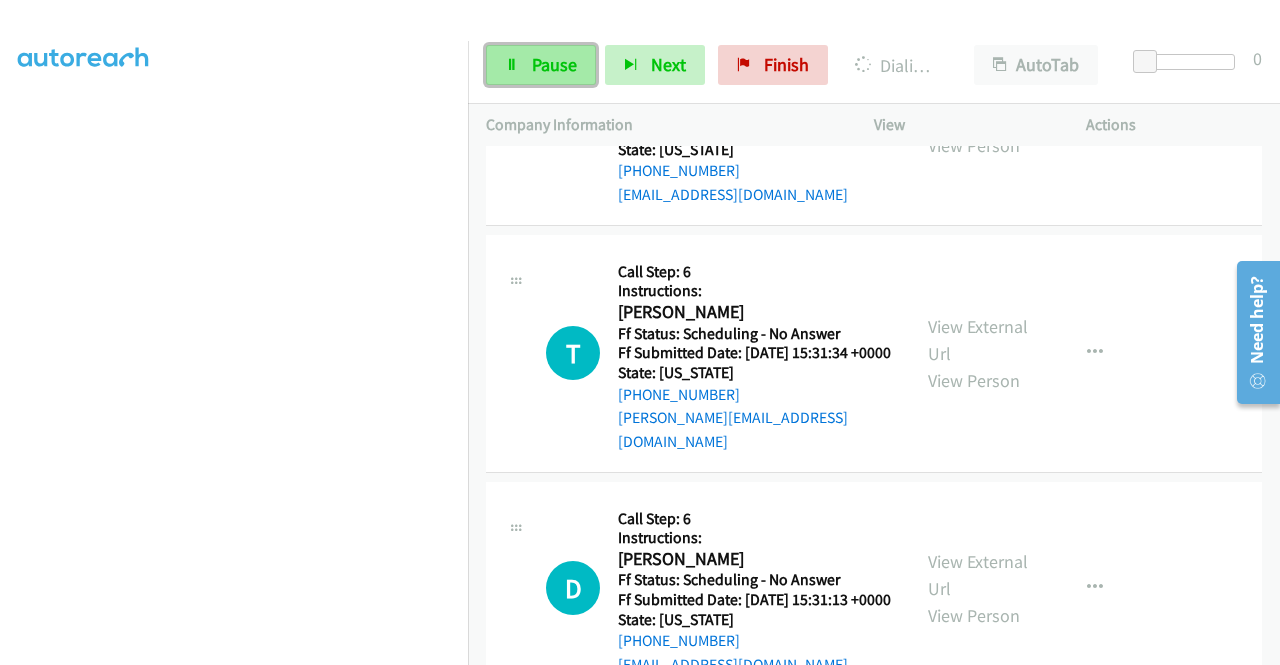 click on "Pause" at bounding box center [554, 64] 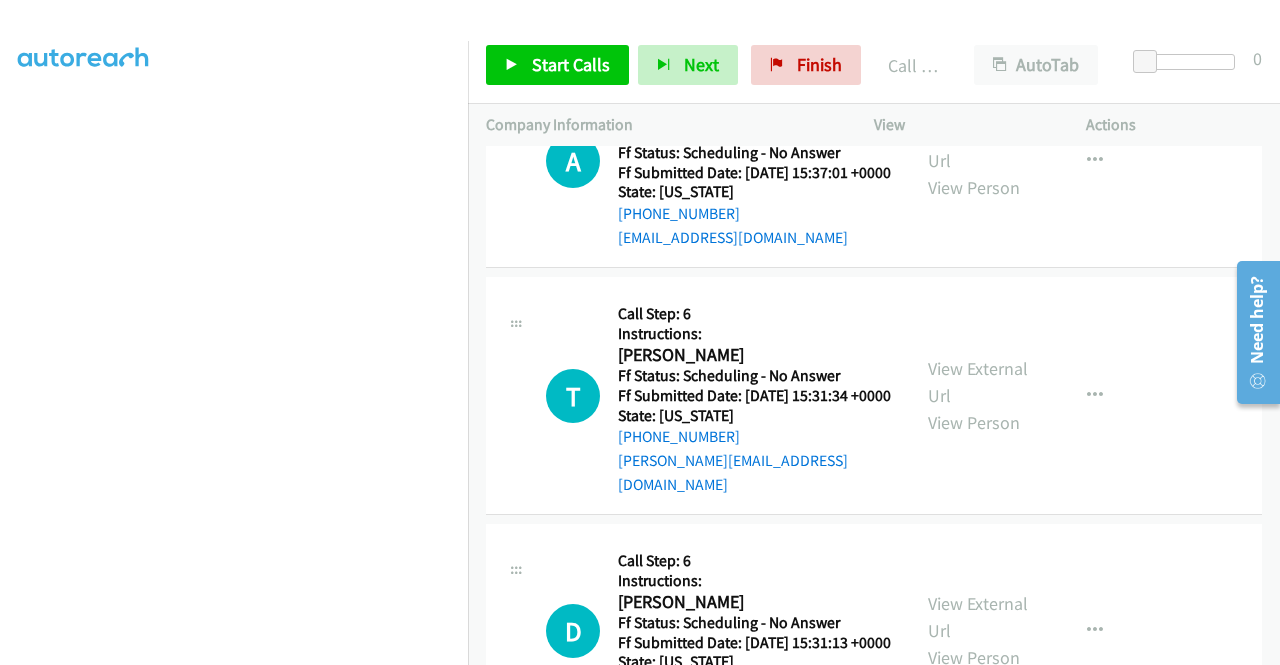 scroll, scrollTop: 413, scrollLeft: 0, axis: vertical 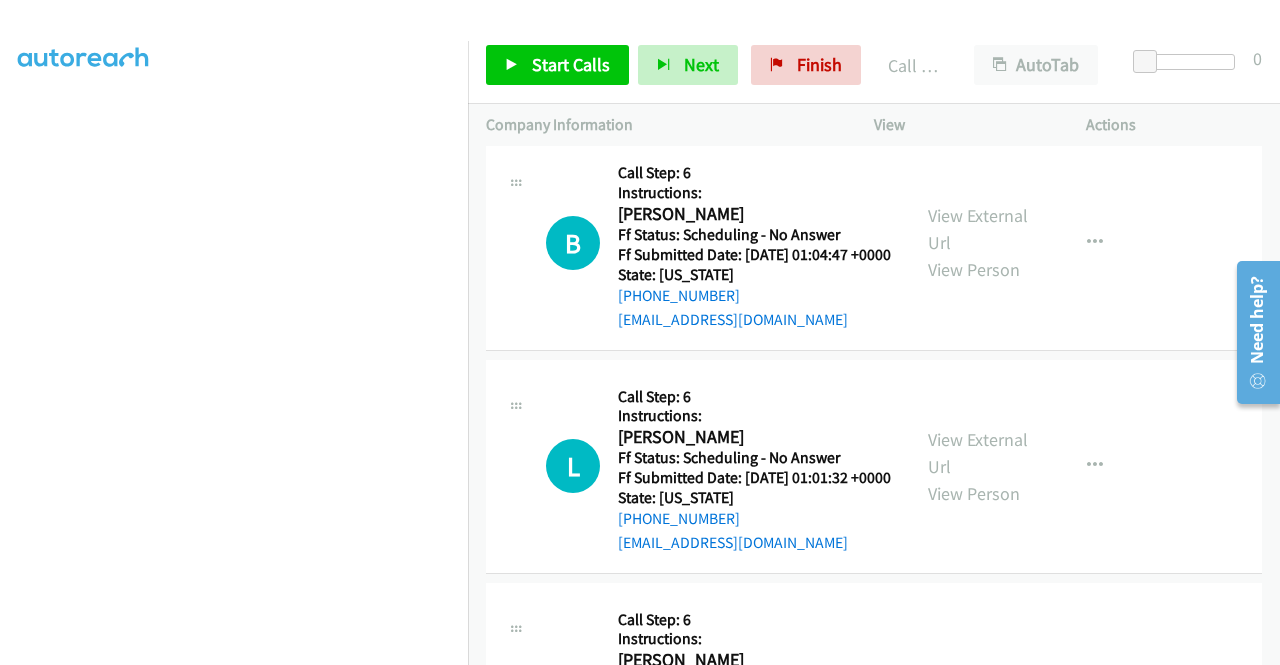 click on "View External Url" at bounding box center (978, -217) 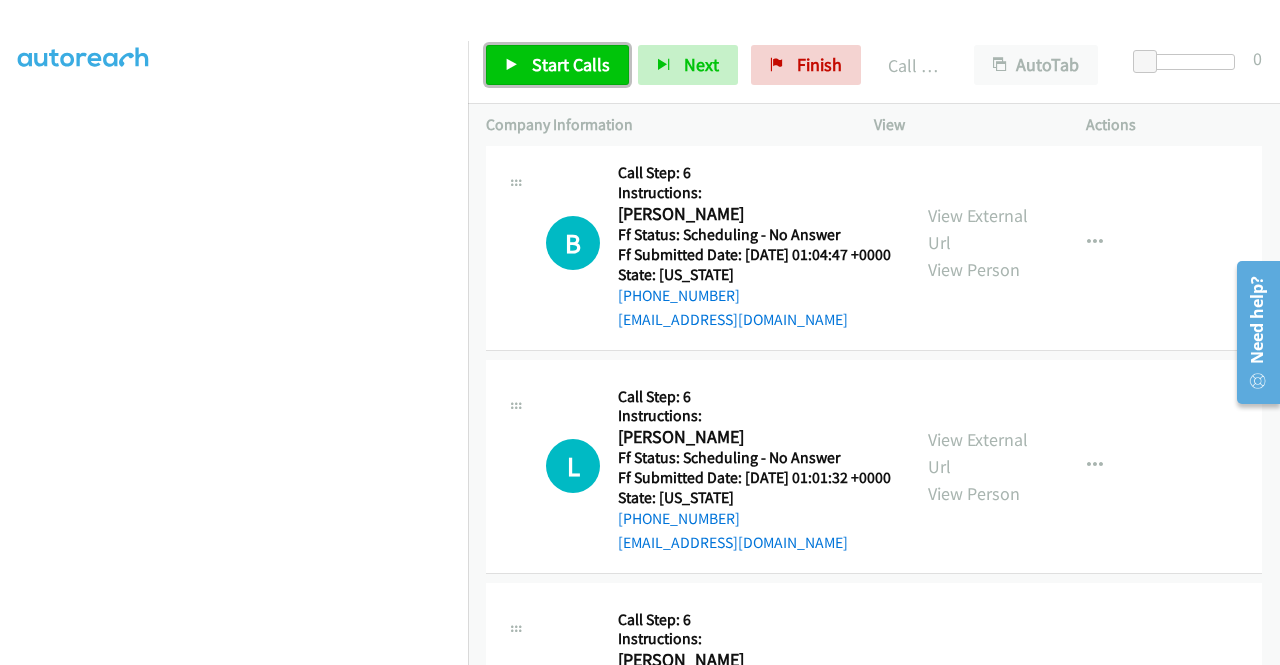 click on "Start Calls" at bounding box center (571, 64) 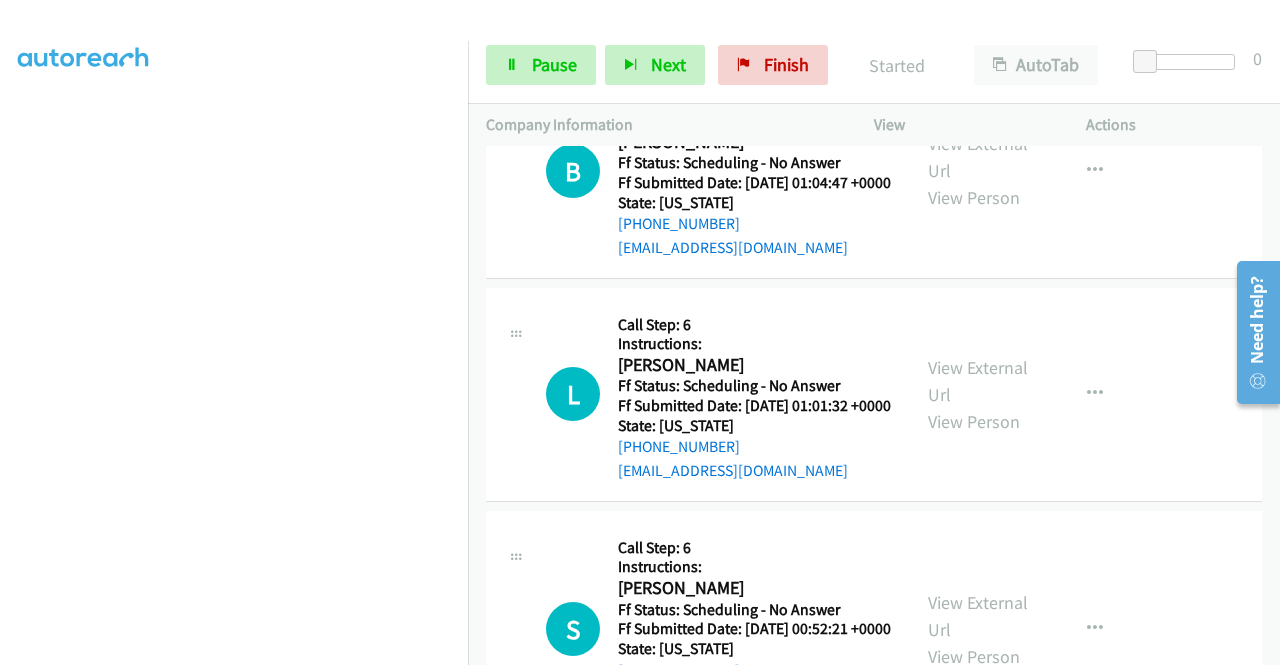 scroll, scrollTop: 11312, scrollLeft: 0, axis: vertical 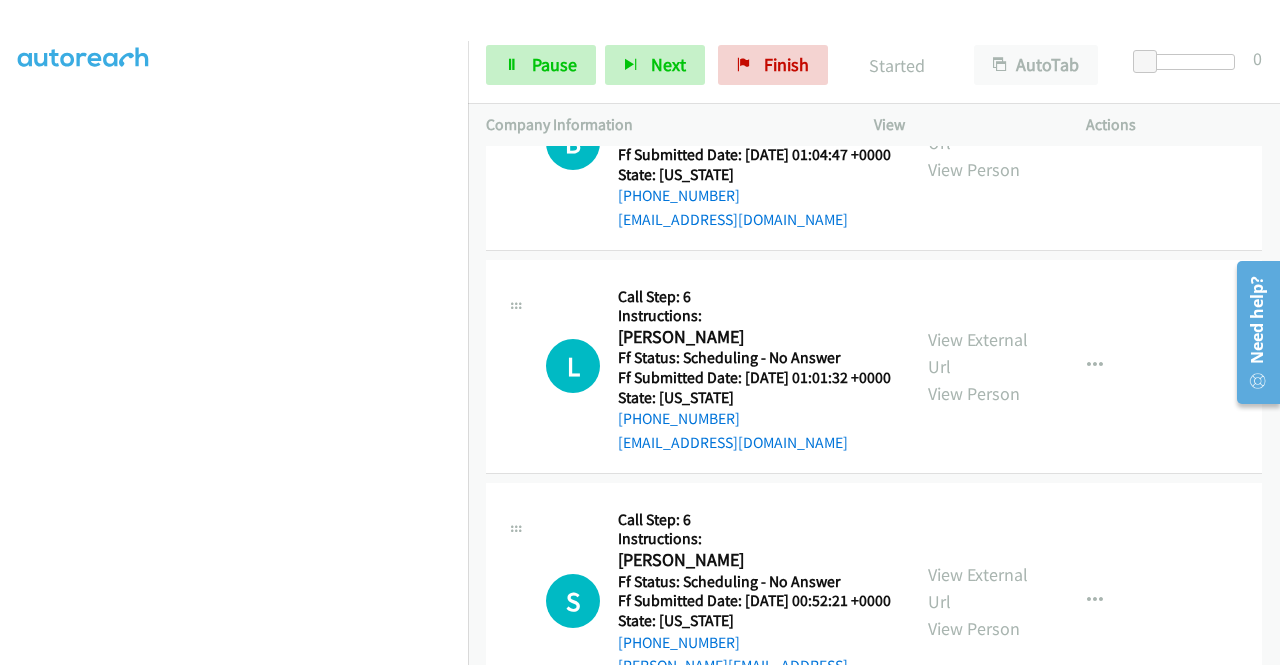click on "View External Url" at bounding box center [978, -94] 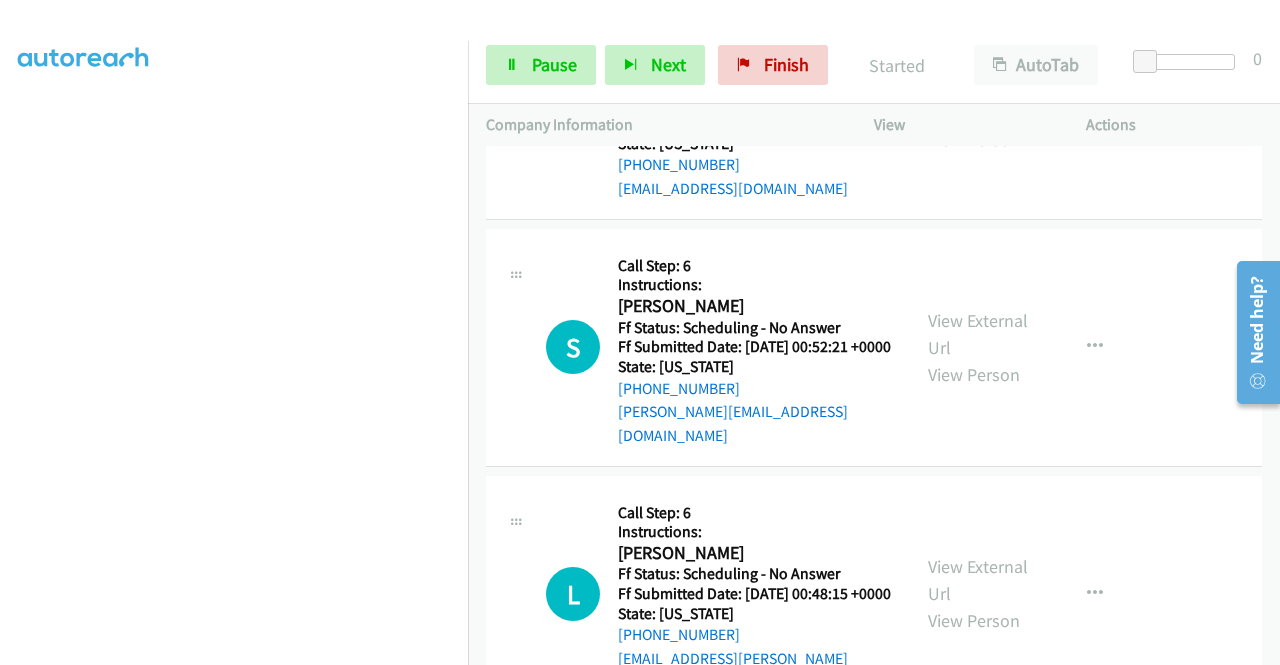 scroll, scrollTop: 11612, scrollLeft: 0, axis: vertical 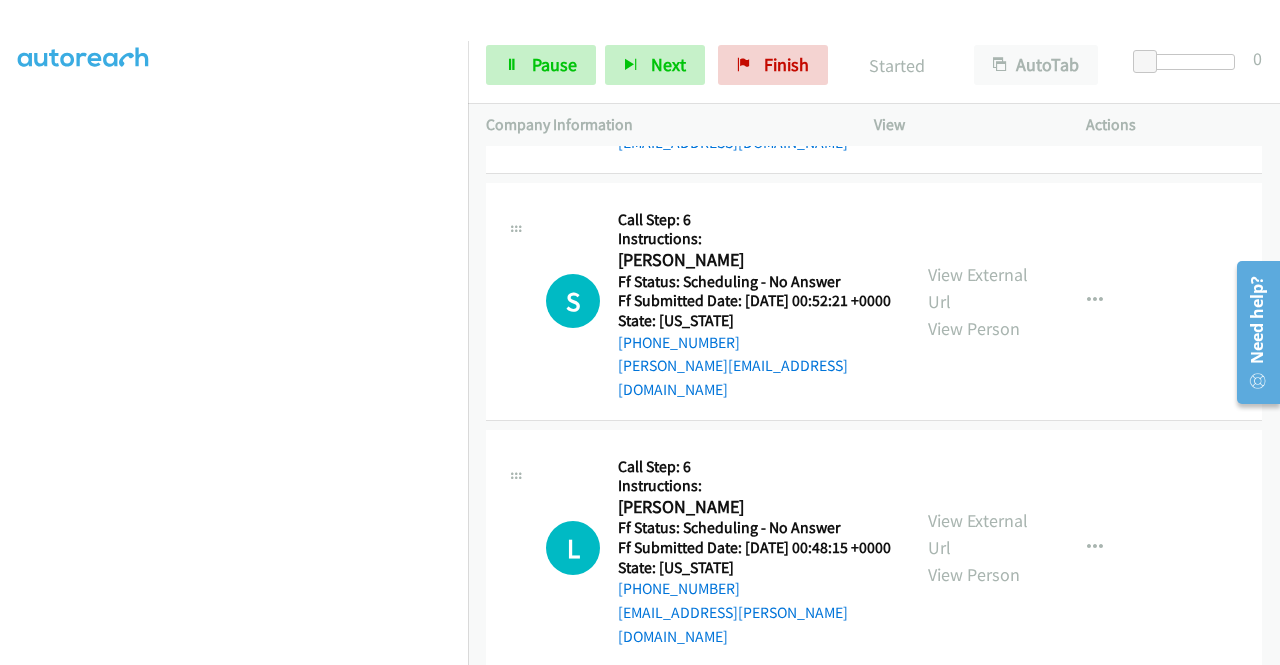 click on "View External Url" at bounding box center (978, -171) 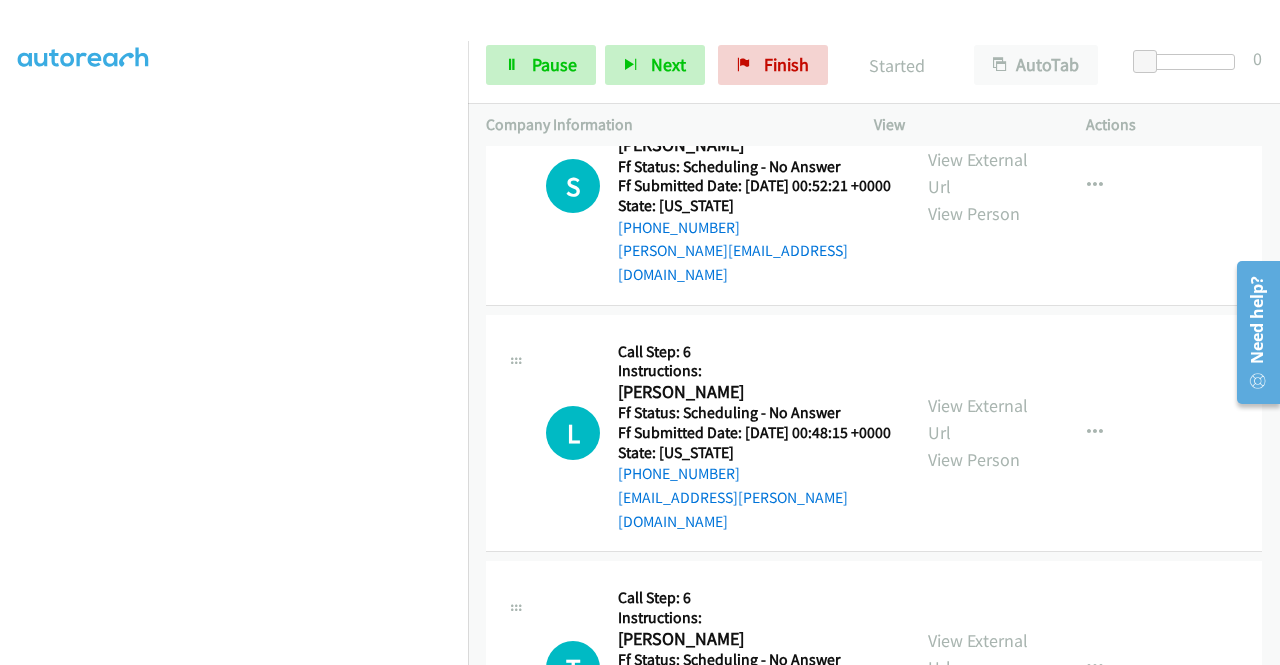 scroll, scrollTop: 11812, scrollLeft: 0, axis: vertical 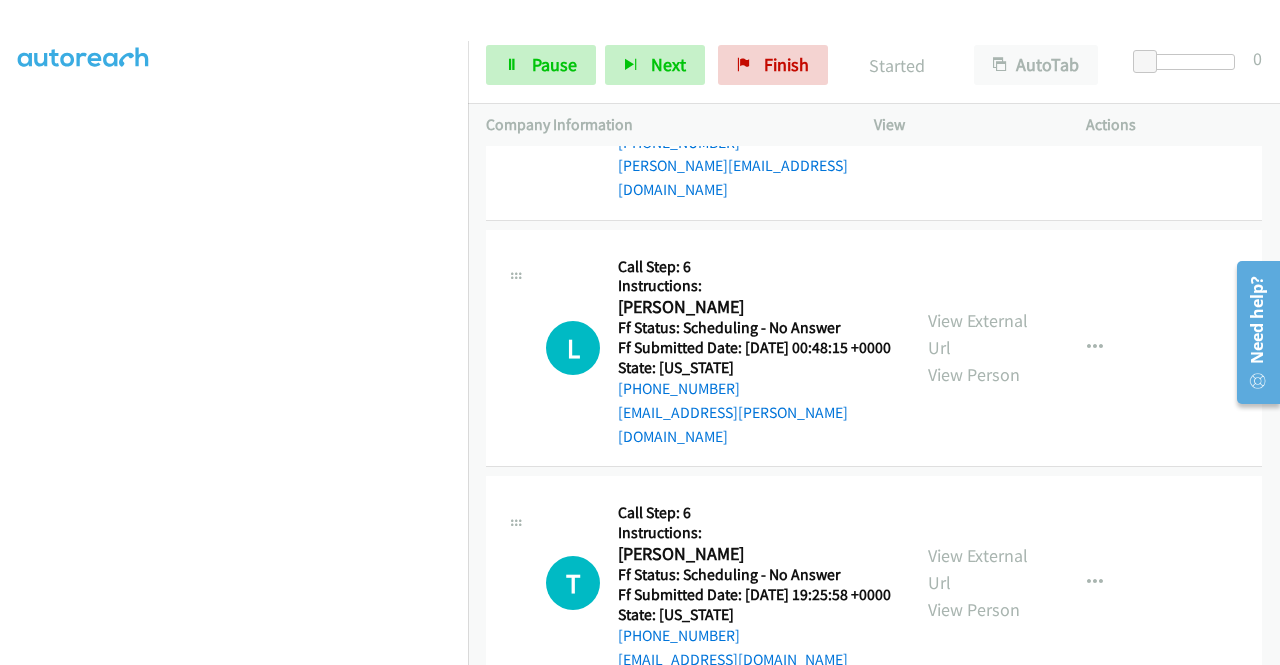 click on "View External Url" at bounding box center [978, -147] 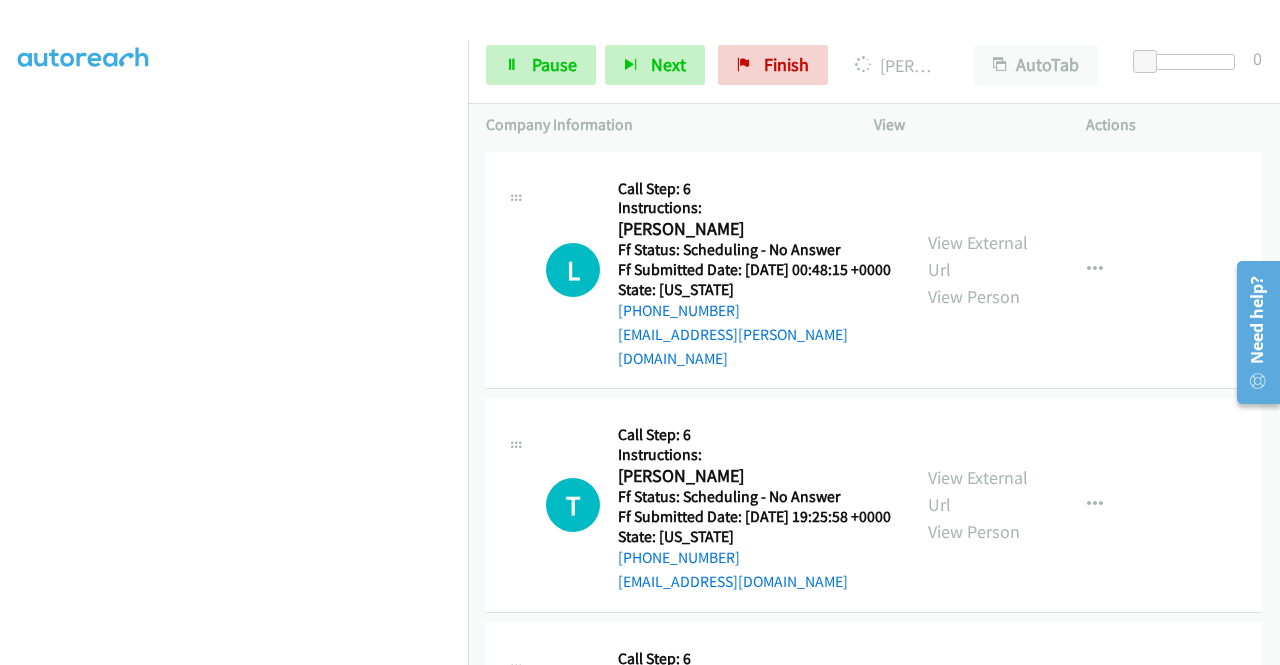 scroll, scrollTop: 12012, scrollLeft: 0, axis: vertical 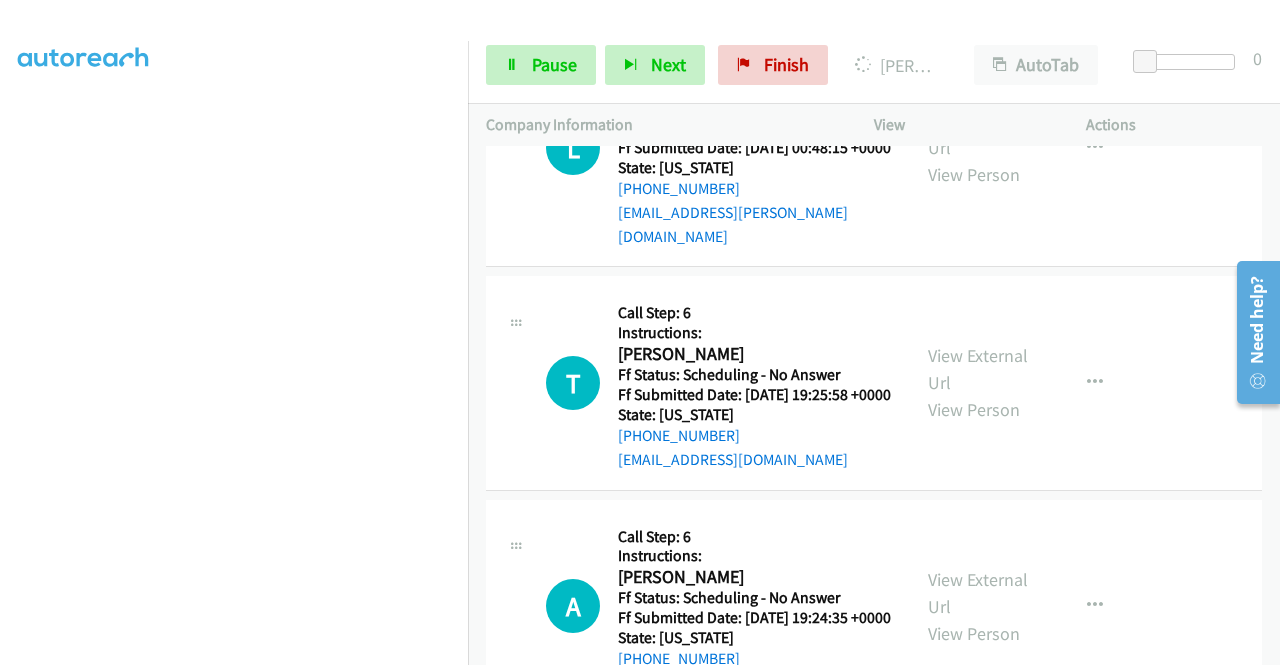 click on "View External Url" at bounding box center (978, -112) 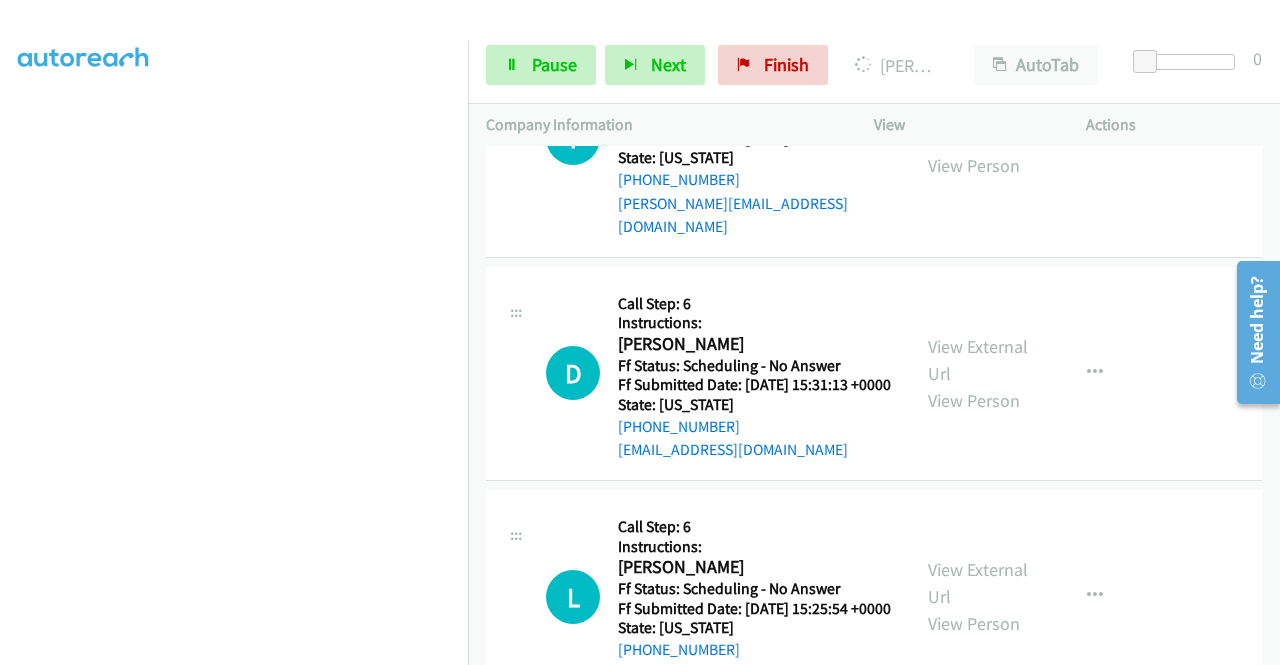 scroll, scrollTop: 10612, scrollLeft: 0, axis: vertical 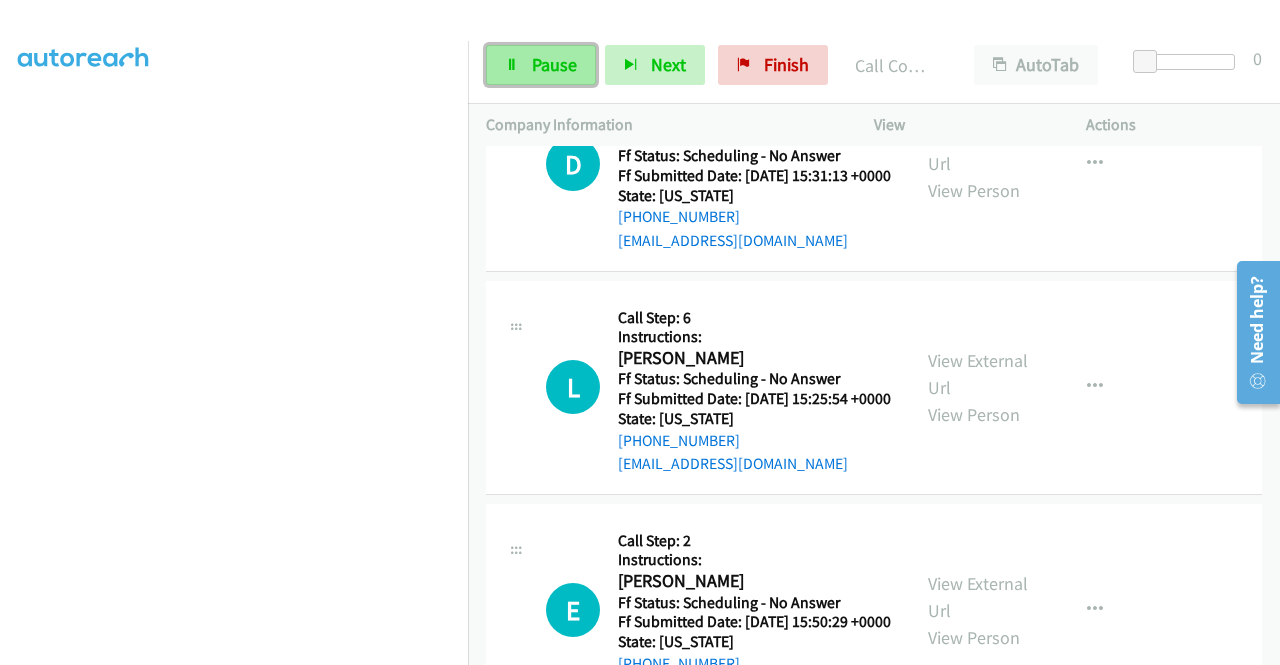 click on "Pause" at bounding box center (554, 64) 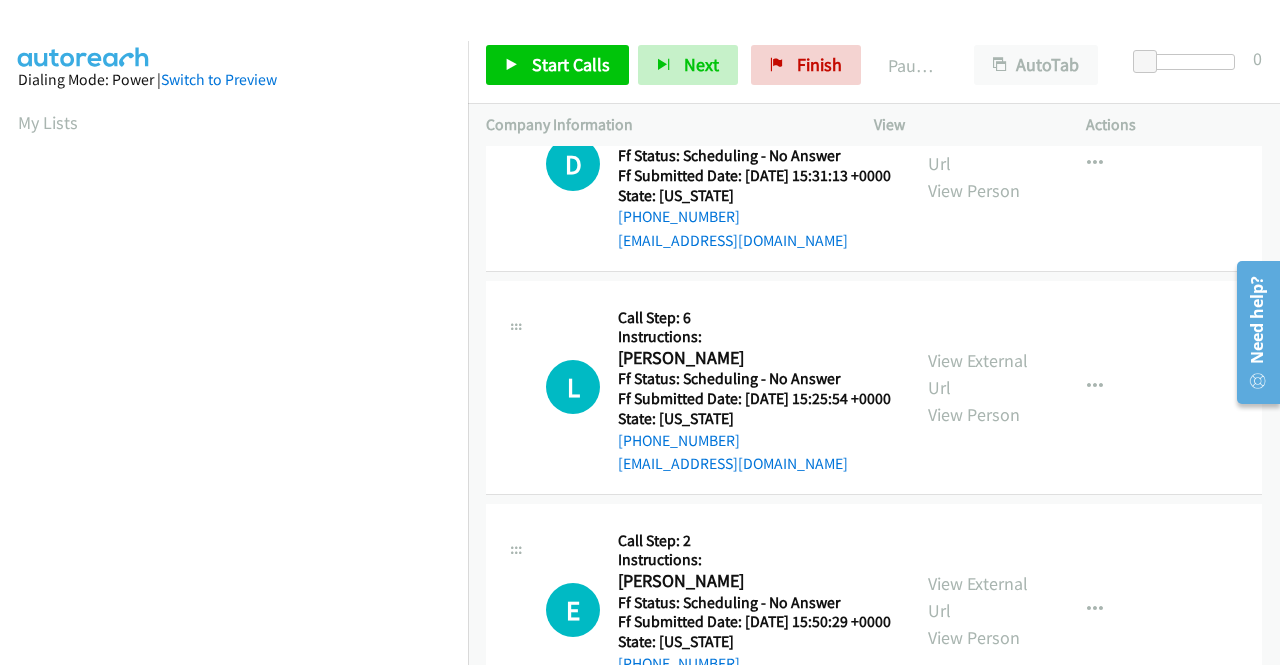 scroll, scrollTop: 400, scrollLeft: 0, axis: vertical 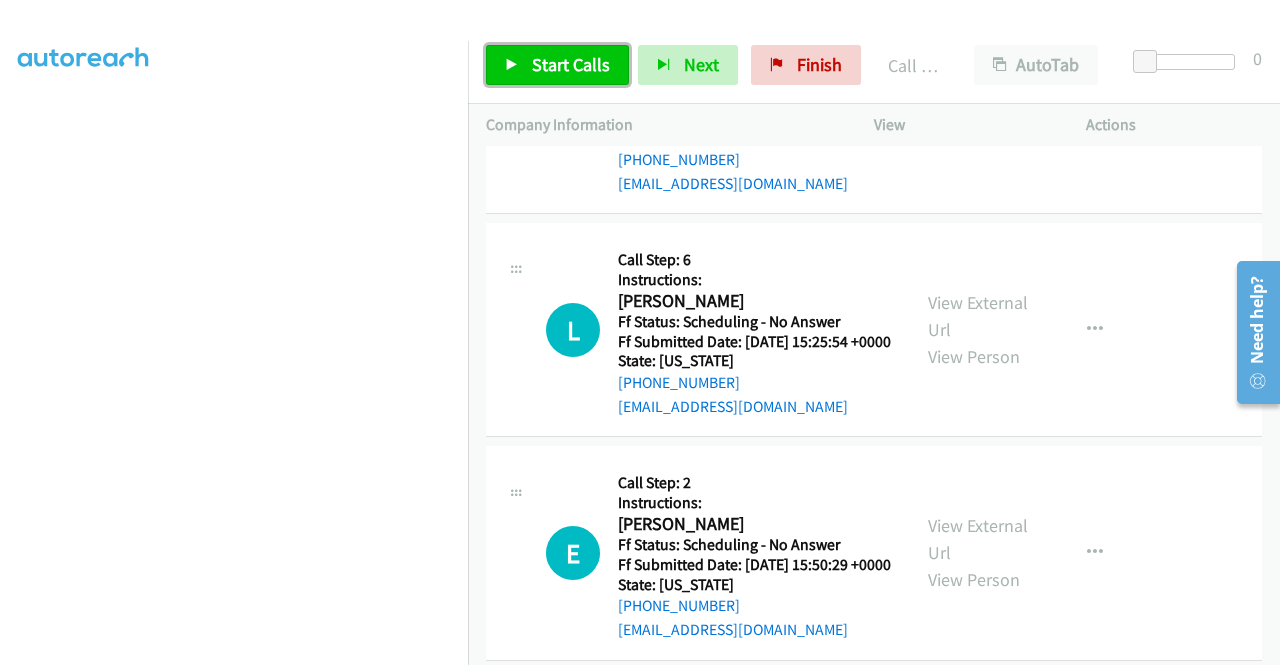 click on "Start Calls" at bounding box center [571, 64] 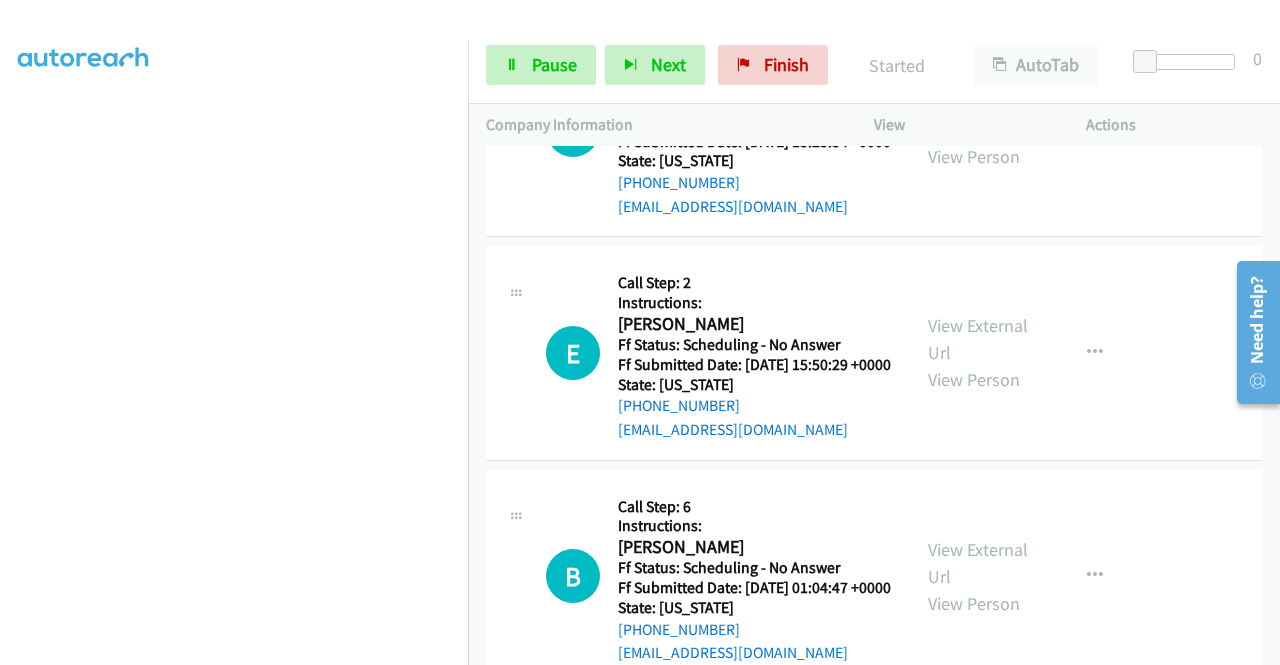 scroll, scrollTop: 11164, scrollLeft: 0, axis: vertical 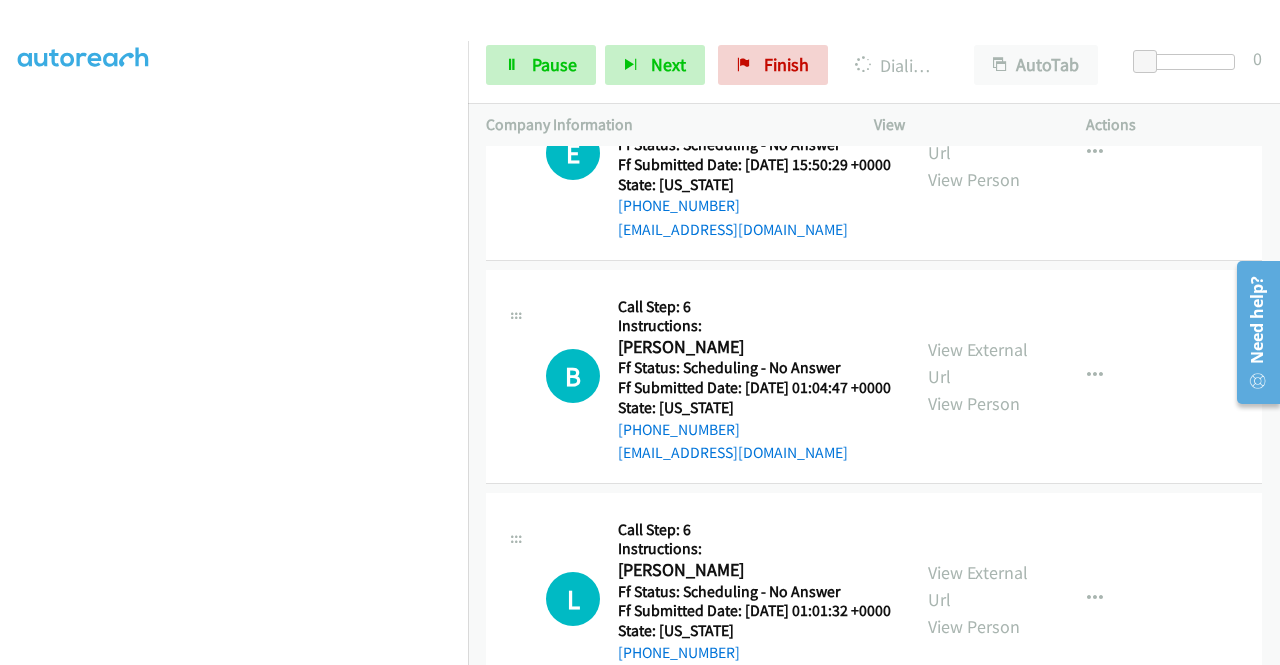 click on "L
Callback Scheduled
Call Step: 6
Instructions:
Laura Thomas
America/Los_Angeles
Ff Status: Scheduling - No Answer
Ff Submitted Date: 2025-06-21 15:25:54 +0000
State: California
+1 415-509-1739
sactownlt@gmail.com
Call was successful?
View External Url
View Person
View External Url
Email
Schedule/Manage Callback
Skip Call
Add to do not call list" at bounding box center (874, -70) 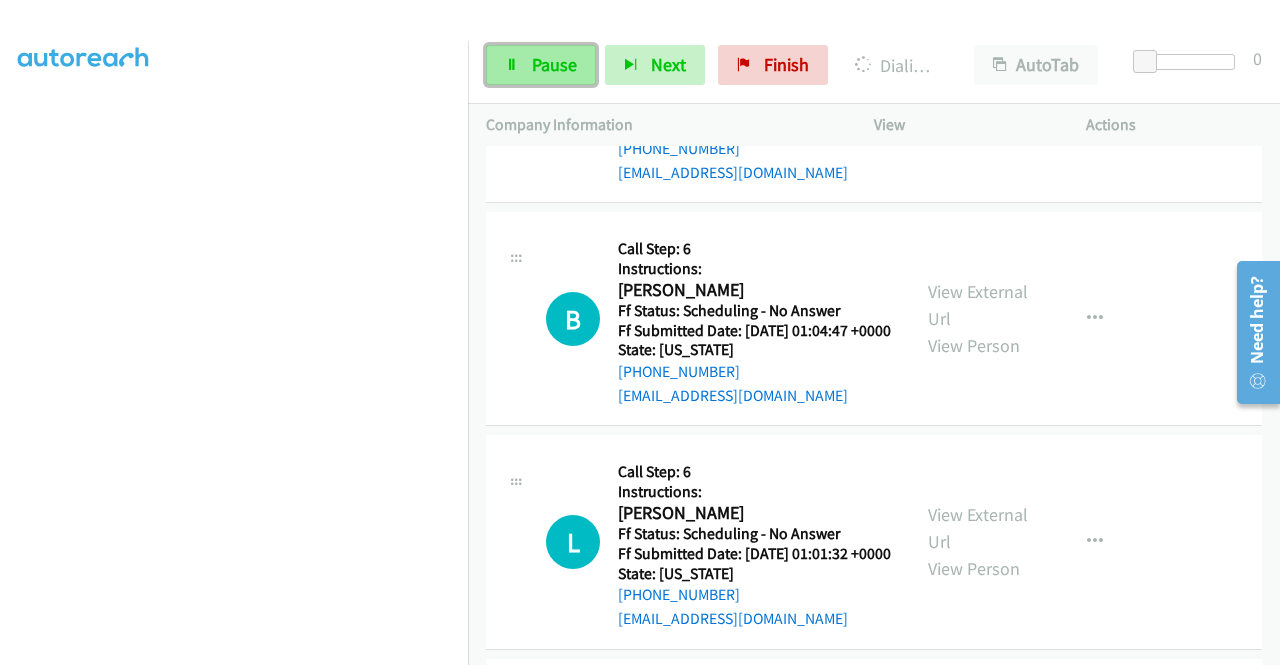 click at bounding box center (512, 66) 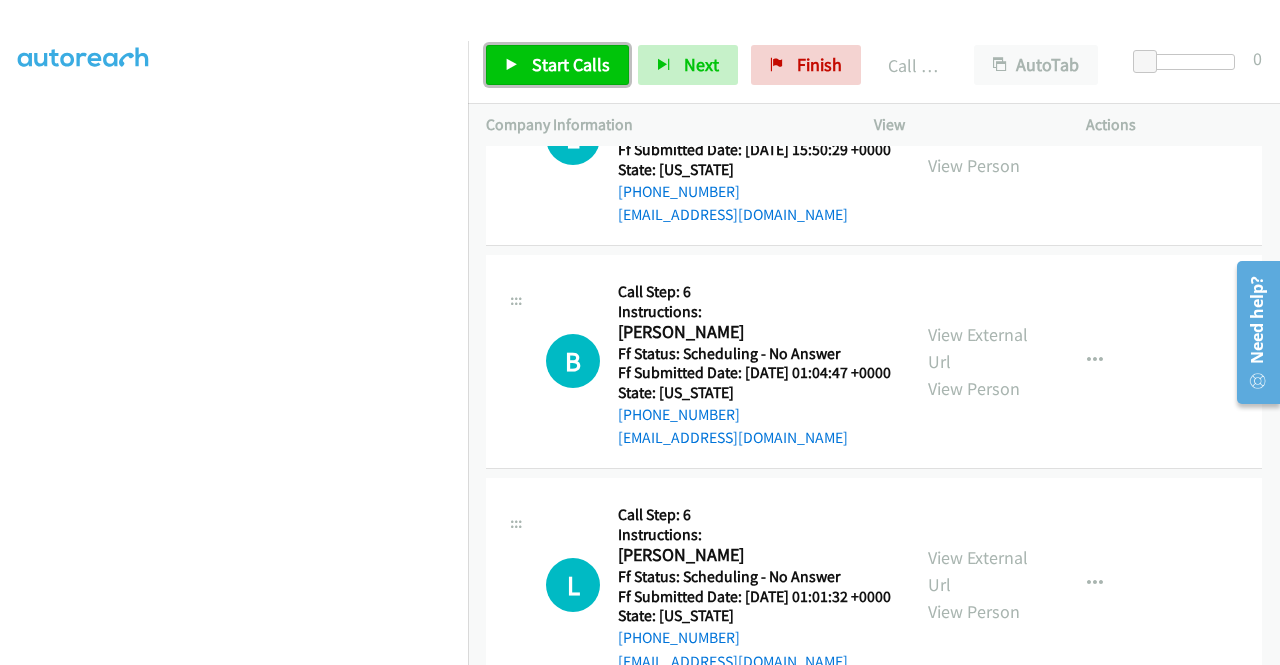 click on "Start Calls" at bounding box center [571, 64] 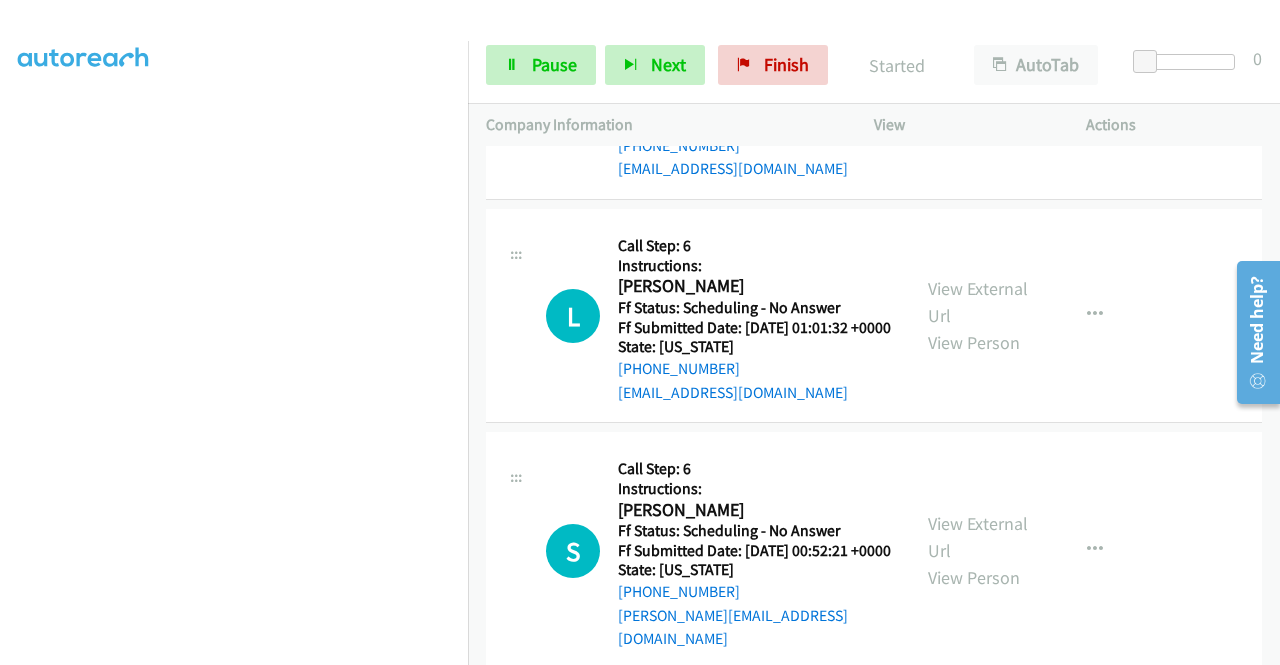 scroll, scrollTop: 11564, scrollLeft: 0, axis: vertical 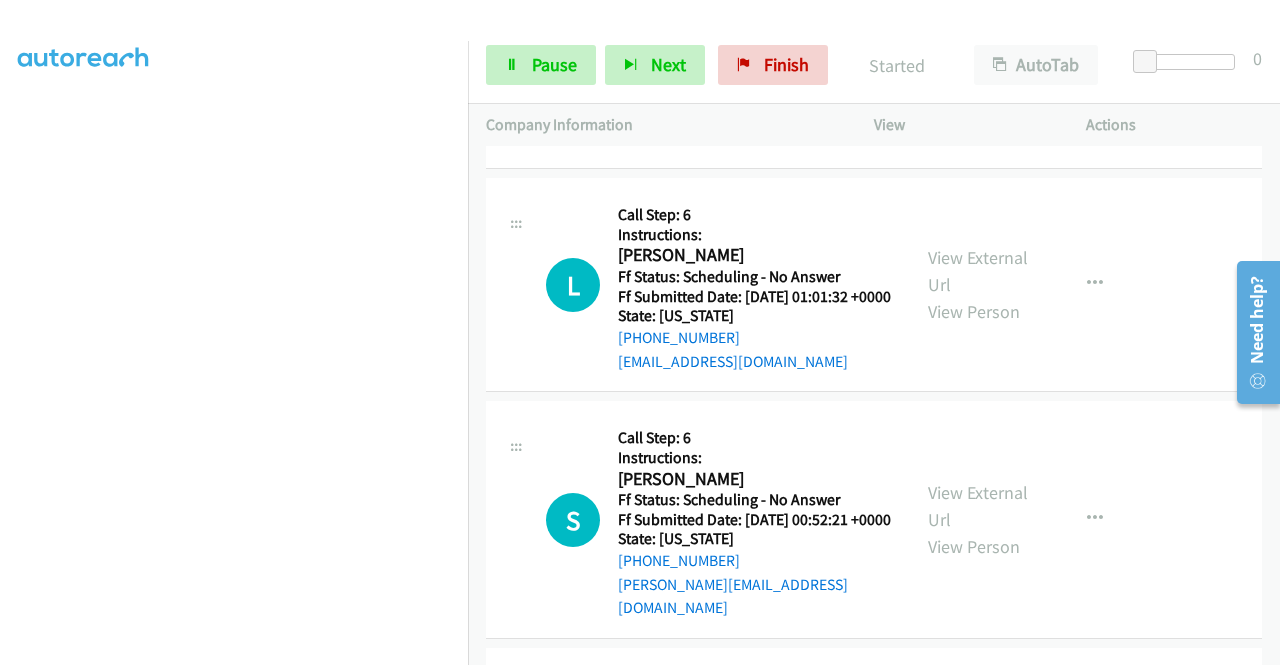 click on "Call was successful?" at bounding box center [685, -309] 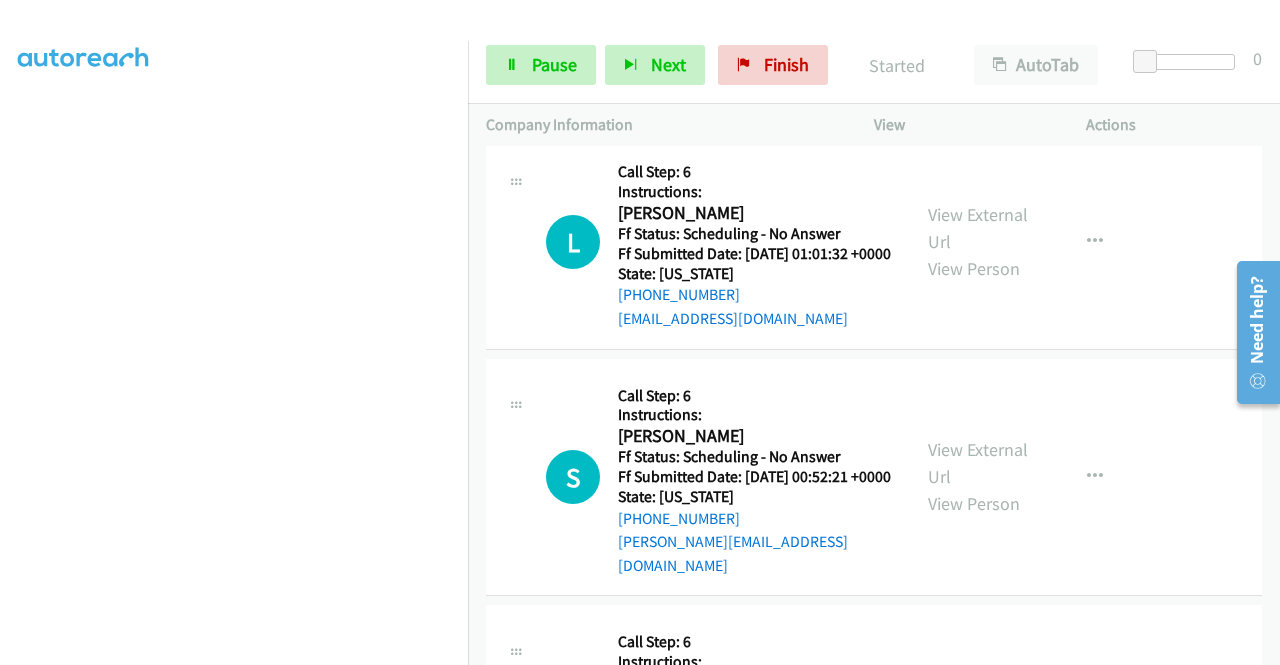 click on "View External Url" at bounding box center (978, -441) 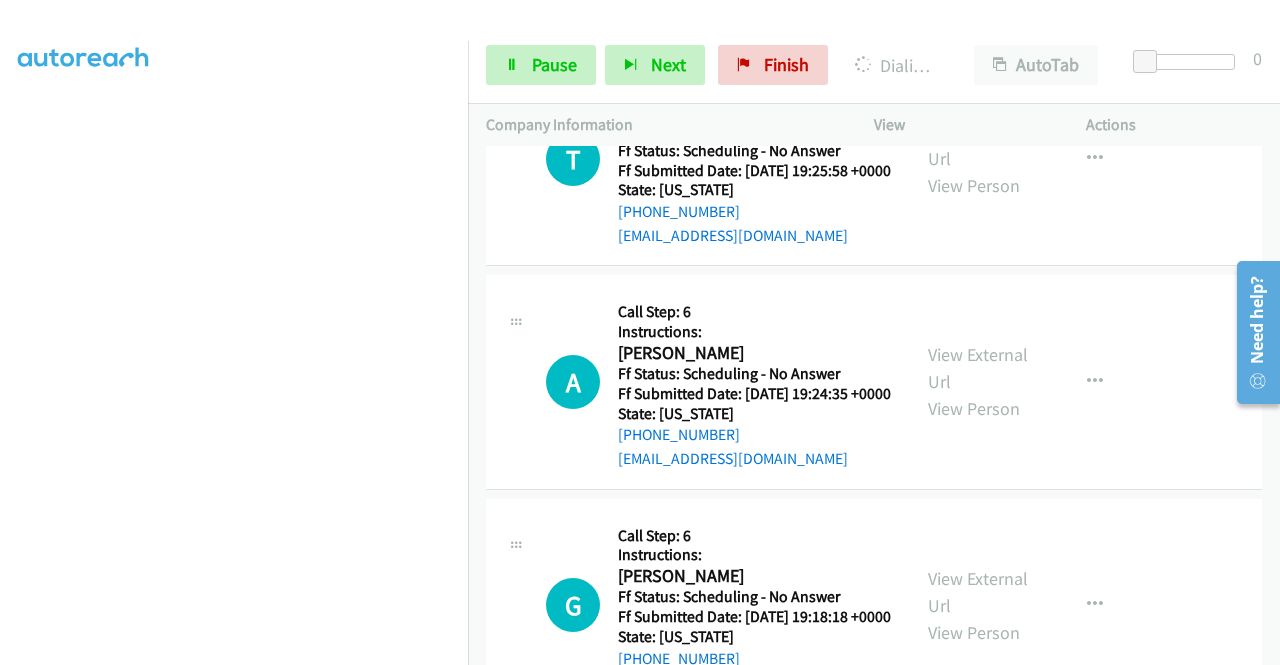 scroll, scrollTop: 12464, scrollLeft: 0, axis: vertical 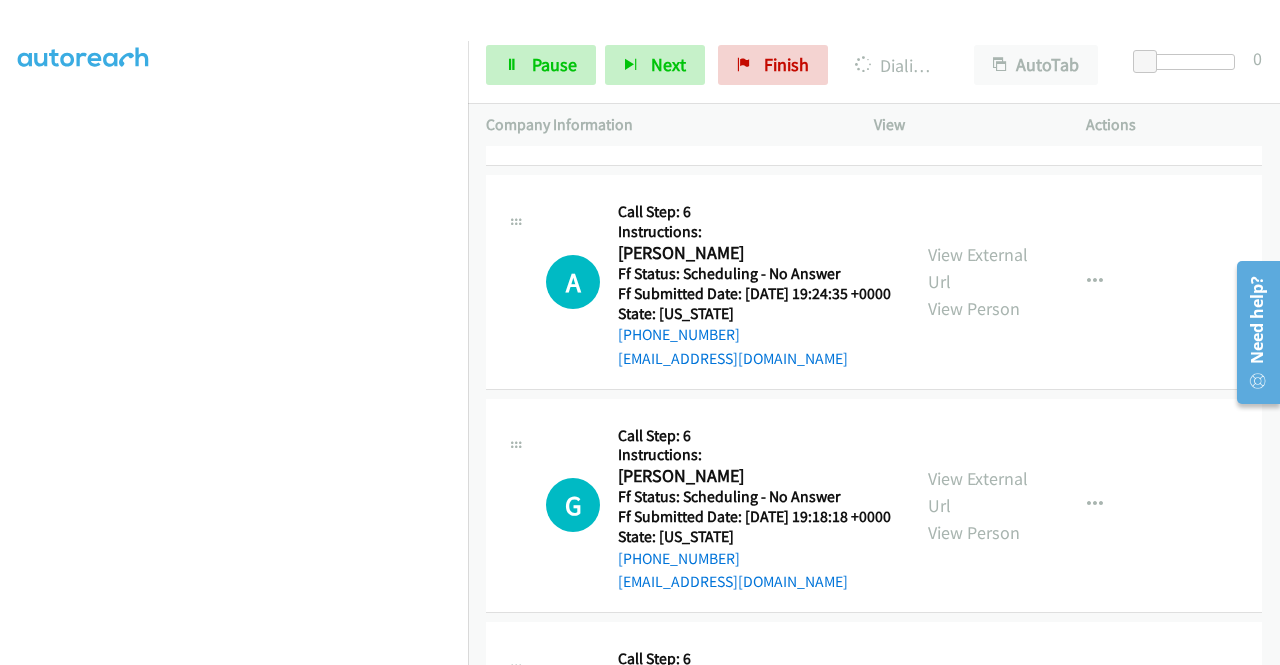 click on "View External Url" at bounding box center [978, -190] 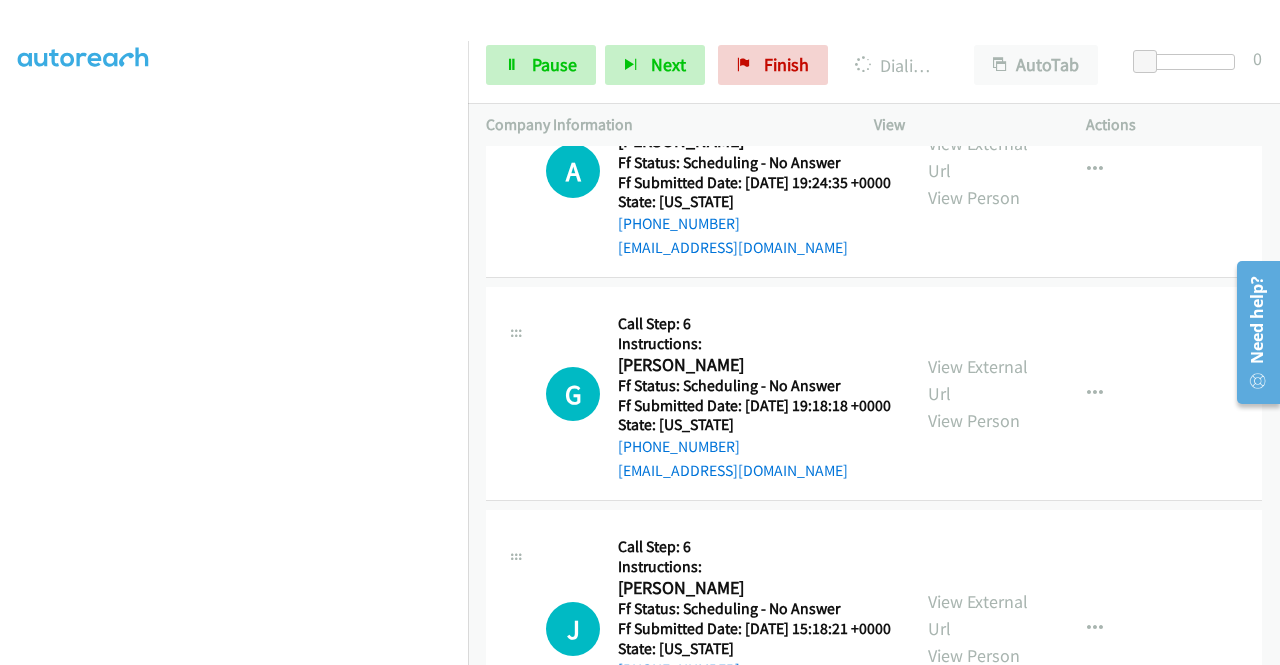 scroll, scrollTop: 12806, scrollLeft: 0, axis: vertical 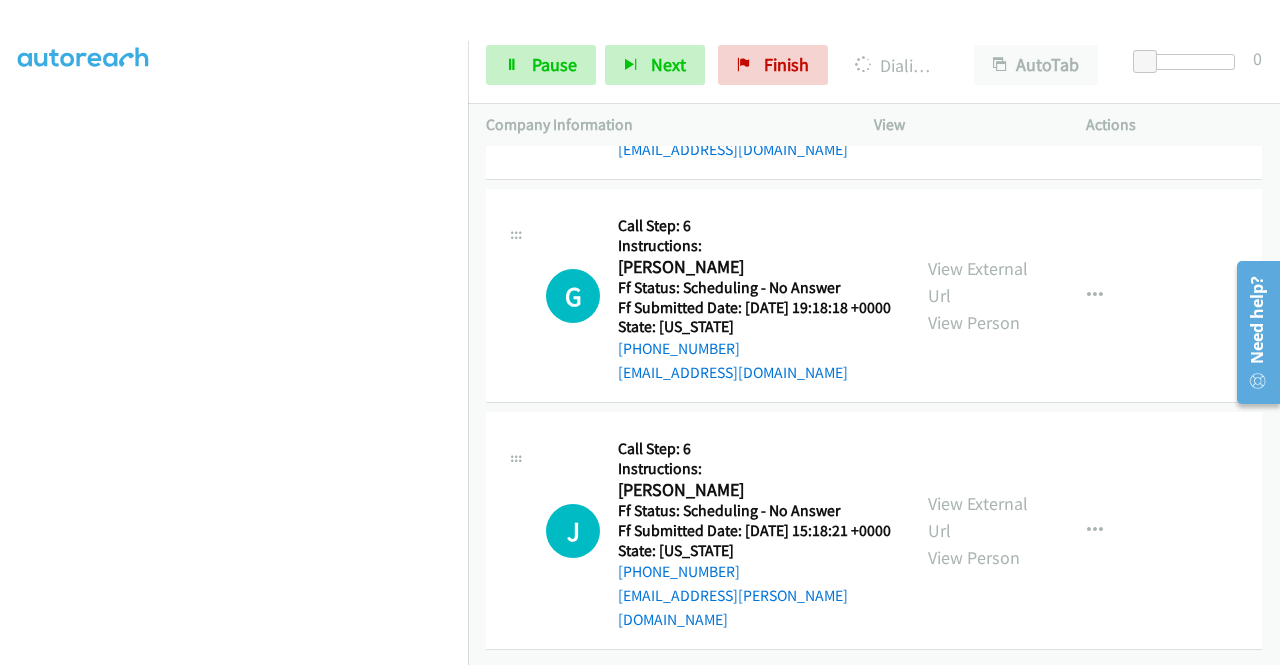click on "View External Url" at bounding box center [978, -164] 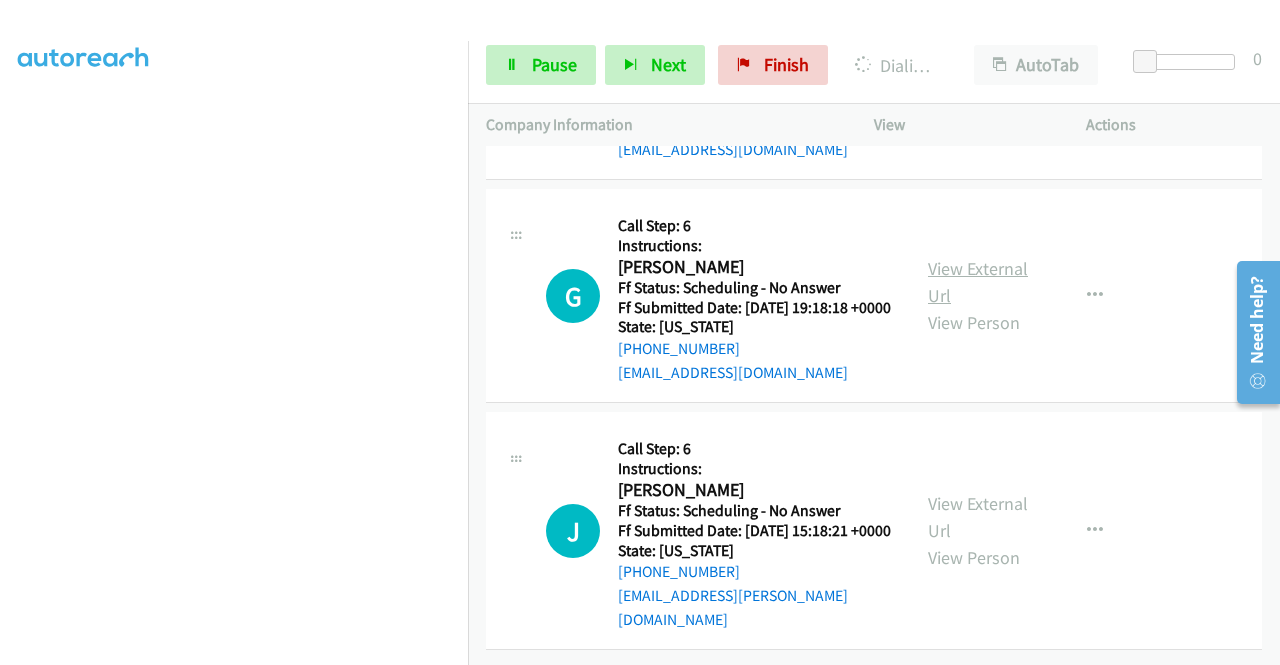 click on "View External Url" at bounding box center (978, 282) 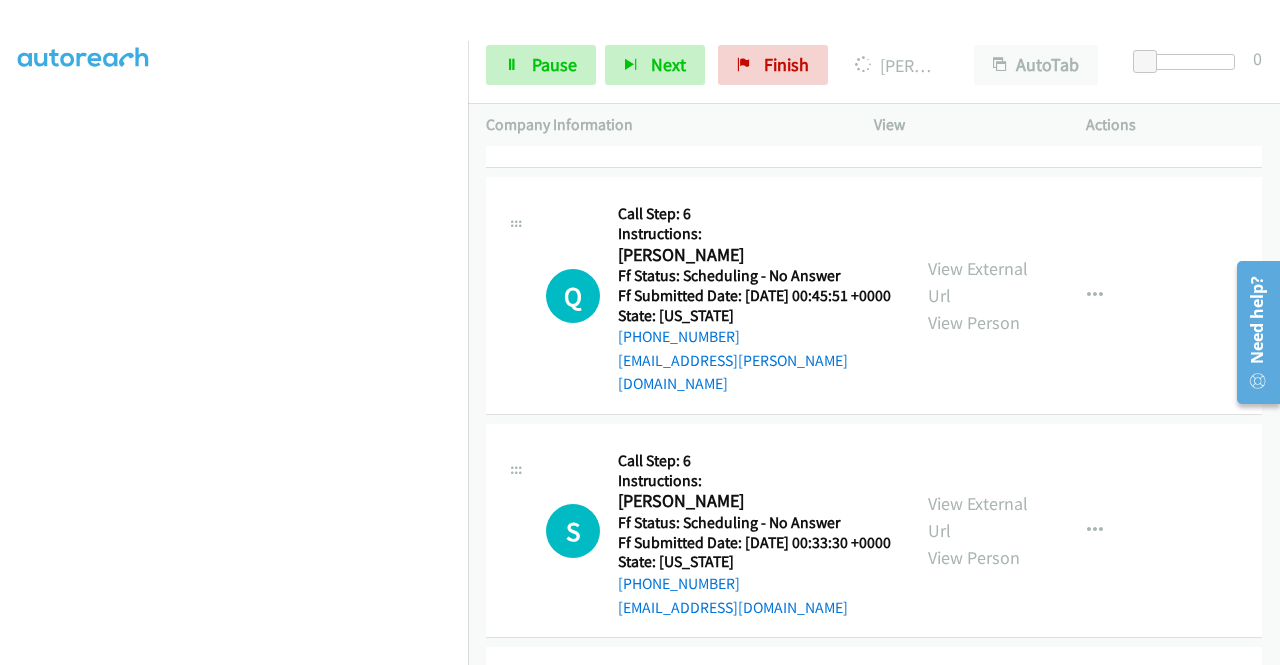 scroll, scrollTop: 13649, scrollLeft: 0, axis: vertical 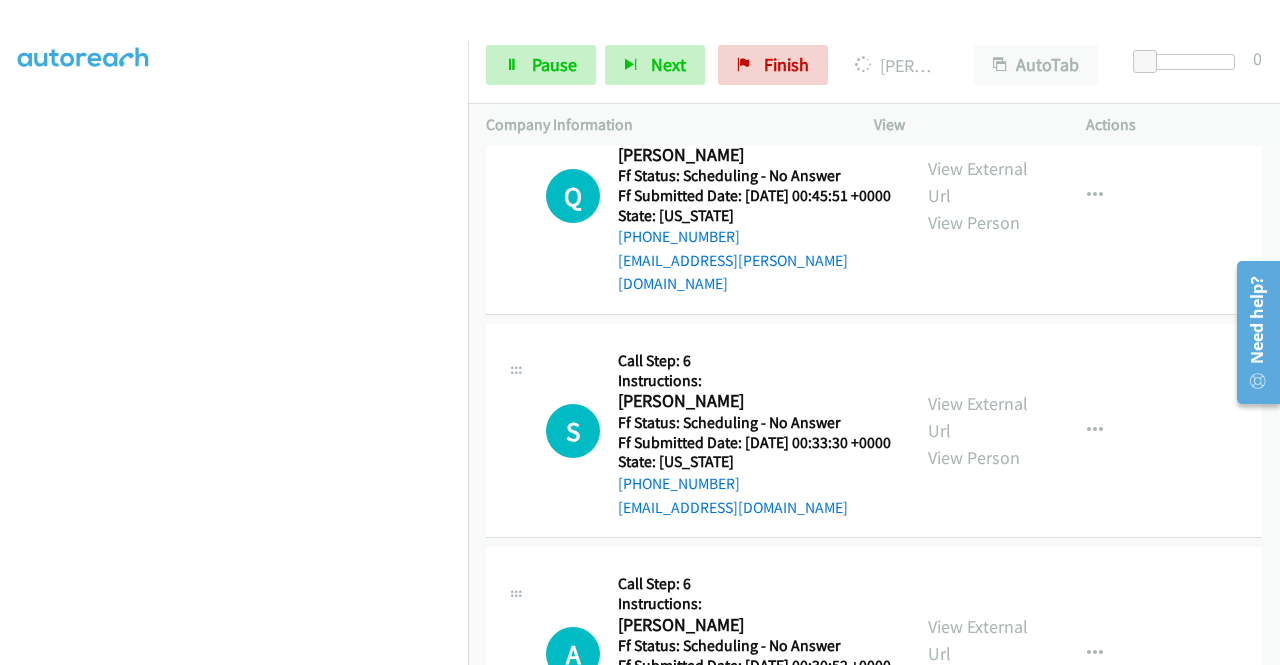 click on "View External Url" at bounding box center [978, -288] 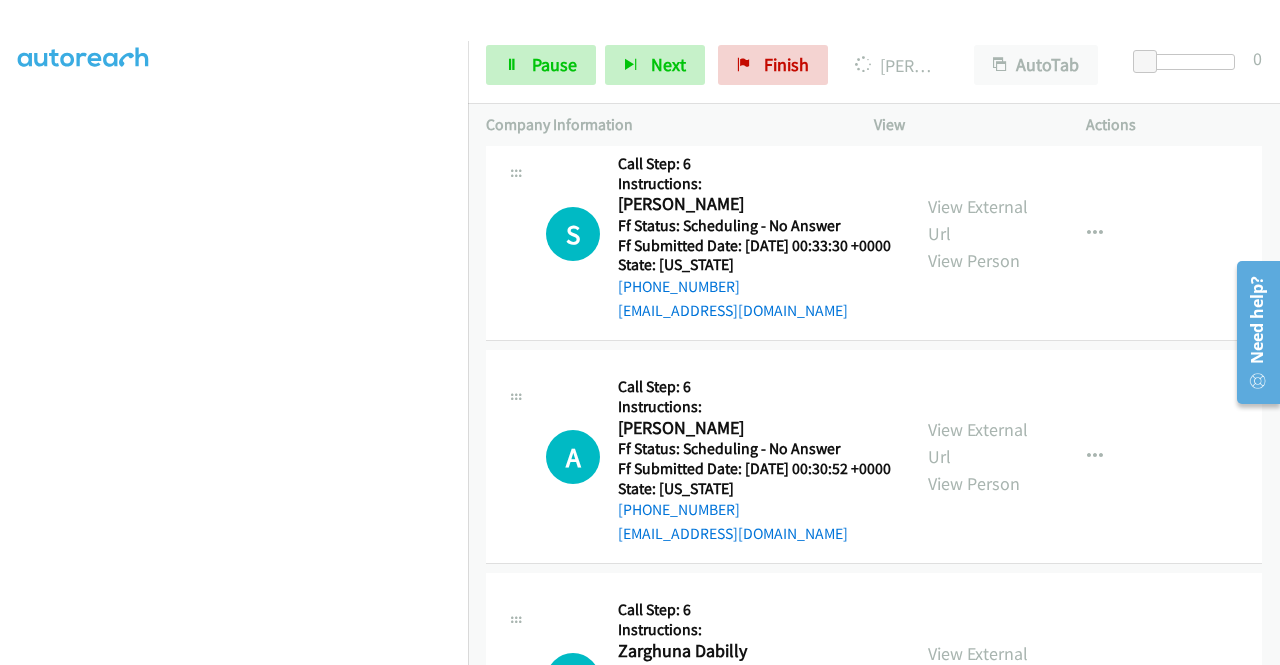 scroll, scrollTop: 13849, scrollLeft: 0, axis: vertical 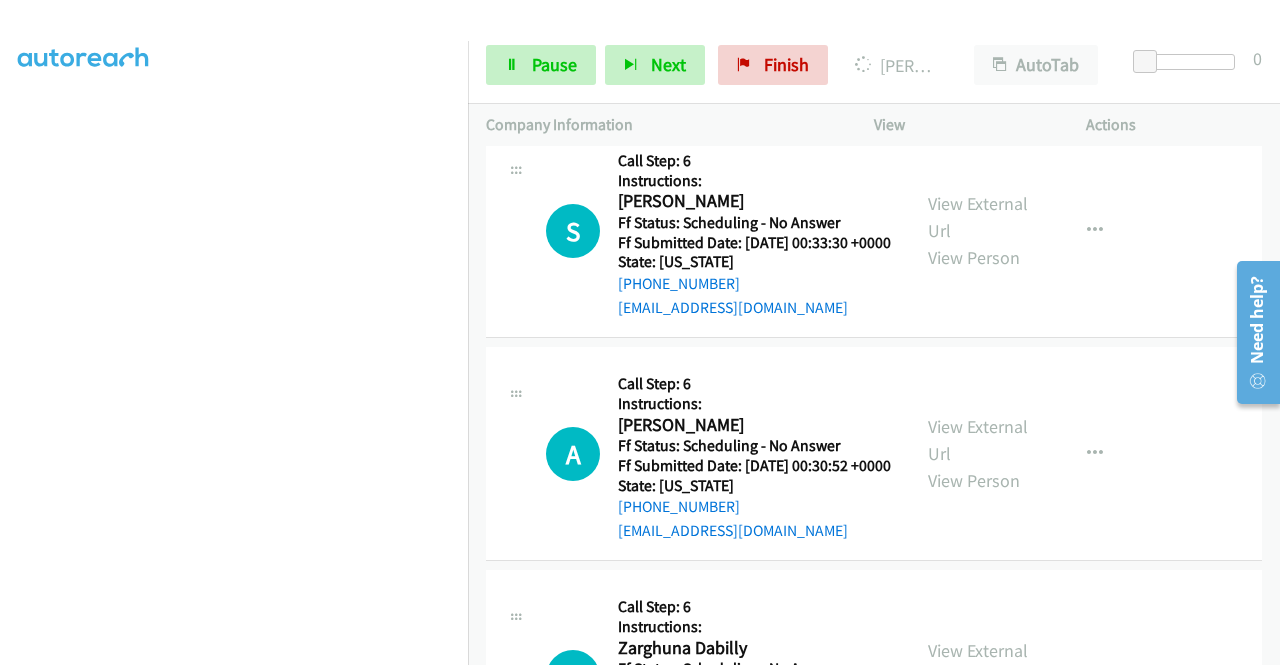 click on "View External Url" at bounding box center [978, -253] 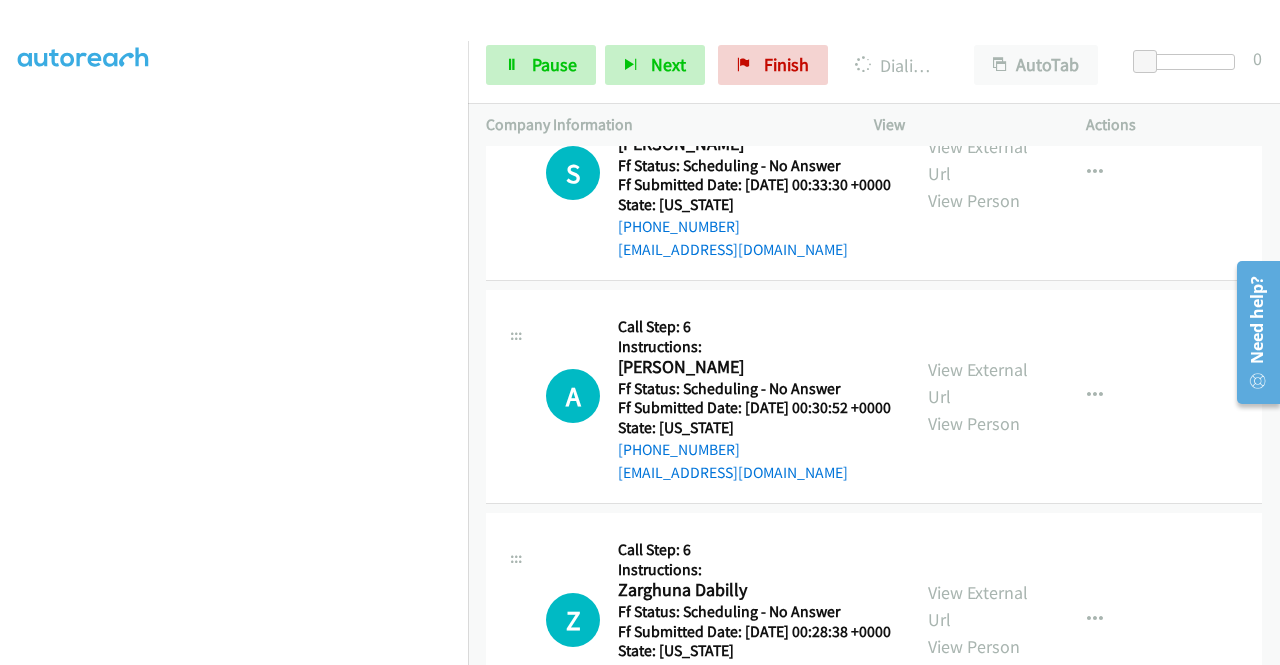 scroll, scrollTop: 14049, scrollLeft: 0, axis: vertical 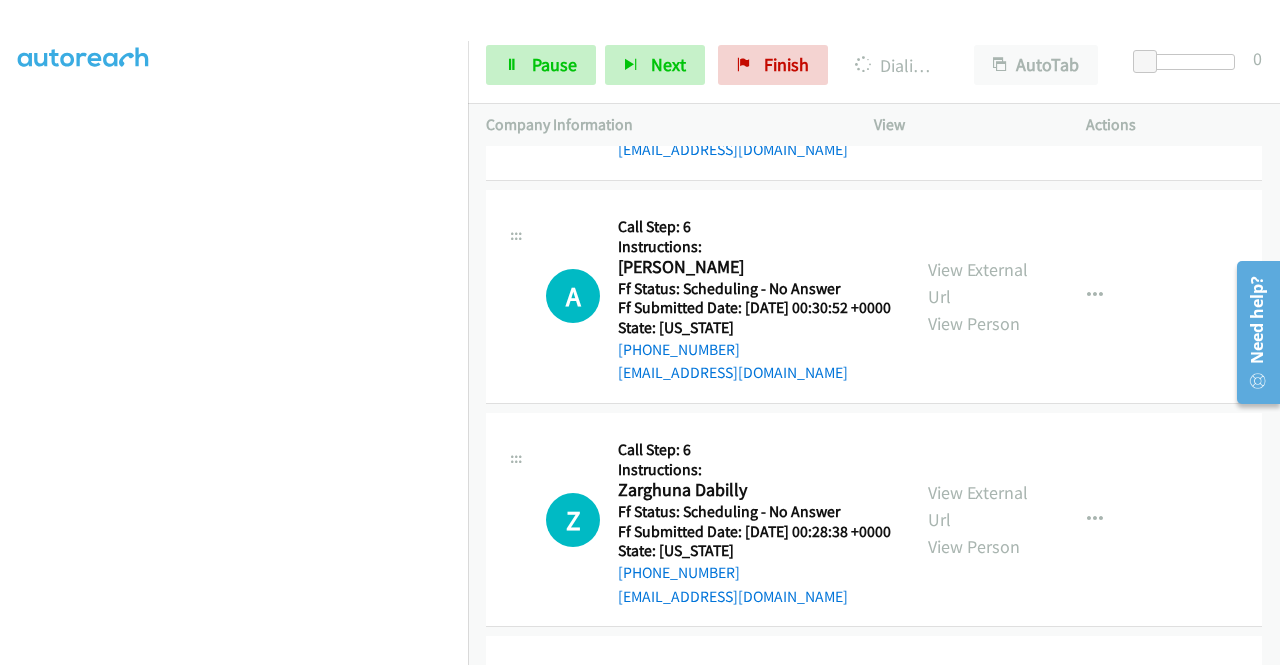 click on "View External Url" at bounding box center [978, -175] 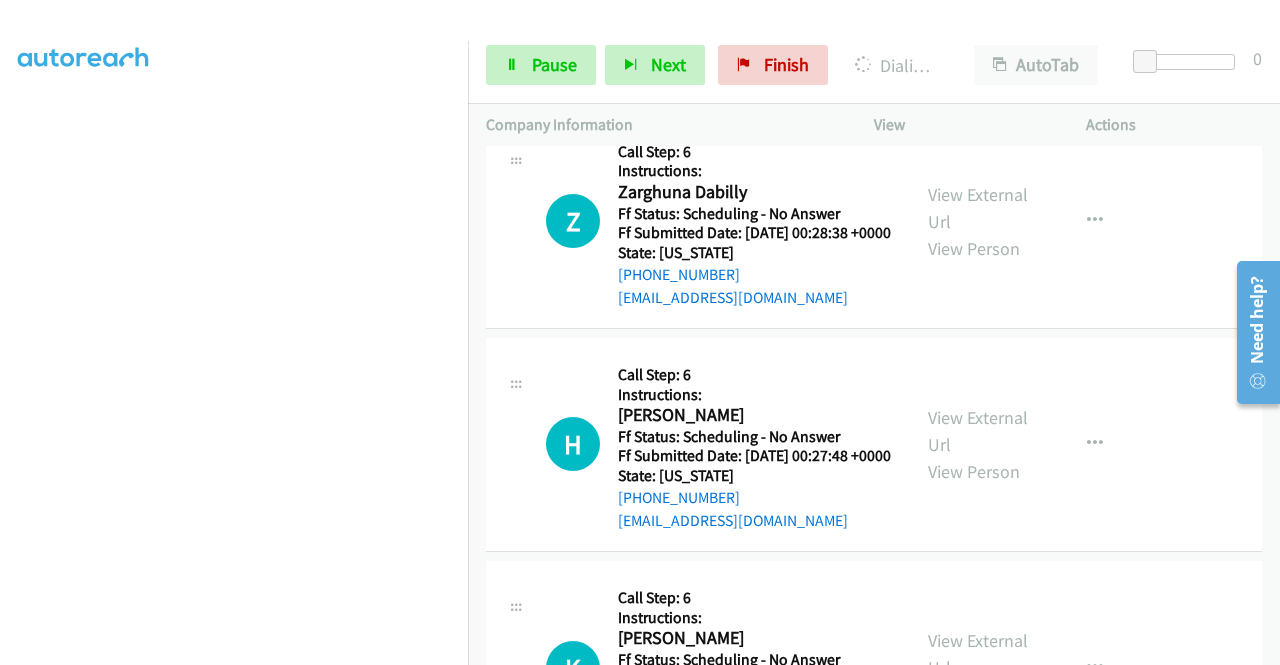 scroll, scrollTop: 14391, scrollLeft: 0, axis: vertical 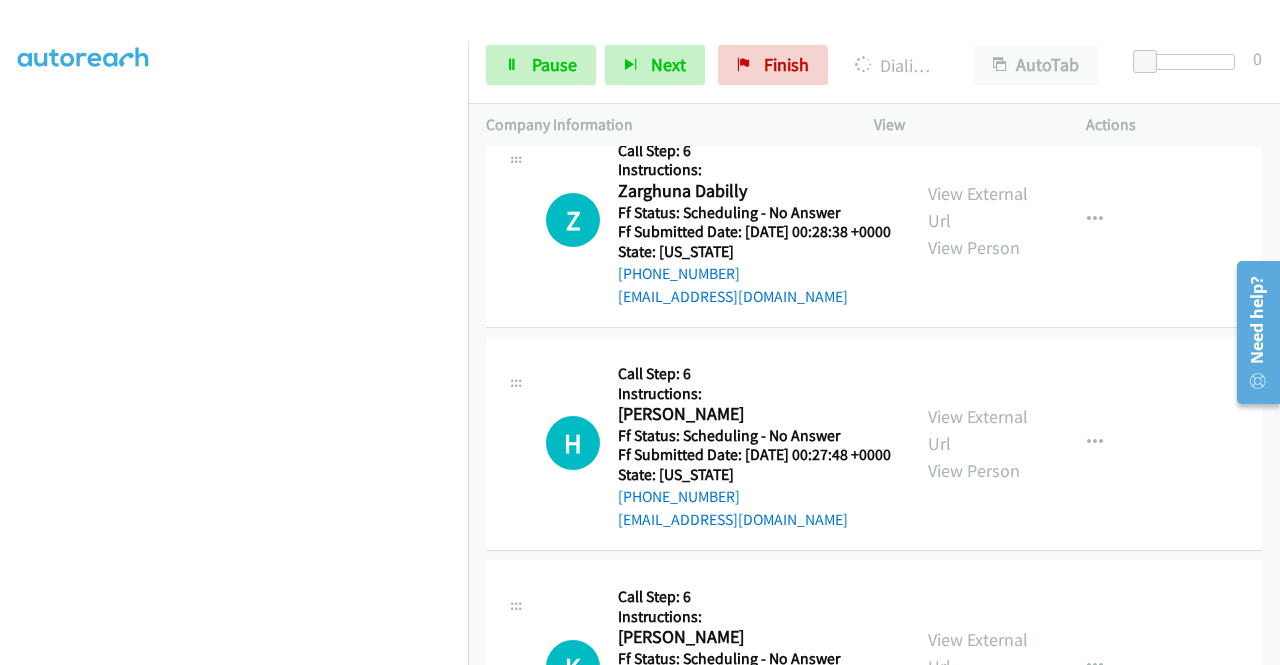 click on "View External Url" at bounding box center (978, -240) 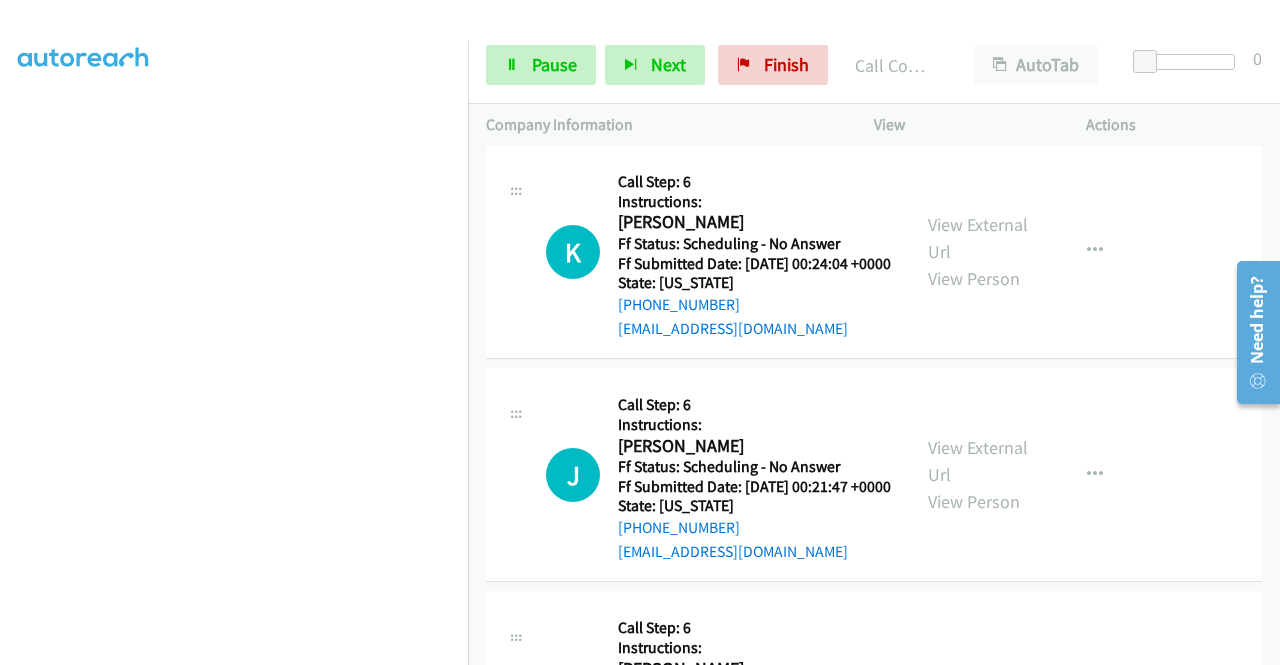 scroll, scrollTop: 14991, scrollLeft: 0, axis: vertical 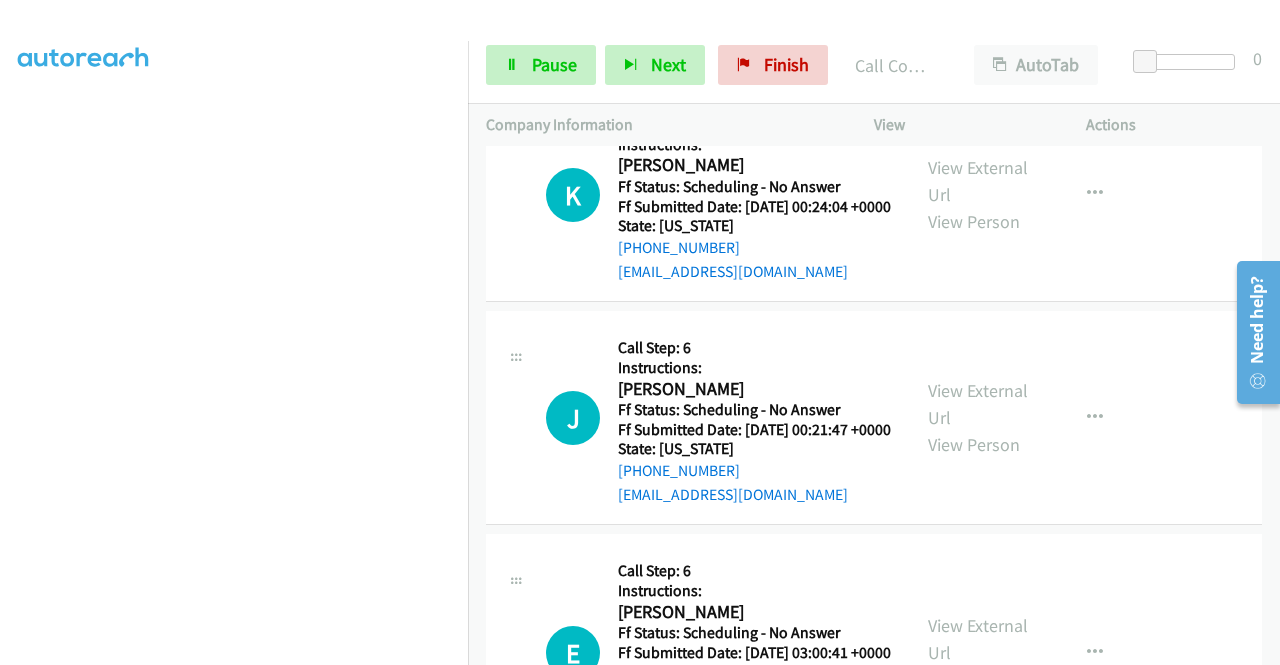 click on "View External Url" at bounding box center (978, -489) 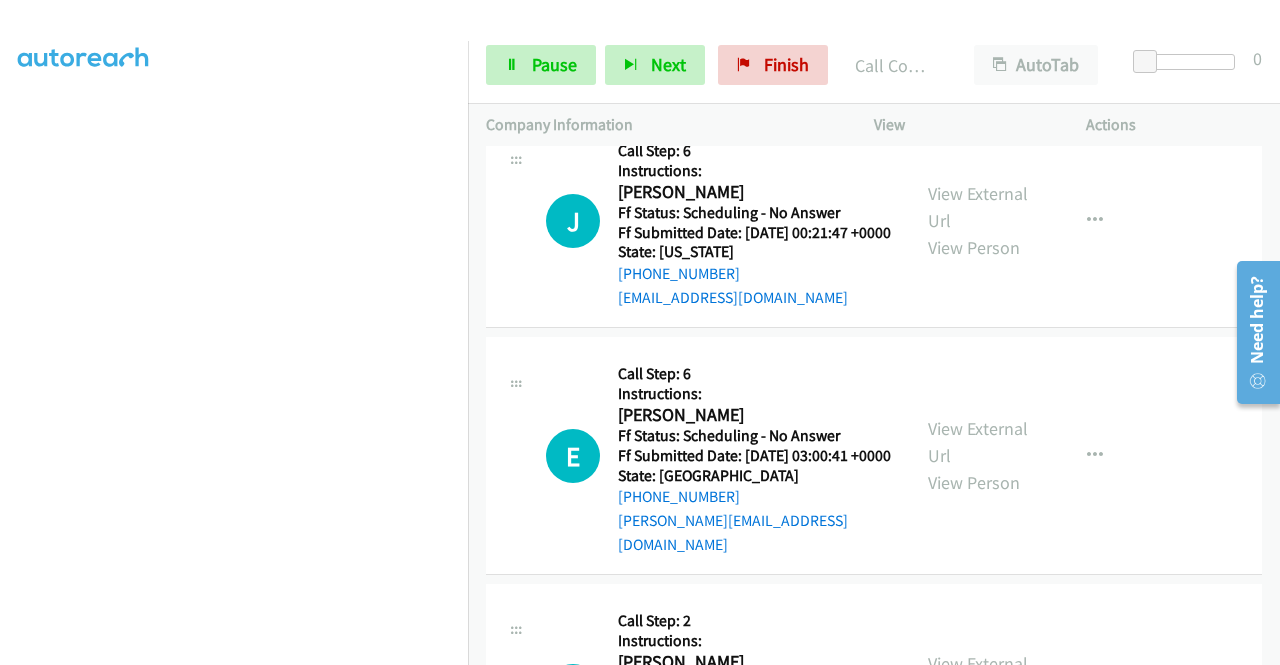 scroll, scrollTop: 15191, scrollLeft: 0, axis: vertical 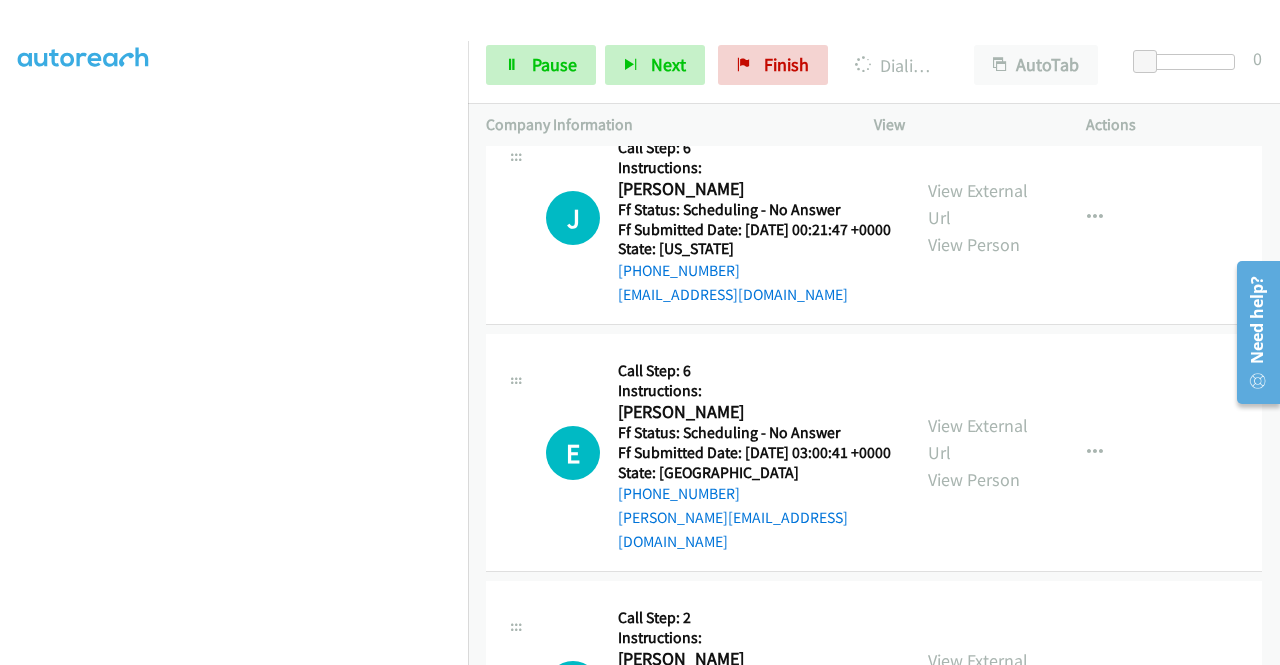 click on "View External Url" at bounding box center (978, -465) 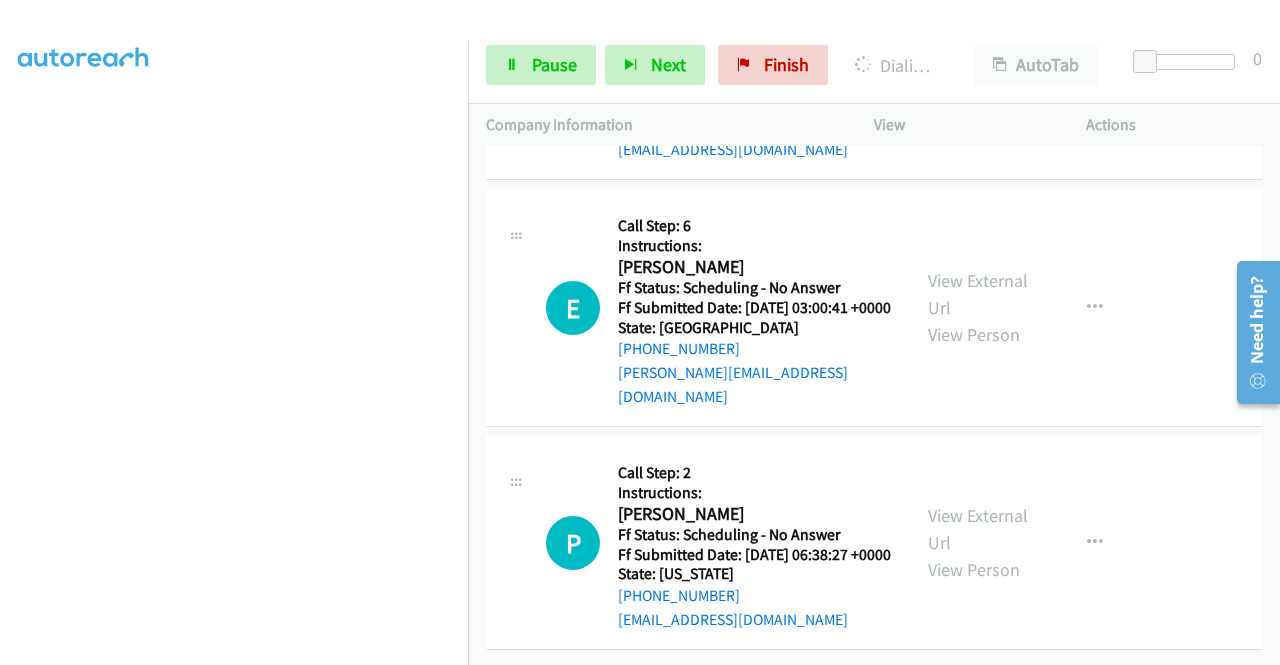 scroll, scrollTop: 15391, scrollLeft: 0, axis: vertical 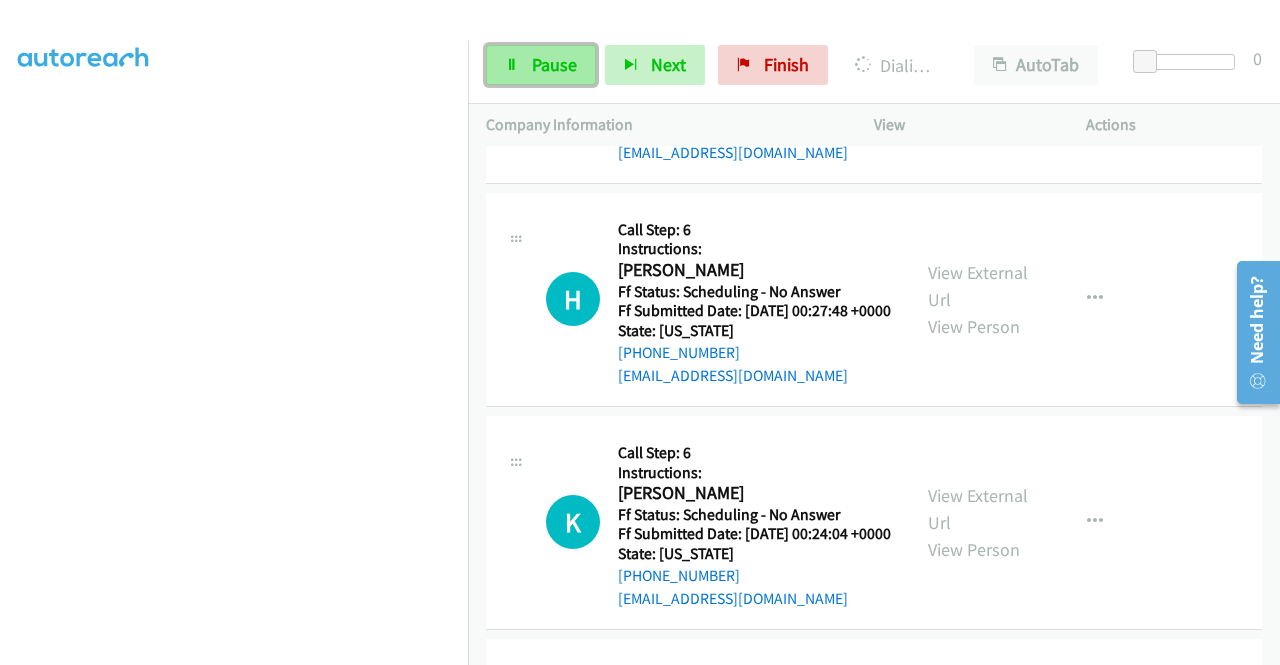 click on "Pause" at bounding box center (554, 64) 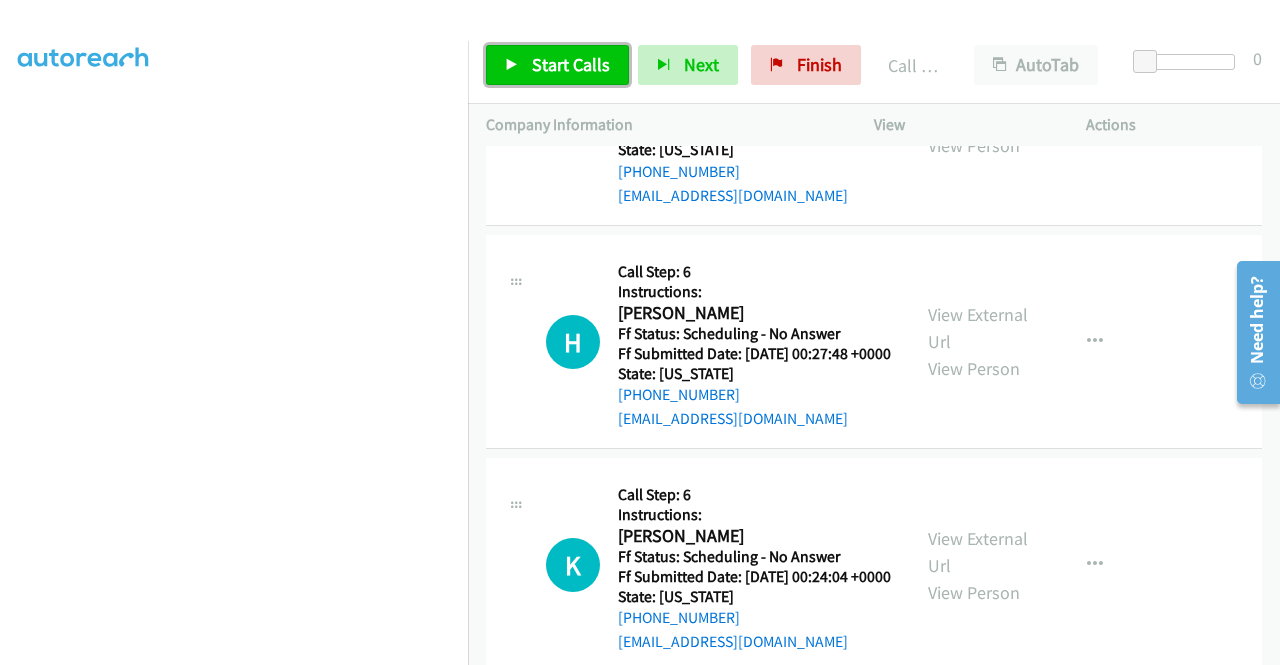 click on "Start Calls" at bounding box center [571, 64] 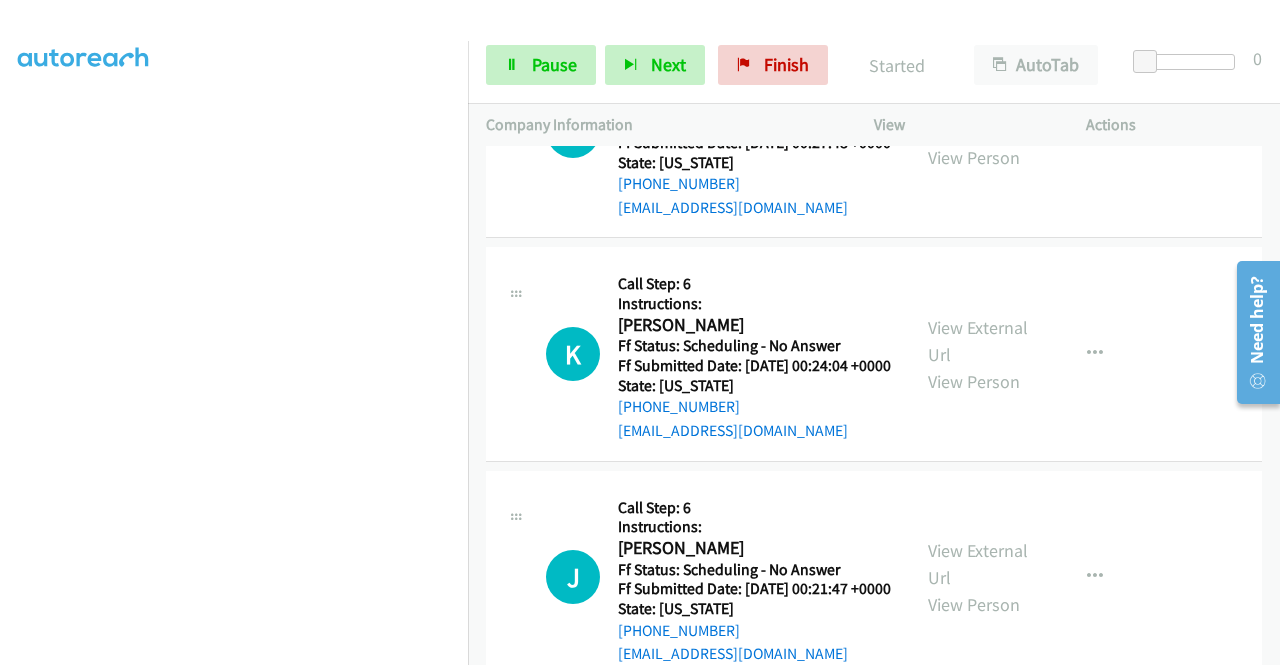 scroll, scrollTop: 15091, scrollLeft: 0, axis: vertical 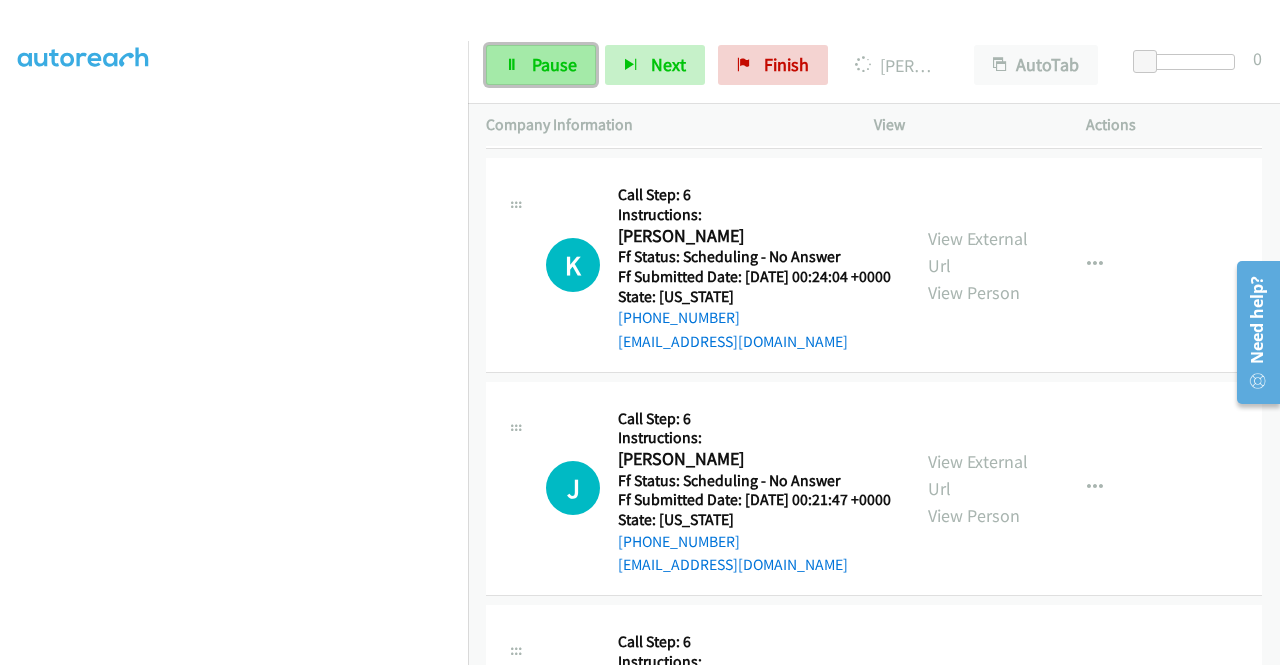 click on "Pause" at bounding box center [554, 64] 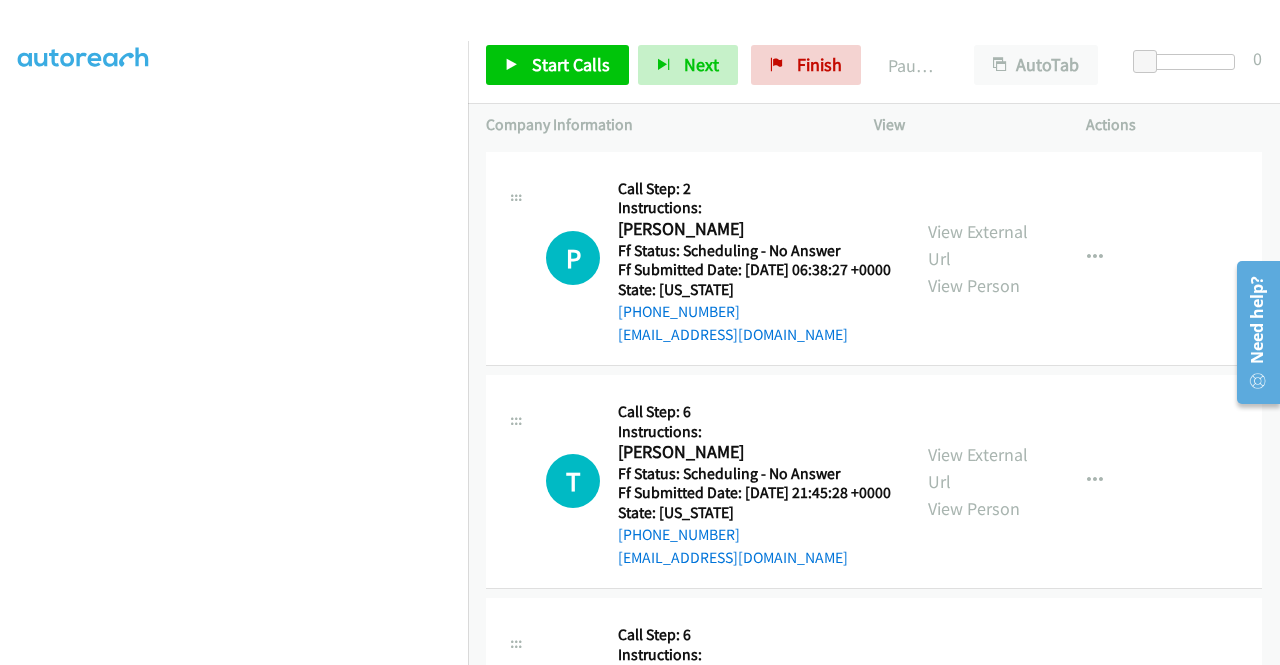 scroll, scrollTop: 15891, scrollLeft: 0, axis: vertical 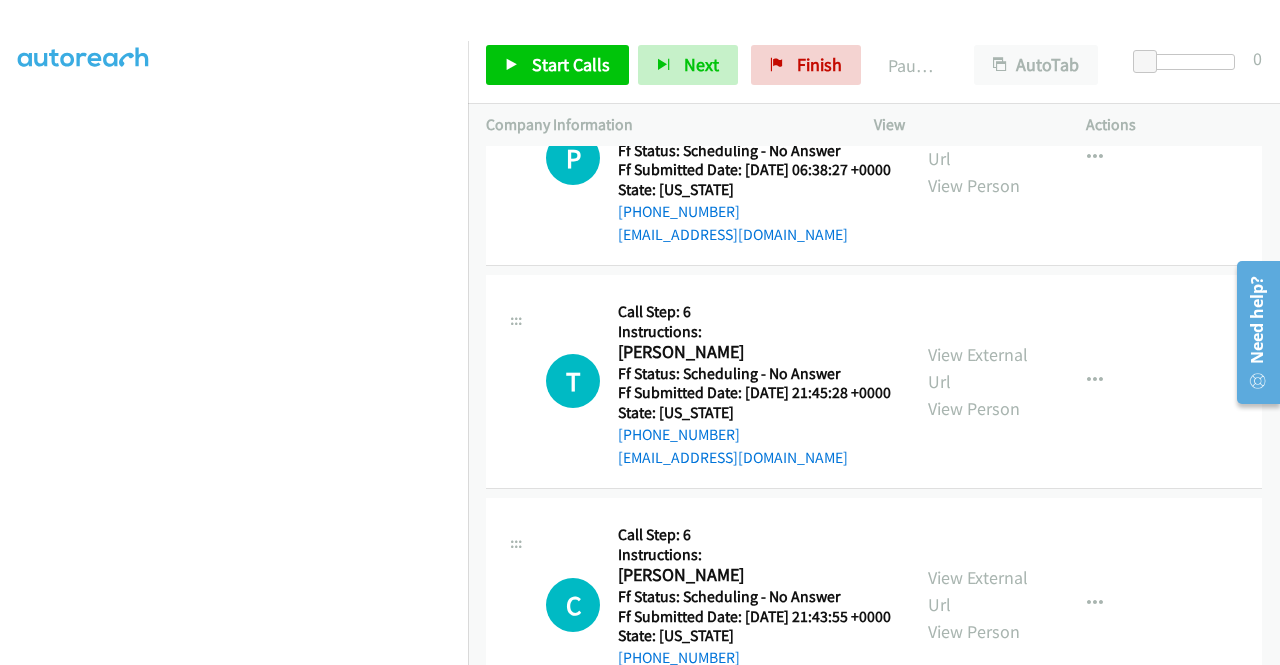 click on "View External Url" at bounding box center (978, -325) 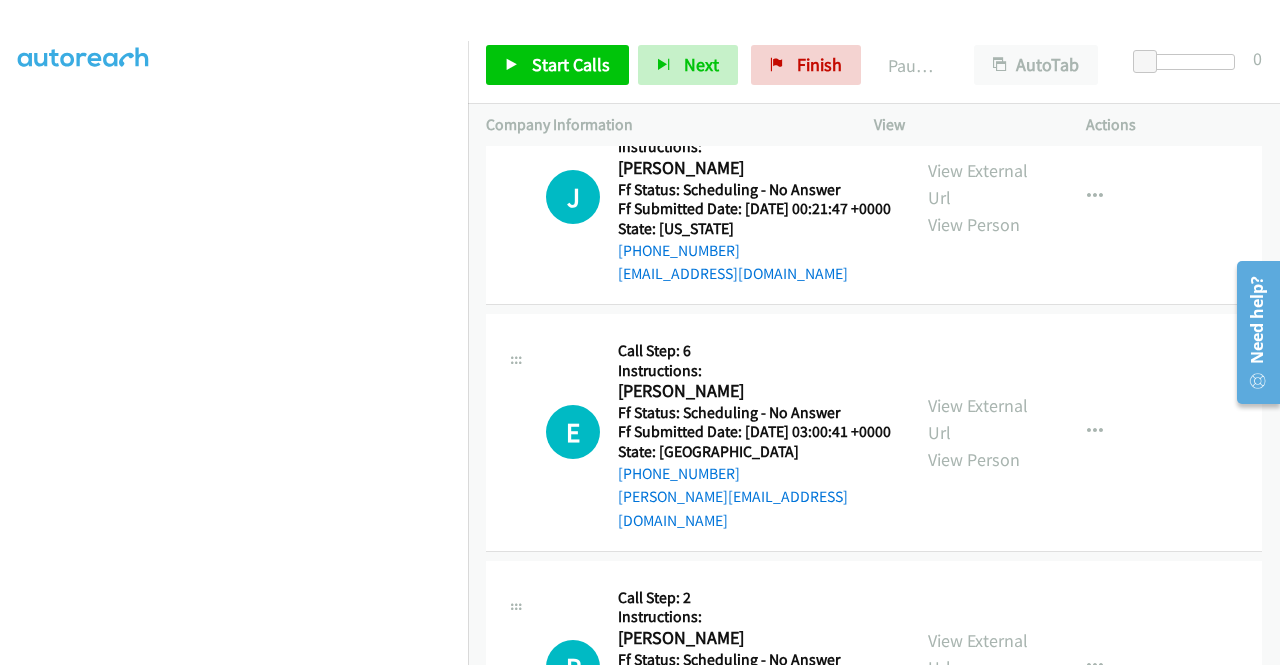 scroll, scrollTop: 15291, scrollLeft: 0, axis: vertical 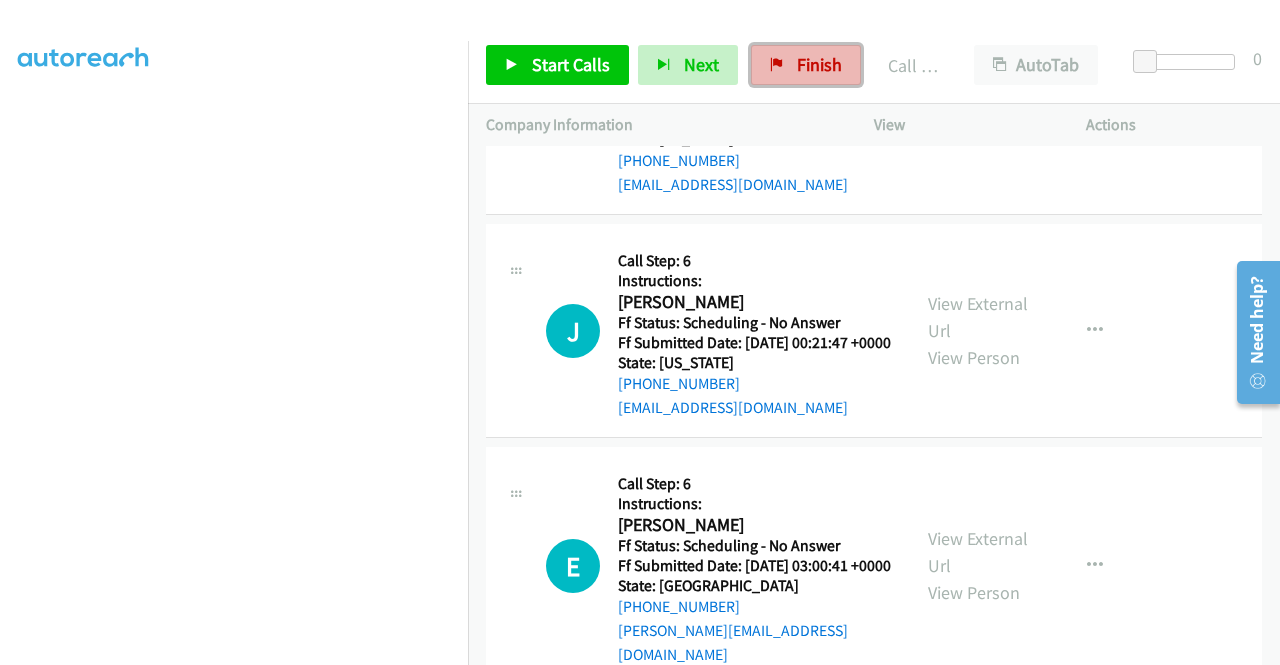 click on "Finish" at bounding box center [819, 64] 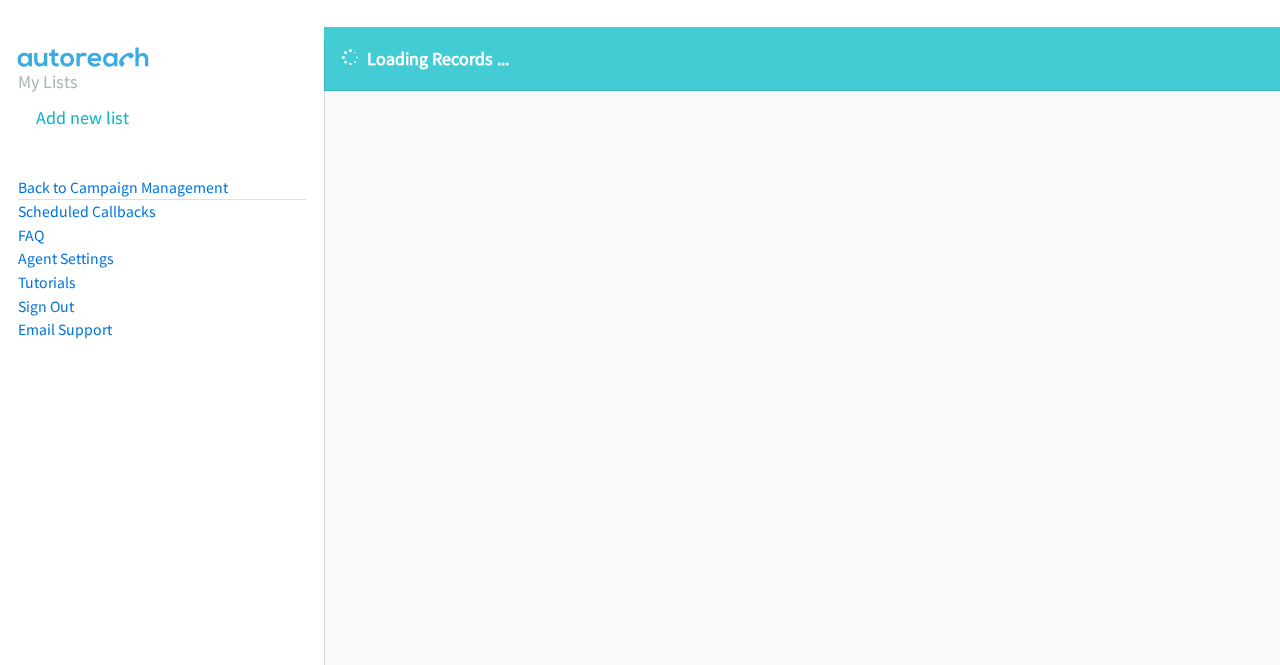 scroll, scrollTop: 0, scrollLeft: 0, axis: both 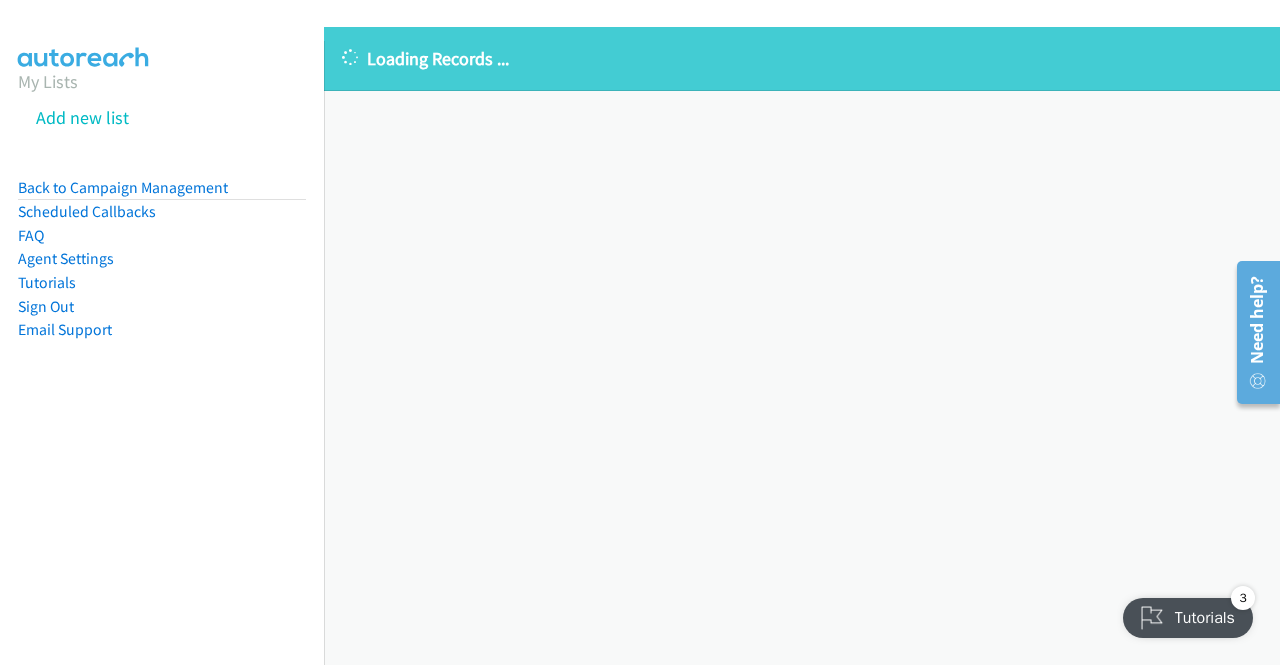 drag, startPoint x: 1156, startPoint y: 425, endPoint x: 927, endPoint y: 331, distance: 247.54192 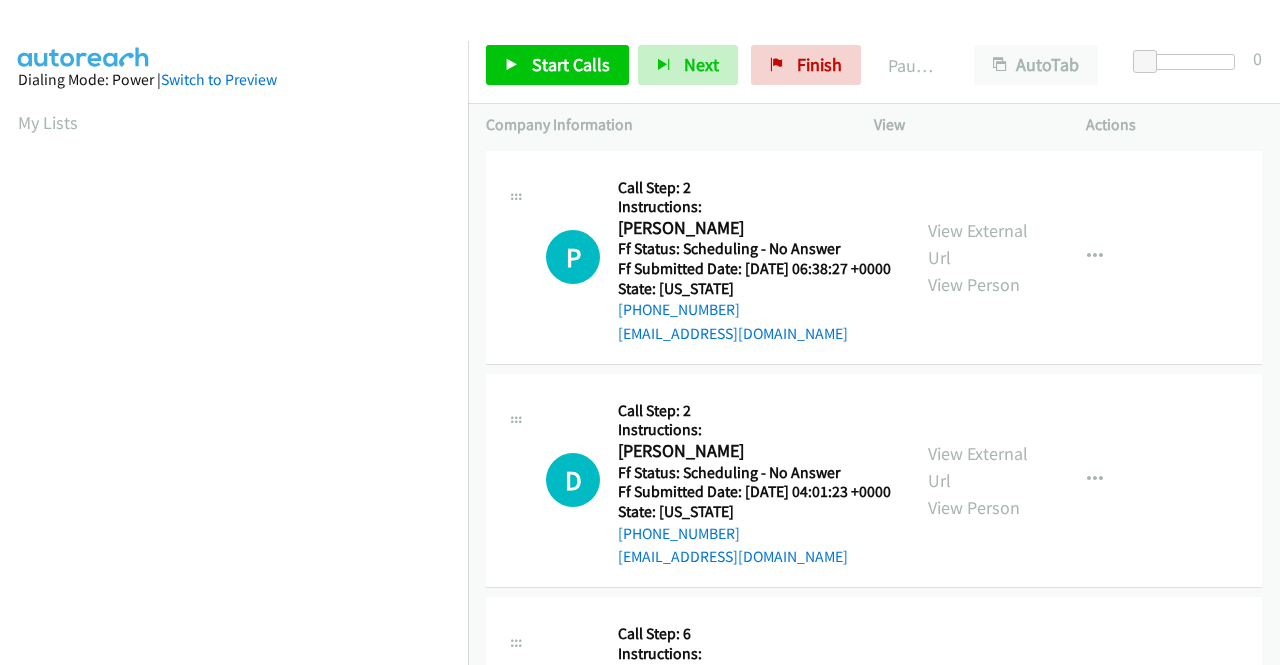 scroll, scrollTop: 0, scrollLeft: 0, axis: both 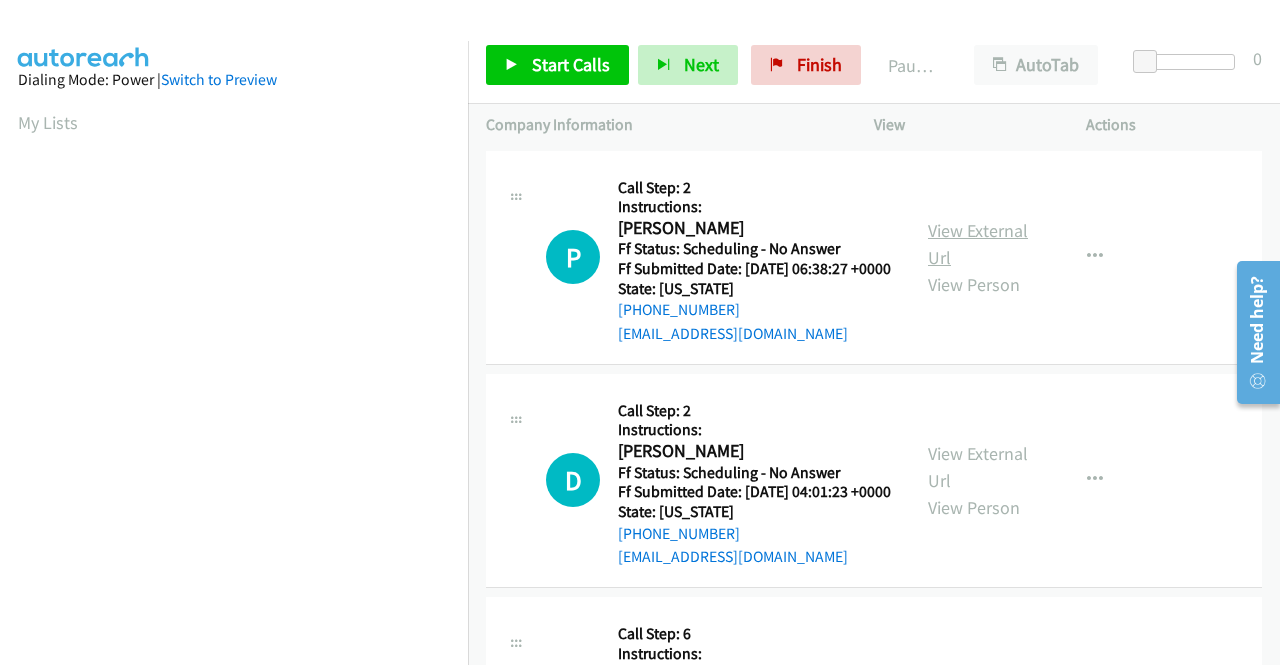click on "View External Url" at bounding box center [978, 244] 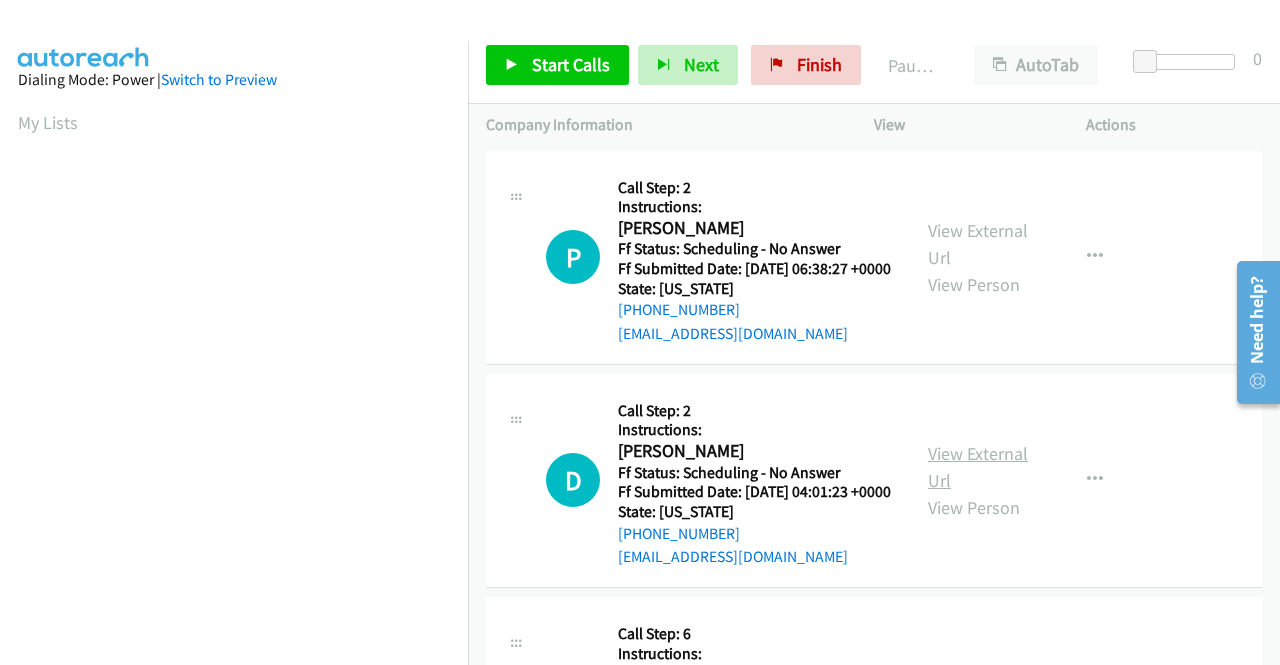 click on "View External Url" at bounding box center (978, 467) 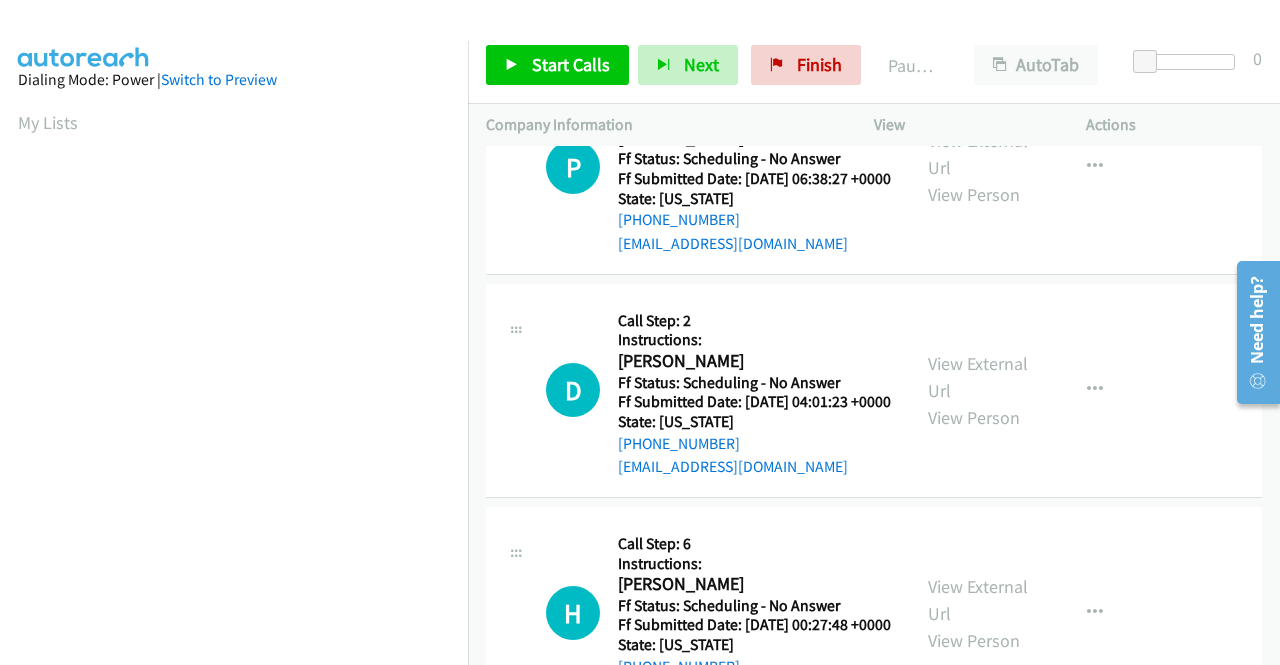 scroll, scrollTop: 200, scrollLeft: 0, axis: vertical 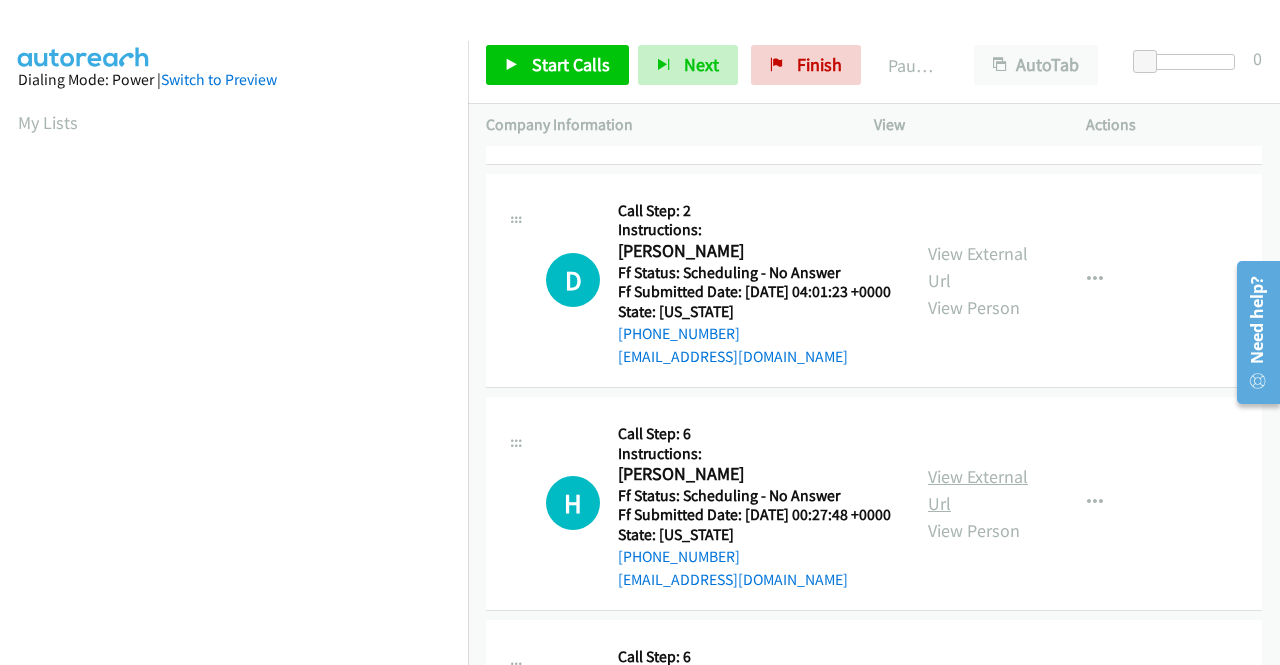 click on "View External Url" at bounding box center [978, 490] 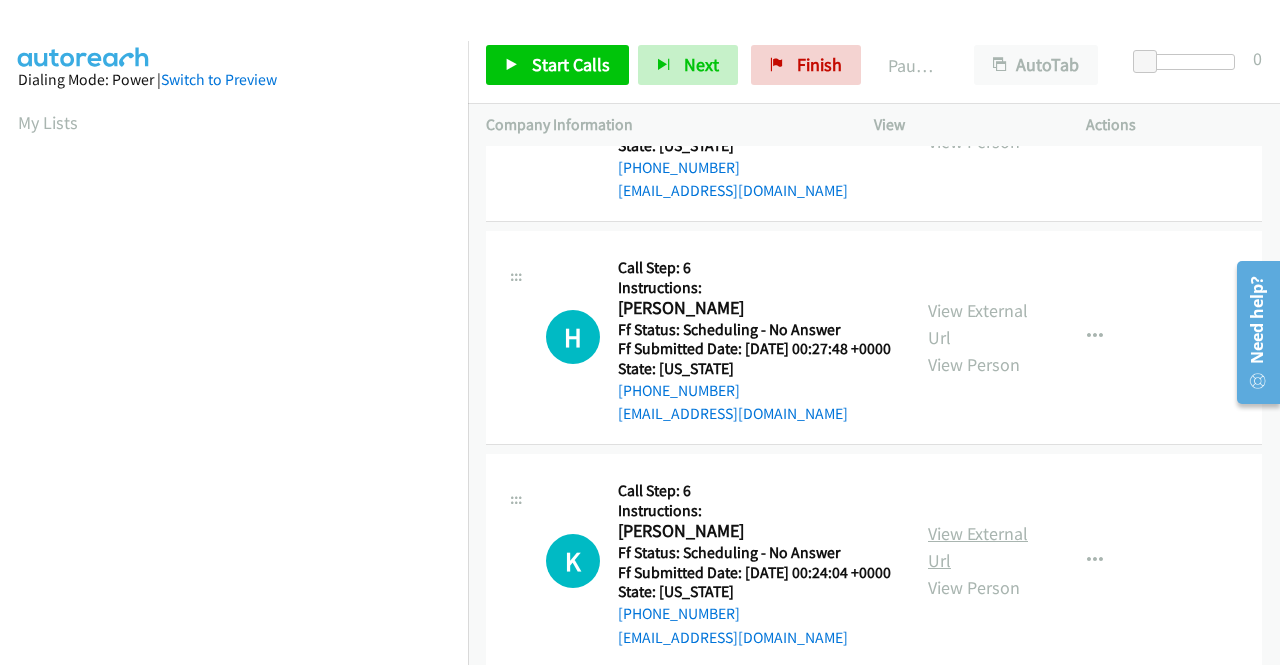 scroll, scrollTop: 400, scrollLeft: 0, axis: vertical 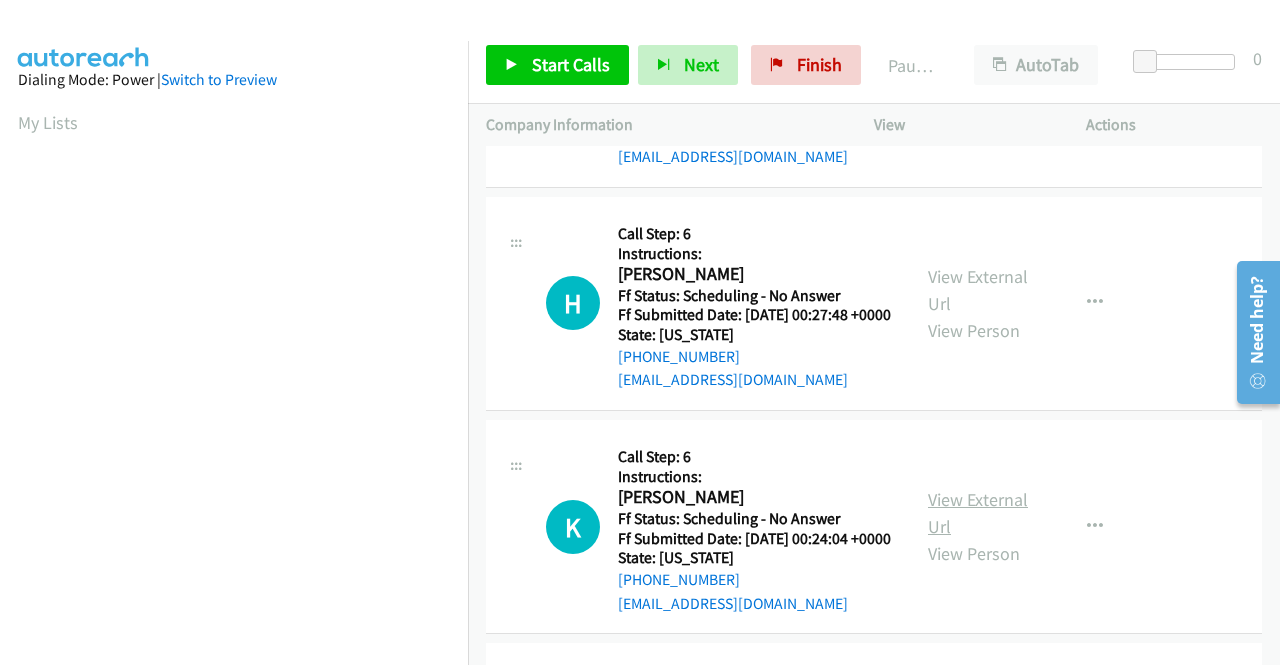 click on "View External Url" at bounding box center [978, 513] 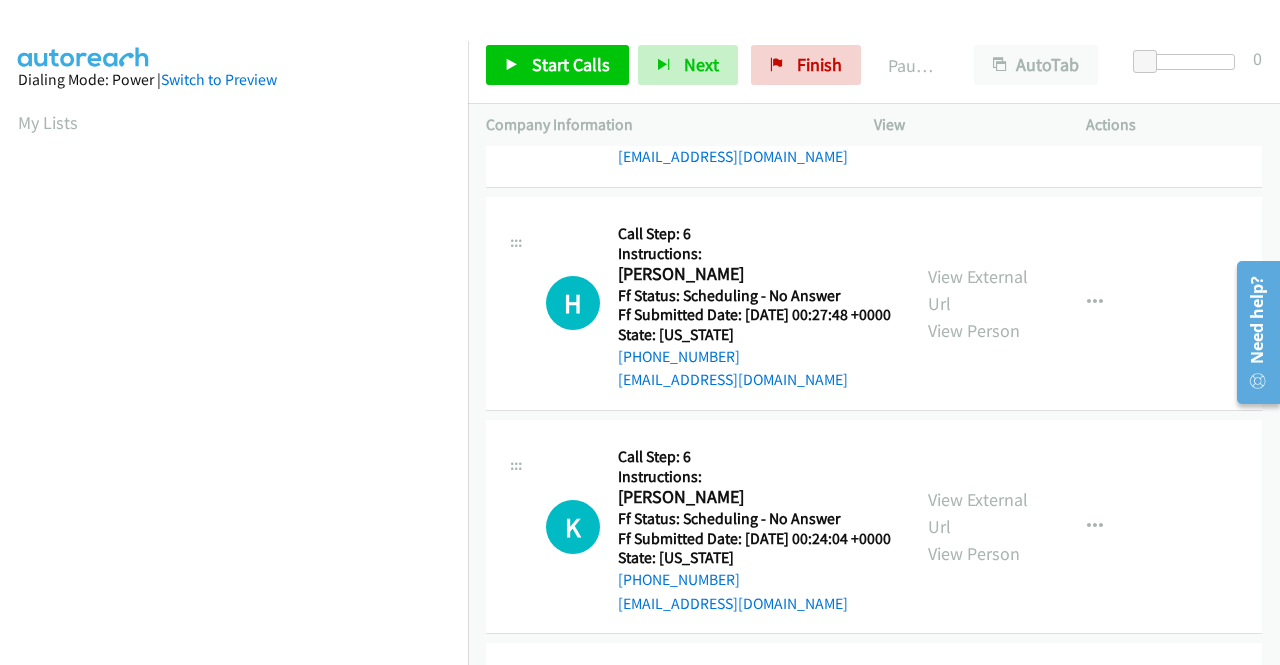 scroll, scrollTop: 0, scrollLeft: 0, axis: both 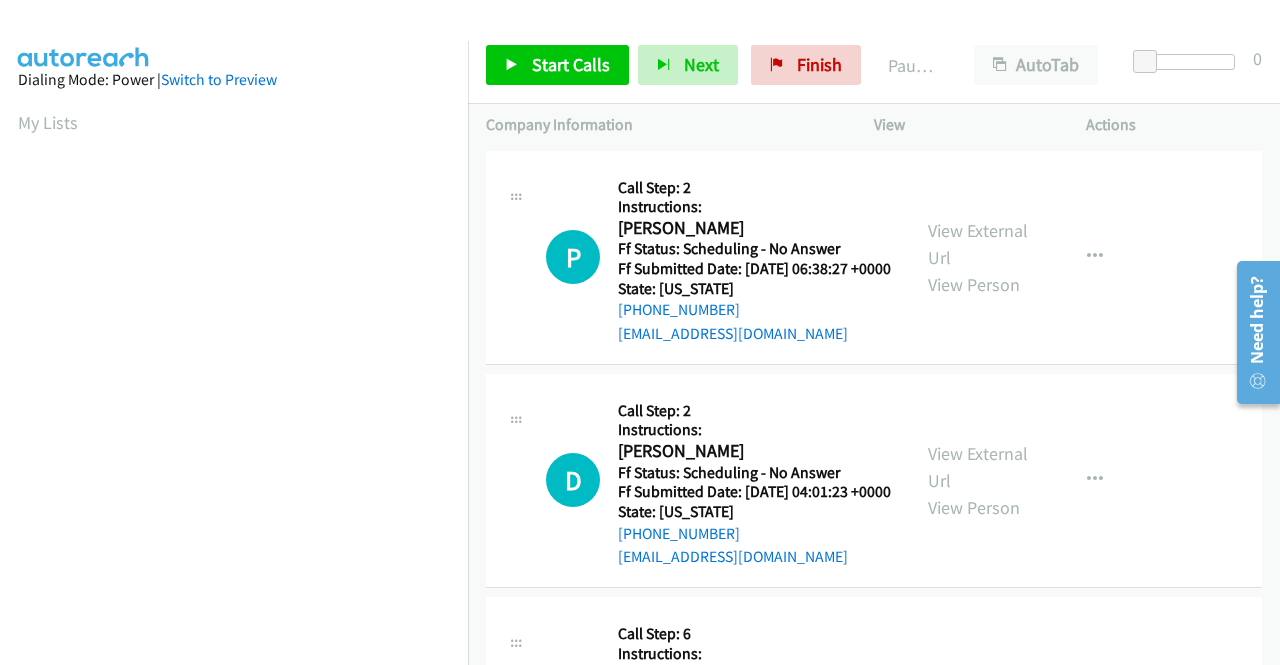 click on "P
Callback Scheduled
Call Step: 2
Instructions:
[PERSON_NAME]
America/[GEOGRAPHIC_DATA]
Ff Status: Scheduling - No Answer
Ff Submitted Date: [DATE] 06:38:27 +0000
State: [US_STATE]
[PHONE_NUMBER]
[EMAIL_ADDRESS][DOMAIN_NAME]
Call was successful?
View External Url
View Person
View External Url
Email
Schedule/Manage Callback
Skip Call
Add to do not call list" at bounding box center (874, 257) 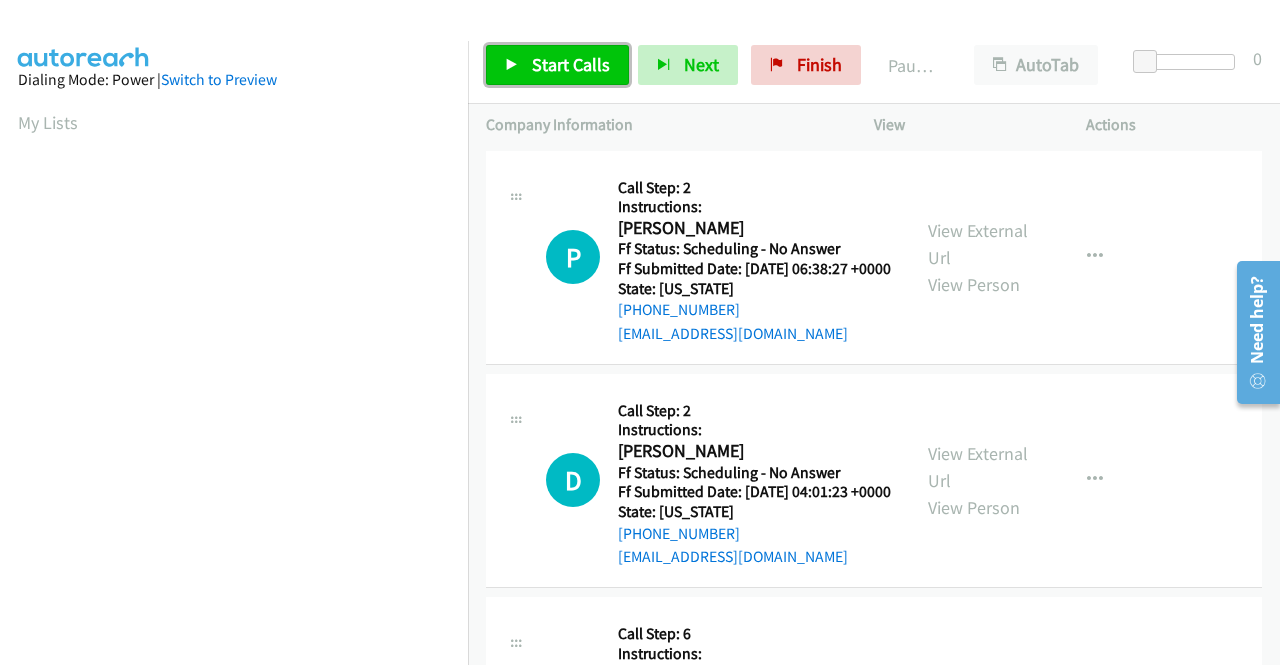 click on "Start Calls" at bounding box center [571, 64] 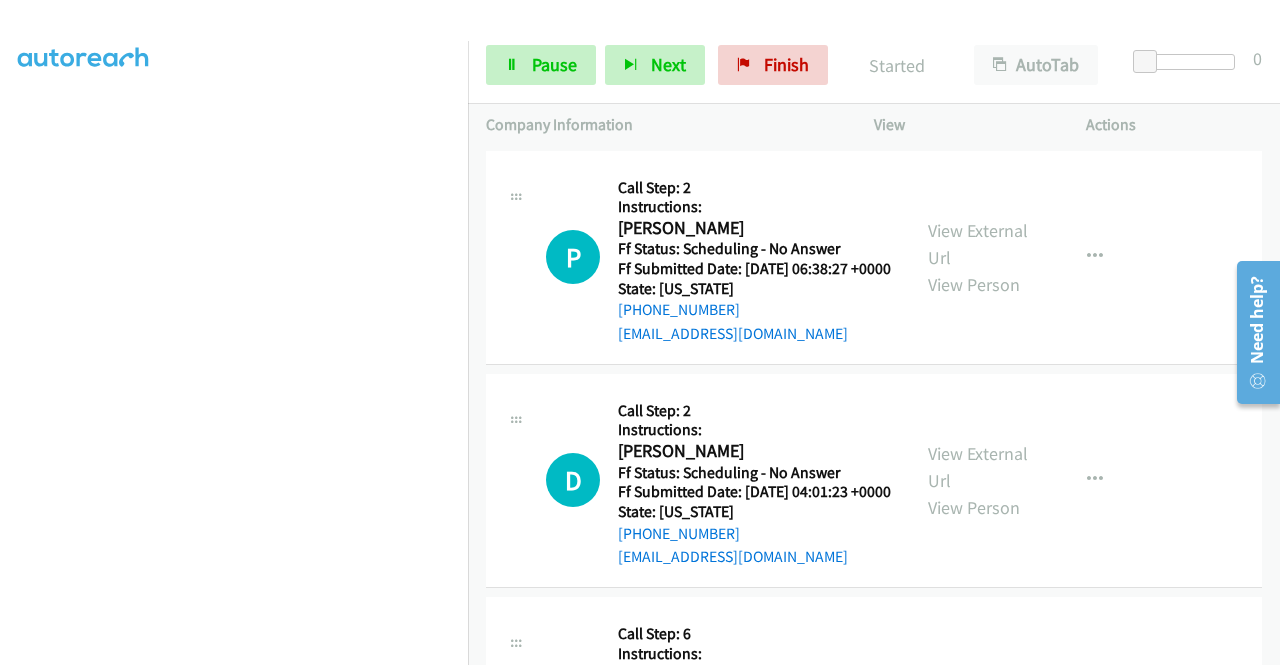 scroll, scrollTop: 100, scrollLeft: 0, axis: vertical 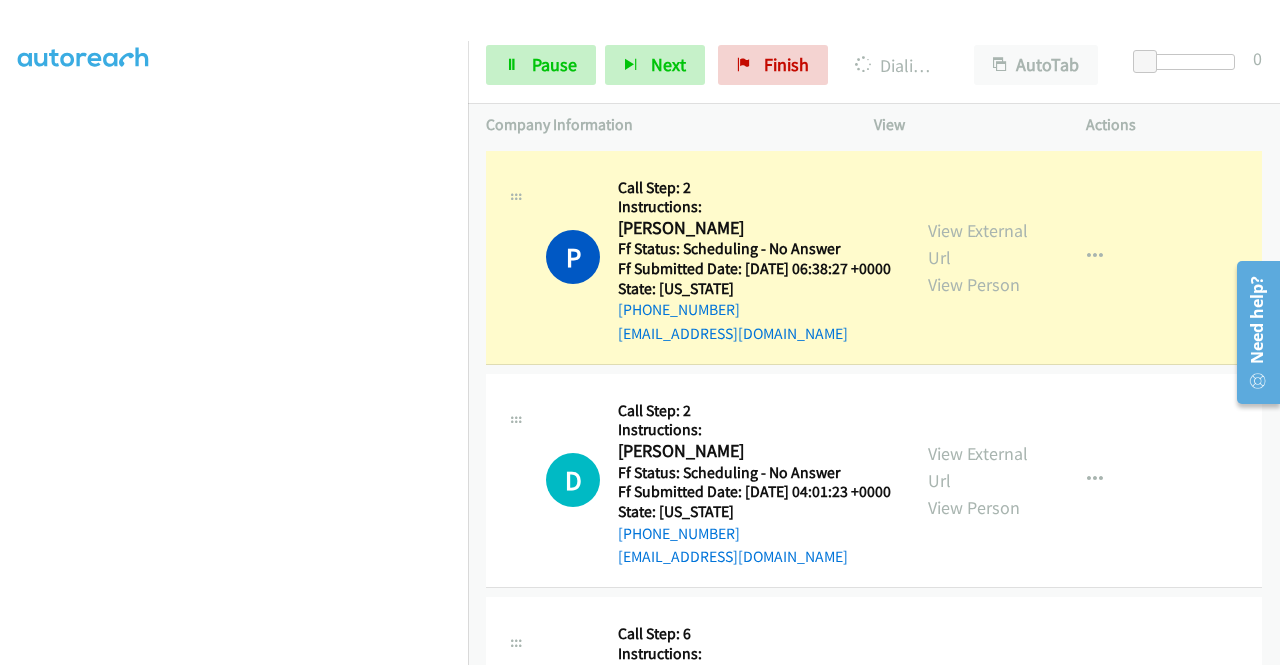 click on "D
Callback Scheduled
Call Step: 2
Instructions:
[PERSON_NAME]
America/Los_Angeles
Ff Status: Scheduling - No Answer
Ff Submitted Date: [DATE] 04:01:23 +0000
State: [US_STATE]
[PHONE_NUMBER]
[EMAIL_ADDRESS][DOMAIN_NAME]
Call was successful?
View External Url
View Person
View External Url
Email
Schedule/Manage Callback
Skip Call
Add to do not call list" at bounding box center [874, 480] 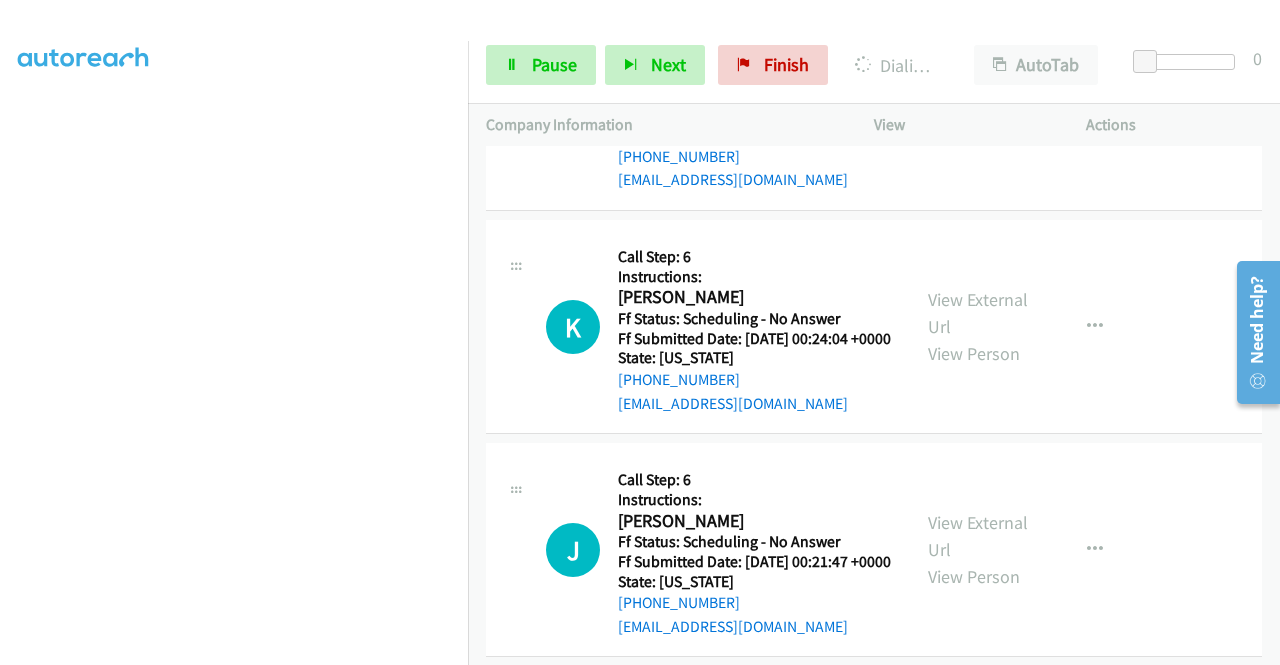 scroll, scrollTop: 800, scrollLeft: 0, axis: vertical 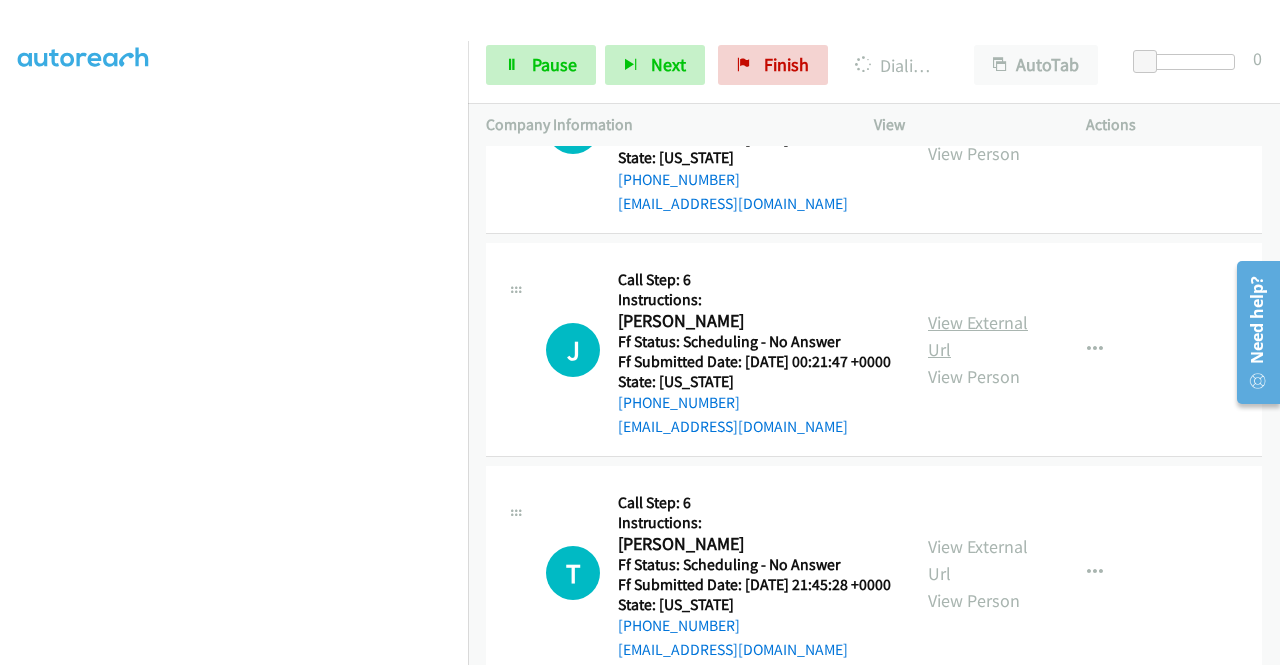 click on "View External Url" at bounding box center [978, 336] 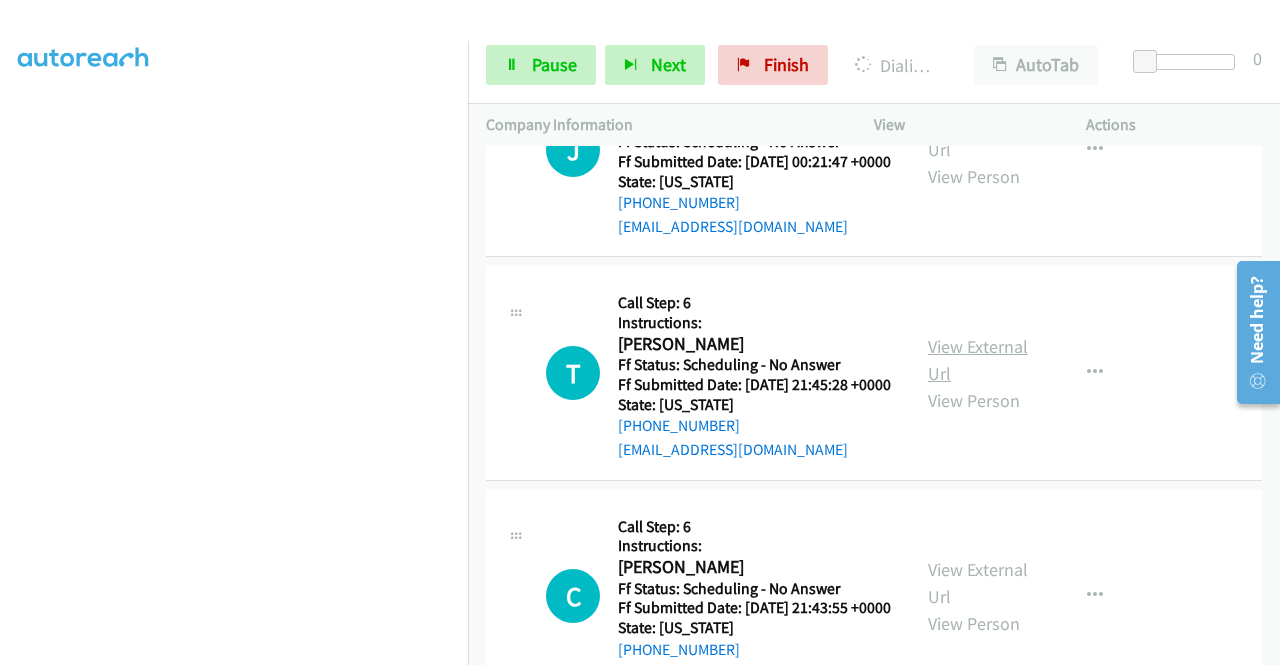 click on "View External Url" at bounding box center (978, 360) 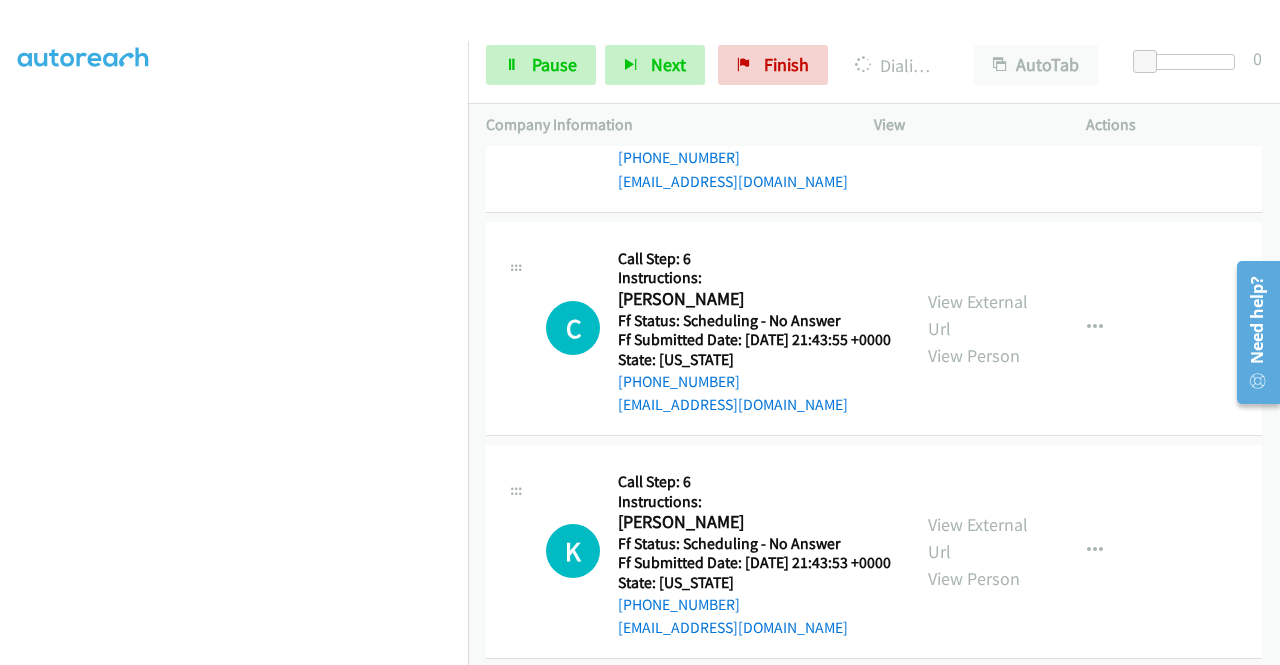 scroll, scrollTop: 1300, scrollLeft: 0, axis: vertical 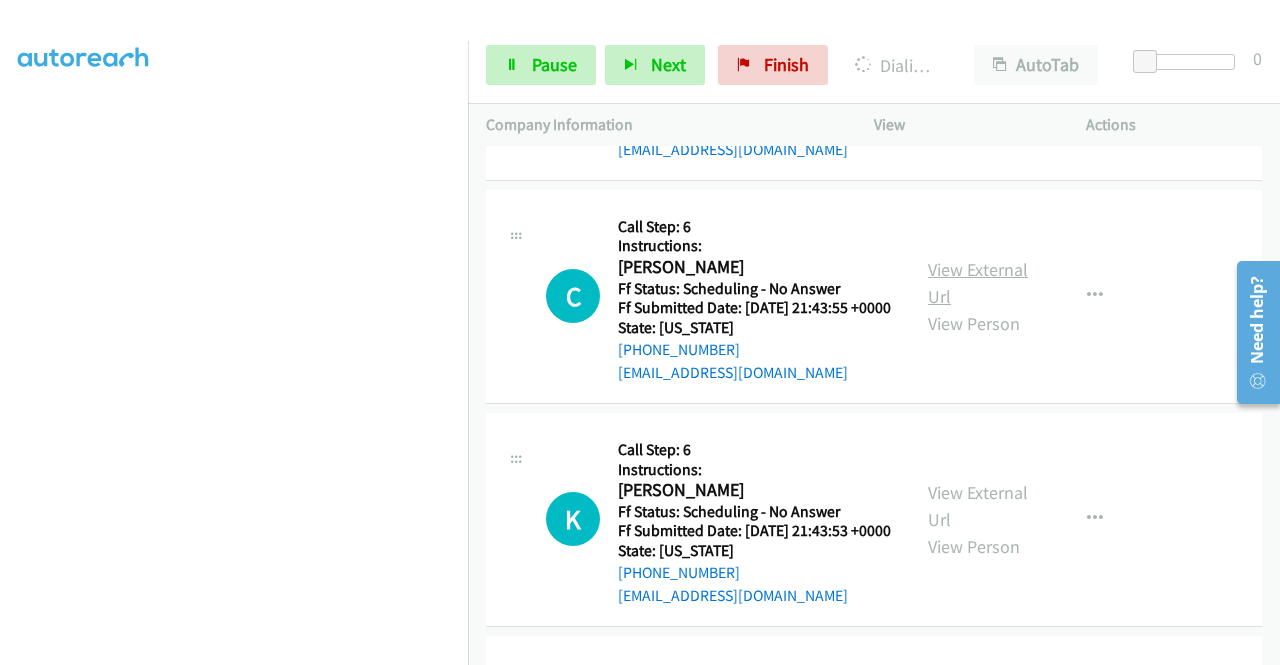 click on "View External Url" at bounding box center (978, 283) 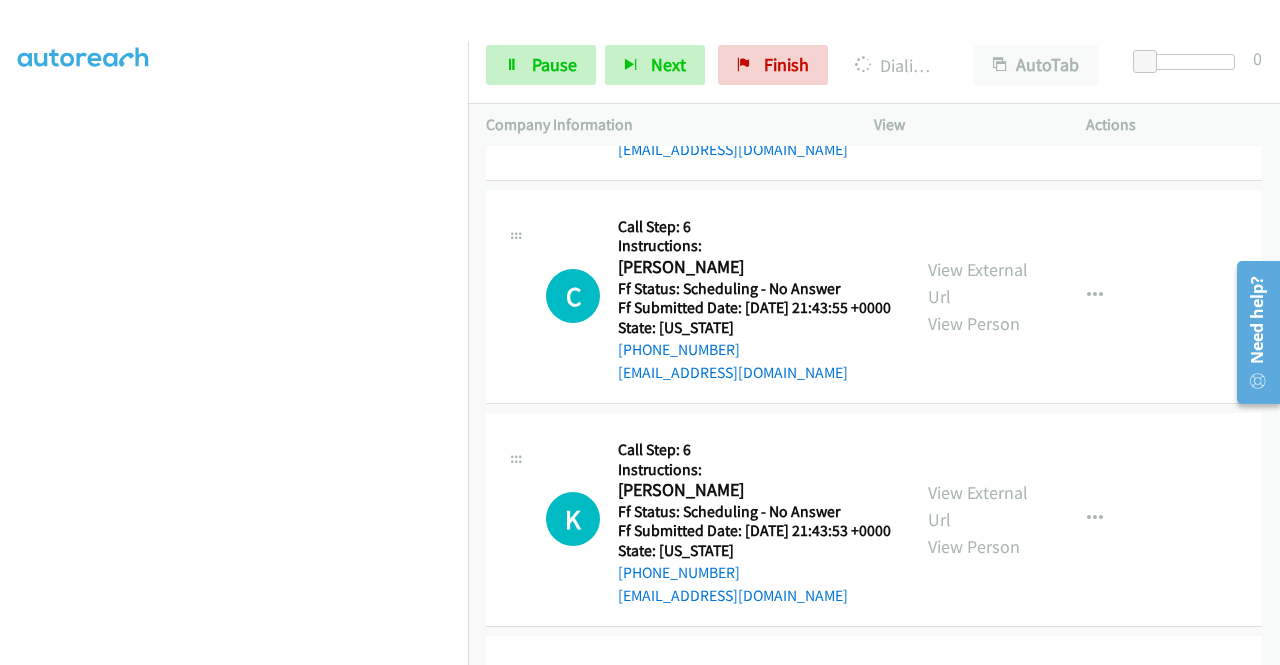 scroll, scrollTop: 456, scrollLeft: 0, axis: vertical 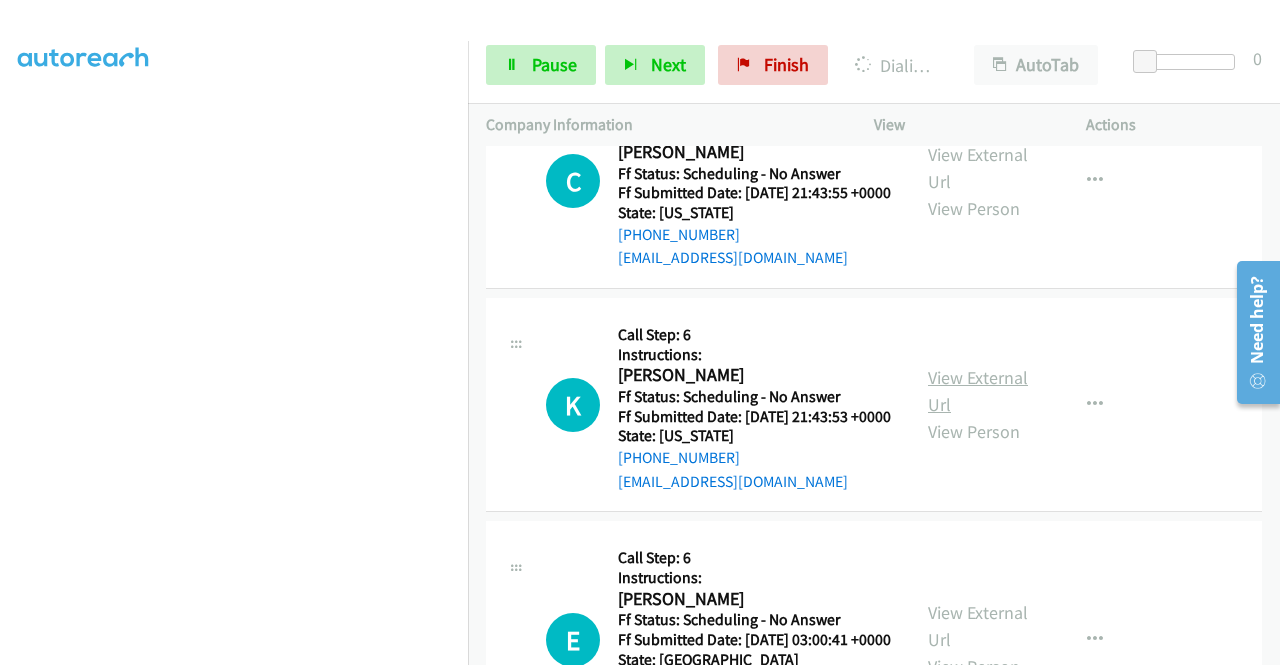 click on "View External Url" at bounding box center (978, 391) 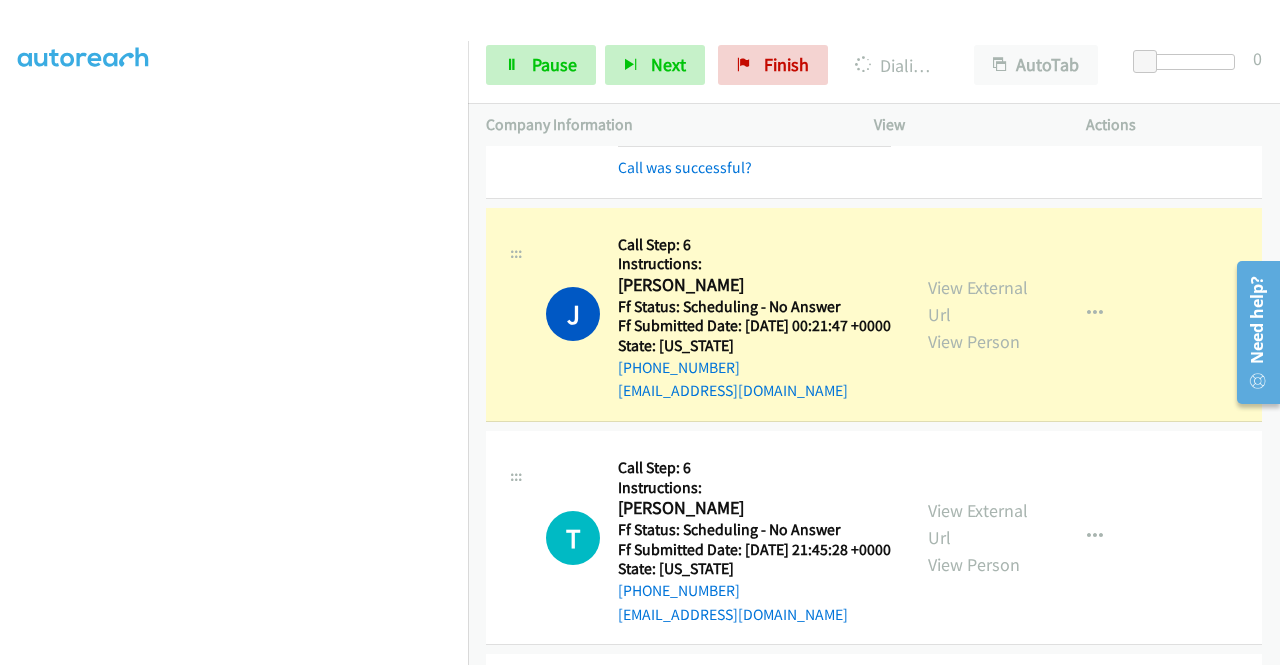 scroll, scrollTop: 1100, scrollLeft: 0, axis: vertical 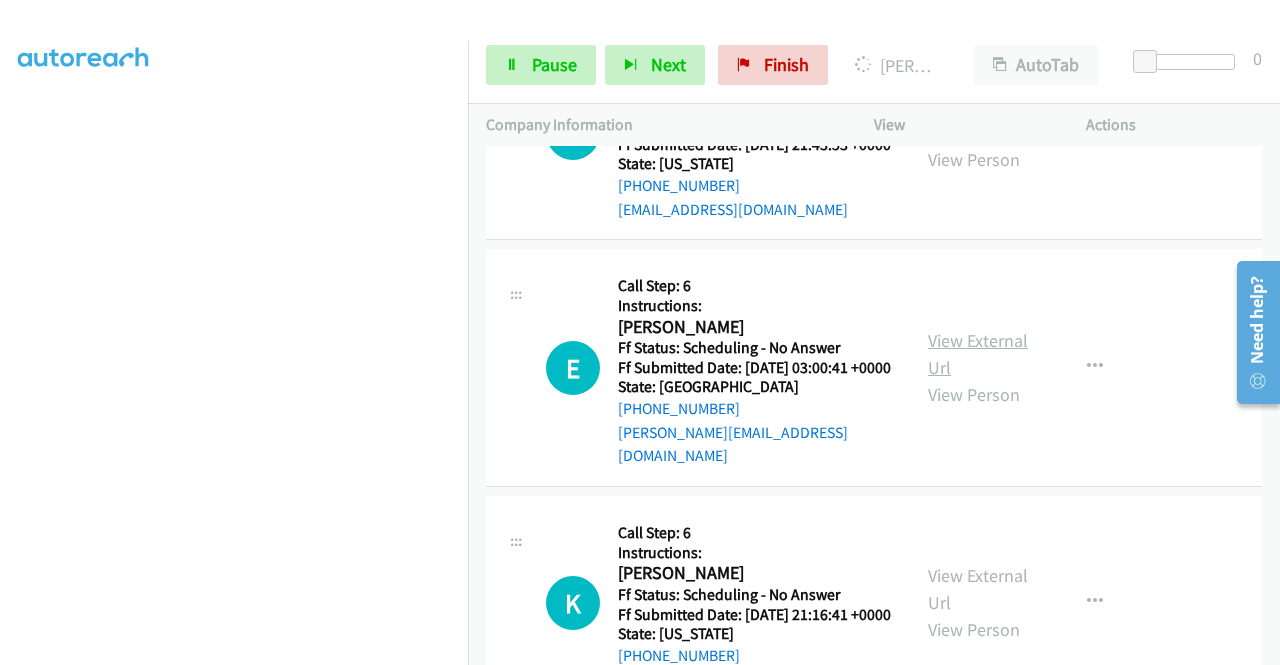 click on "View External Url" at bounding box center [978, 354] 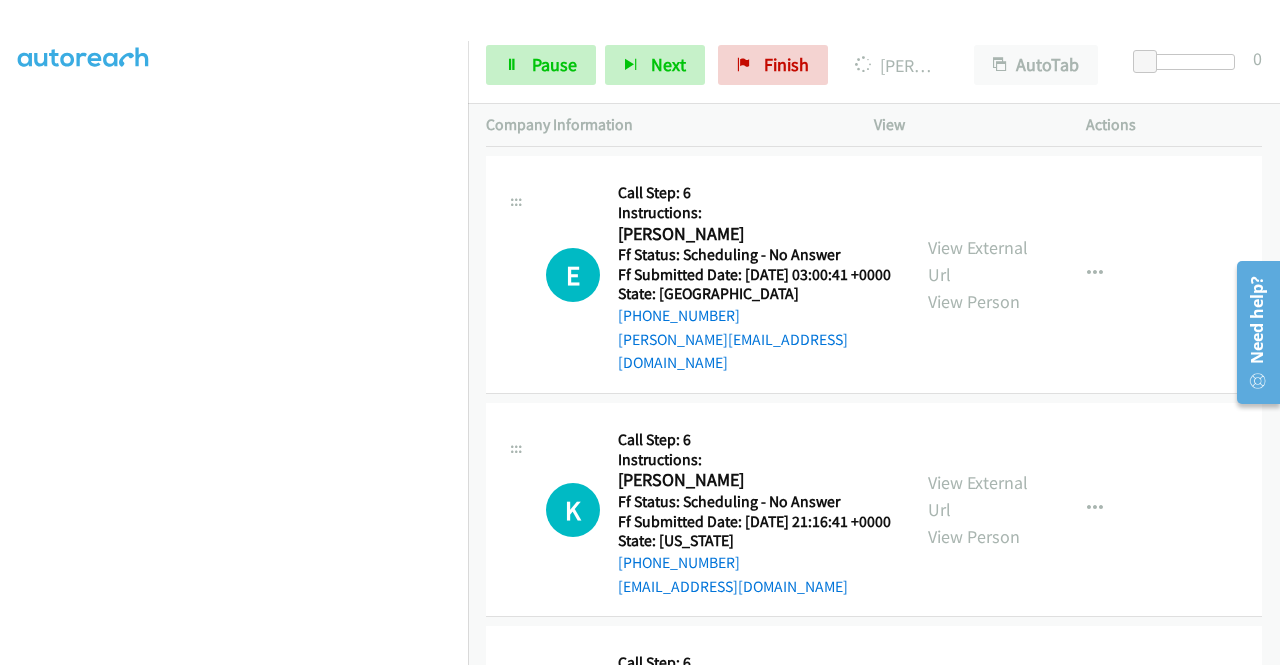 scroll, scrollTop: 2100, scrollLeft: 0, axis: vertical 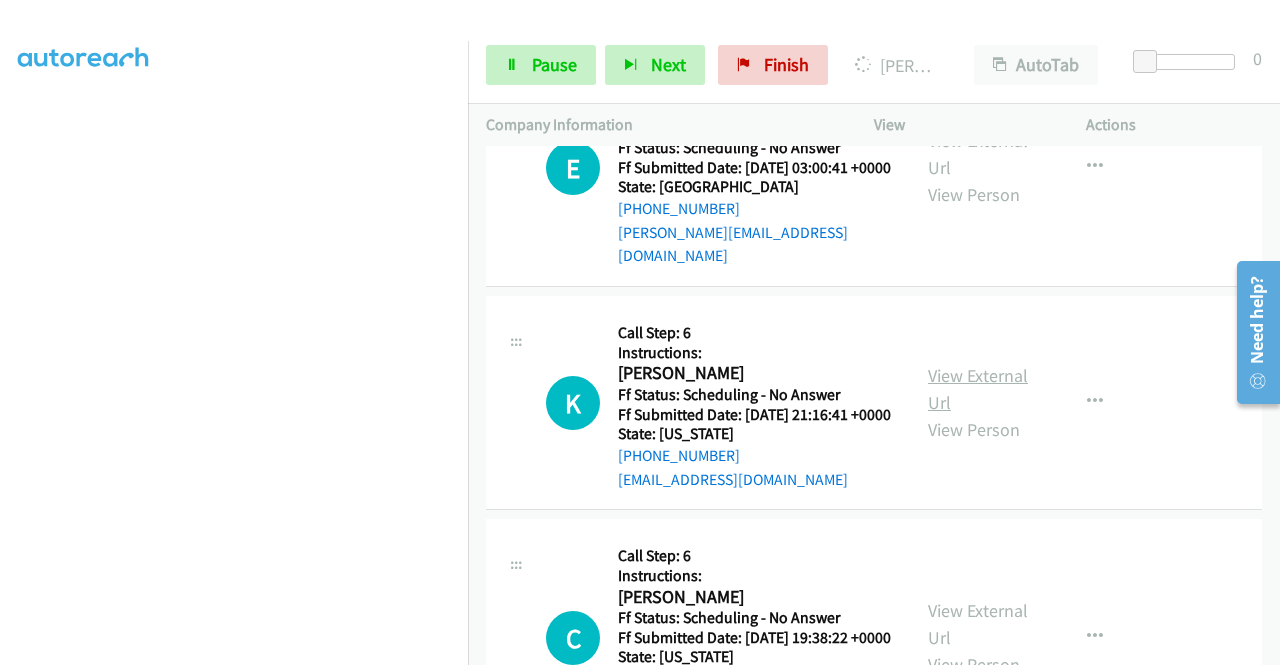 click on "View External Url" at bounding box center (978, 389) 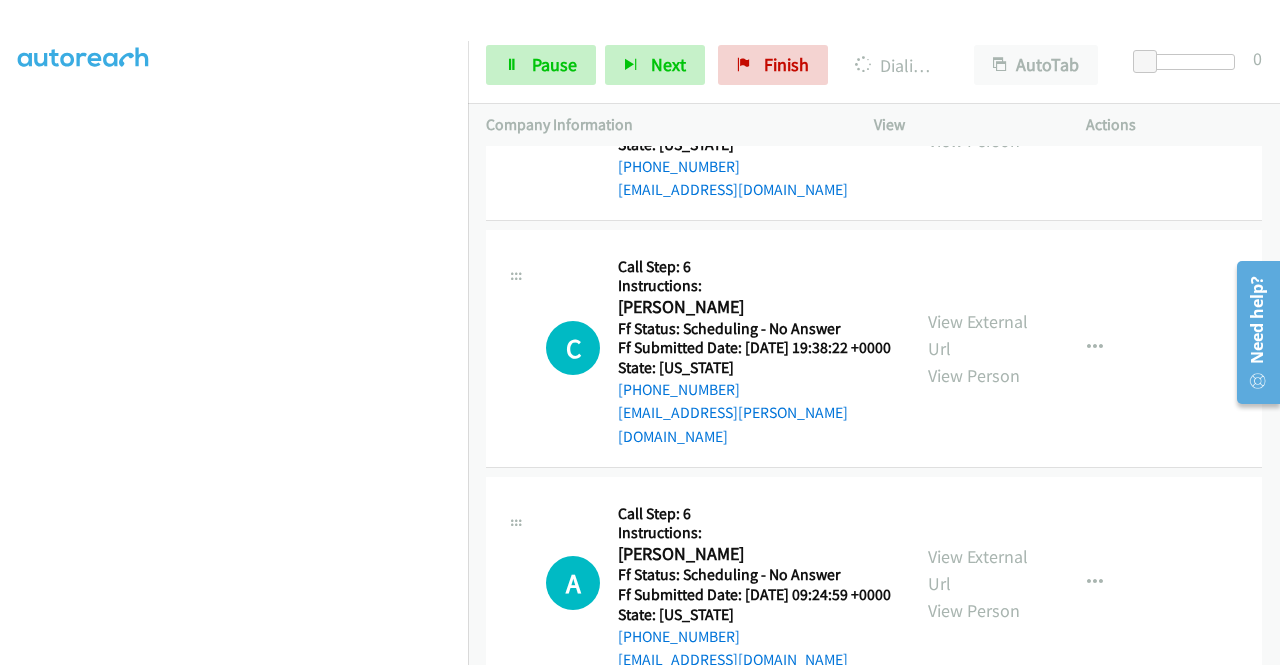 scroll, scrollTop: 2442, scrollLeft: 0, axis: vertical 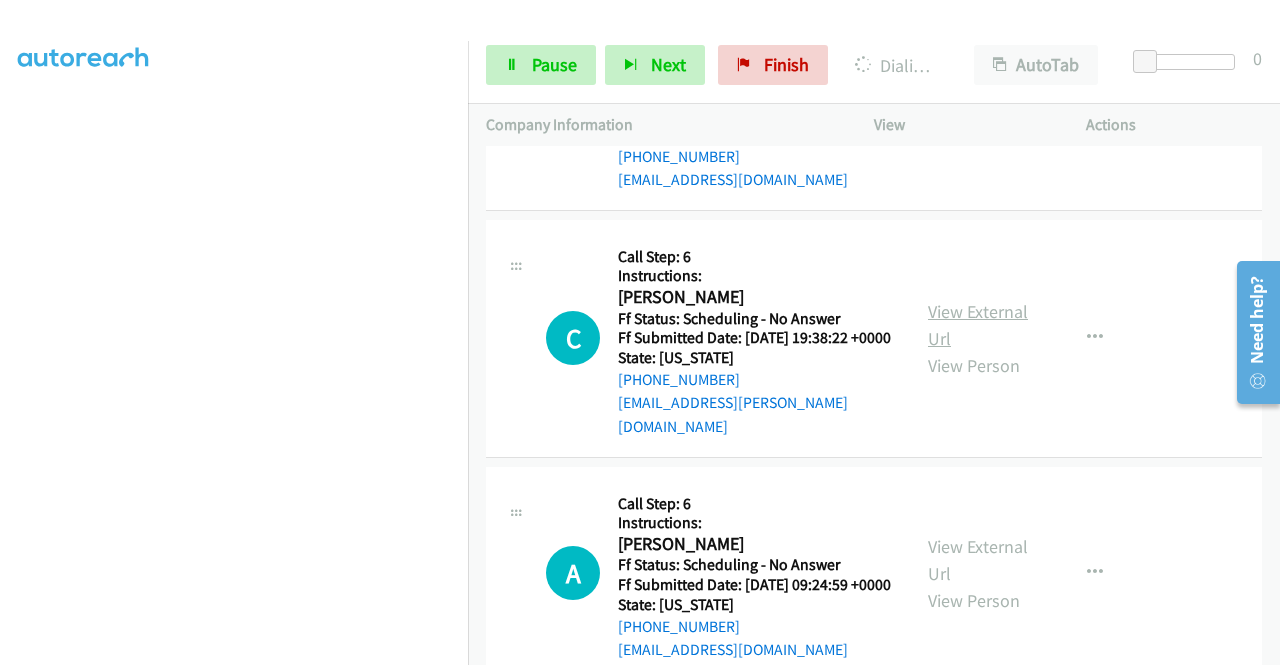 click on "View External Url" at bounding box center (978, 325) 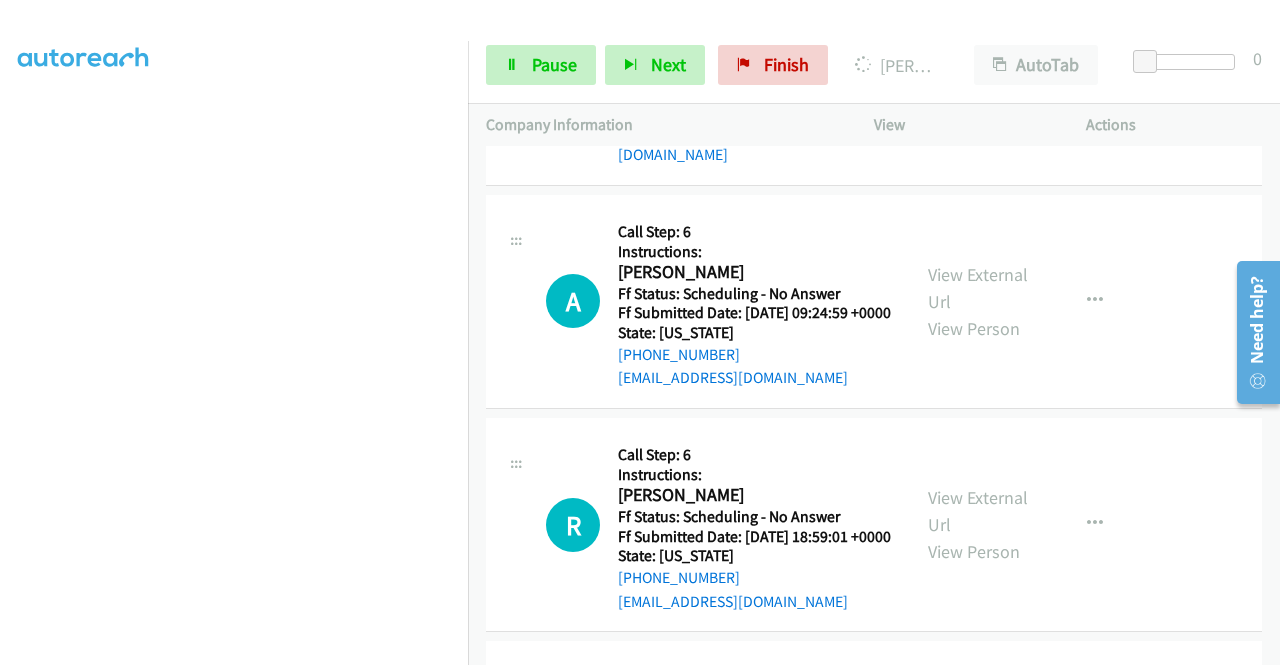 scroll, scrollTop: 2827, scrollLeft: 0, axis: vertical 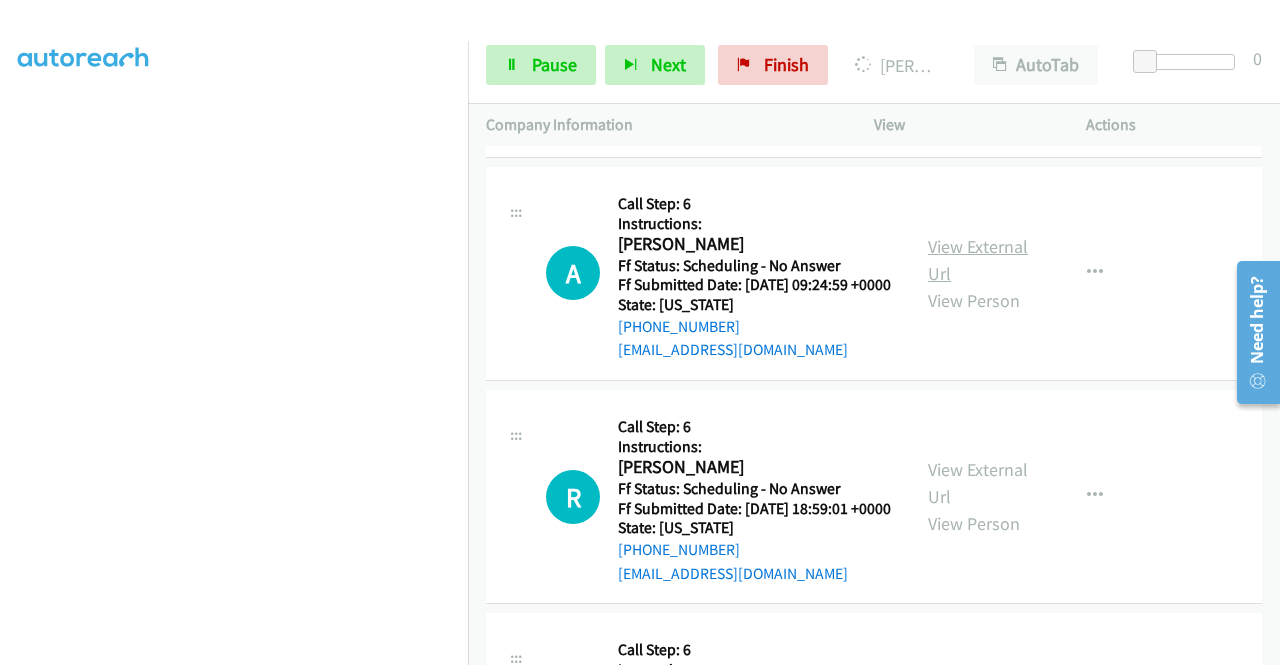 click on "View External Url" at bounding box center (978, 260) 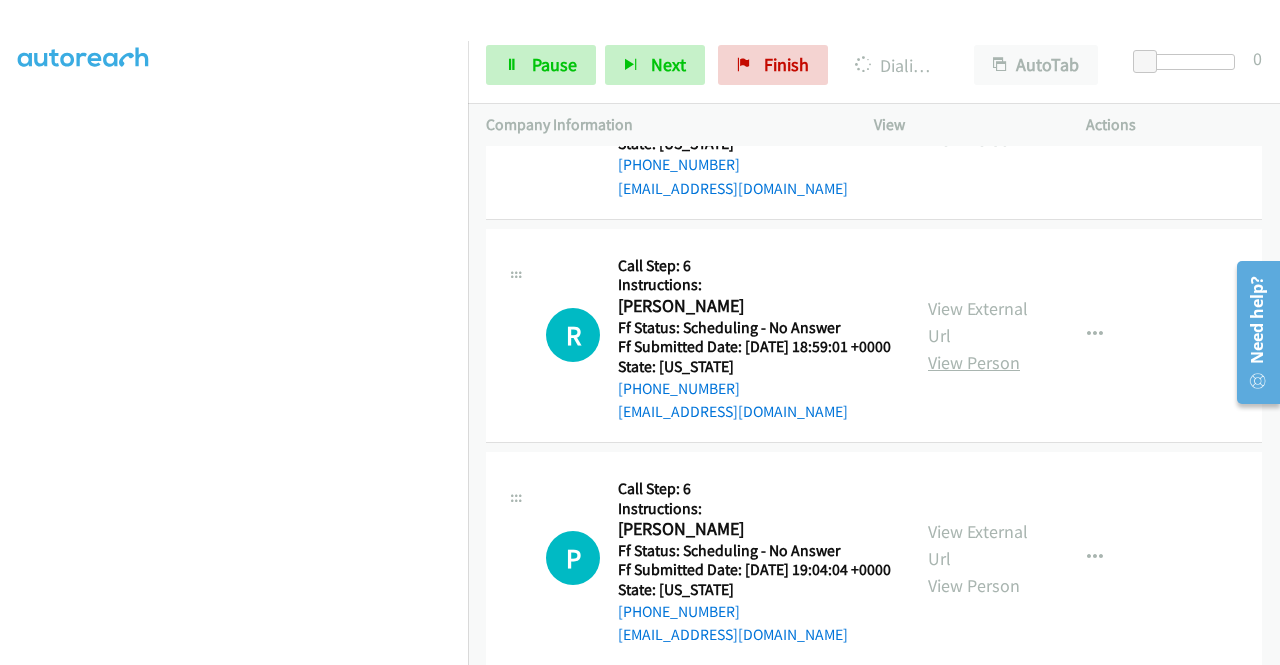 scroll, scrollTop: 3127, scrollLeft: 0, axis: vertical 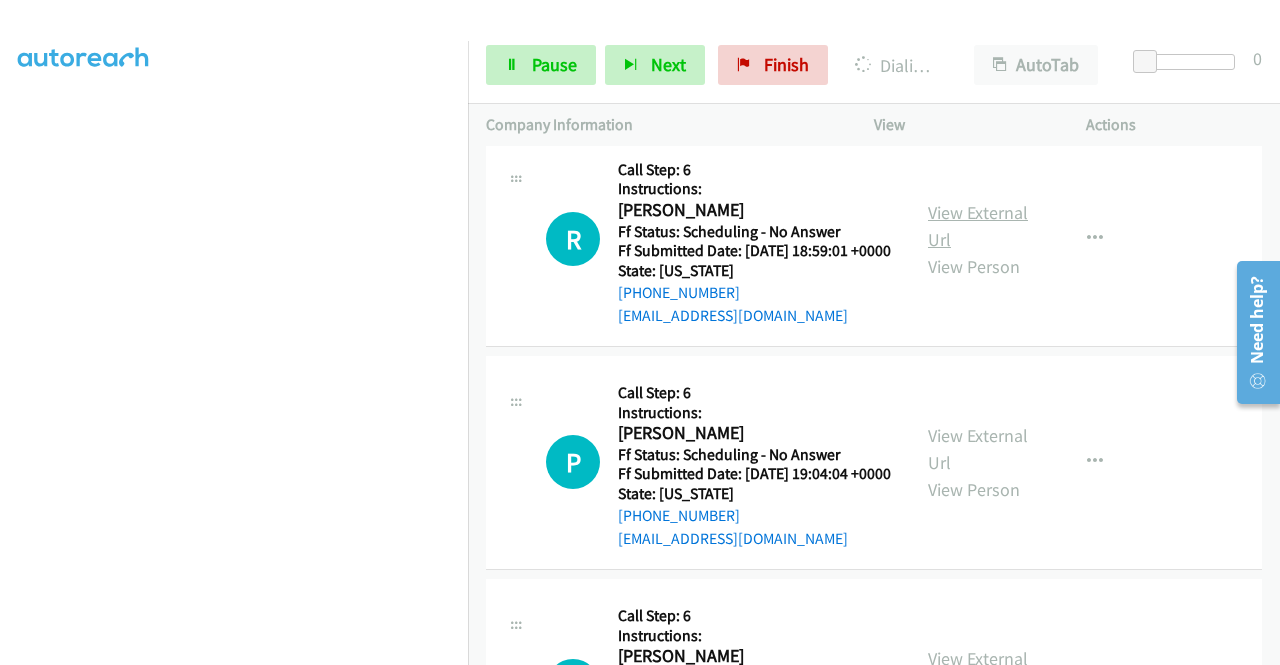click on "View External Url" at bounding box center [978, 226] 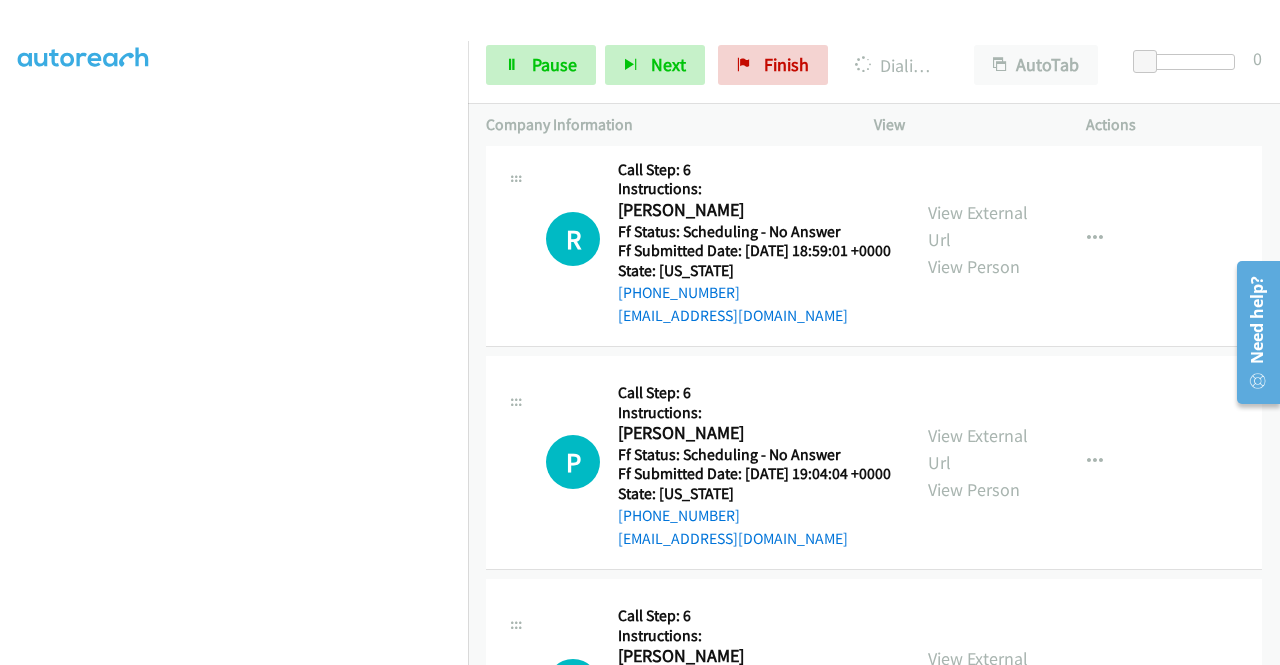 scroll, scrollTop: 3227, scrollLeft: 0, axis: vertical 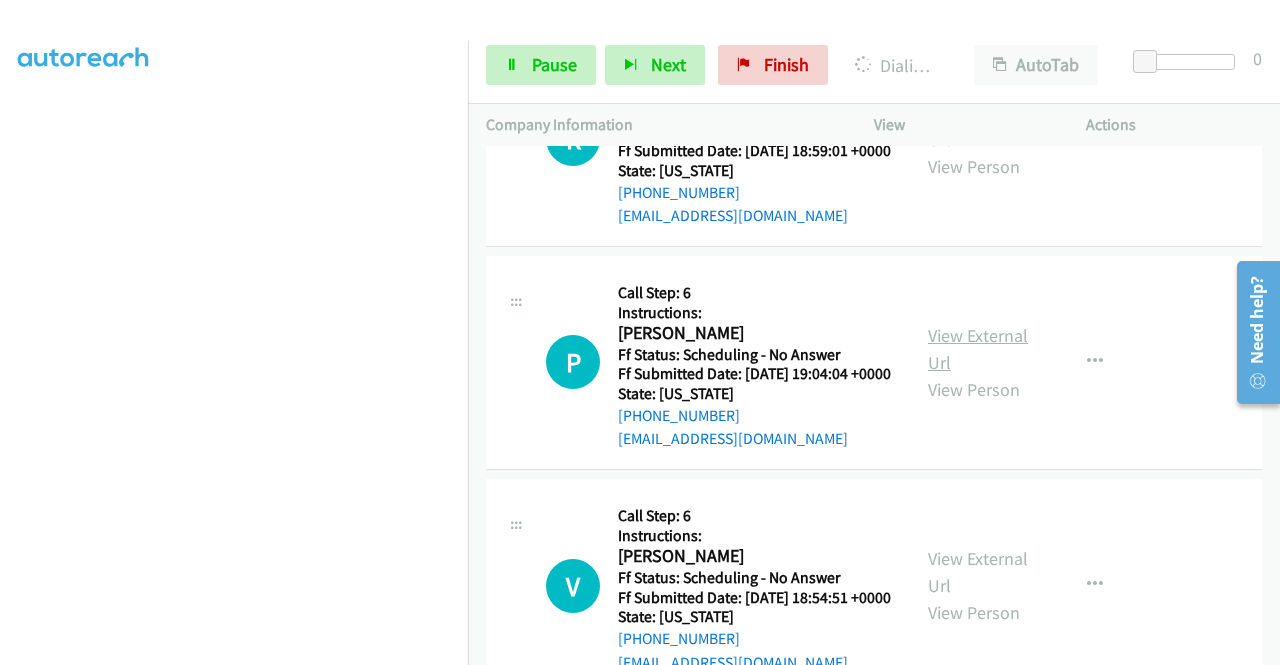 click on "View External Url" at bounding box center [978, 349] 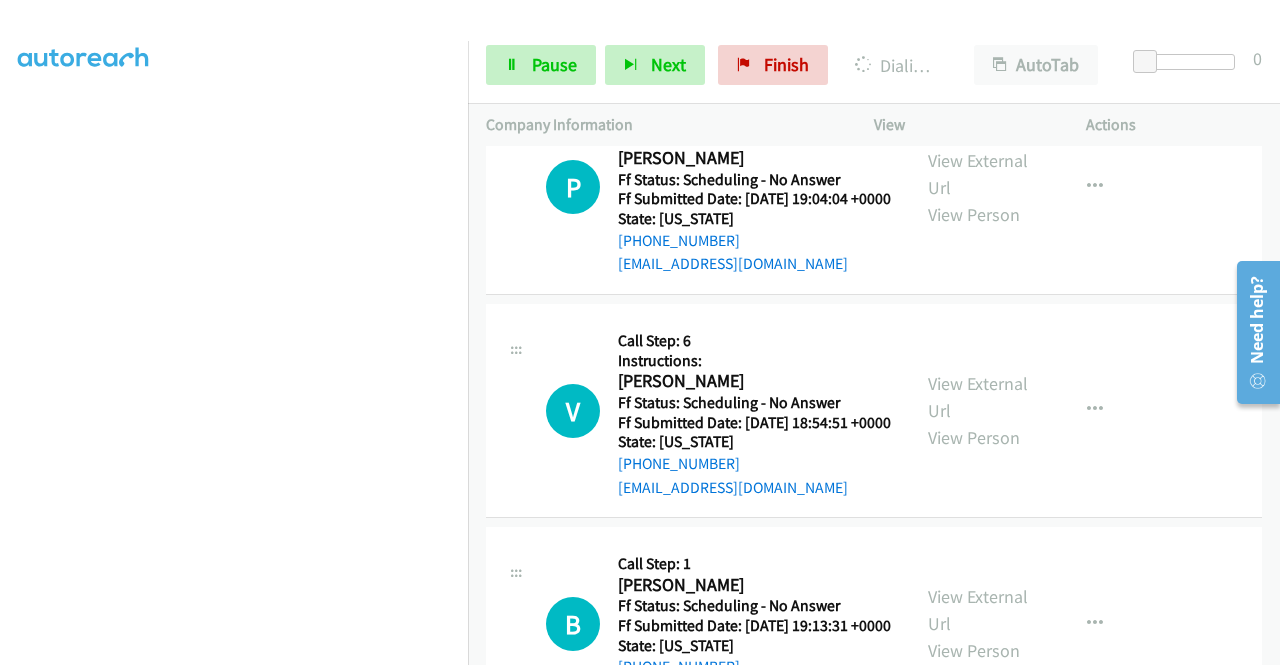 scroll, scrollTop: 3527, scrollLeft: 0, axis: vertical 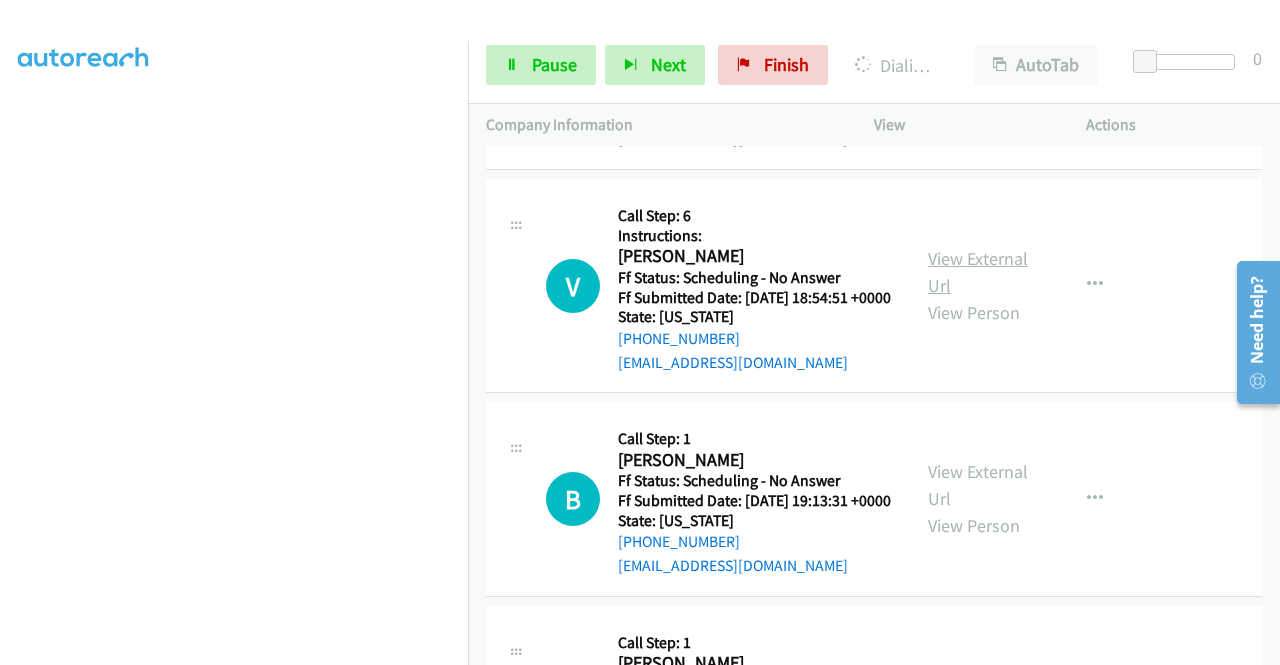 click on "View External Url" at bounding box center [978, 272] 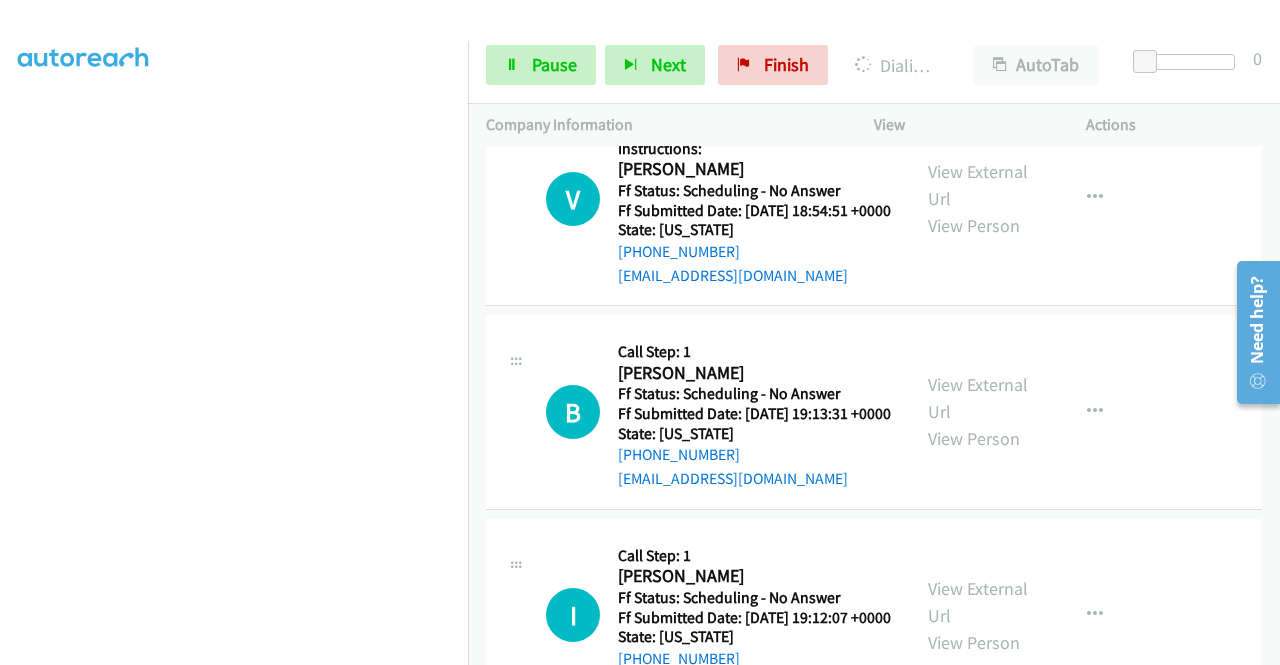 scroll, scrollTop: 3727, scrollLeft: 0, axis: vertical 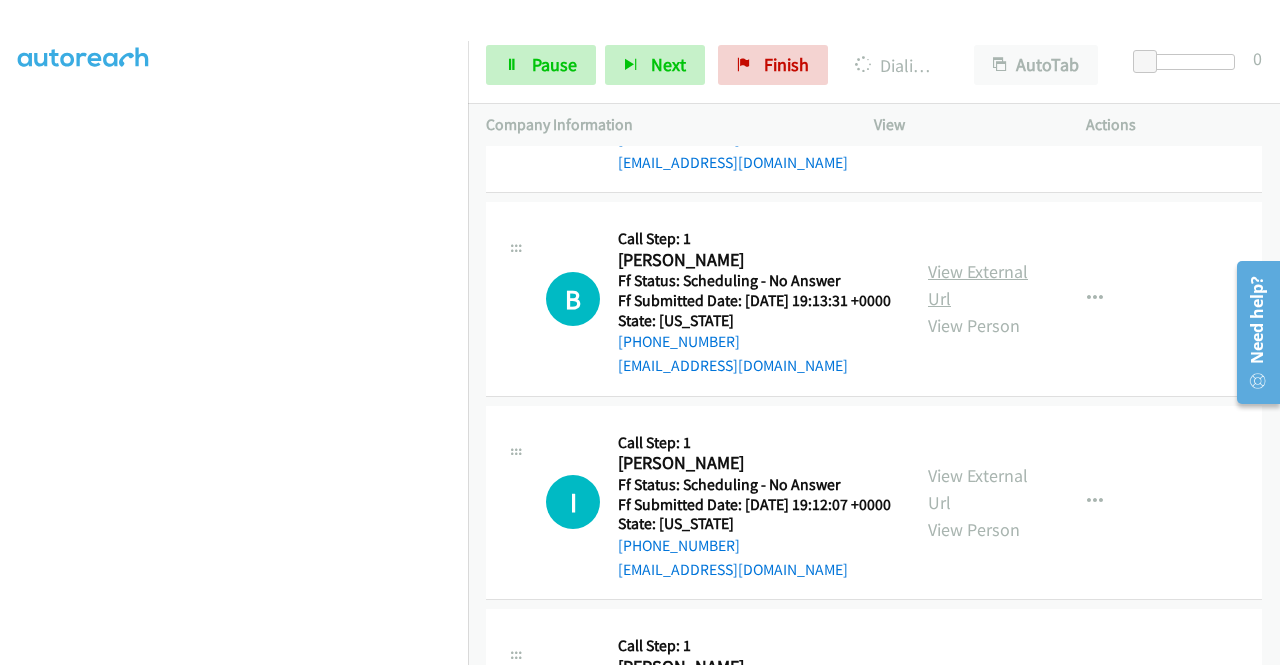 click on "View External Url" at bounding box center (978, 285) 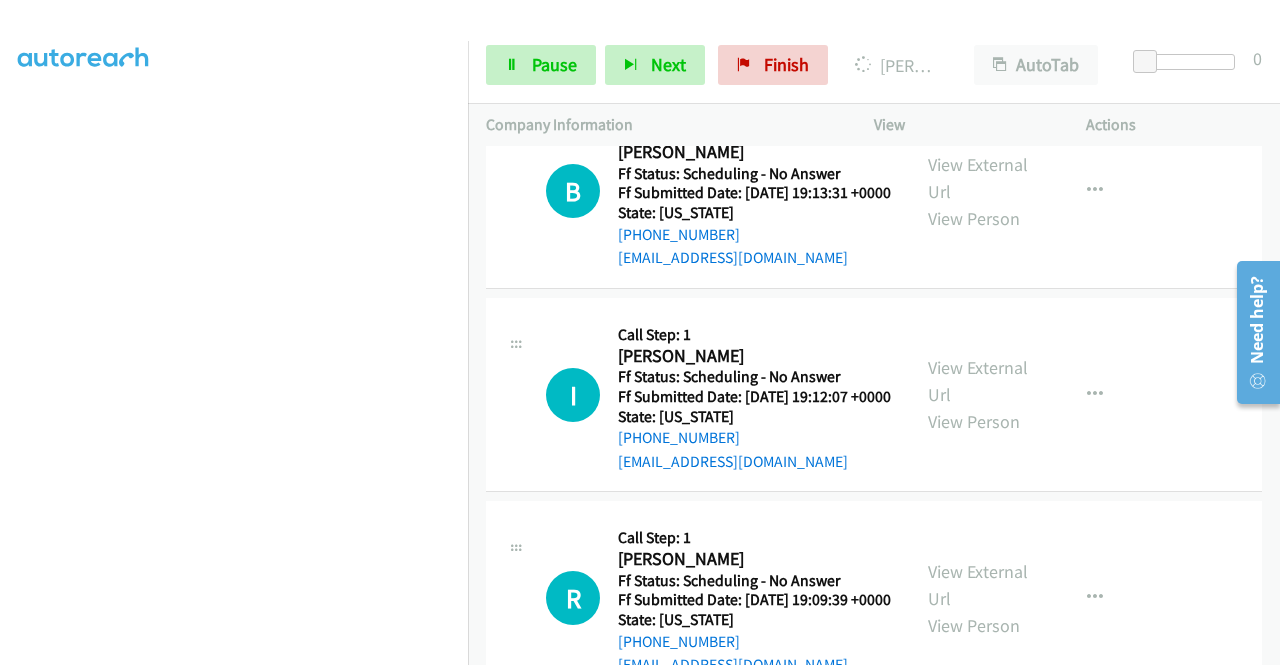 scroll, scrollTop: 4027, scrollLeft: 0, axis: vertical 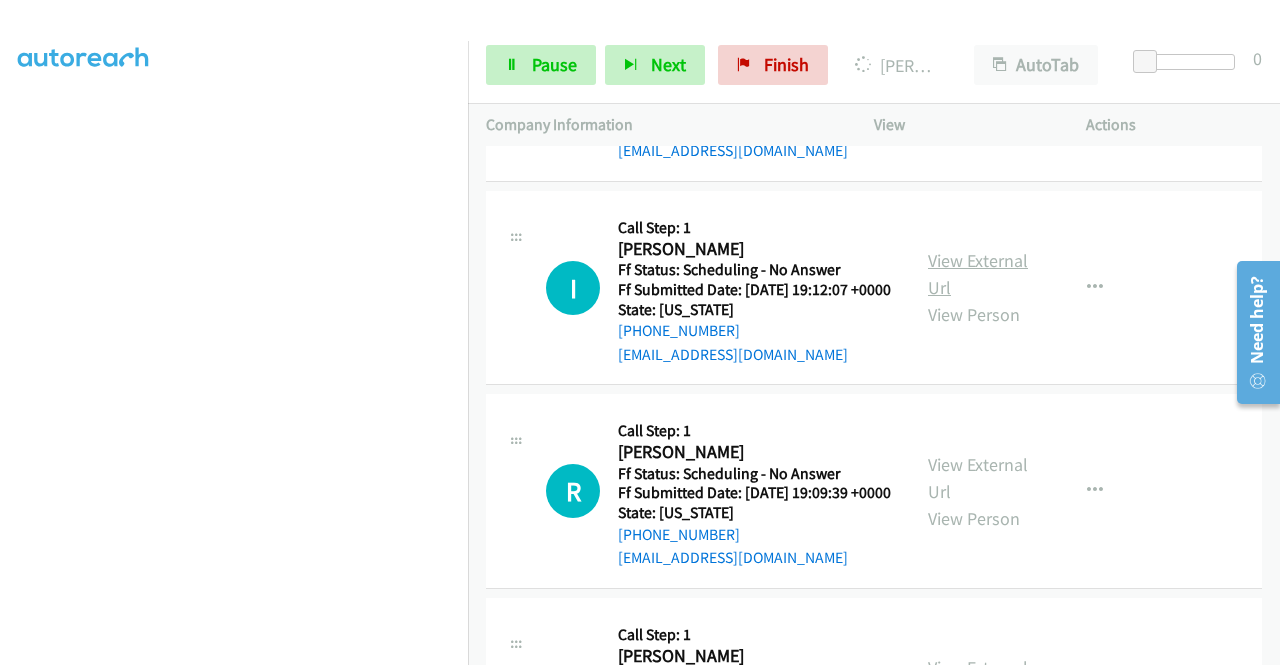 click on "View External Url" at bounding box center (978, 274) 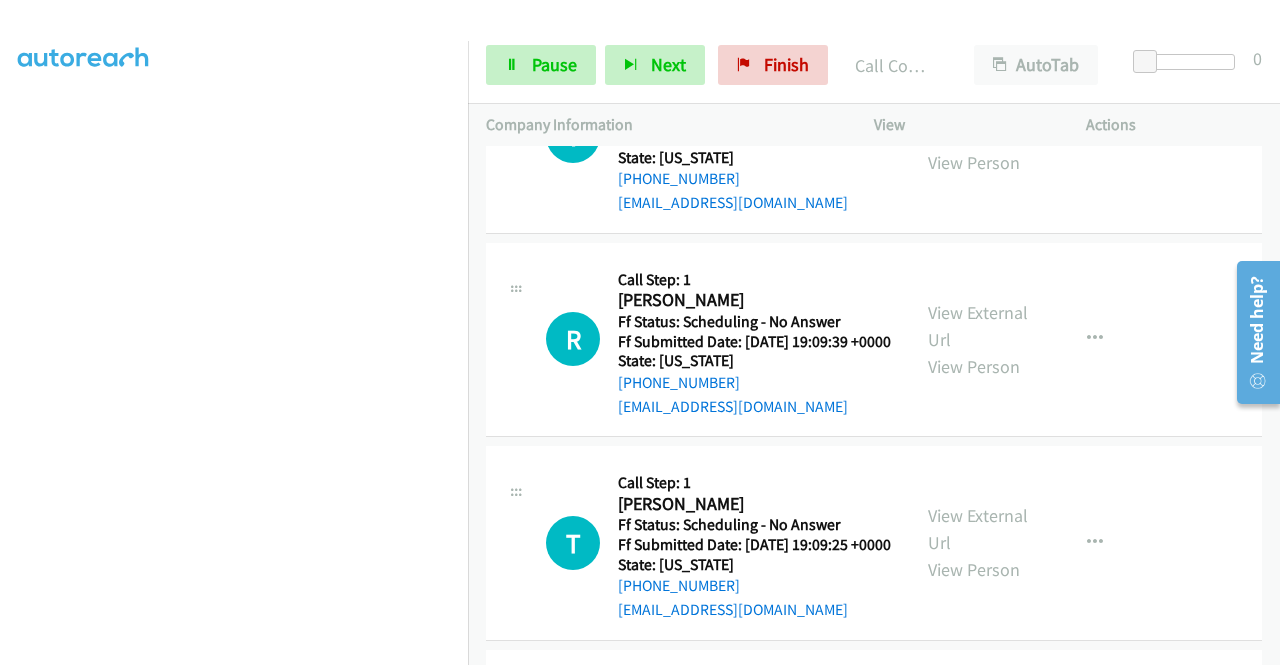 scroll, scrollTop: 4369, scrollLeft: 0, axis: vertical 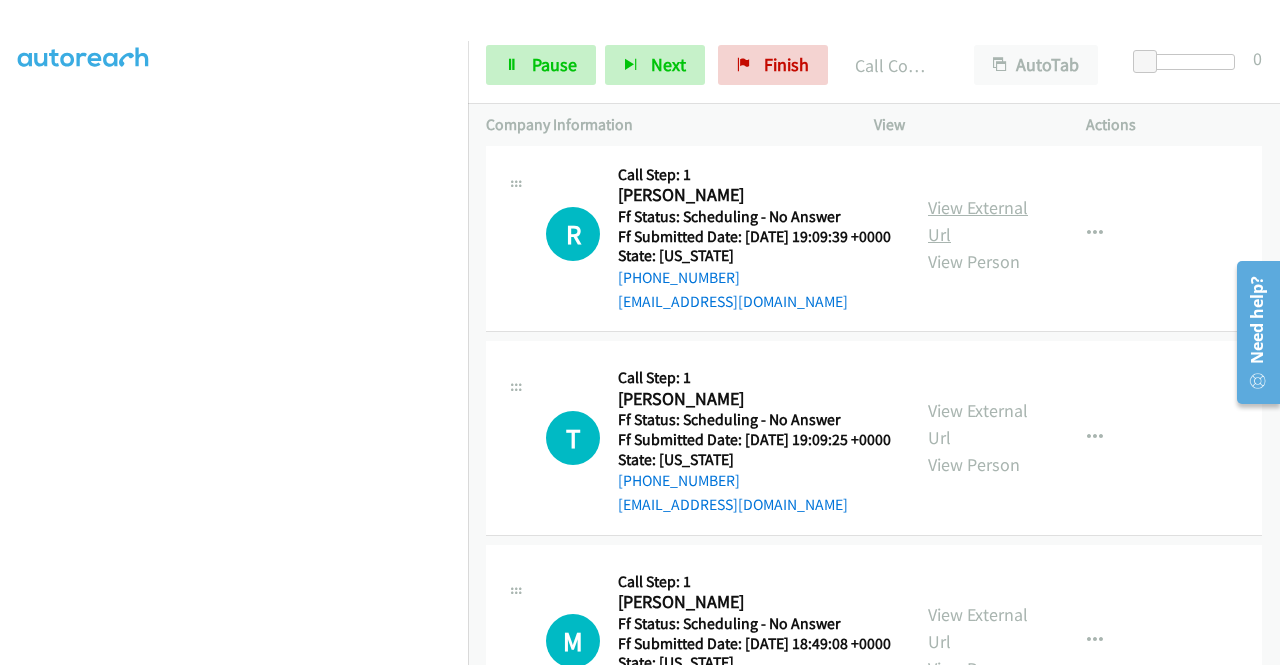 click on "View External Url" at bounding box center (978, 221) 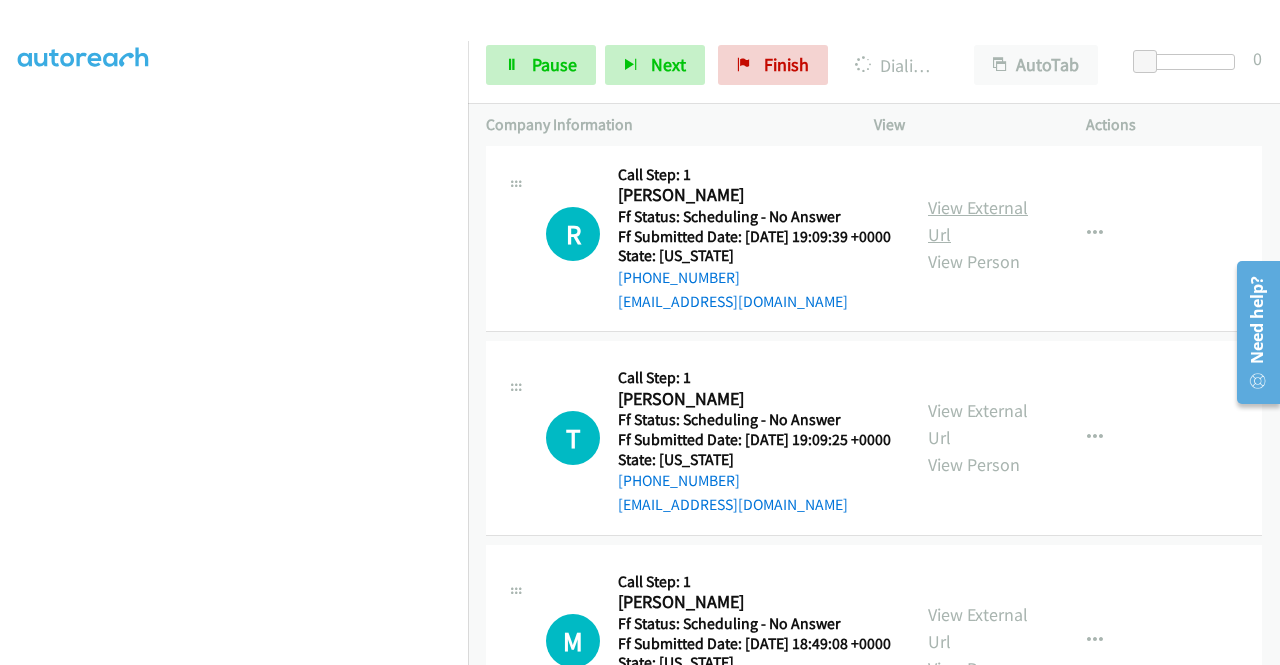 scroll, scrollTop: 4569, scrollLeft: 0, axis: vertical 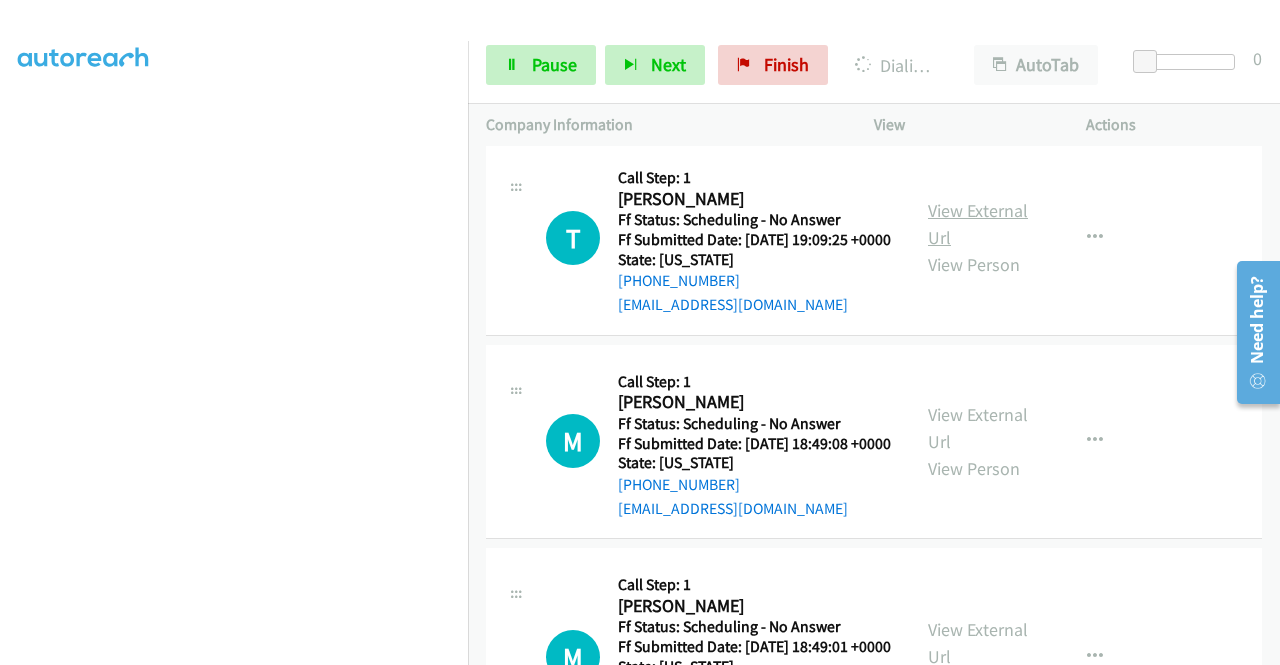 click on "View External Url" at bounding box center [978, 224] 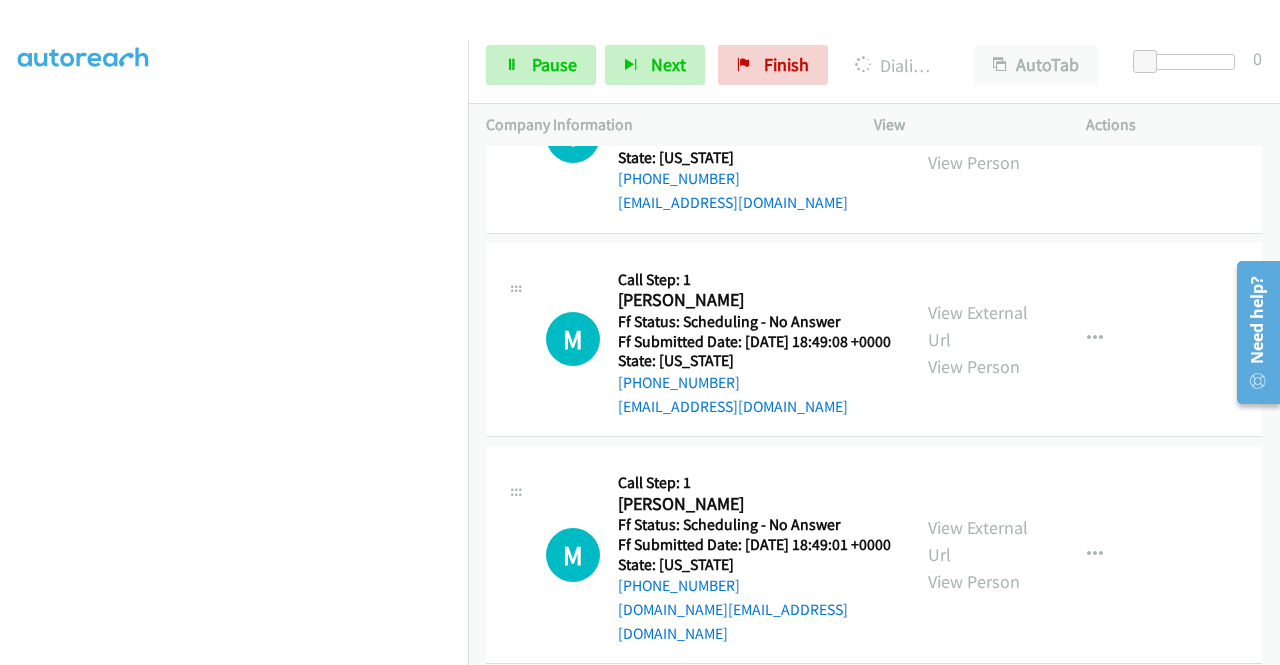 scroll, scrollTop: 4769, scrollLeft: 0, axis: vertical 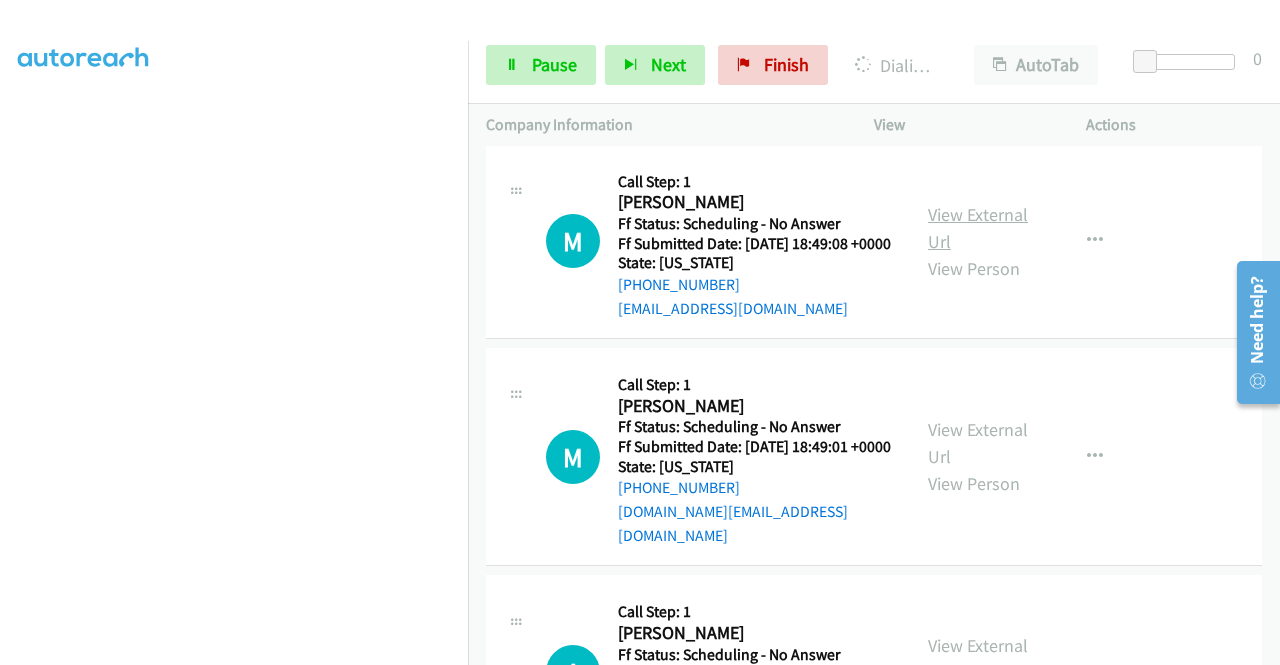 click on "View External Url" at bounding box center [978, 228] 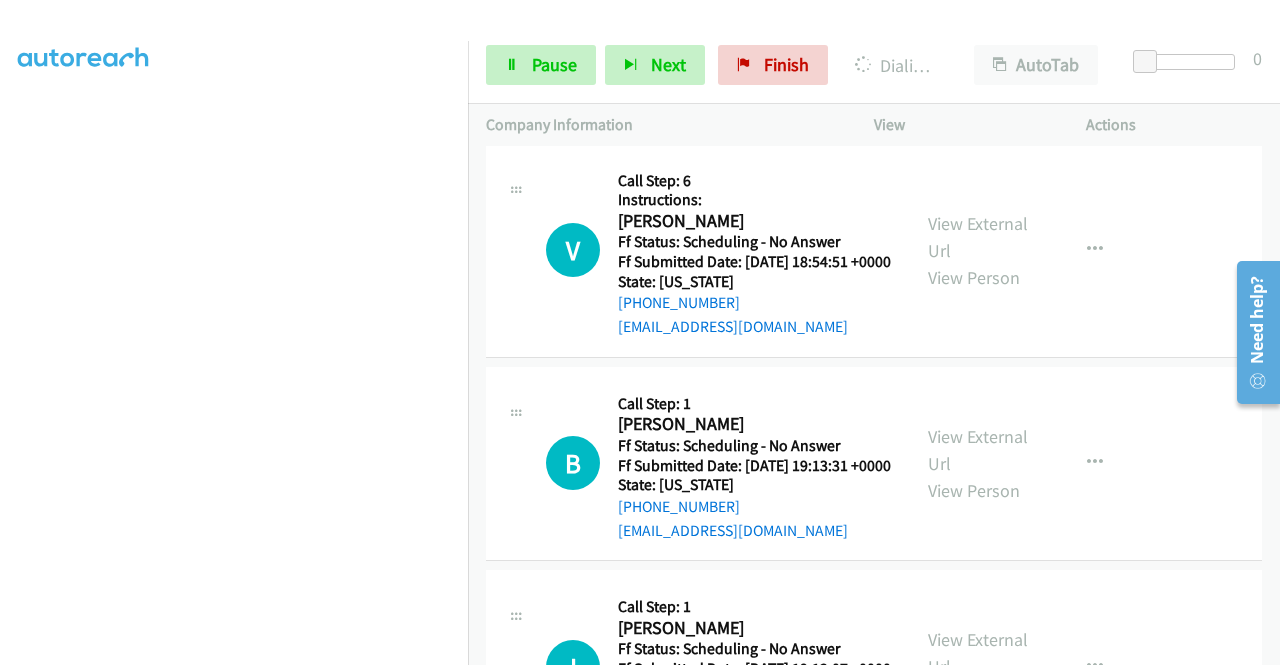 scroll, scrollTop: 3669, scrollLeft: 0, axis: vertical 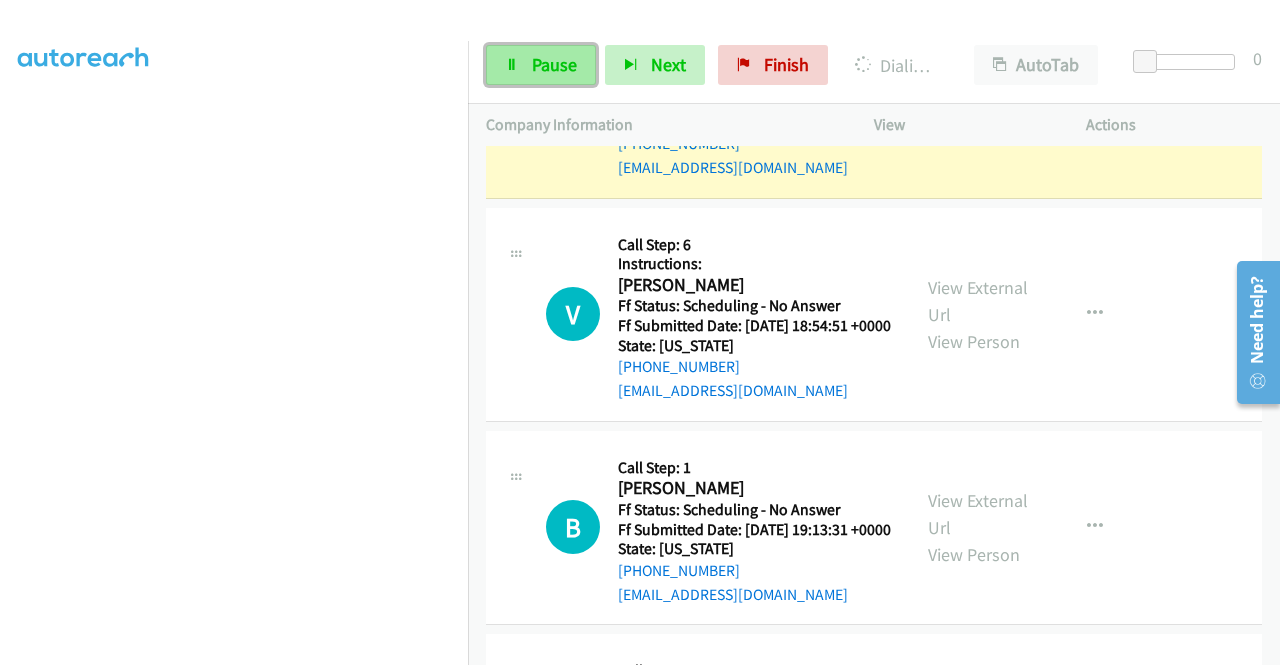 click on "Pause" at bounding box center (554, 64) 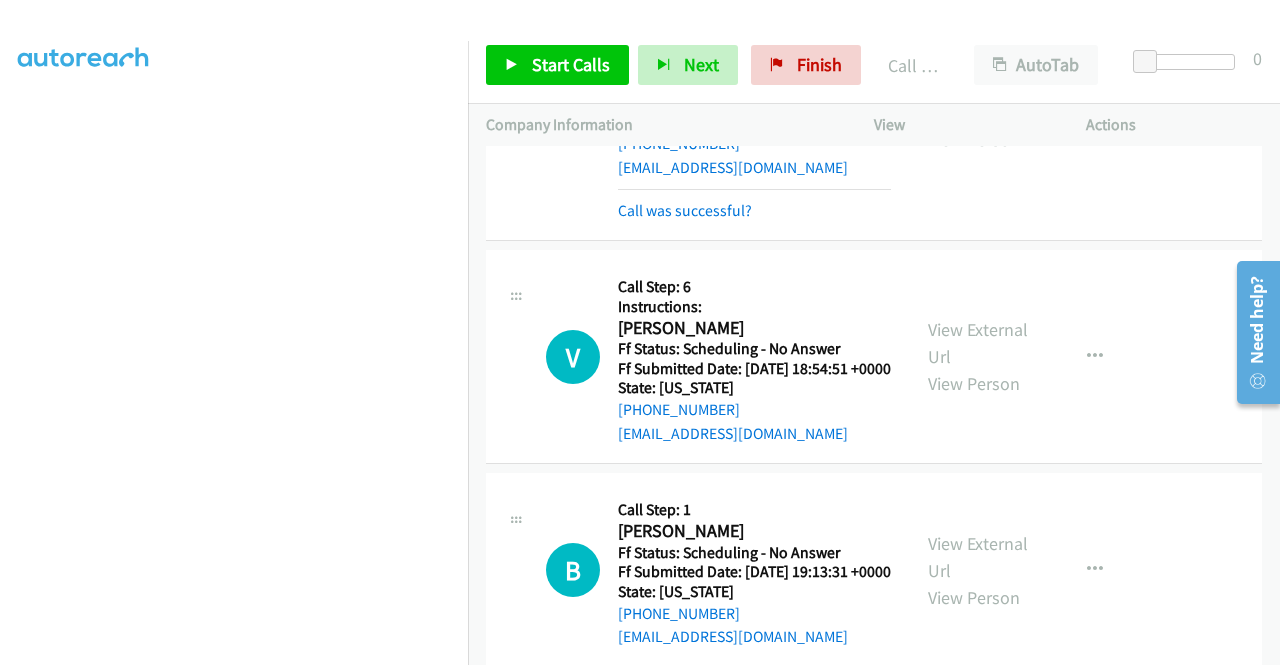 click on "R
Callback Scheduled
Call Step: 6
Instructions:
[PERSON_NAME]
America/New_York
Ff Status: Scheduling - No Answer
Ff Submitted Date: [DATE] 18:59:01 +0000
State: [US_STATE]
[PHONE_NUMBER]
[EMAIL_ADDRESS][DOMAIN_NAME]
Call was successful?
View External Url
View Person
View External Url
Email
Schedule/Manage Callback
Skip Call
Add to do not call list" at bounding box center (874, -153) 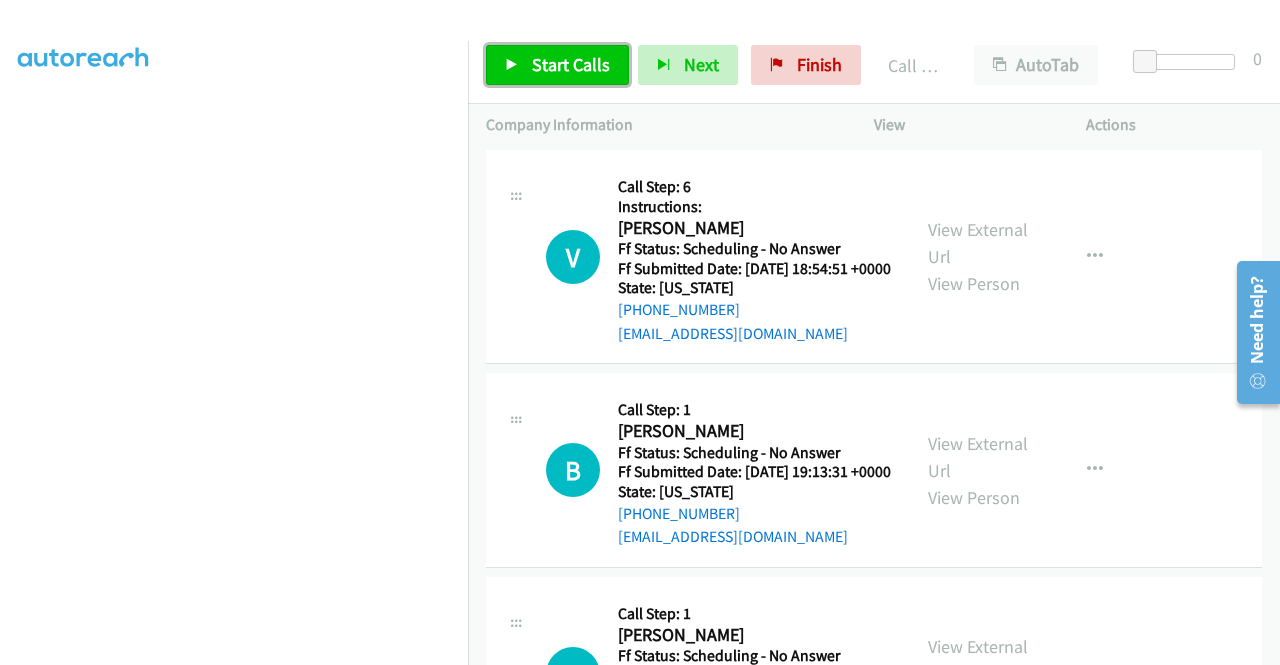 click on "Start Calls" at bounding box center (571, 64) 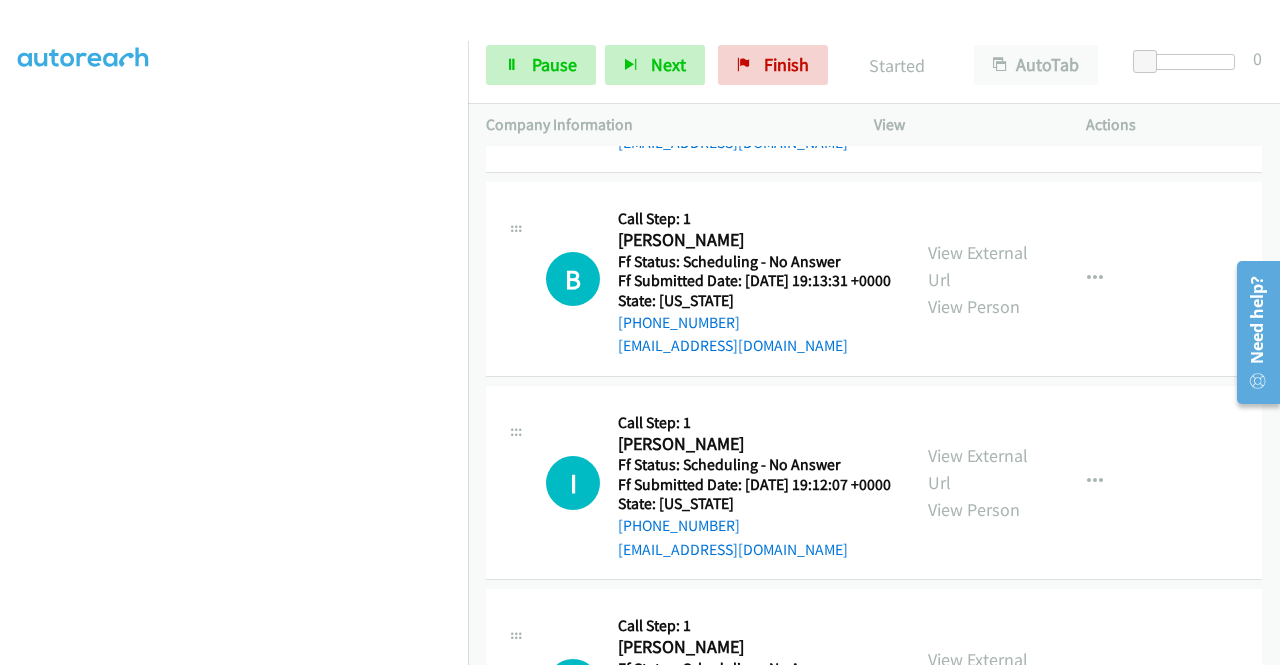 scroll, scrollTop: 3969, scrollLeft: 0, axis: vertical 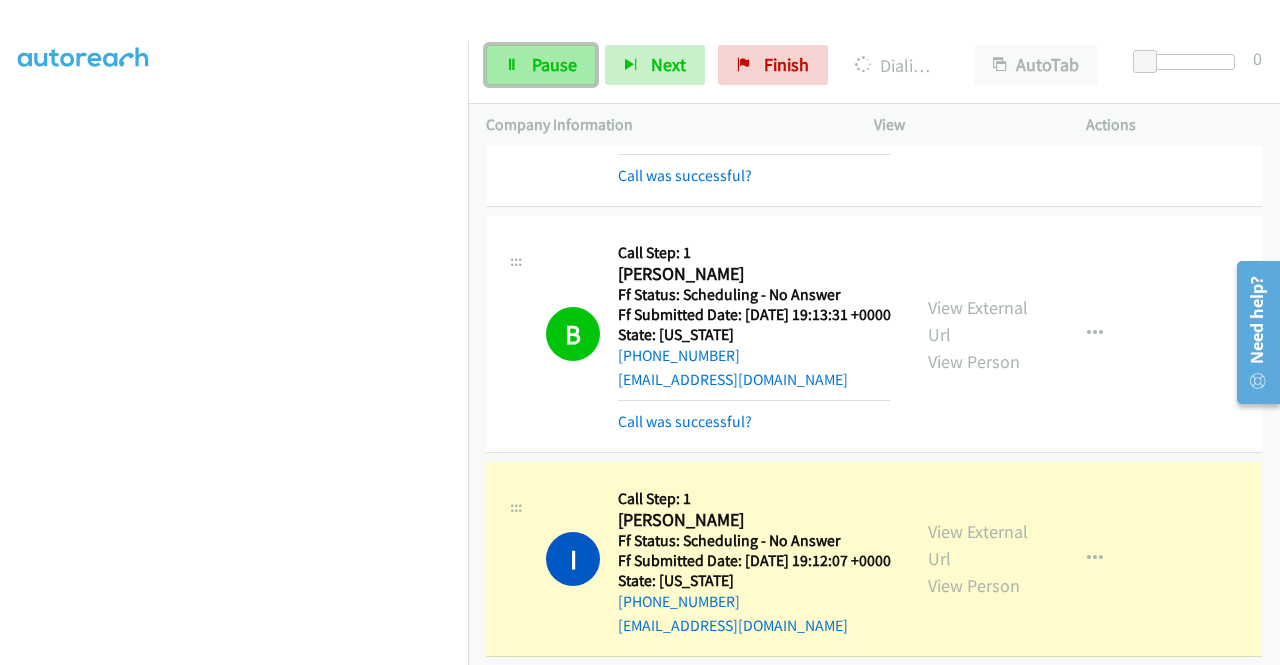 click on "Pause" at bounding box center (541, 65) 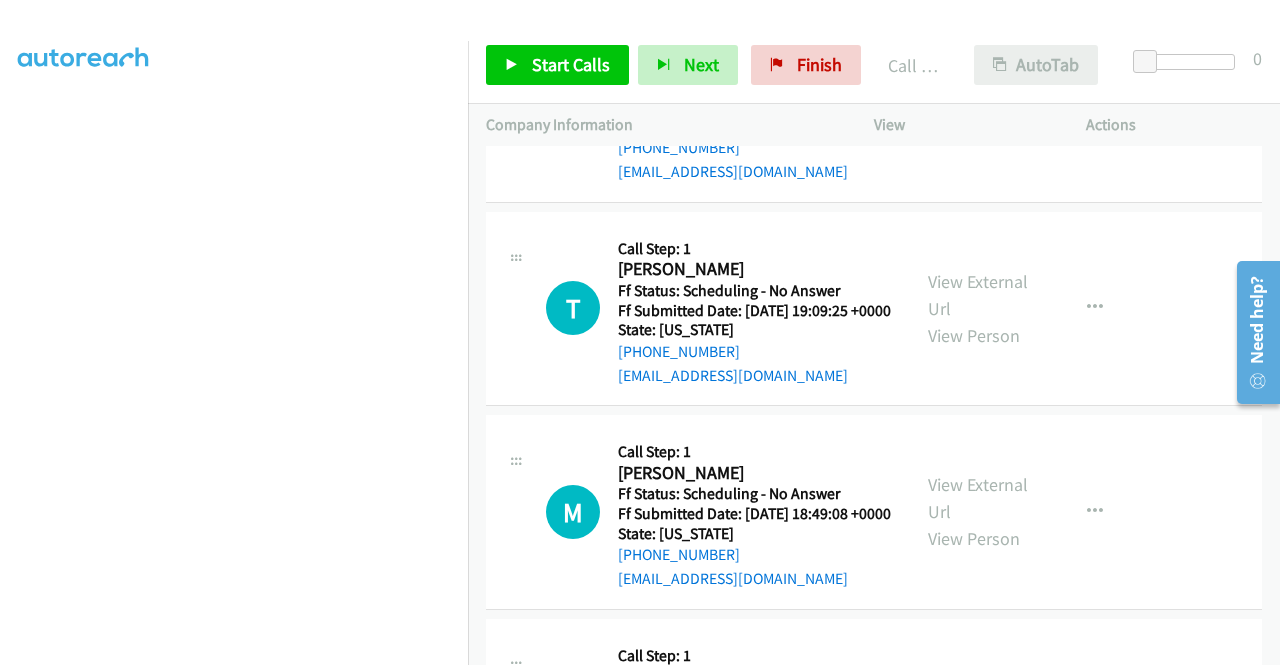 scroll, scrollTop: 4969, scrollLeft: 0, axis: vertical 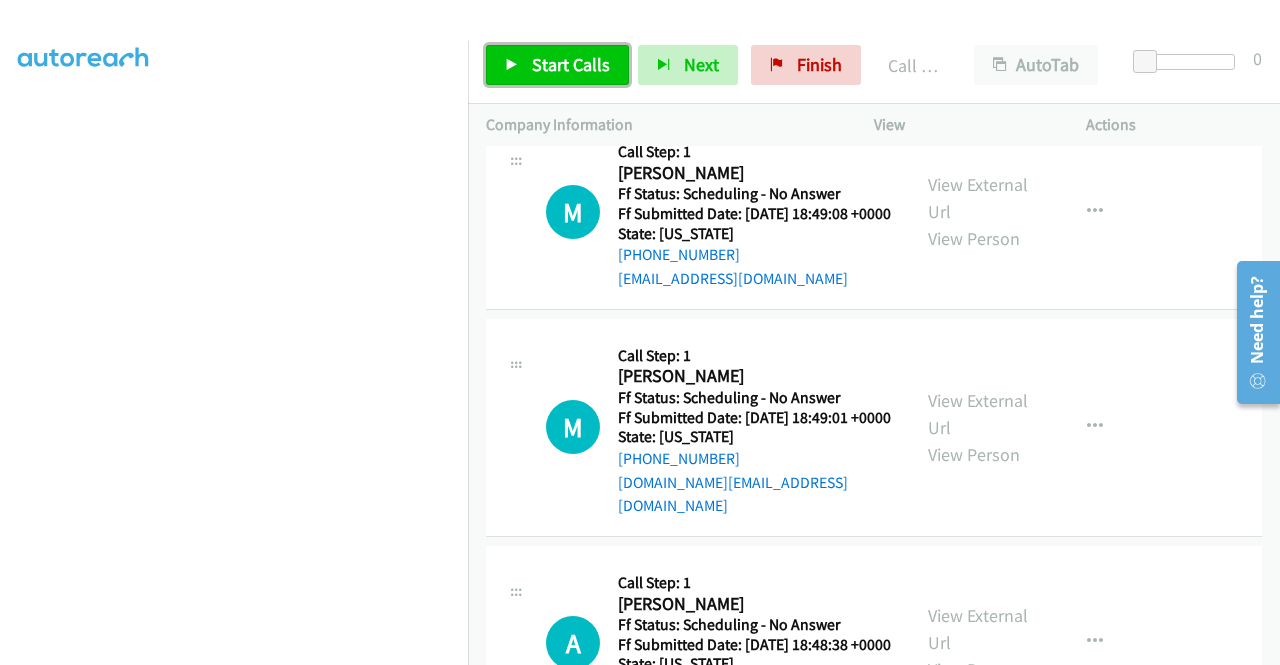 click on "Start Calls" at bounding box center [571, 64] 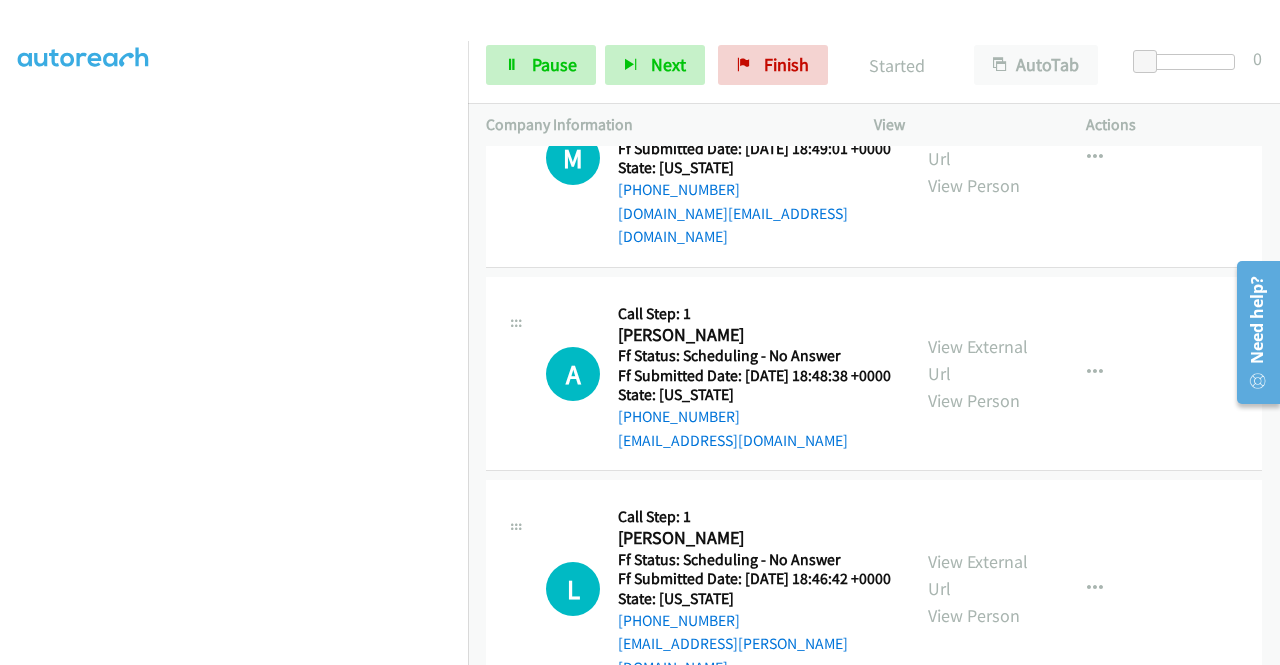 scroll, scrollTop: 5269, scrollLeft: 0, axis: vertical 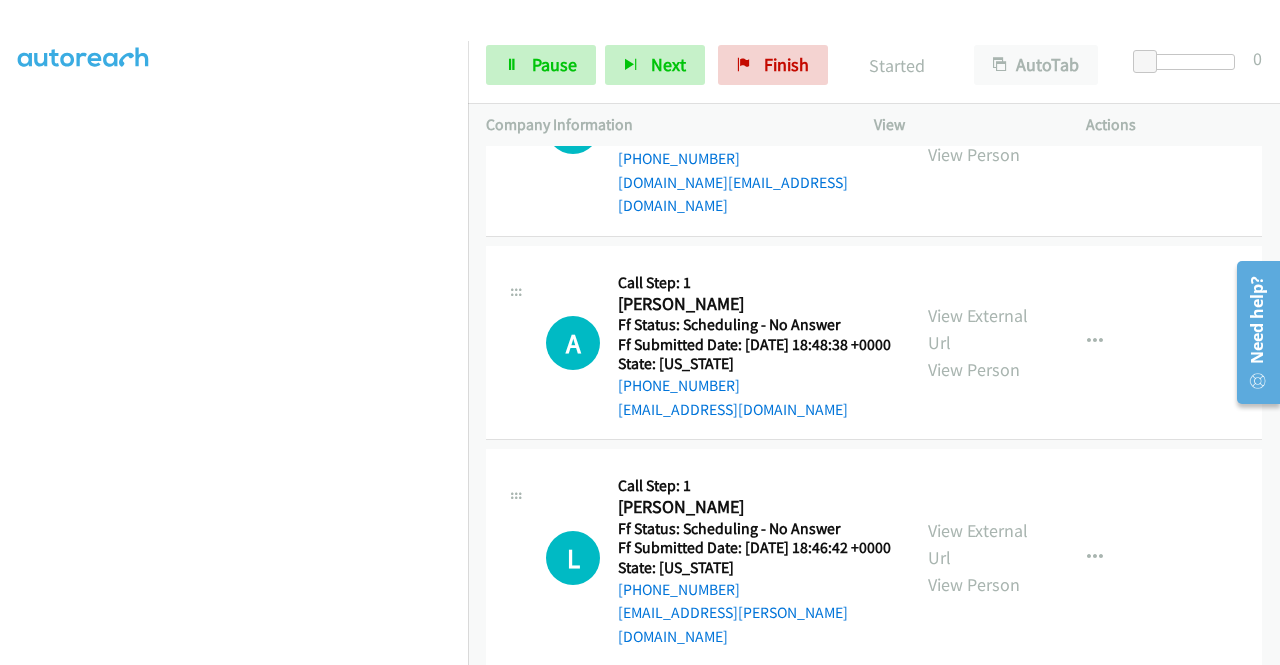 click on "View External Url" at bounding box center [978, 114] 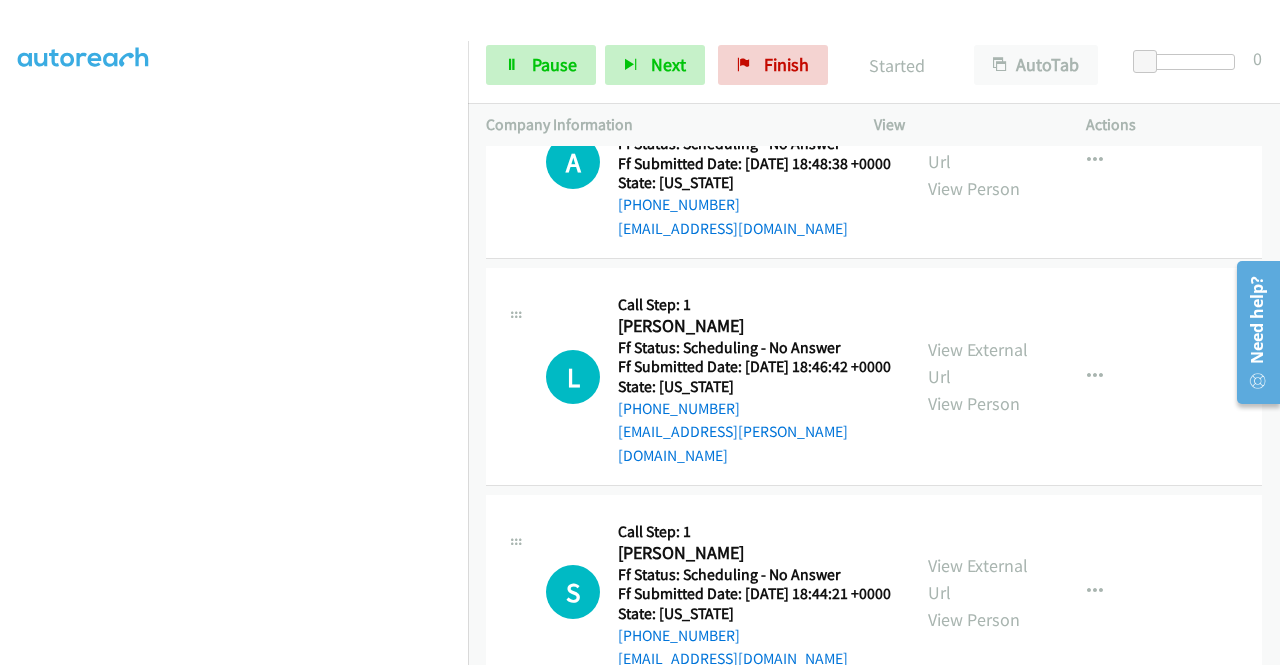 scroll, scrollTop: 5469, scrollLeft: 0, axis: vertical 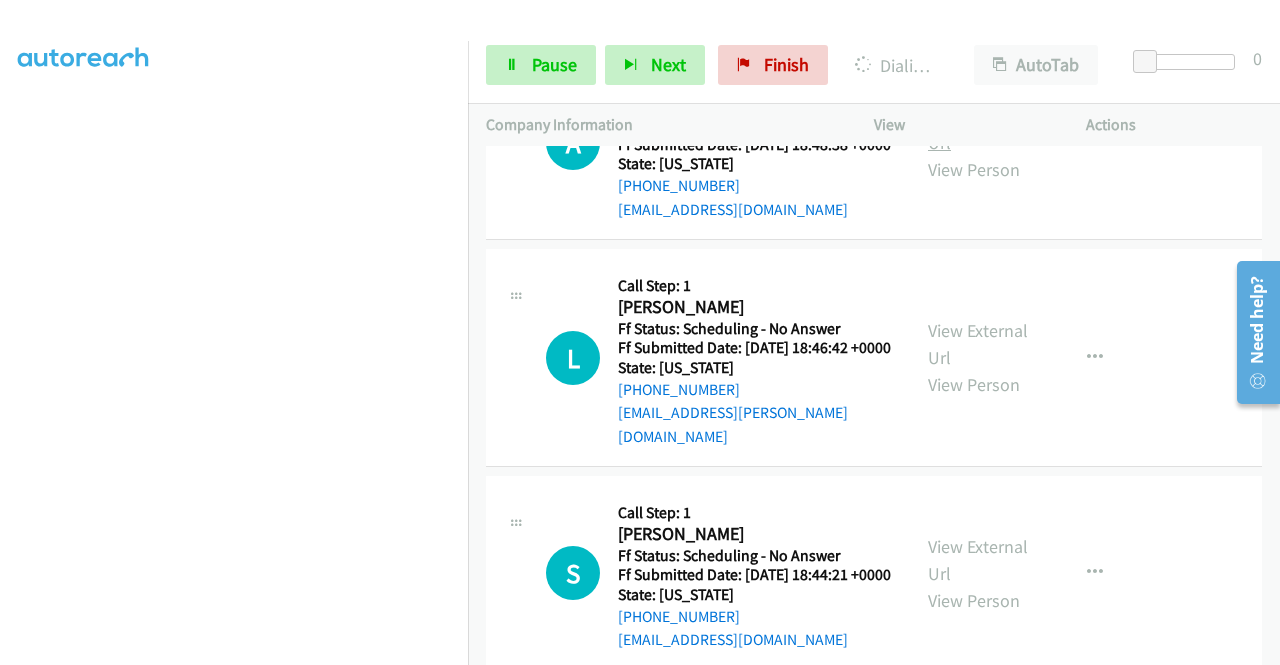 click on "View External Url" at bounding box center [978, 129] 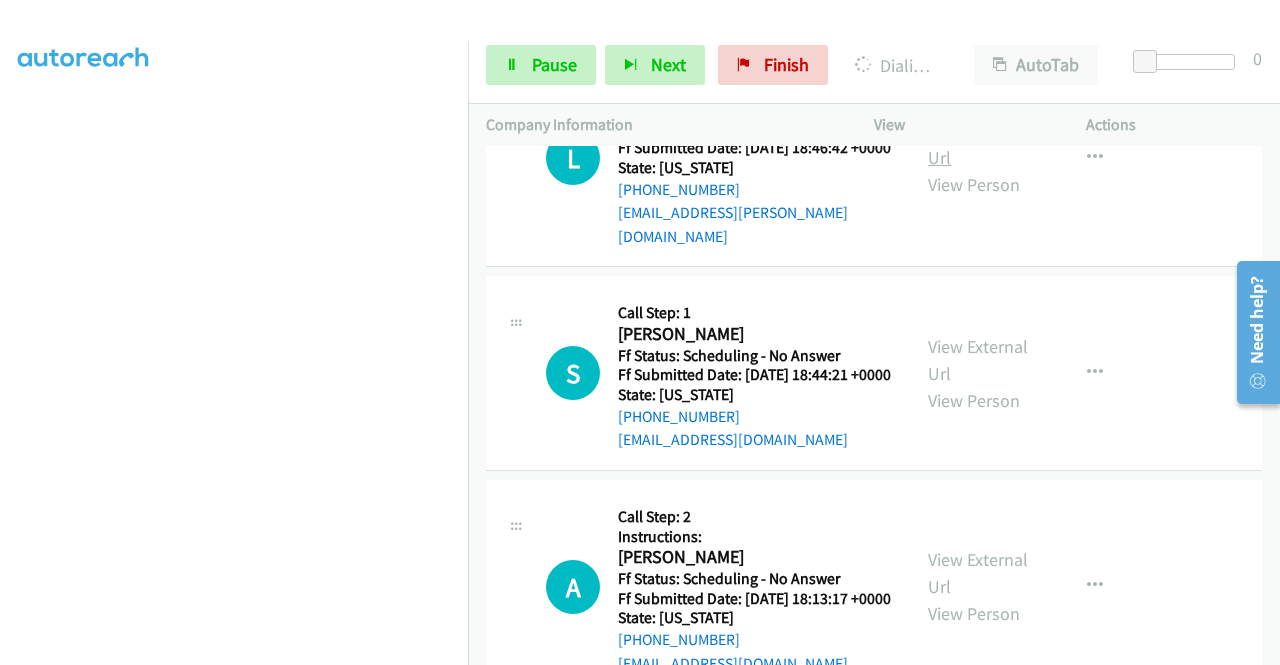 click on "View External Url" at bounding box center (978, 144) 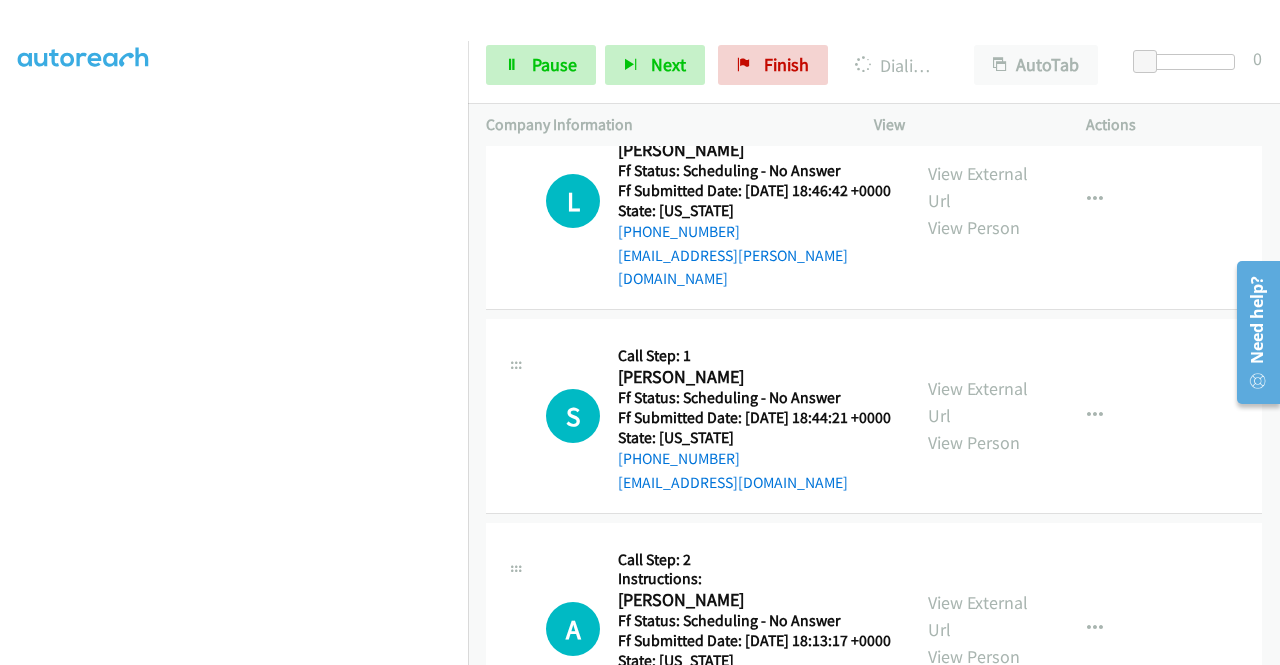 scroll, scrollTop: 5869, scrollLeft: 0, axis: vertical 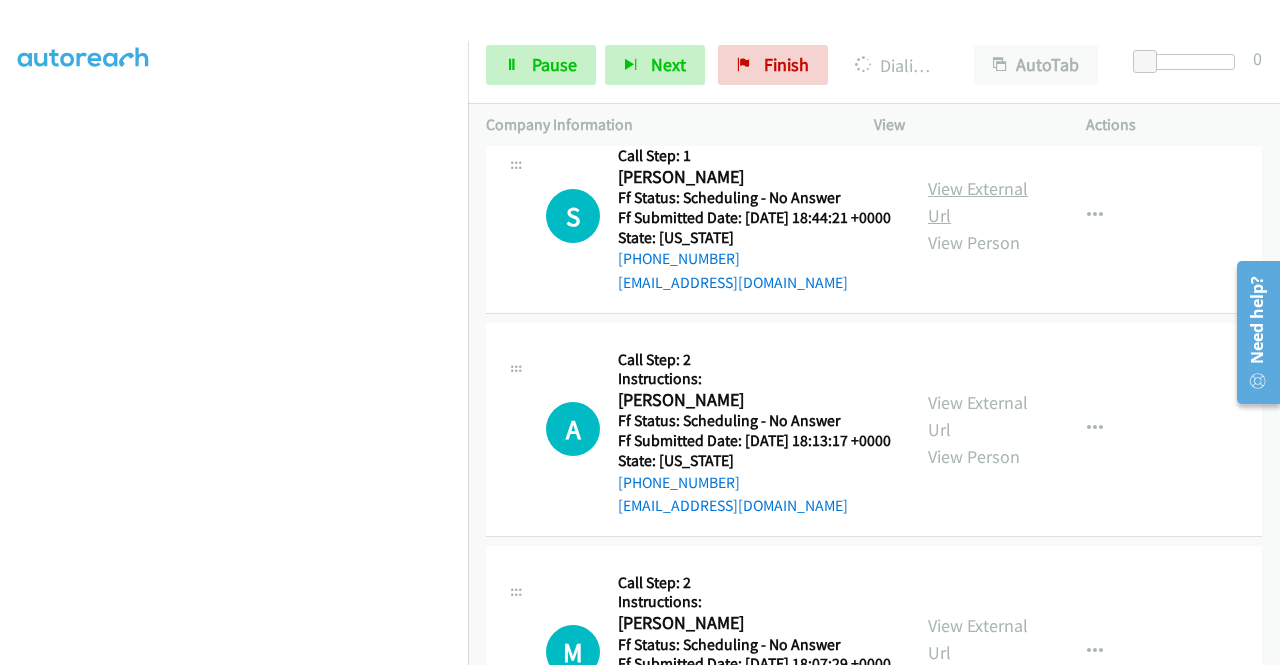 click on "View External Url" at bounding box center [978, 202] 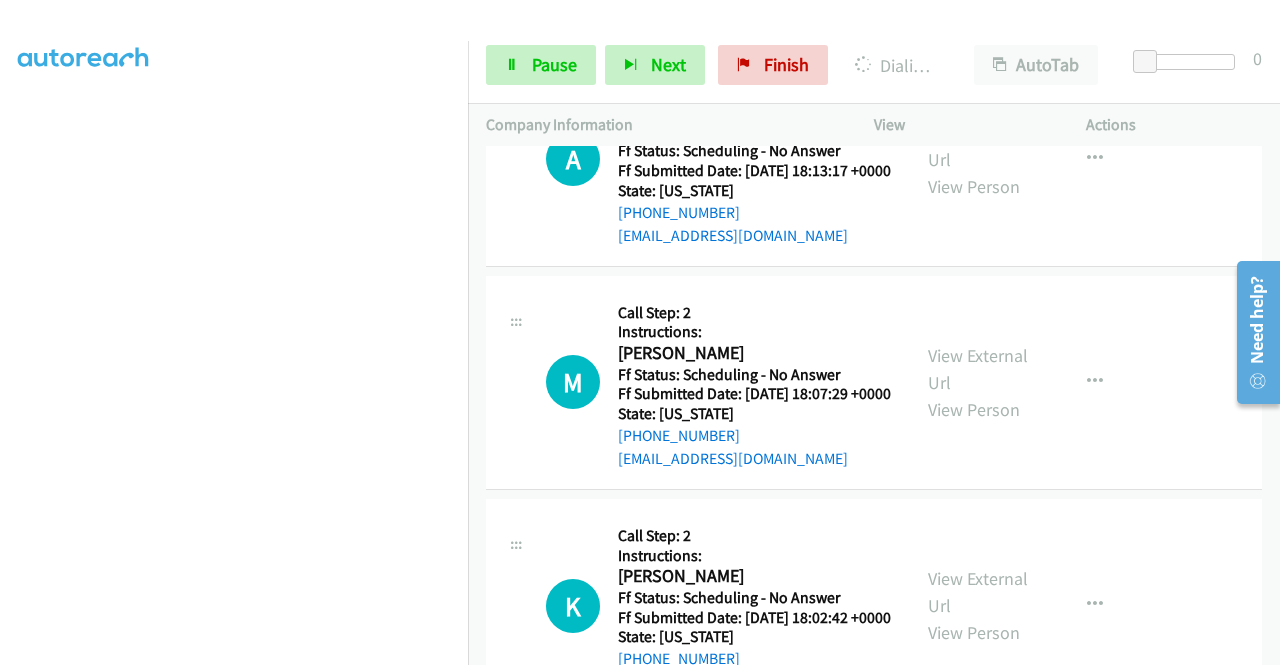 scroll, scrollTop: 6169, scrollLeft: 0, axis: vertical 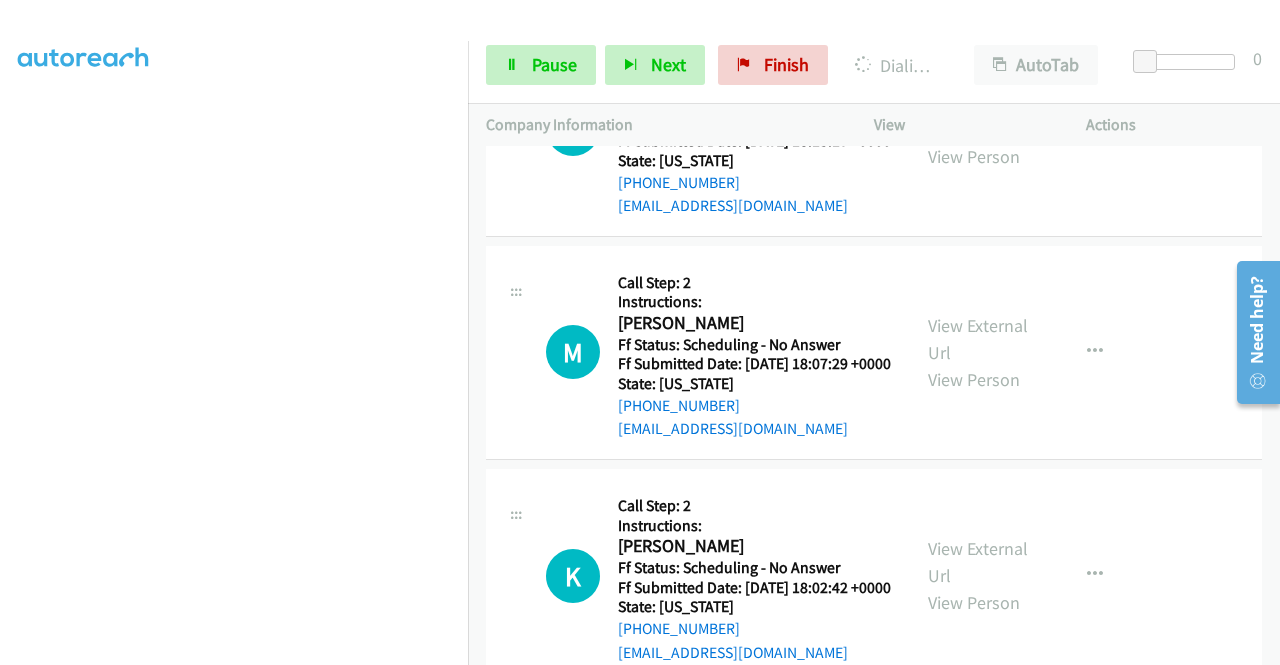 click on "View External Url" at bounding box center (978, 116) 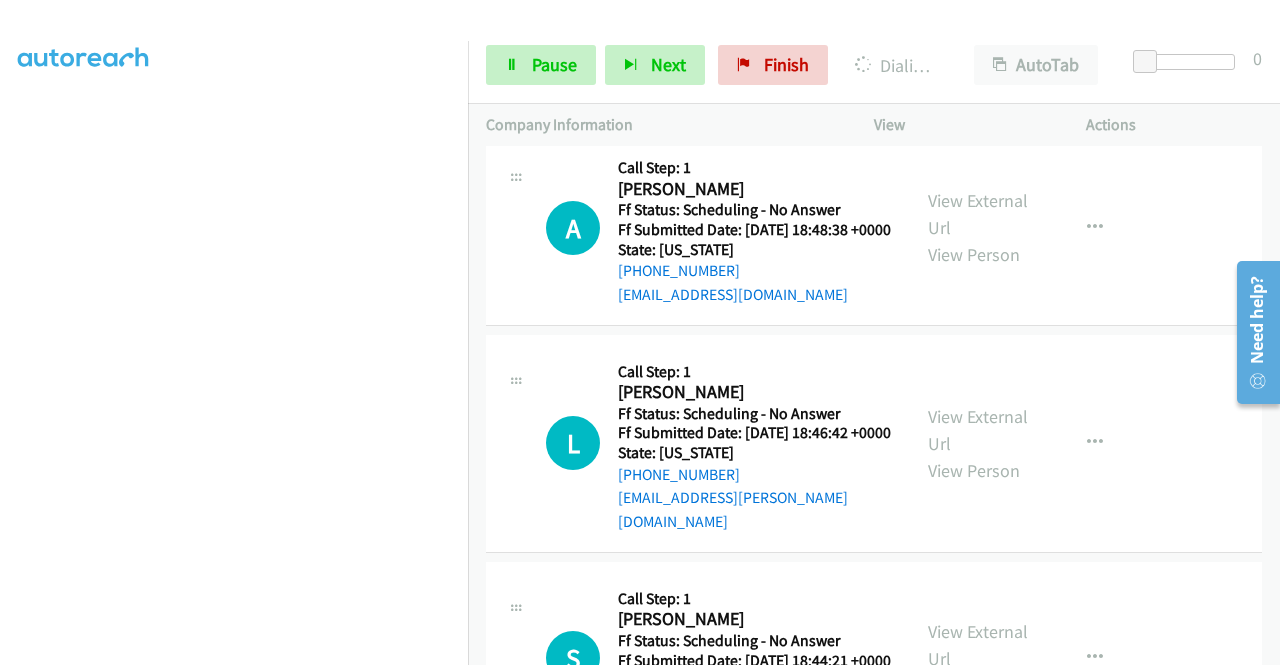 scroll, scrollTop: 5269, scrollLeft: 0, axis: vertical 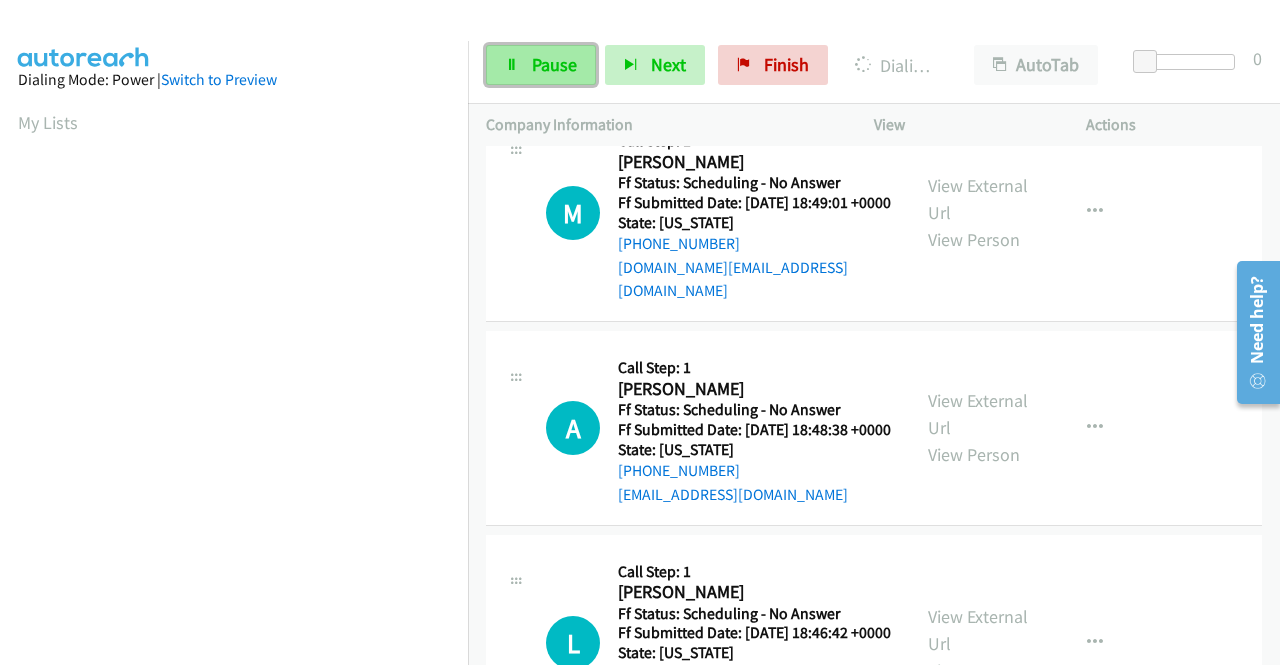 click on "Pause" at bounding box center (554, 64) 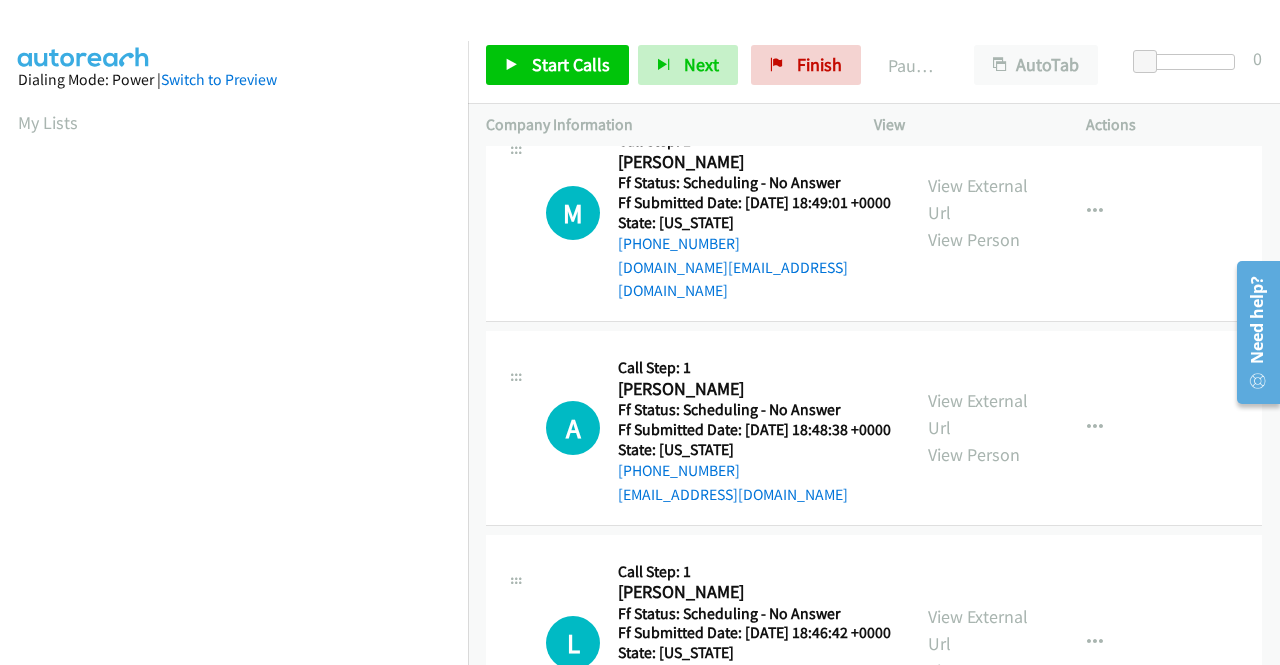 scroll, scrollTop: 456, scrollLeft: 0, axis: vertical 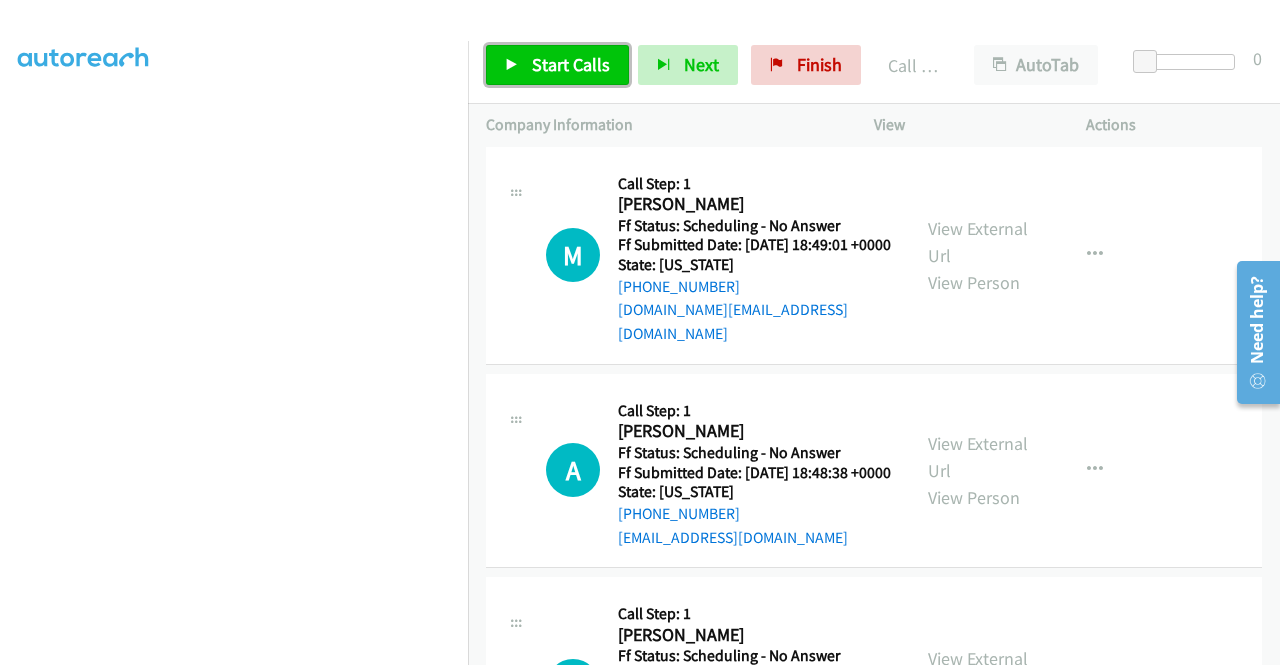 click on "Start Calls" at bounding box center (571, 64) 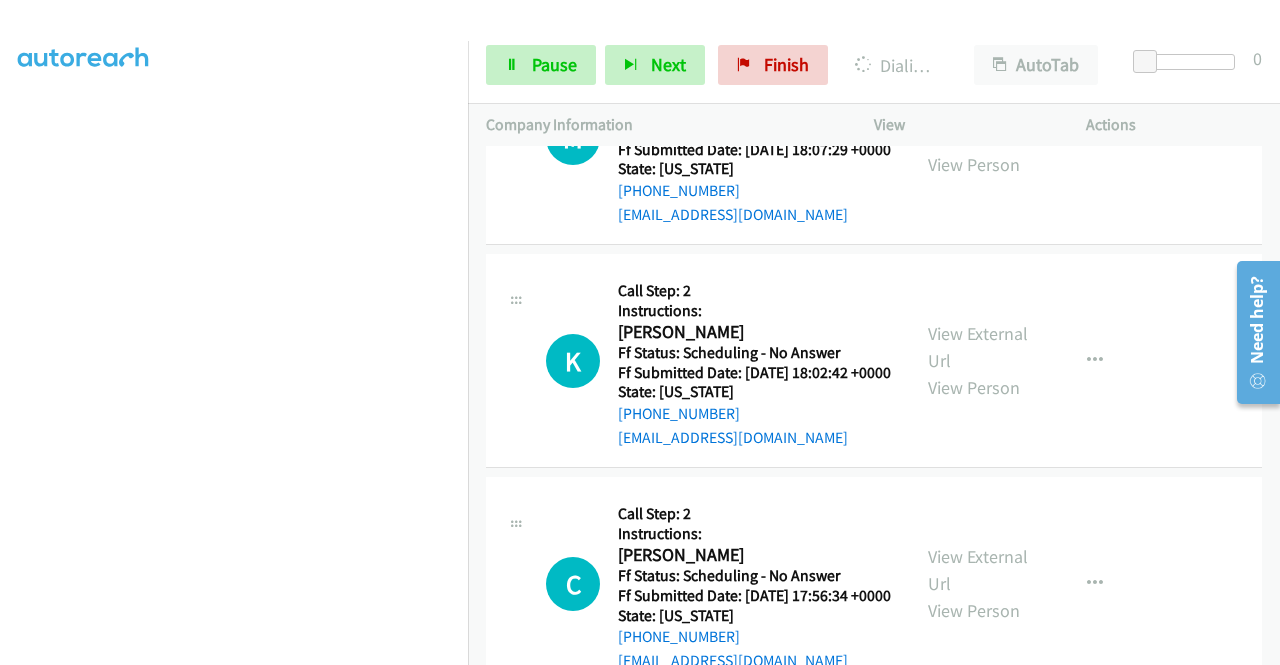 scroll, scrollTop: 6569, scrollLeft: 0, axis: vertical 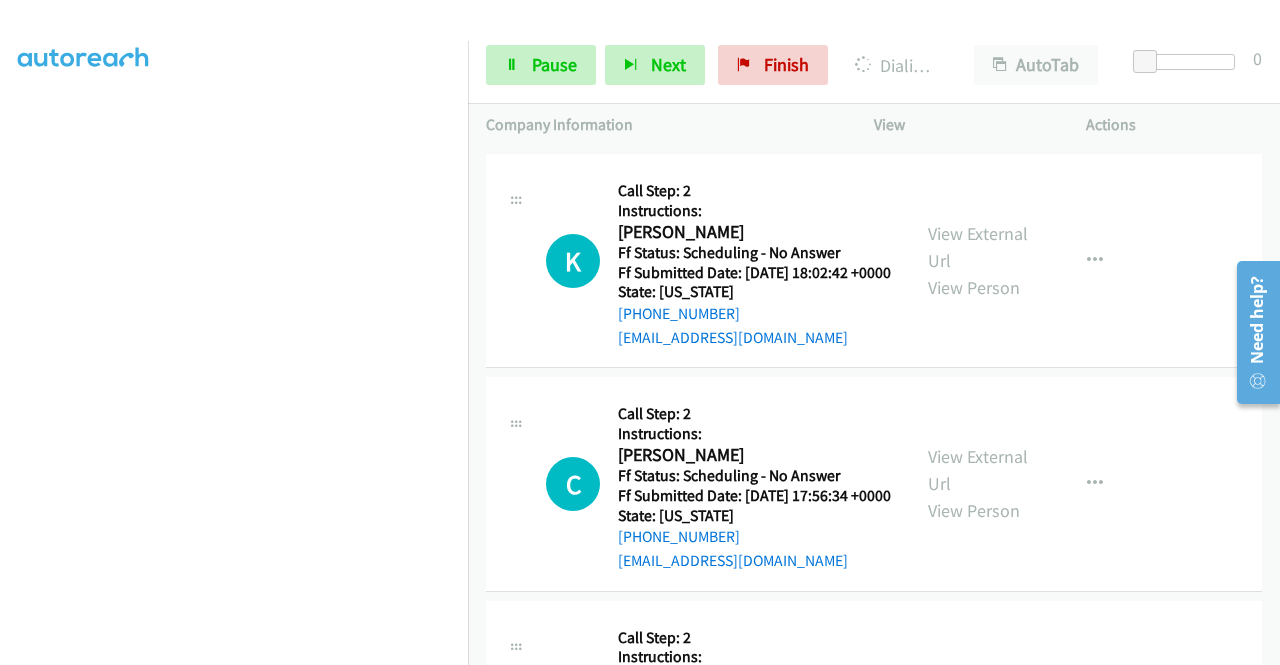 click on "View External Url" at bounding box center (978, 24) 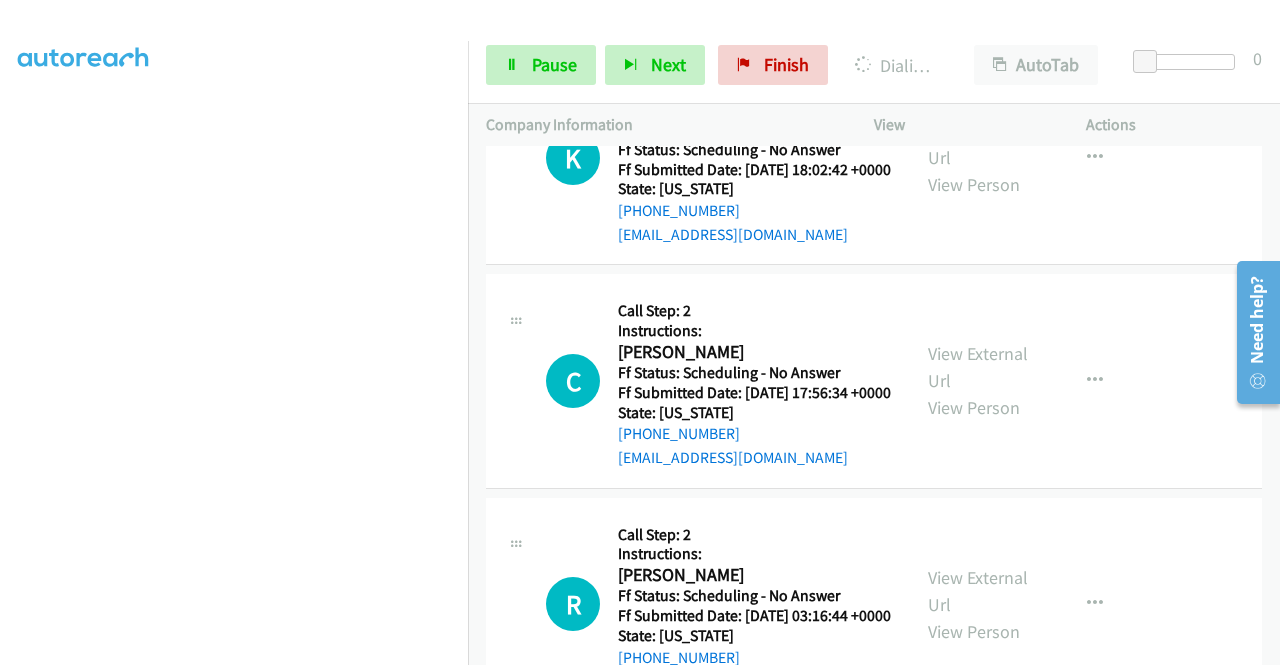 scroll, scrollTop: 6769, scrollLeft: 0, axis: vertical 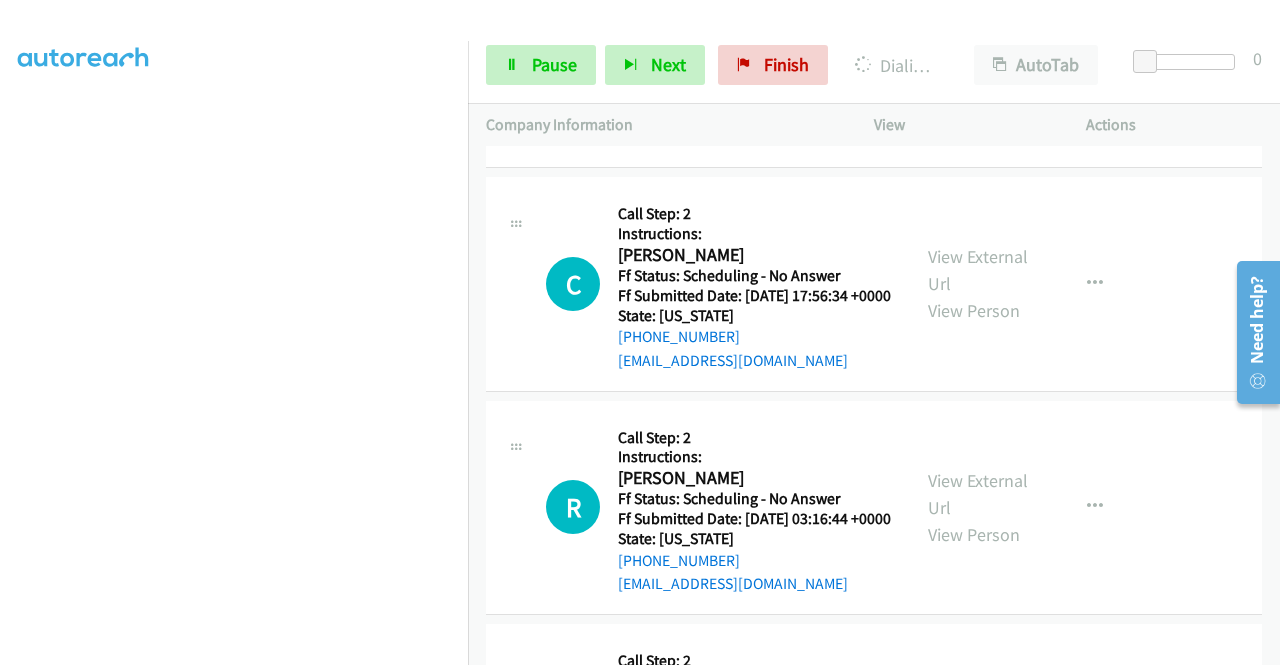 click on "View External Url" at bounding box center [978, 47] 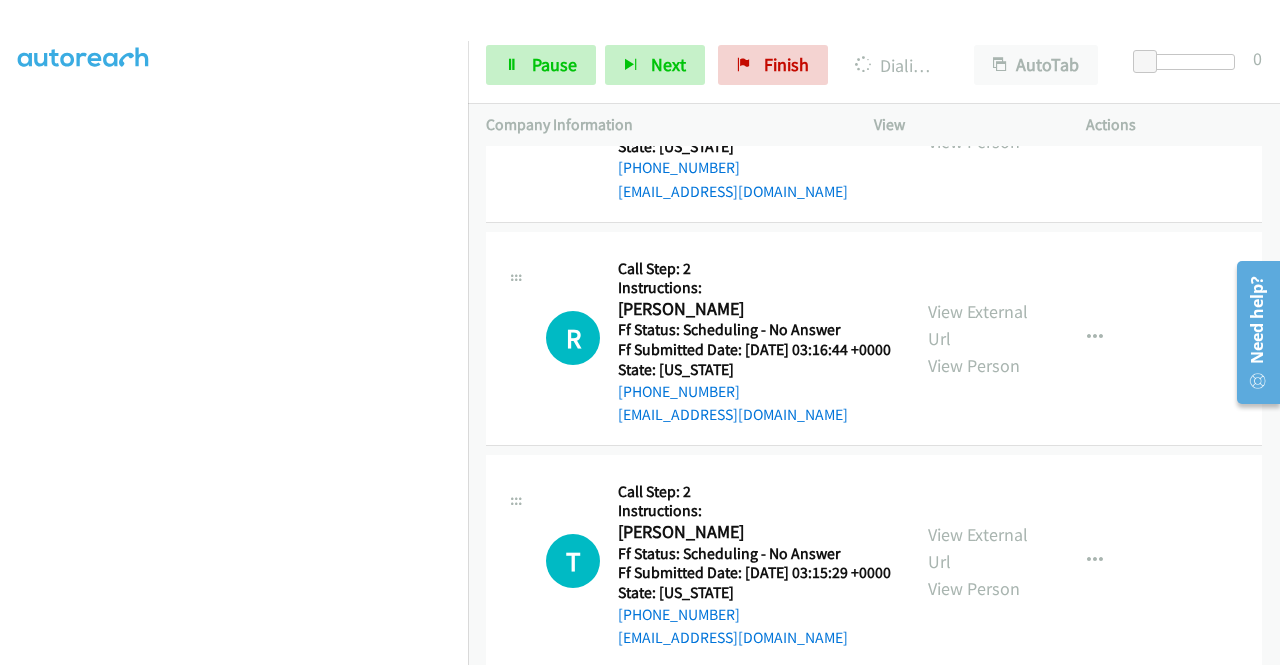 scroll, scrollTop: 6969, scrollLeft: 0, axis: vertical 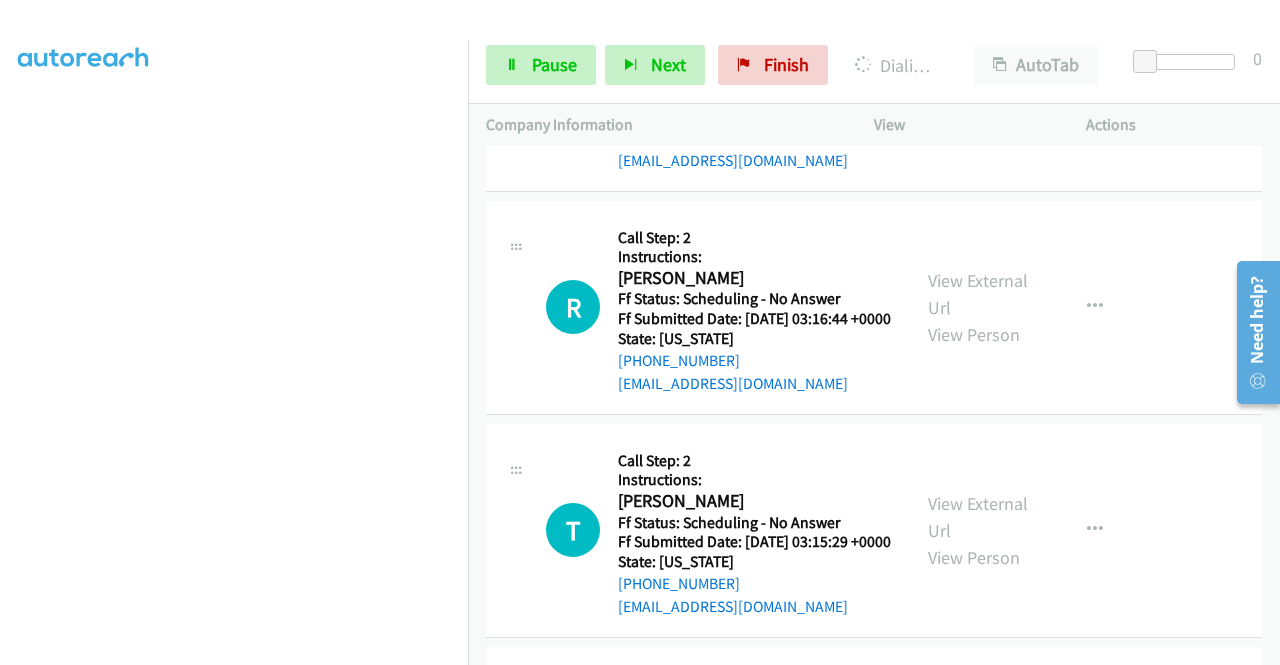 click on "View External Url" at bounding box center (978, 70) 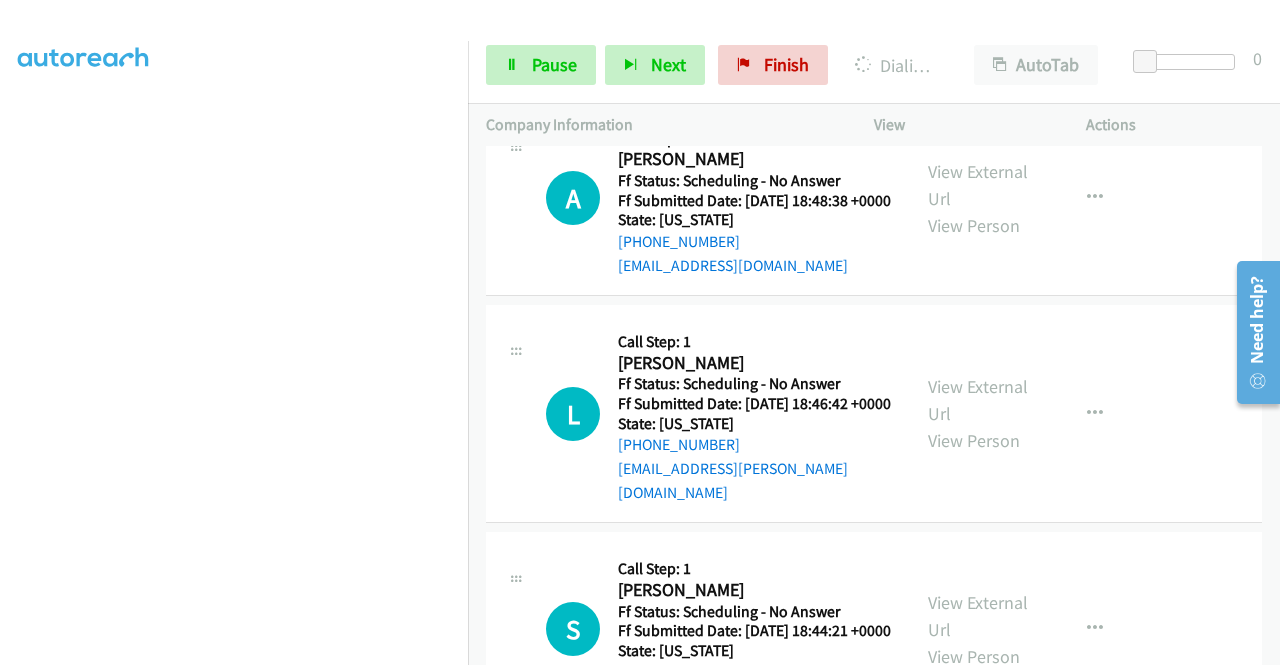 scroll, scrollTop: 5469, scrollLeft: 0, axis: vertical 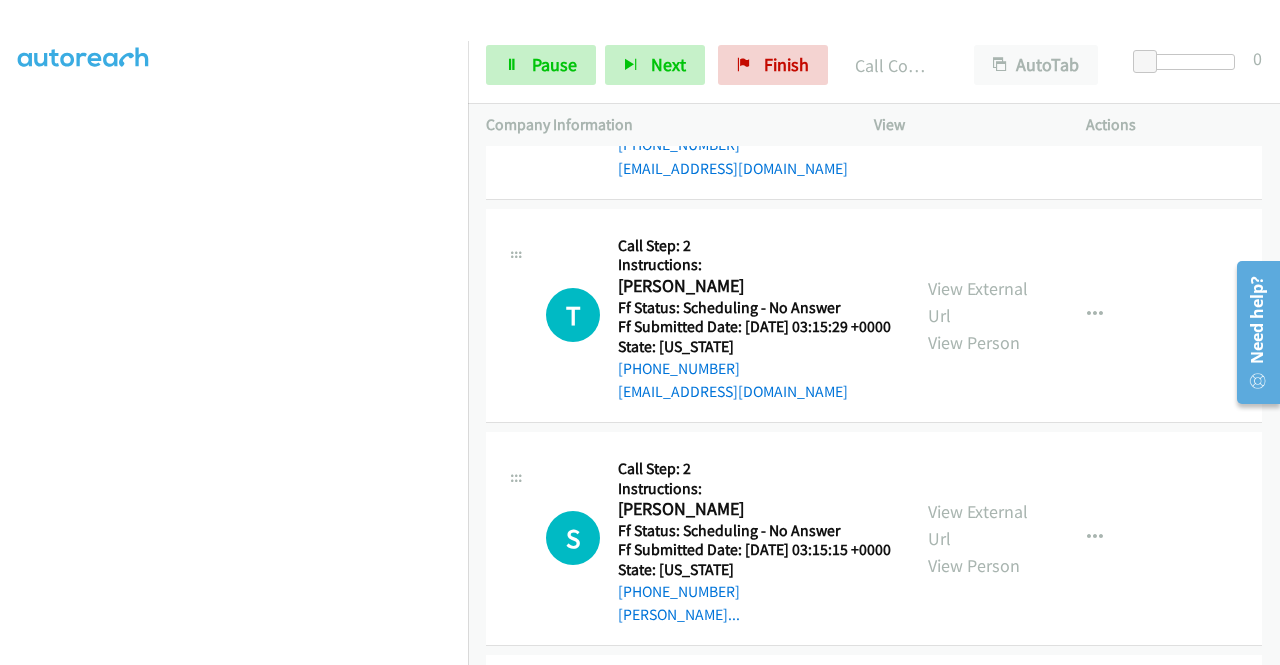 click on "View External Url" at bounding box center (978, 79) 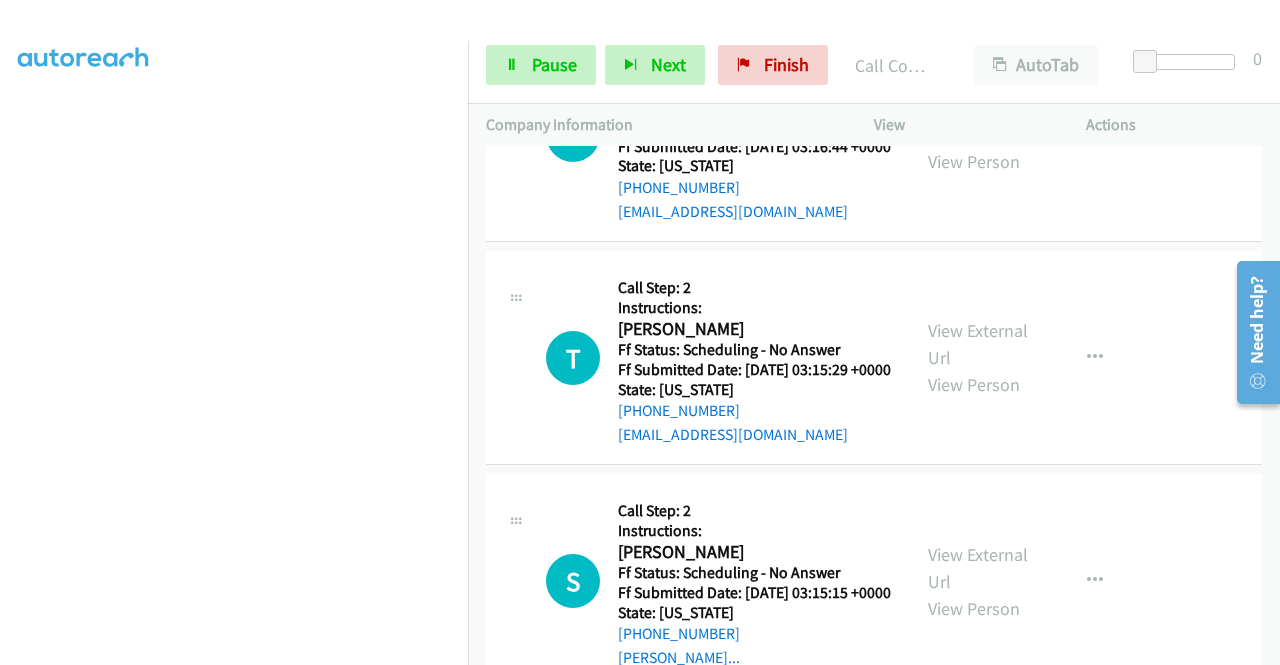 scroll, scrollTop: 7354, scrollLeft: 0, axis: vertical 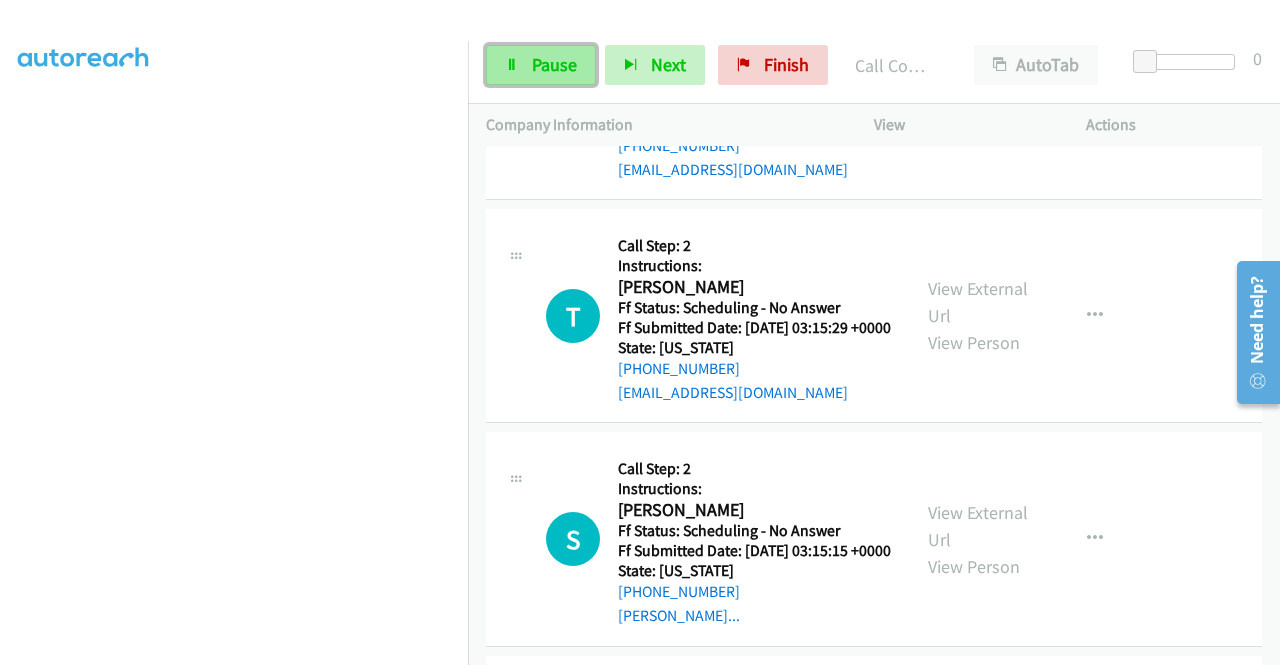 click on "Pause" at bounding box center (554, 64) 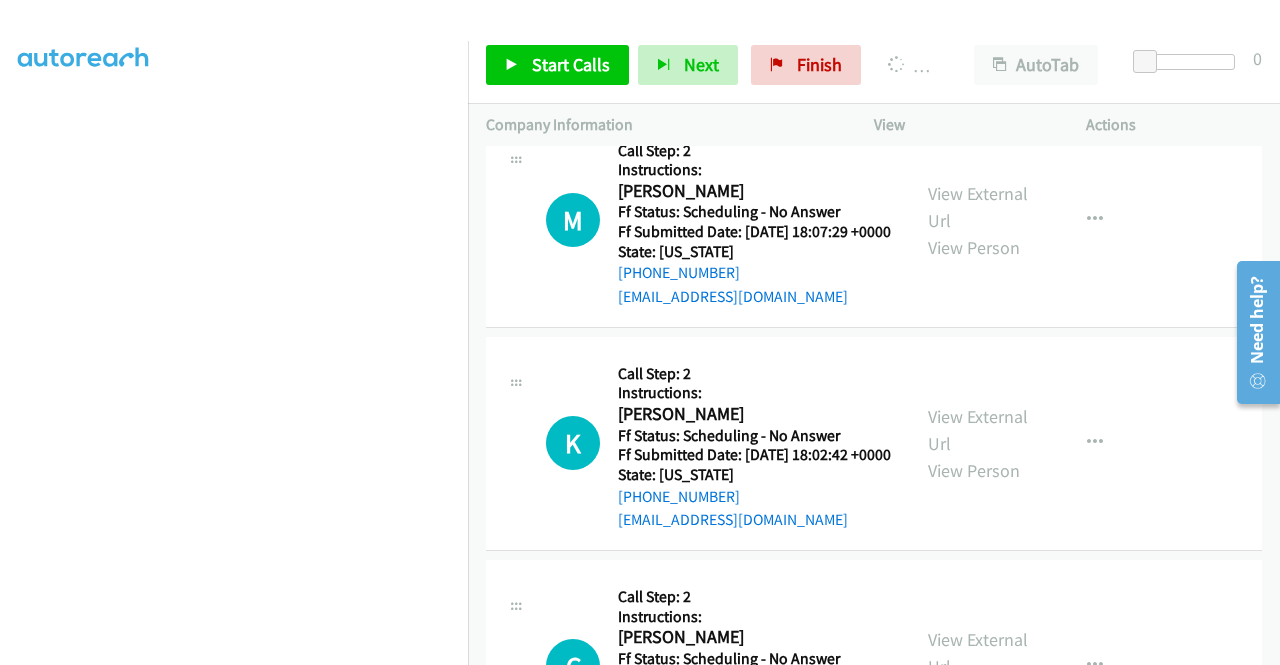 scroll, scrollTop: 6554, scrollLeft: 0, axis: vertical 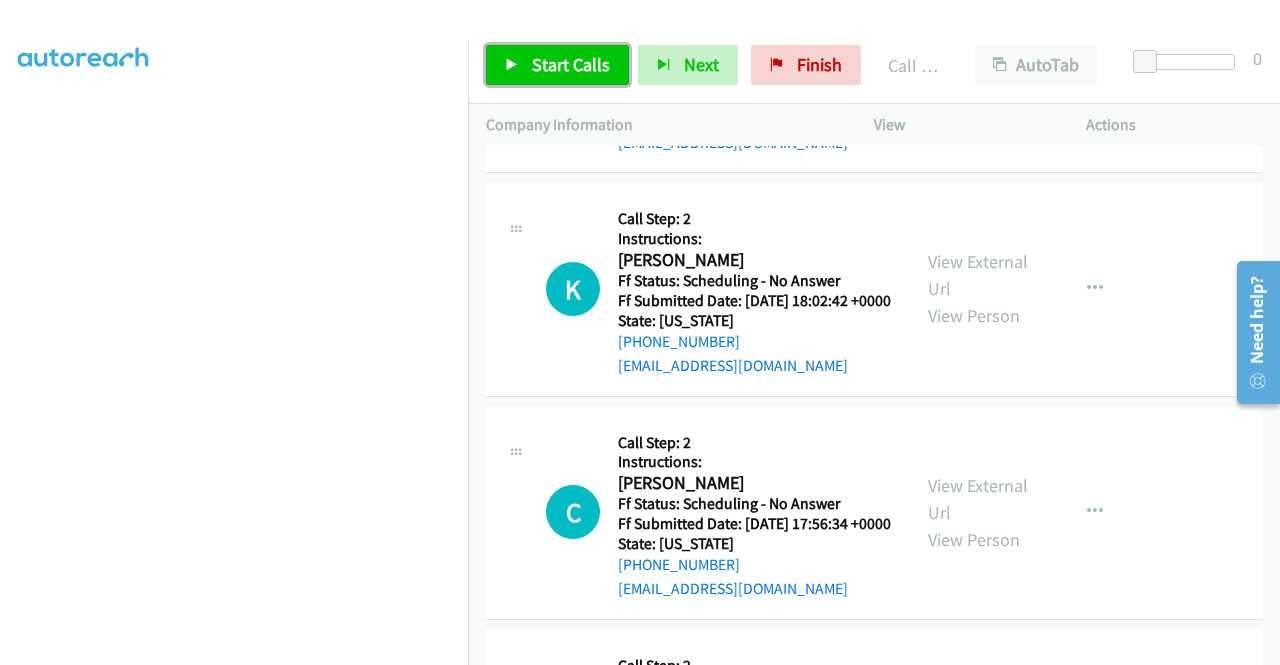 click on "Start Calls" at bounding box center [571, 64] 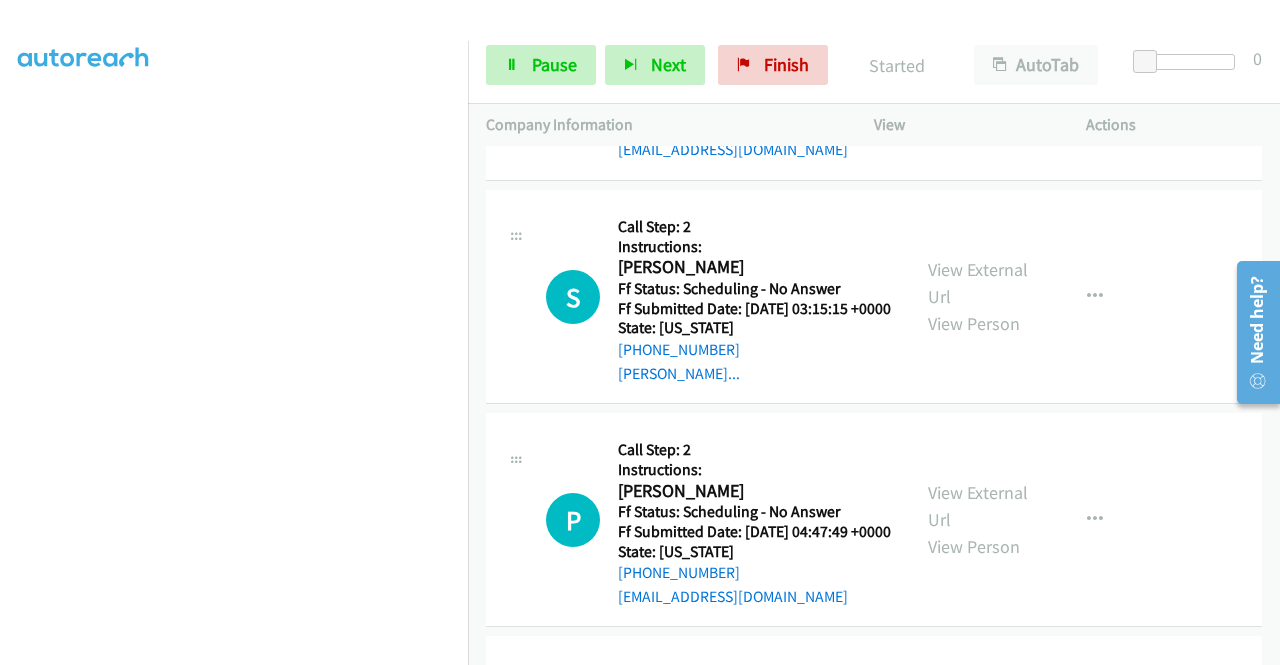 scroll, scrollTop: 7754, scrollLeft: 0, axis: vertical 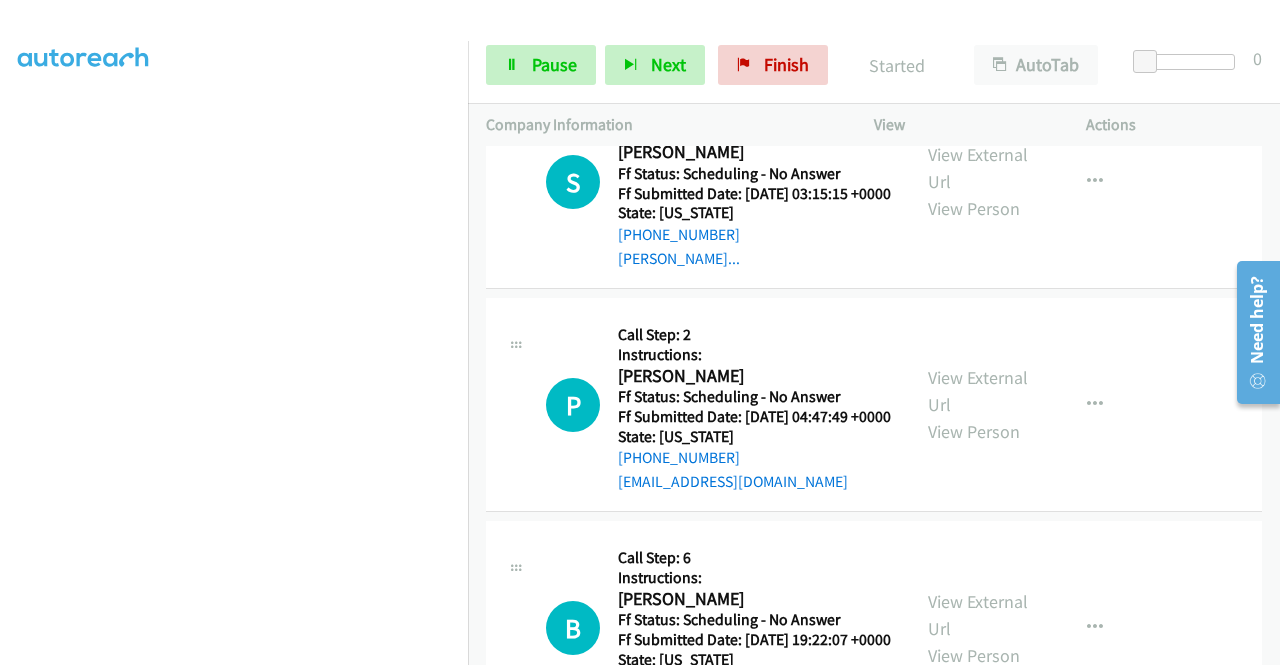 click on "View External Url" at bounding box center [978, -55] 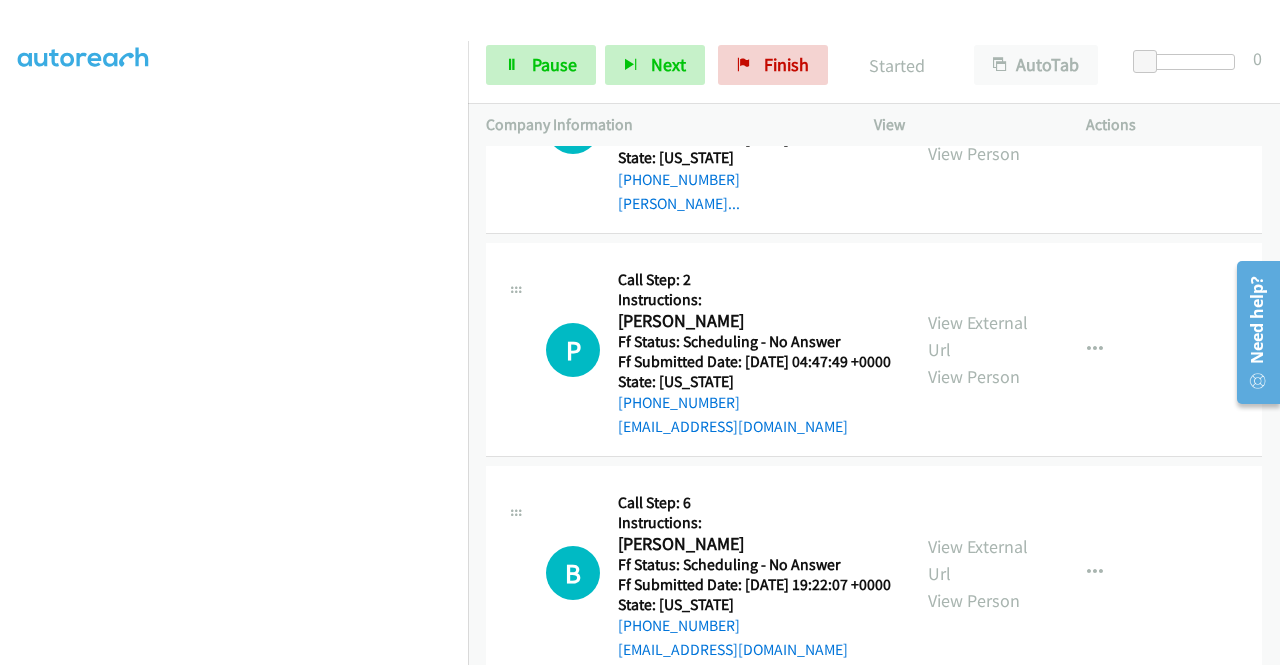 scroll, scrollTop: 7854, scrollLeft: 0, axis: vertical 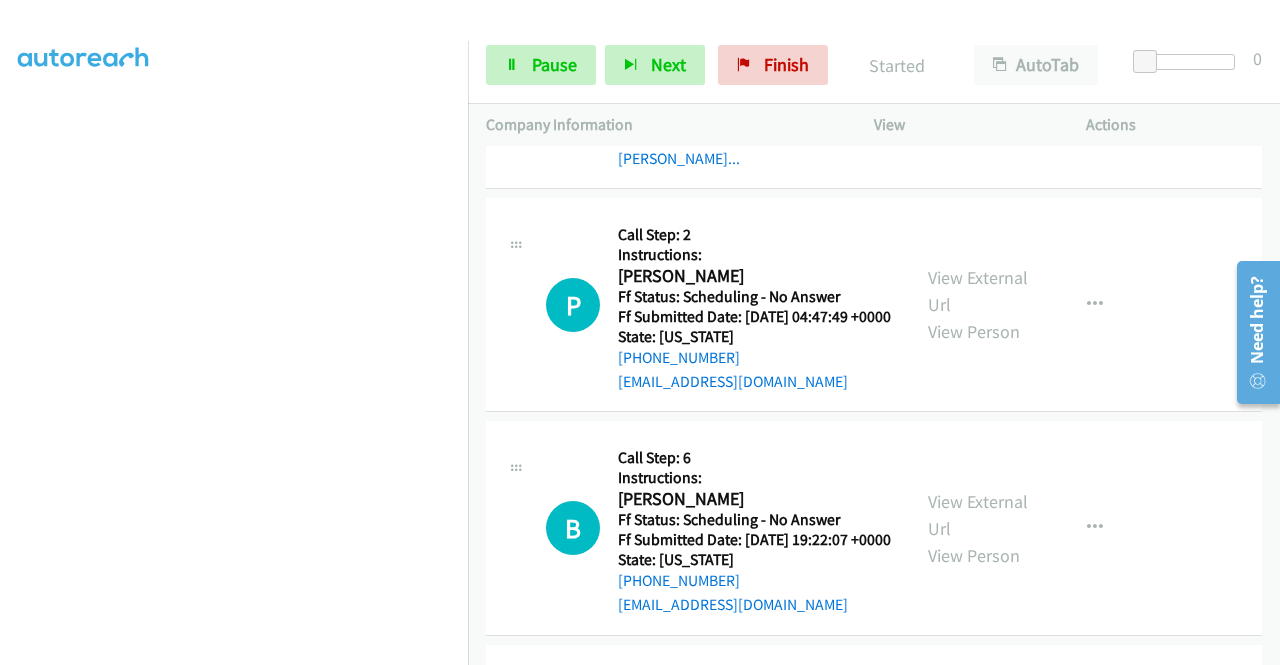 click on "View External Url" at bounding box center [978, 68] 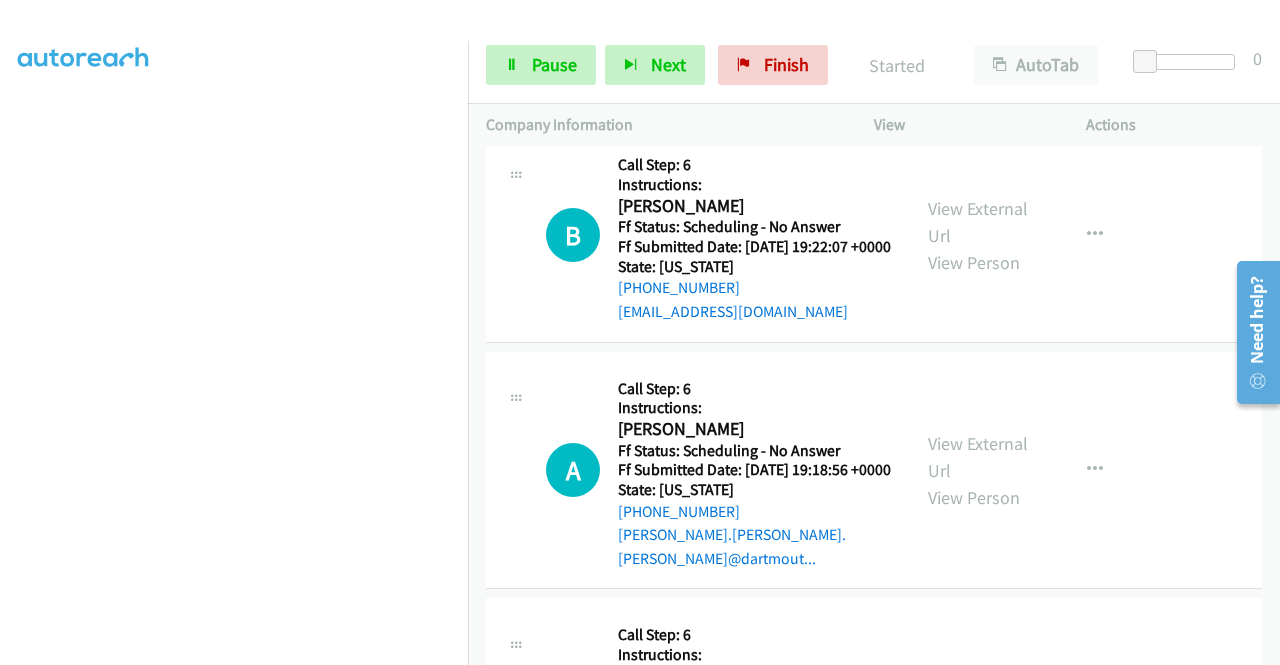 scroll, scrollTop: 8154, scrollLeft: 0, axis: vertical 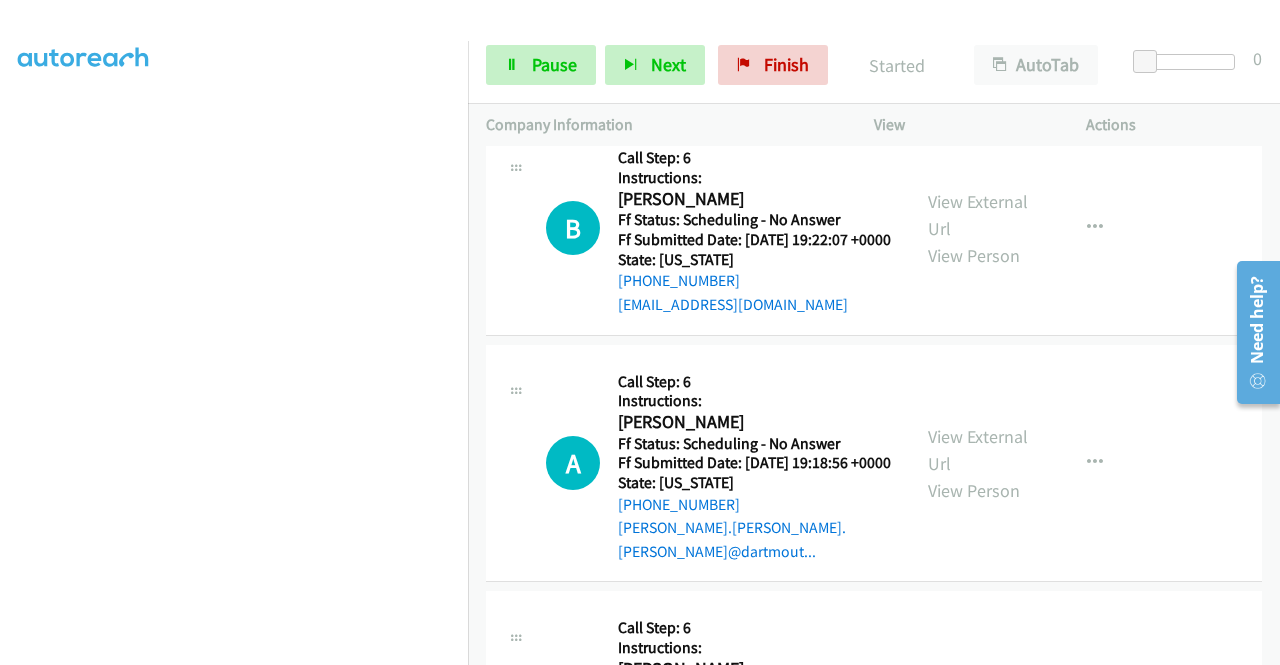 click on "View External Url" at bounding box center [978, -9] 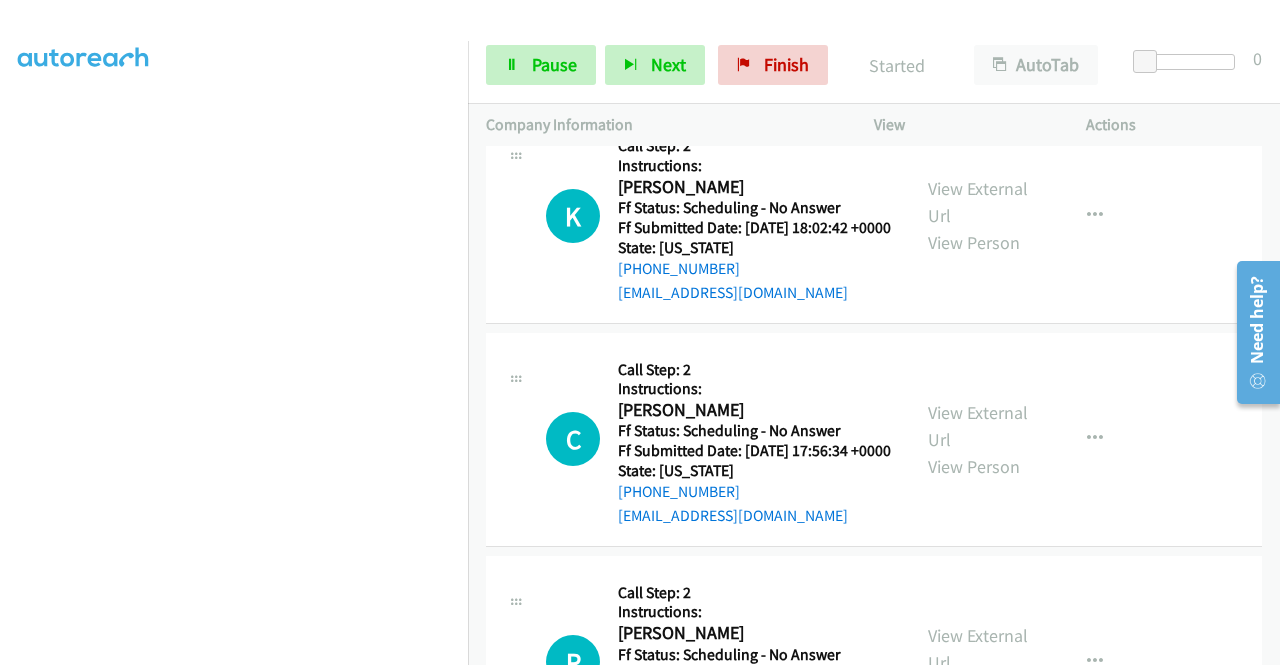 scroll, scrollTop: 6854, scrollLeft: 0, axis: vertical 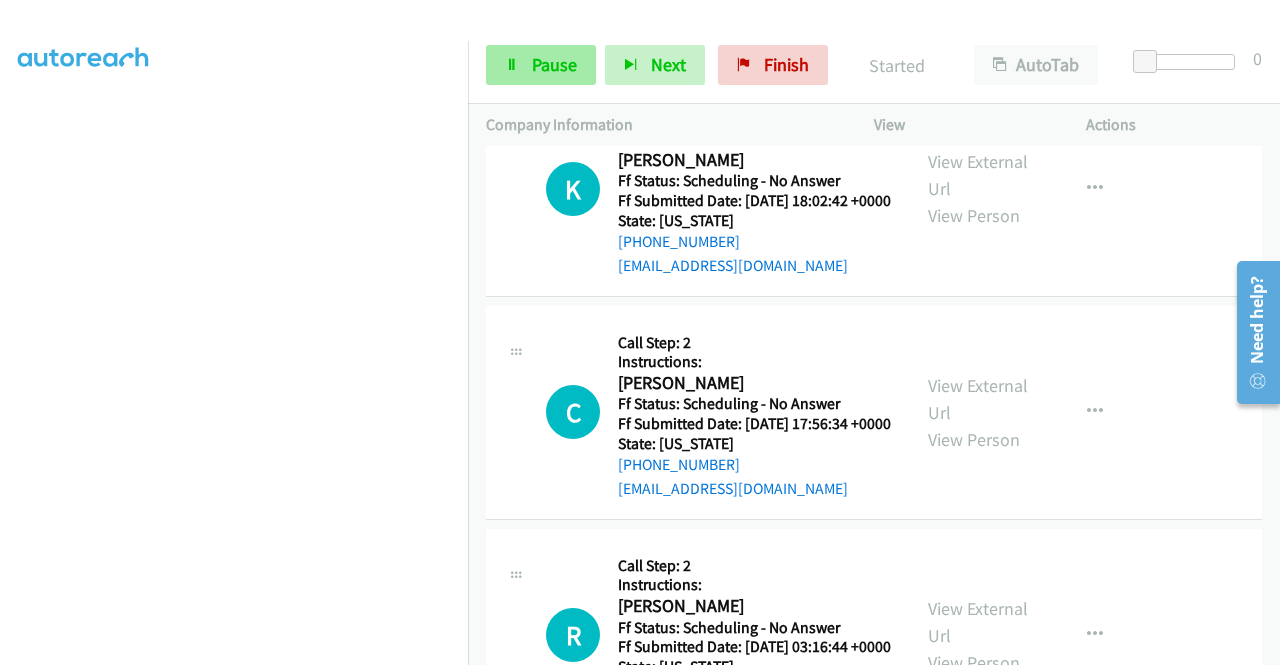 drag, startPoint x: 532, startPoint y: 86, endPoint x: 528, endPoint y: 75, distance: 11.7046995 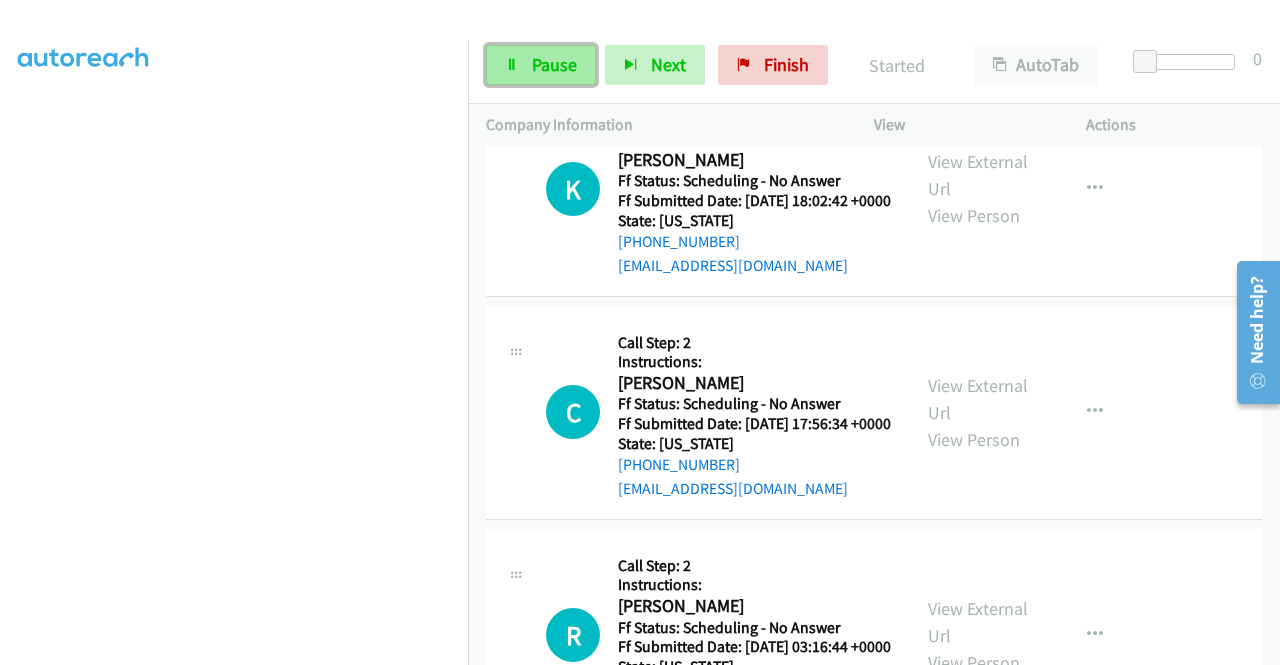 click on "Pause" at bounding box center (541, 65) 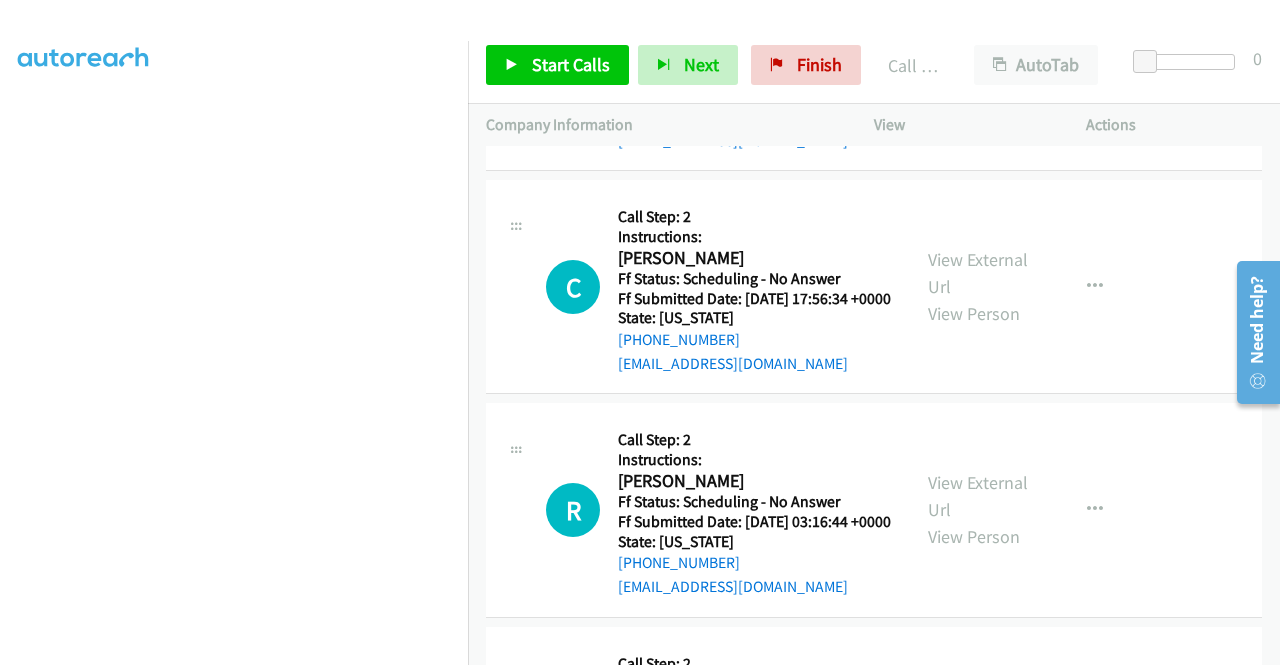 scroll, scrollTop: 7054, scrollLeft: 0, axis: vertical 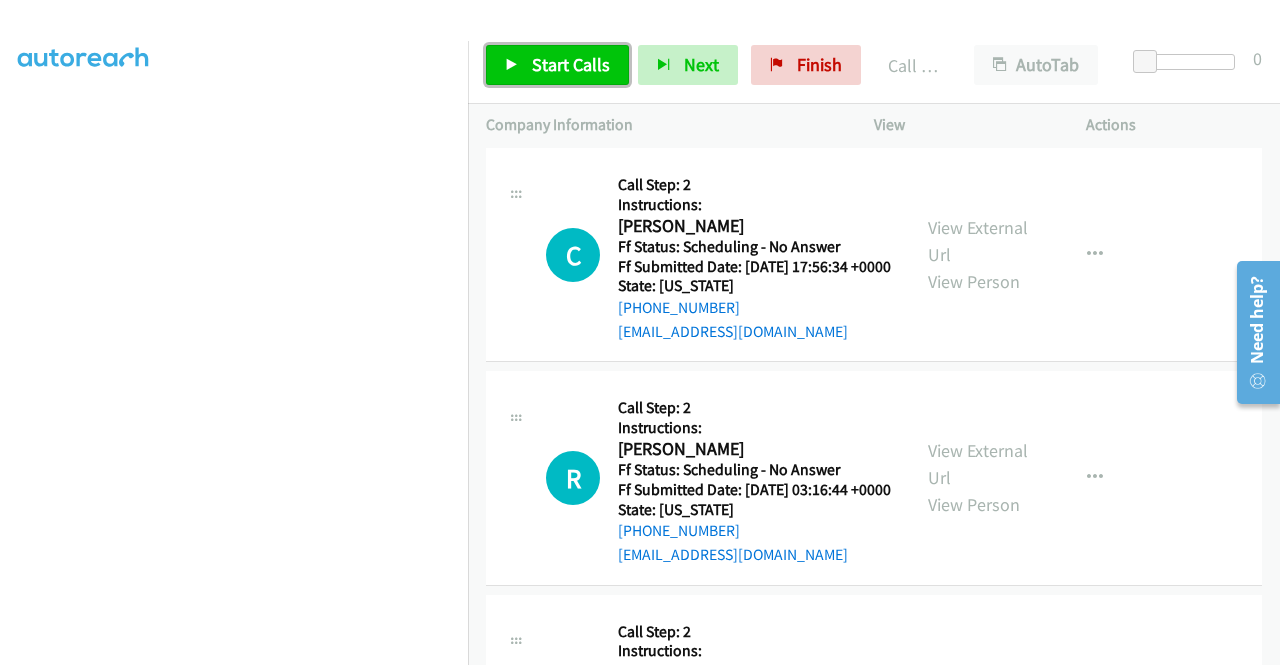 click on "Start Calls" at bounding box center [571, 64] 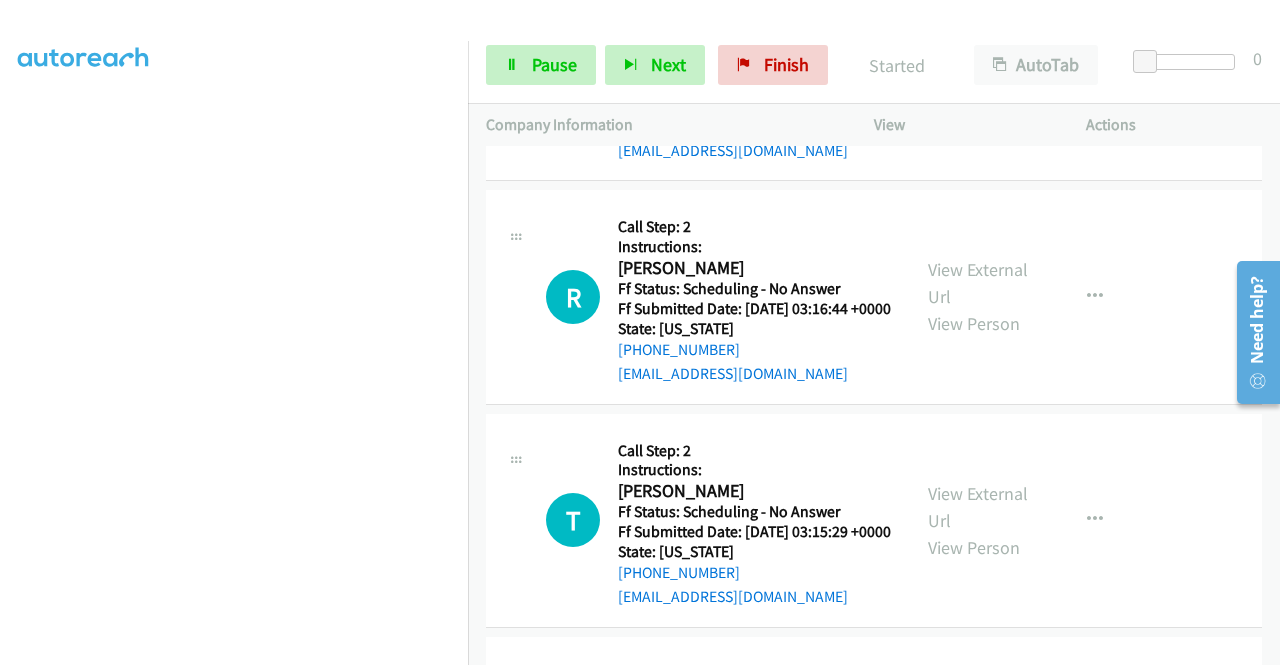 scroll, scrollTop: 7254, scrollLeft: 0, axis: vertical 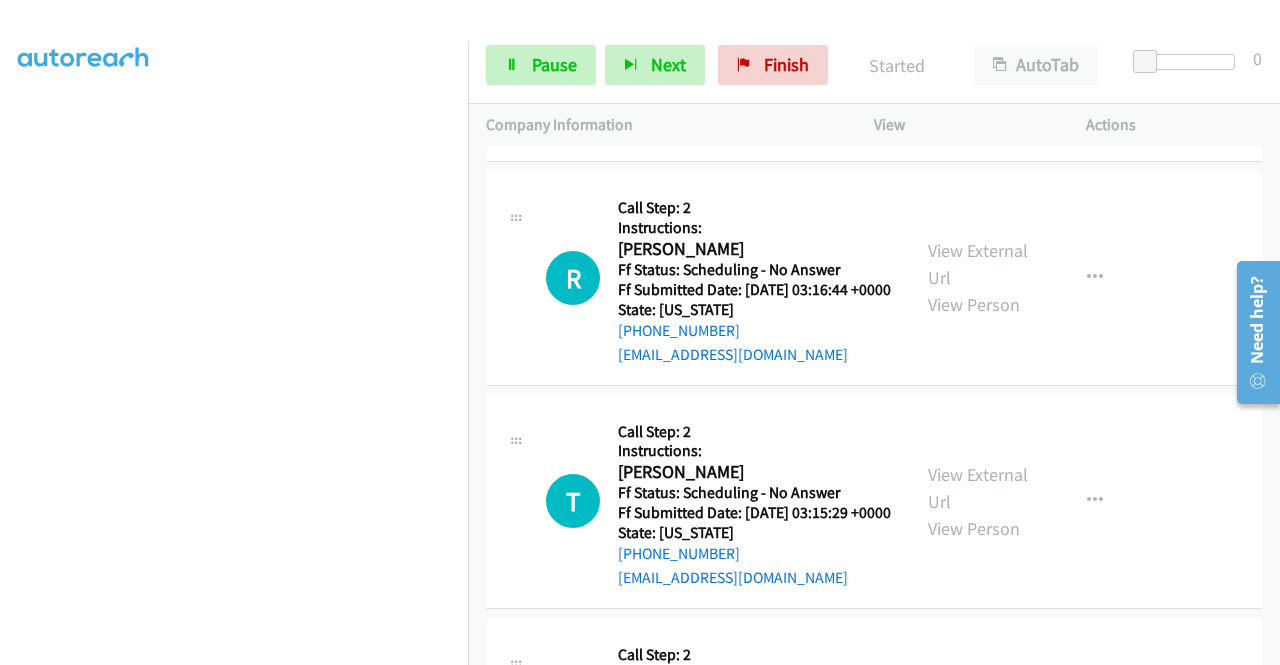 click on "K
Callback Scheduled
Call Step: 2
Instructions:
[PERSON_NAME]
America/New_York
Ff Status: Scheduling - No Answer
Ff Submitted Date: [DATE] 18:02:42 +0000
State: [US_STATE]
[PHONE_NUMBER]
[EMAIL_ADDRESS][DOMAIN_NAME]
Call was successful?
View External Url
View Person
View External Url
Email
Schedule/Manage Callback
Skip Call
Add to do not call list" at bounding box center (874, -169) 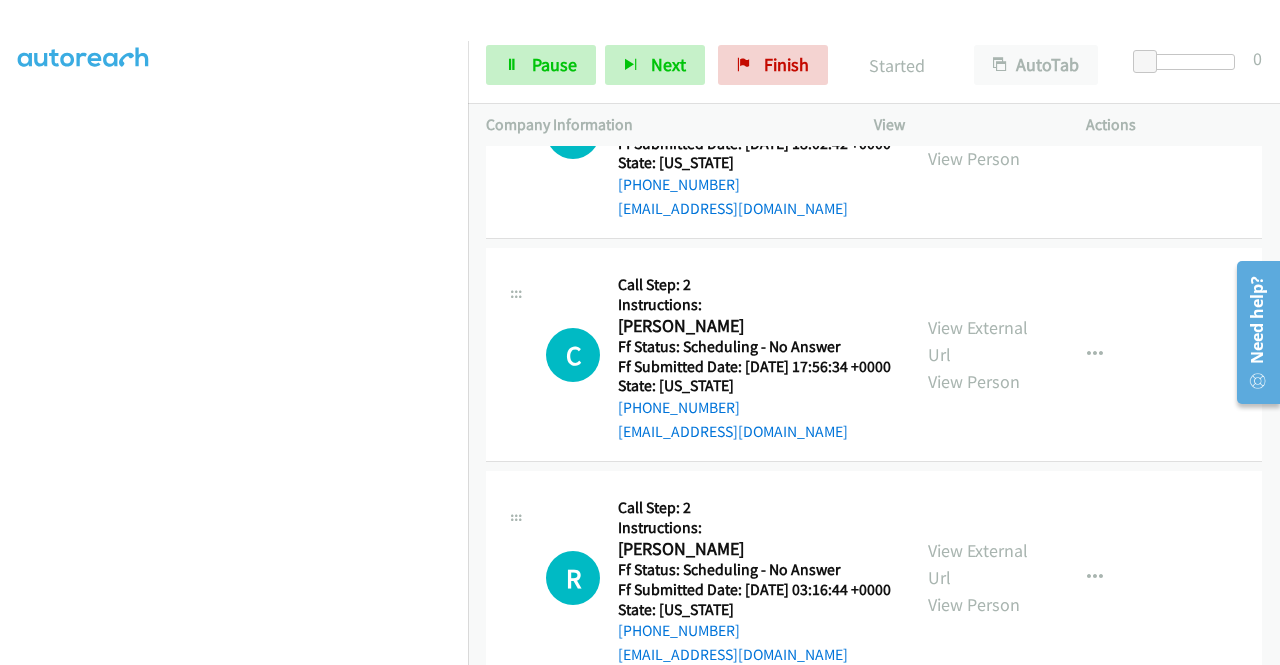 scroll, scrollTop: 7054, scrollLeft: 0, axis: vertical 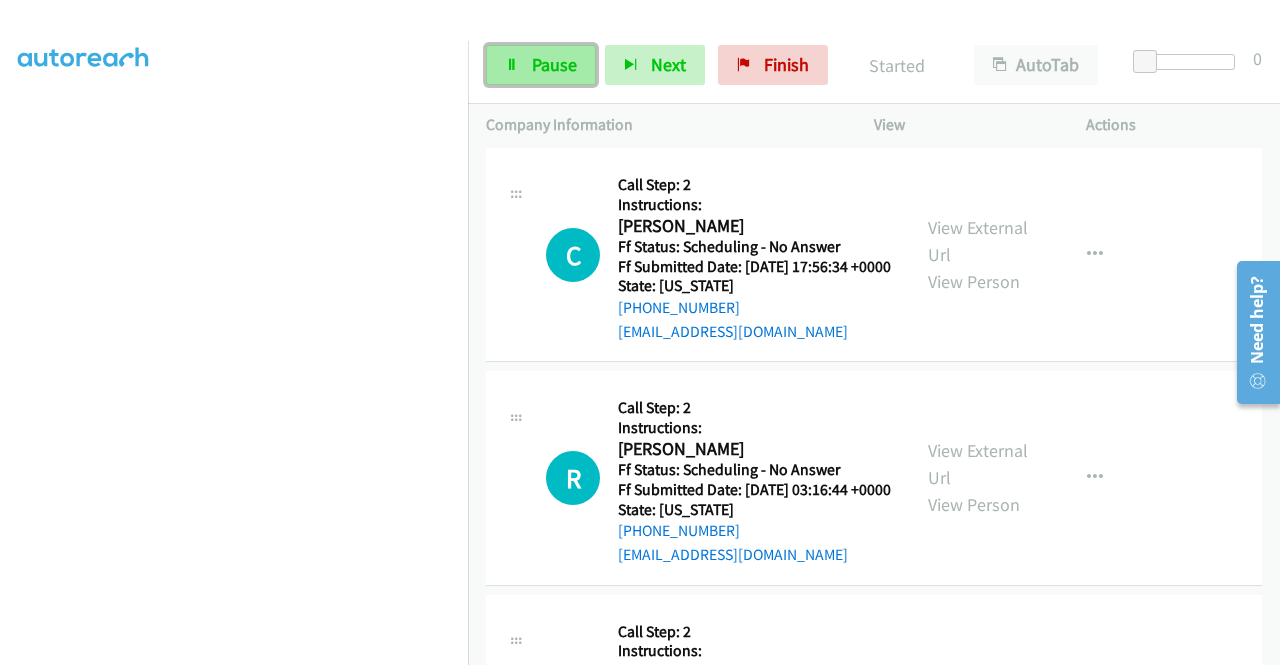 click on "Pause" at bounding box center [554, 64] 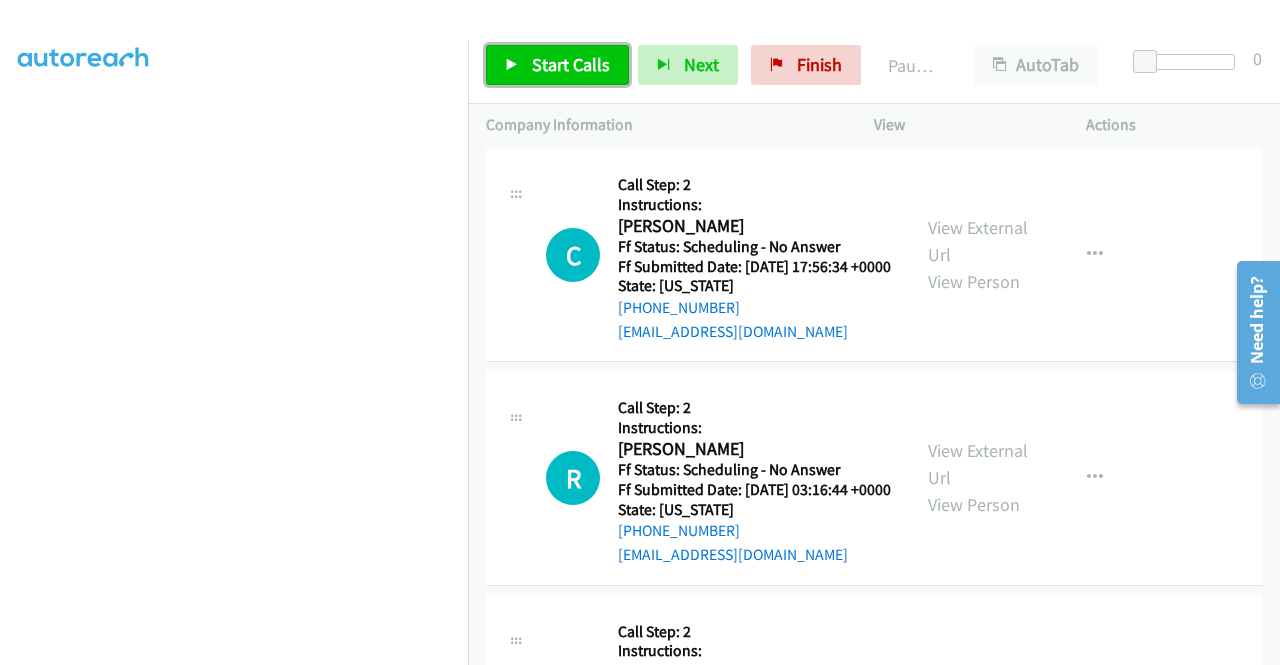 click on "Start Calls" at bounding box center (571, 64) 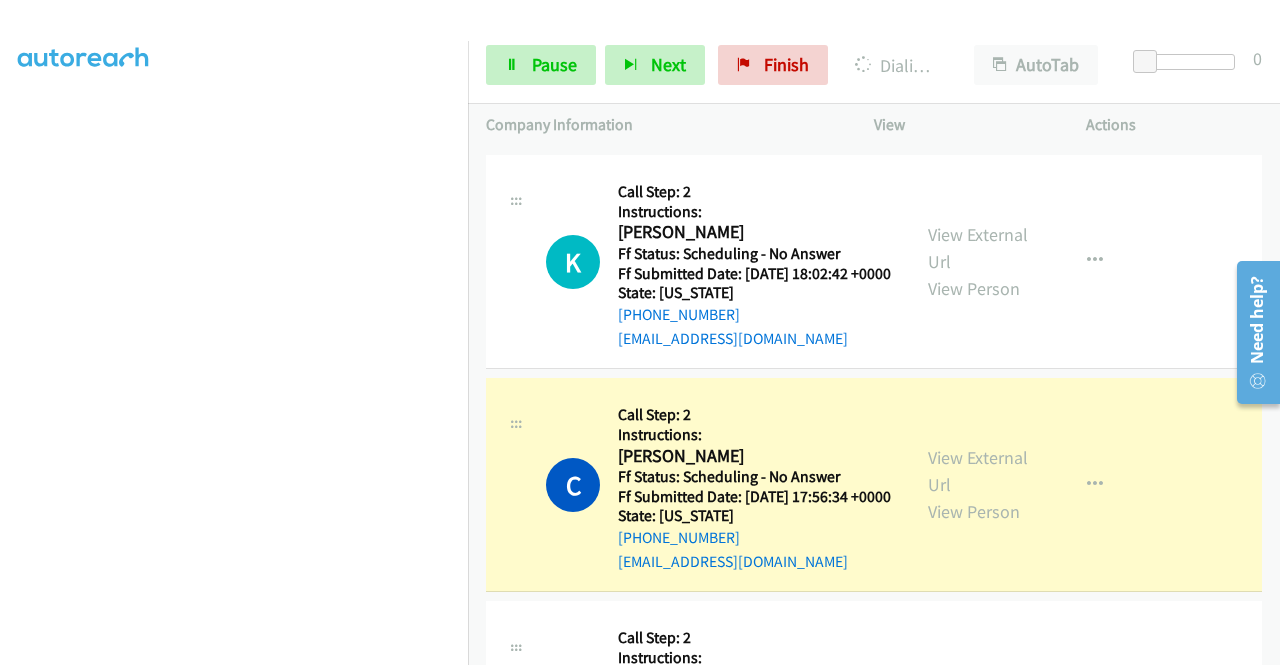 scroll, scrollTop: 6854, scrollLeft: 0, axis: vertical 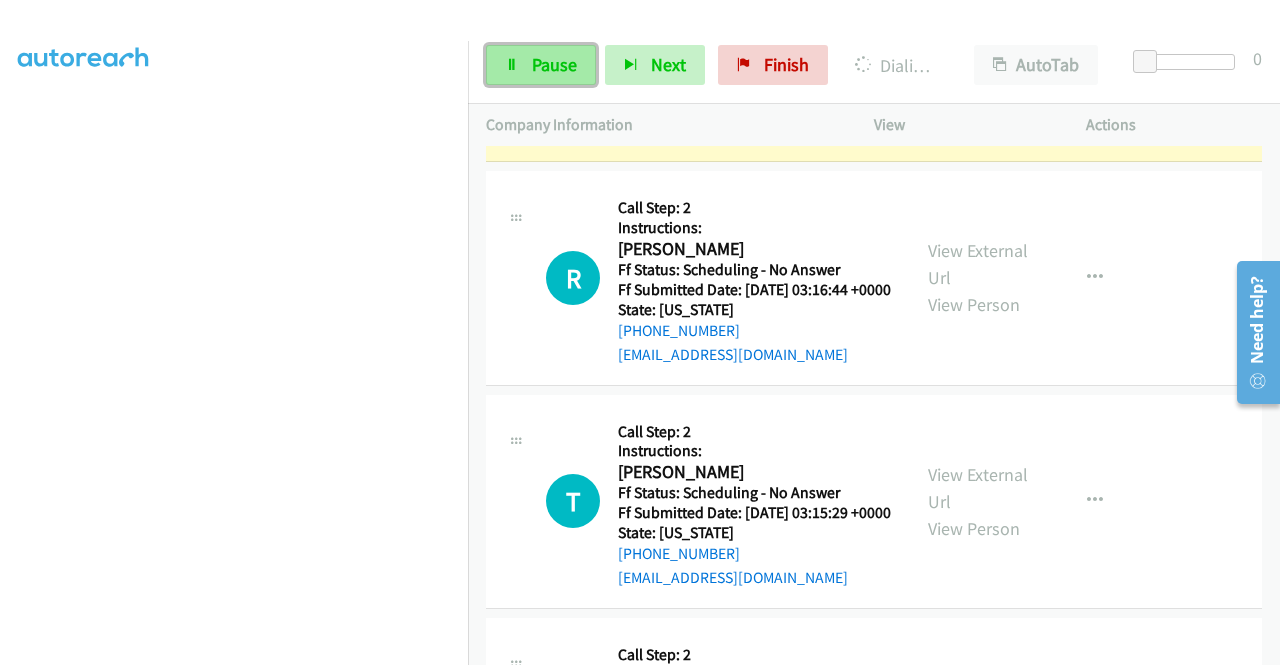 click on "Pause" at bounding box center [554, 64] 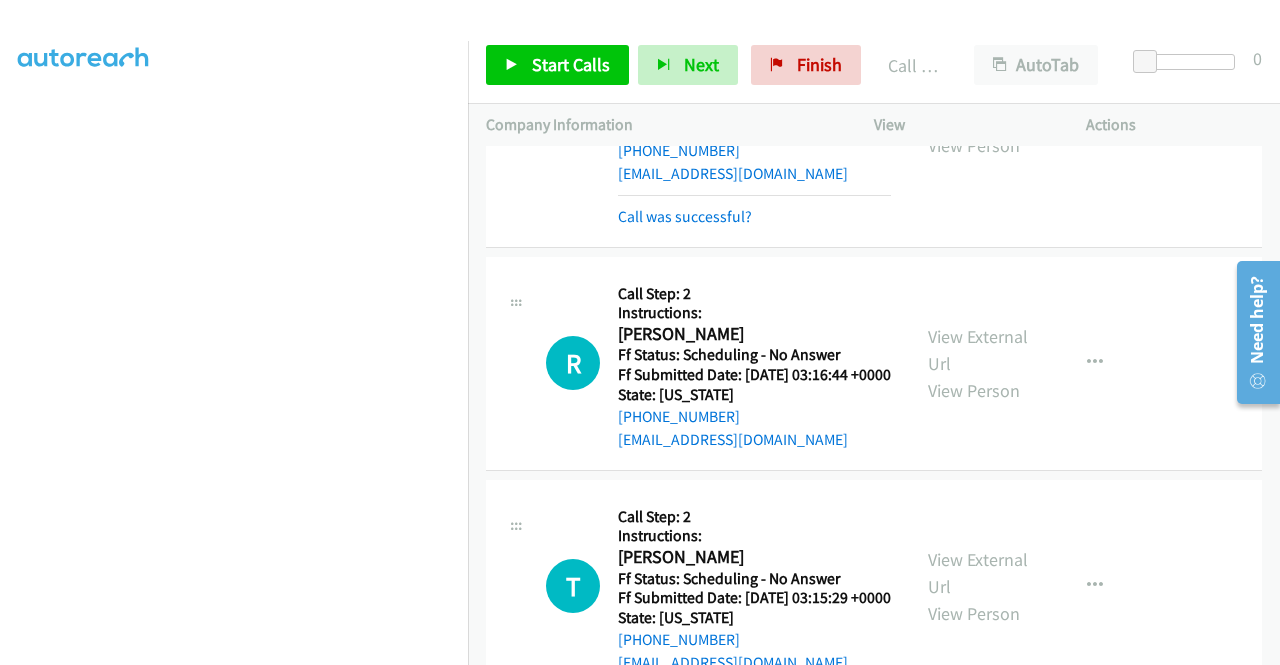 scroll, scrollTop: 456, scrollLeft: 0, axis: vertical 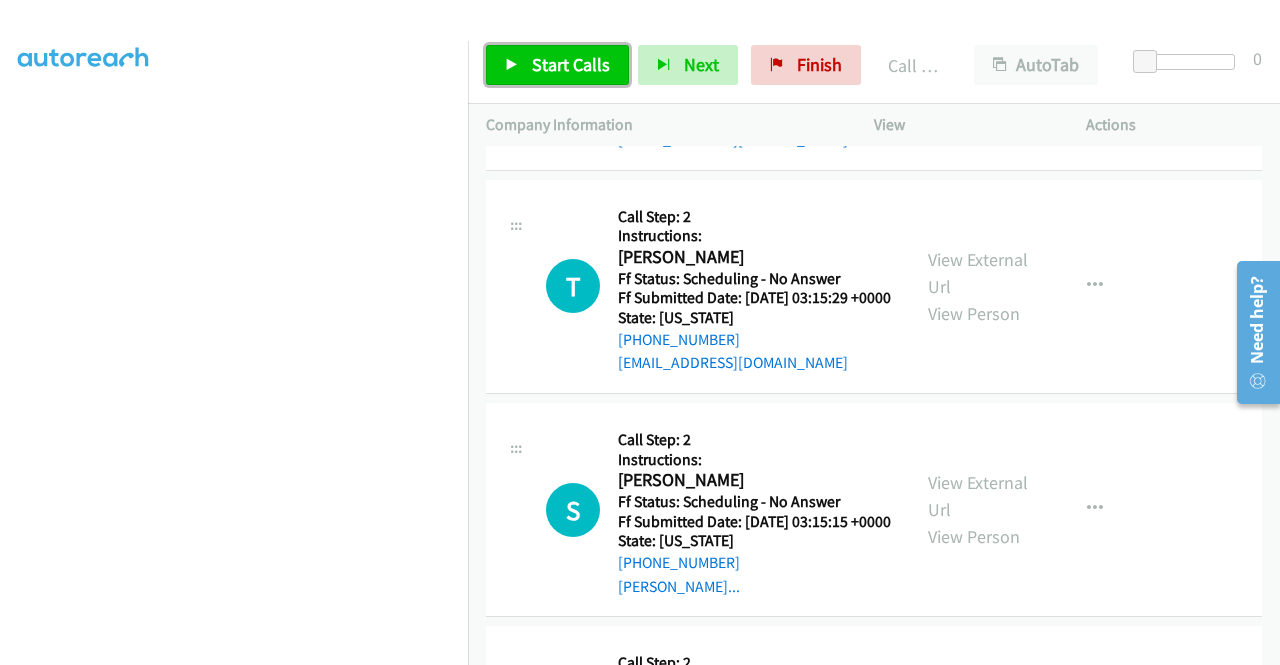 click on "Start Calls" at bounding box center [571, 64] 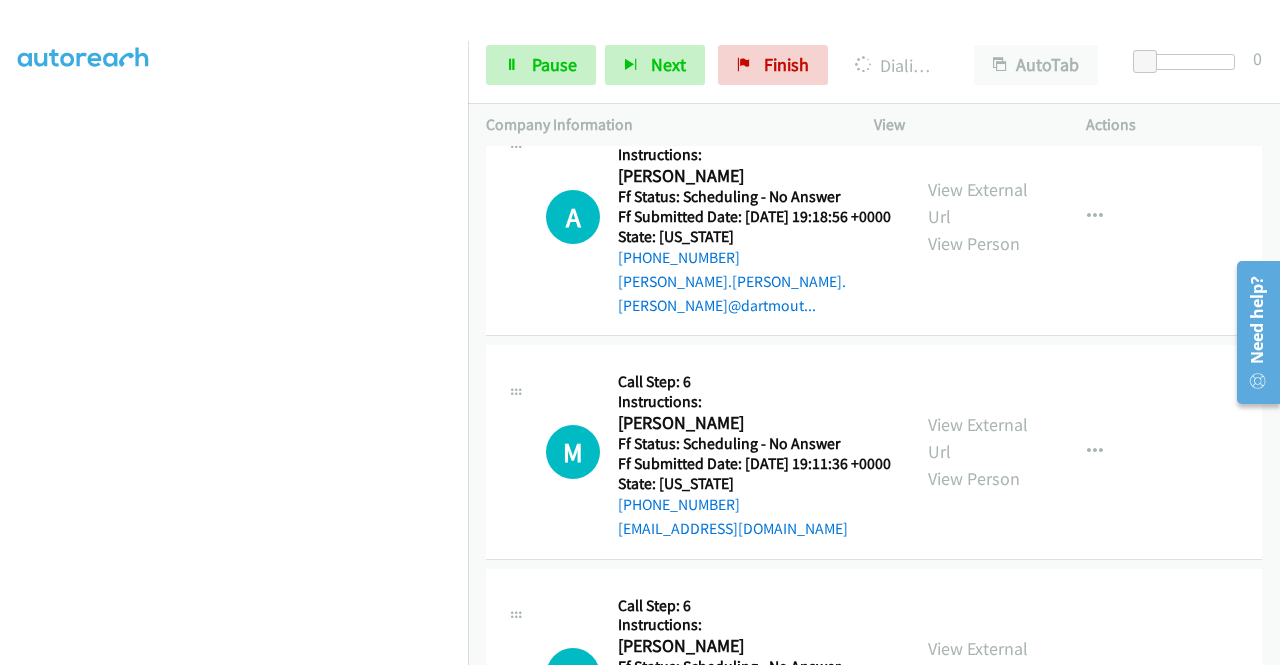 scroll, scrollTop: 8554, scrollLeft: 0, axis: vertical 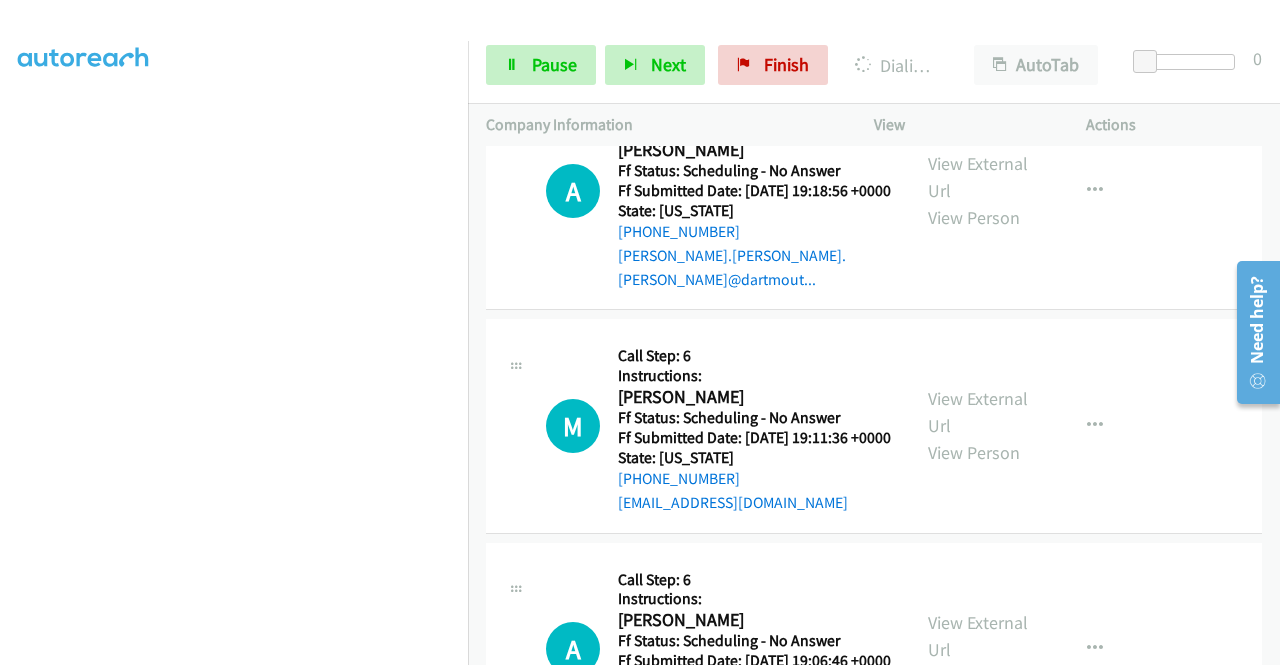 click on "View External Url" at bounding box center (978, -58) 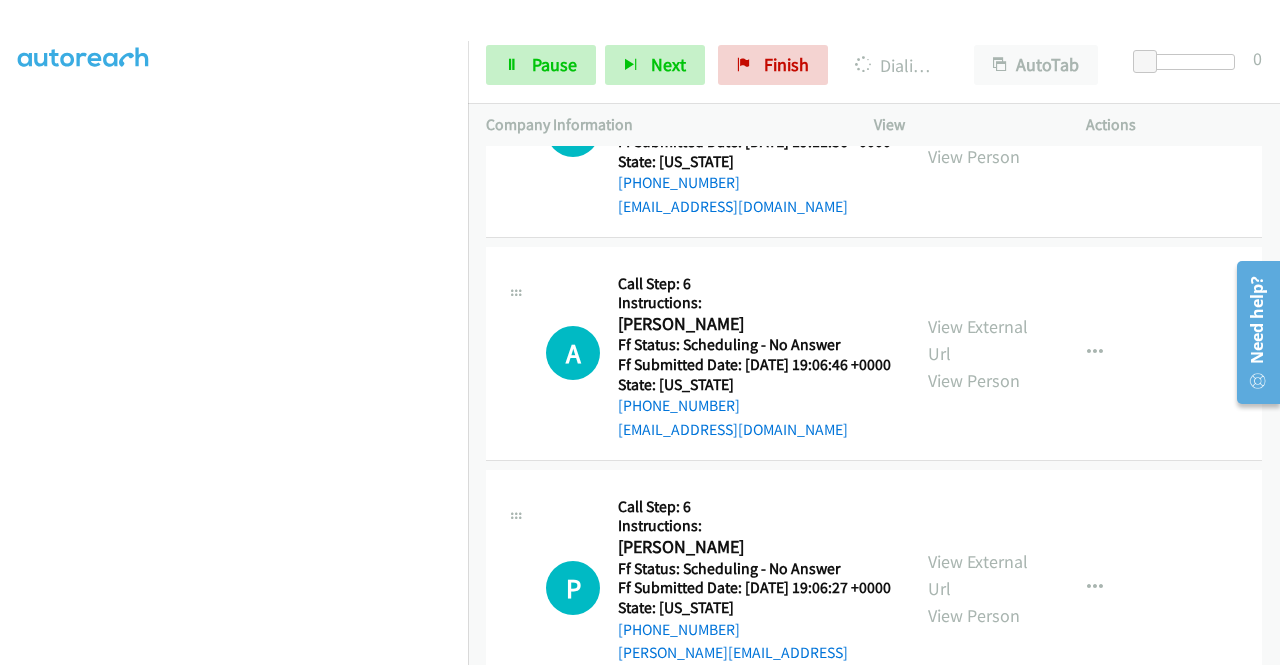 scroll, scrollTop: 8854, scrollLeft: 0, axis: vertical 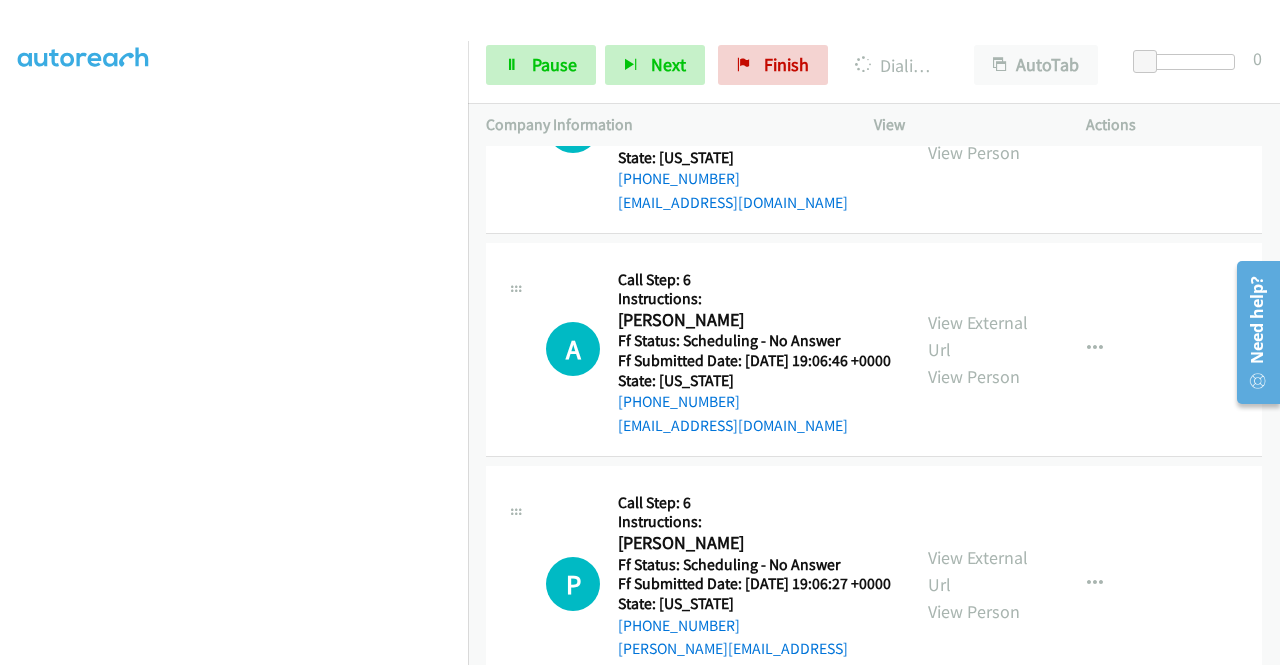 click on "View External Url" at bounding box center [978, -123] 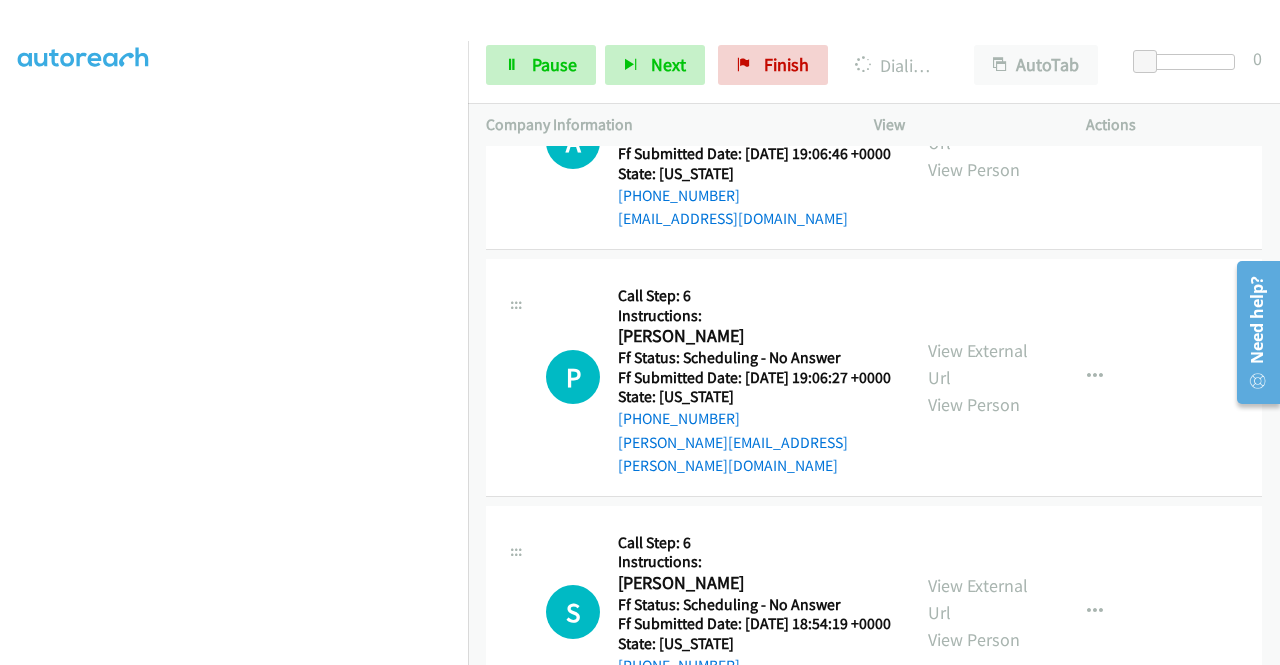 scroll, scrollTop: 9154, scrollLeft: 0, axis: vertical 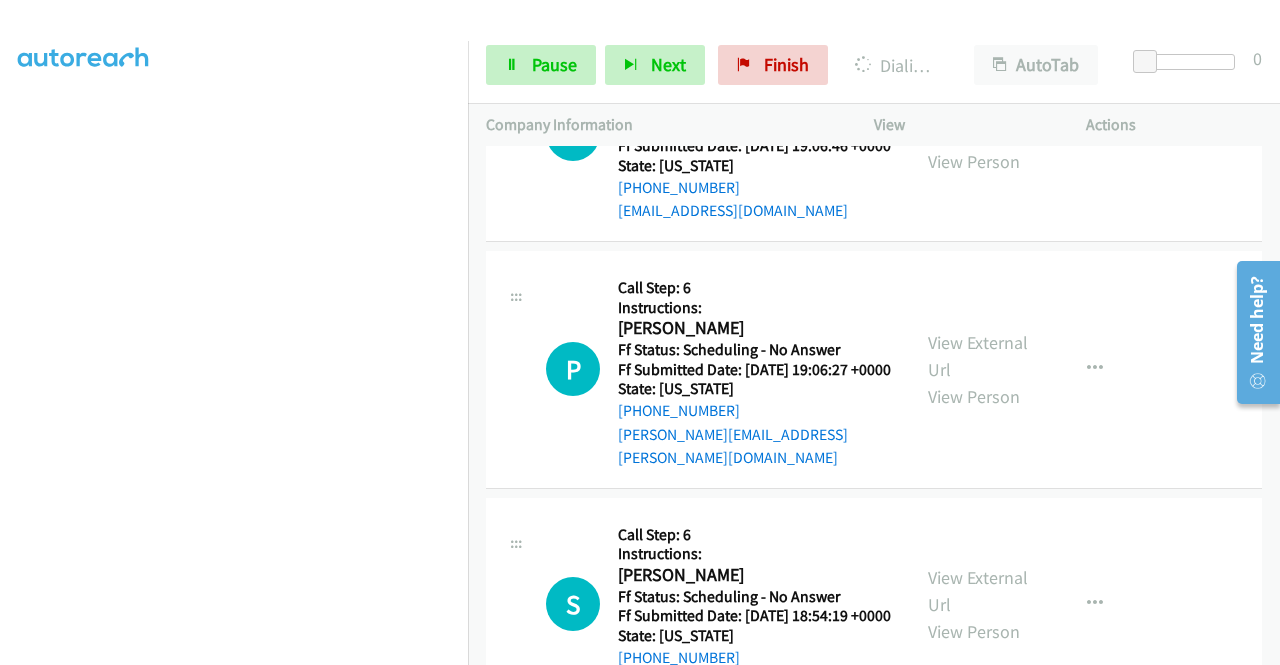 click on "View External Url" at bounding box center [978, -102] 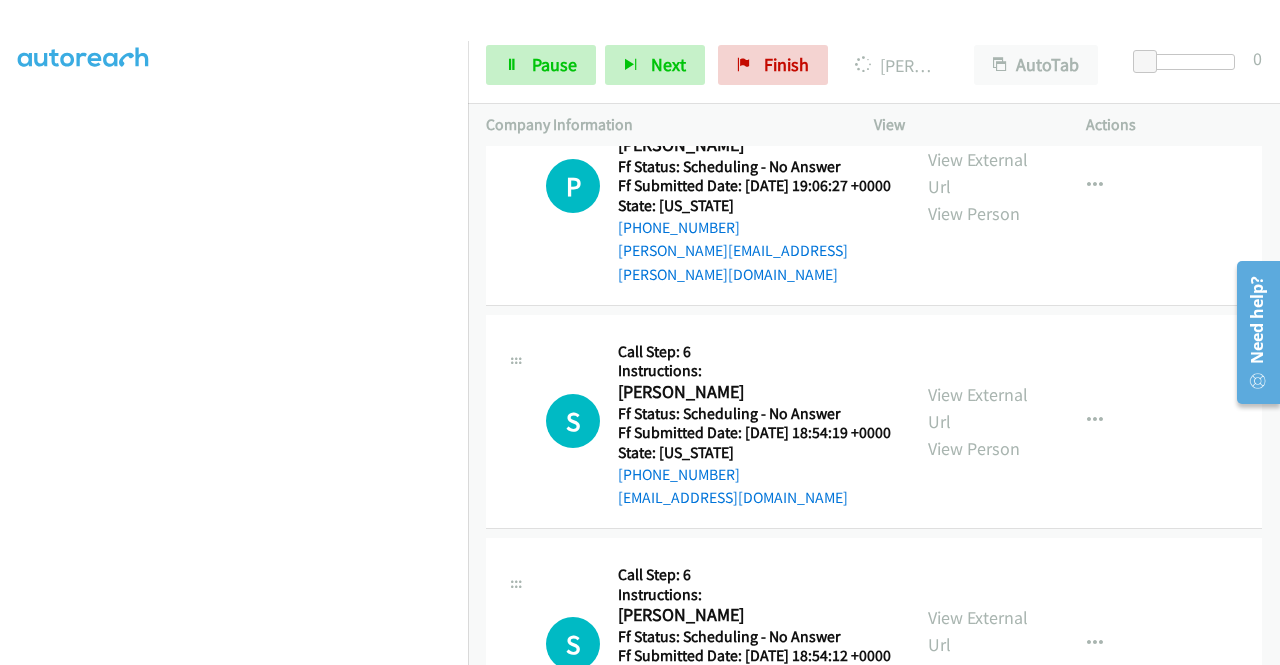scroll, scrollTop: 9496, scrollLeft: 0, axis: vertical 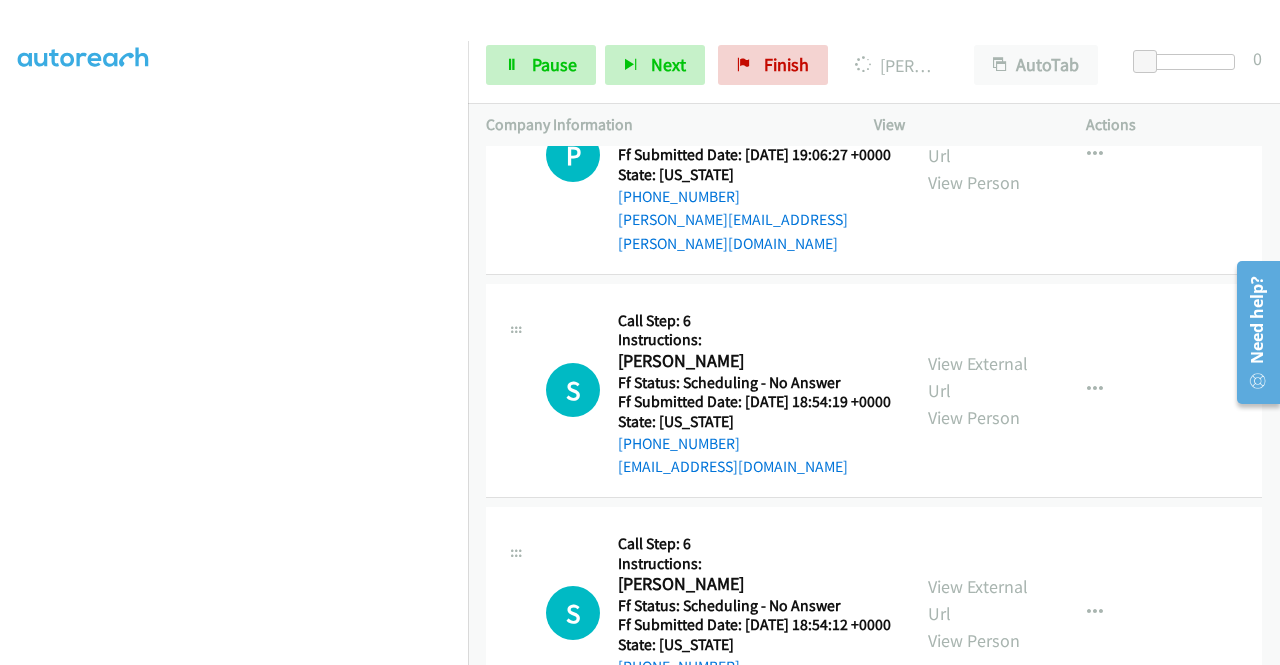 click on "View External Url" at bounding box center (978, -93) 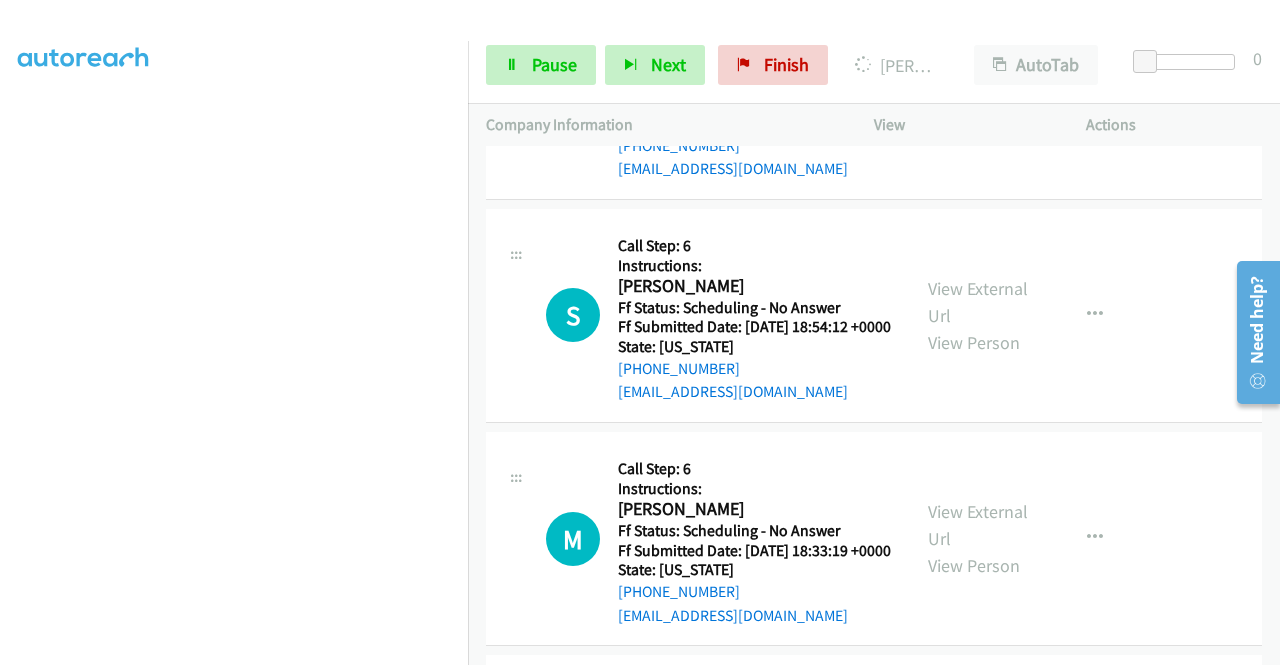 scroll, scrollTop: 9796, scrollLeft: 0, axis: vertical 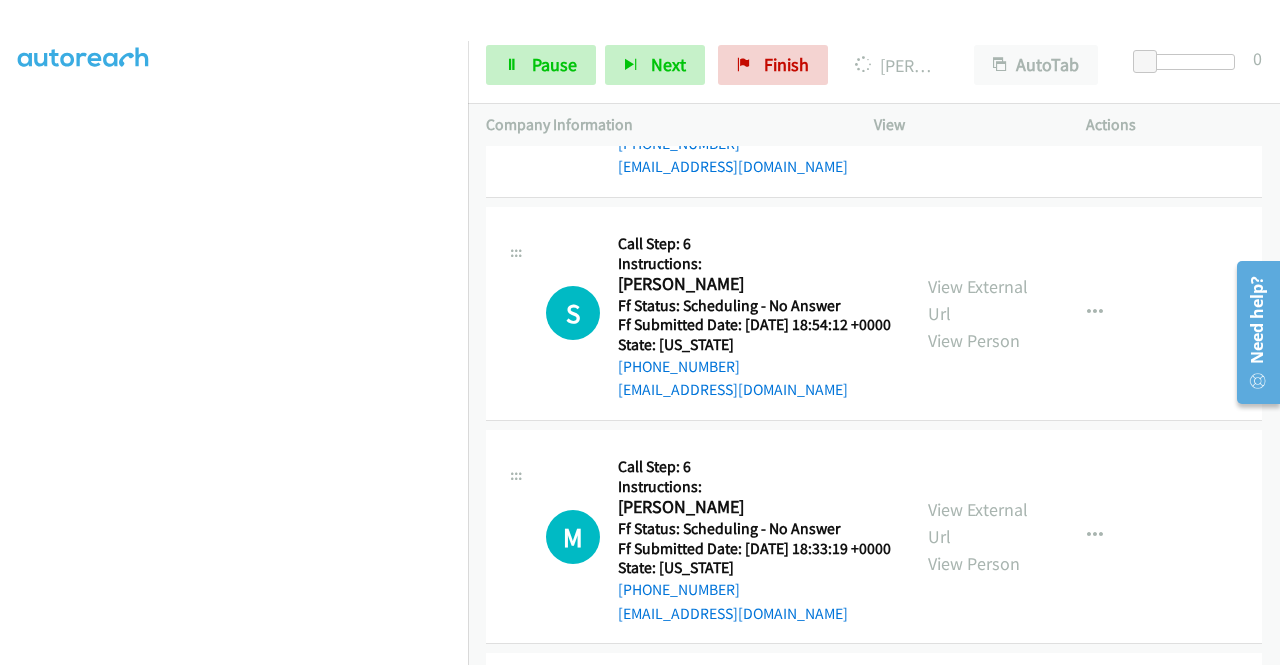 click on "View External Url" at bounding box center (978, -158) 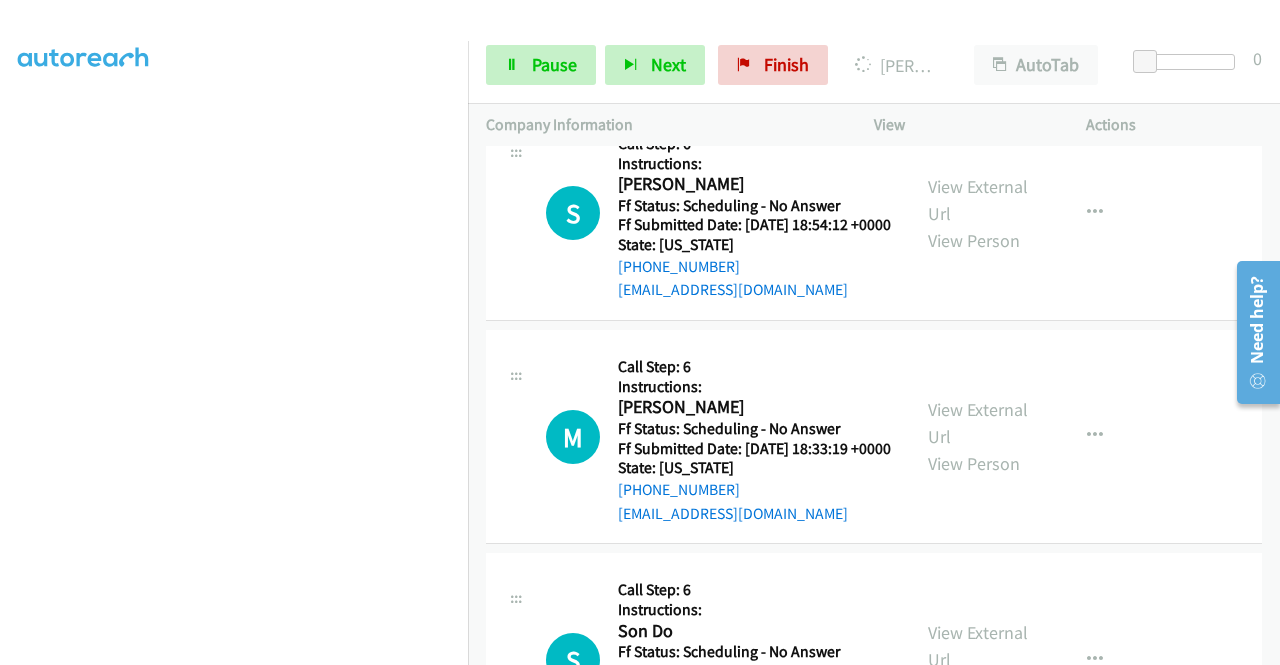 click on "View External Url" at bounding box center (978, -23) 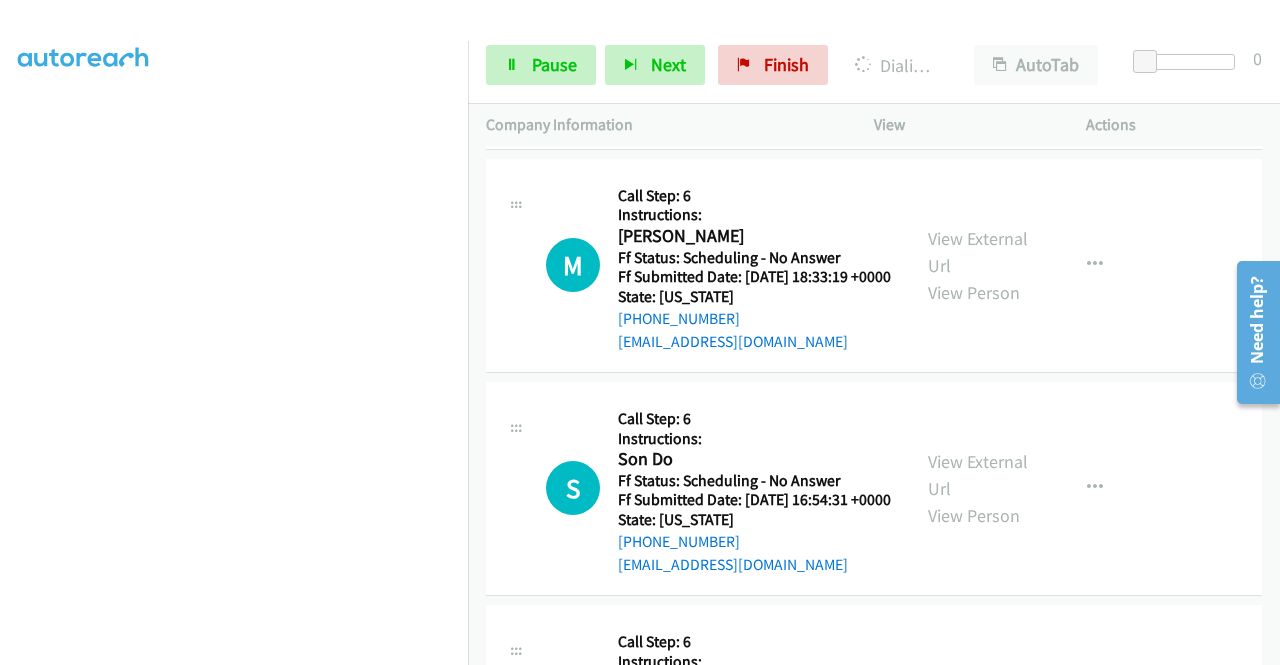 scroll, scrollTop: 10238, scrollLeft: 0, axis: vertical 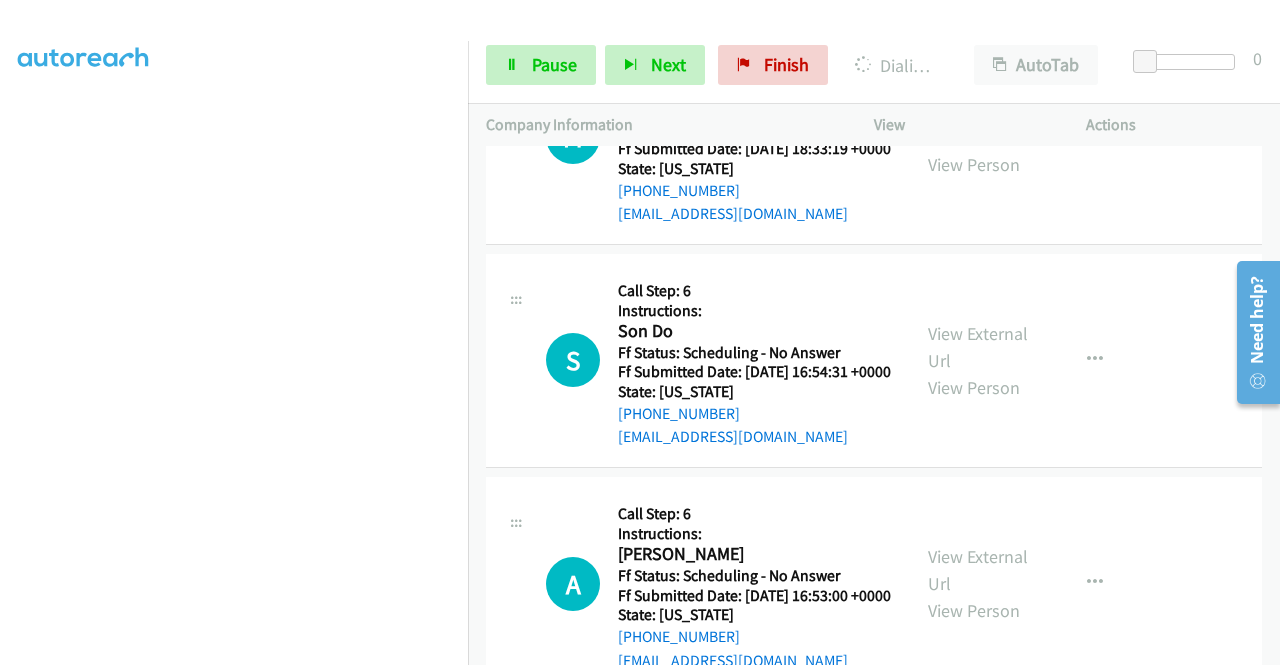 click on "View External Url" at bounding box center [978, -99] 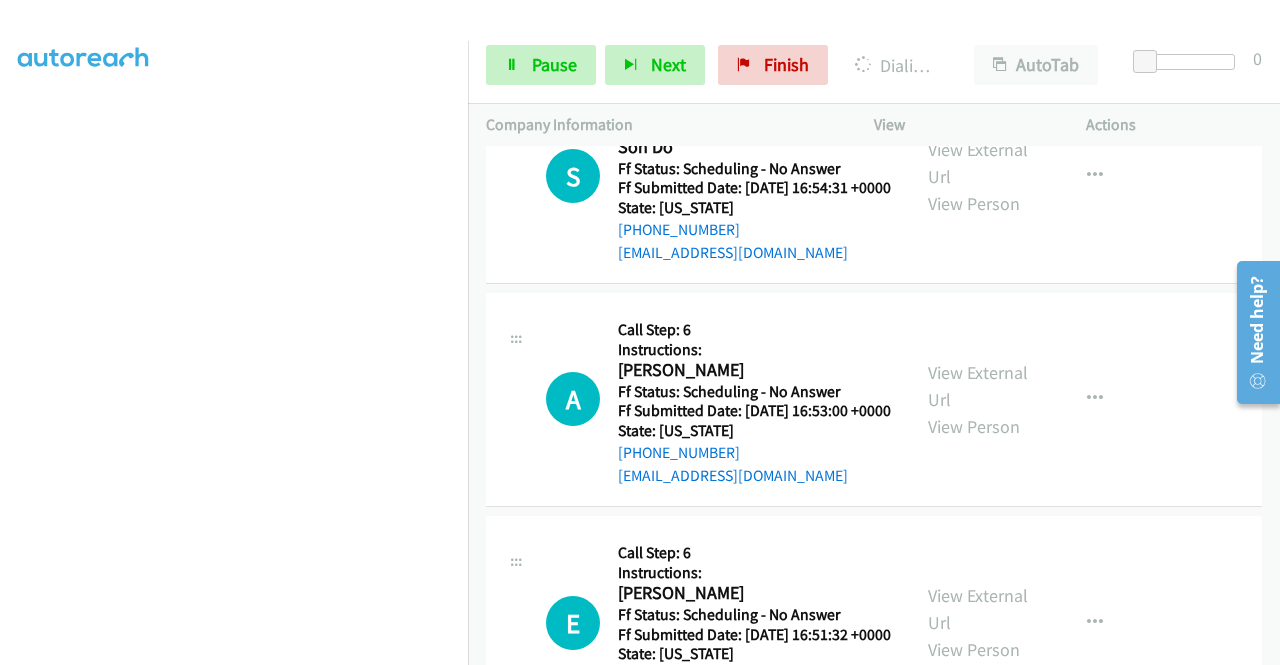 scroll, scrollTop: 10581, scrollLeft: 0, axis: vertical 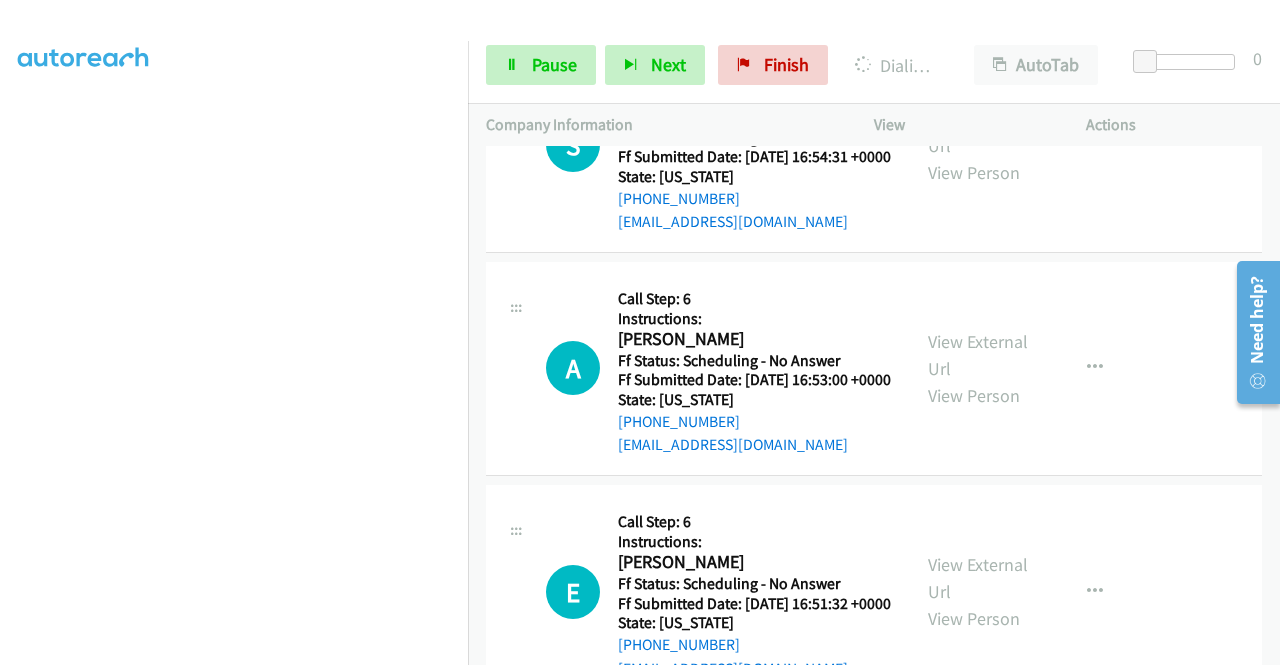 click on "View External Url" at bounding box center (978, -91) 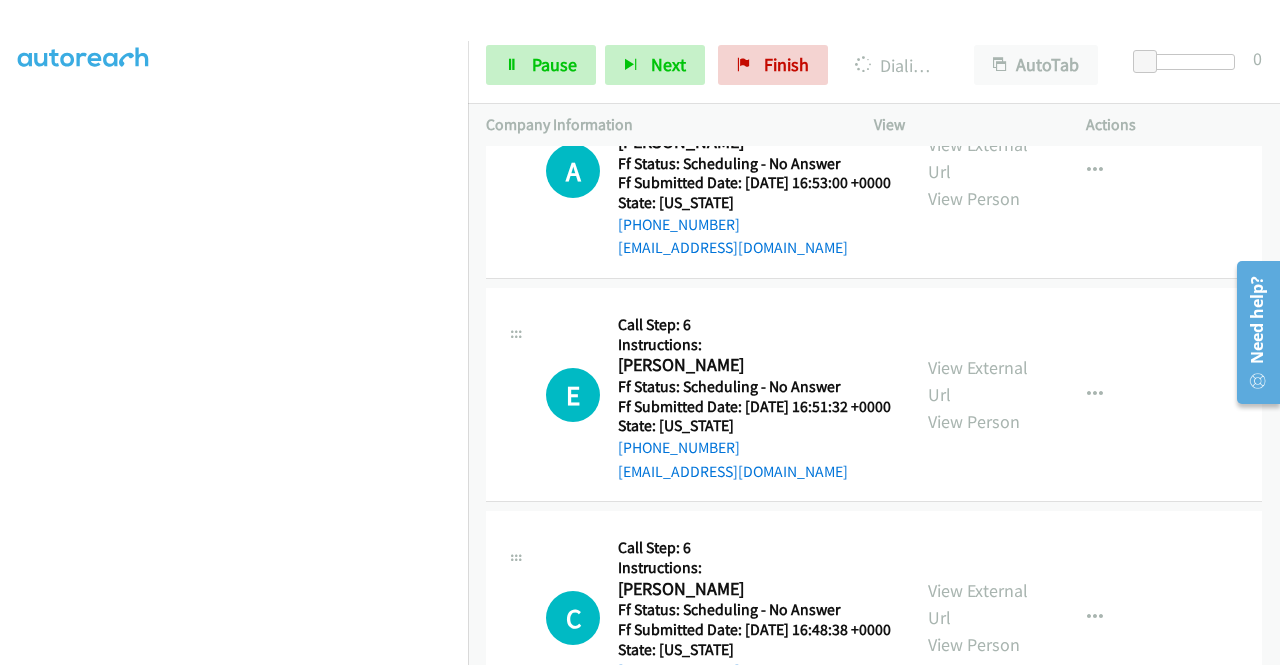 scroll, scrollTop: 10781, scrollLeft: 0, axis: vertical 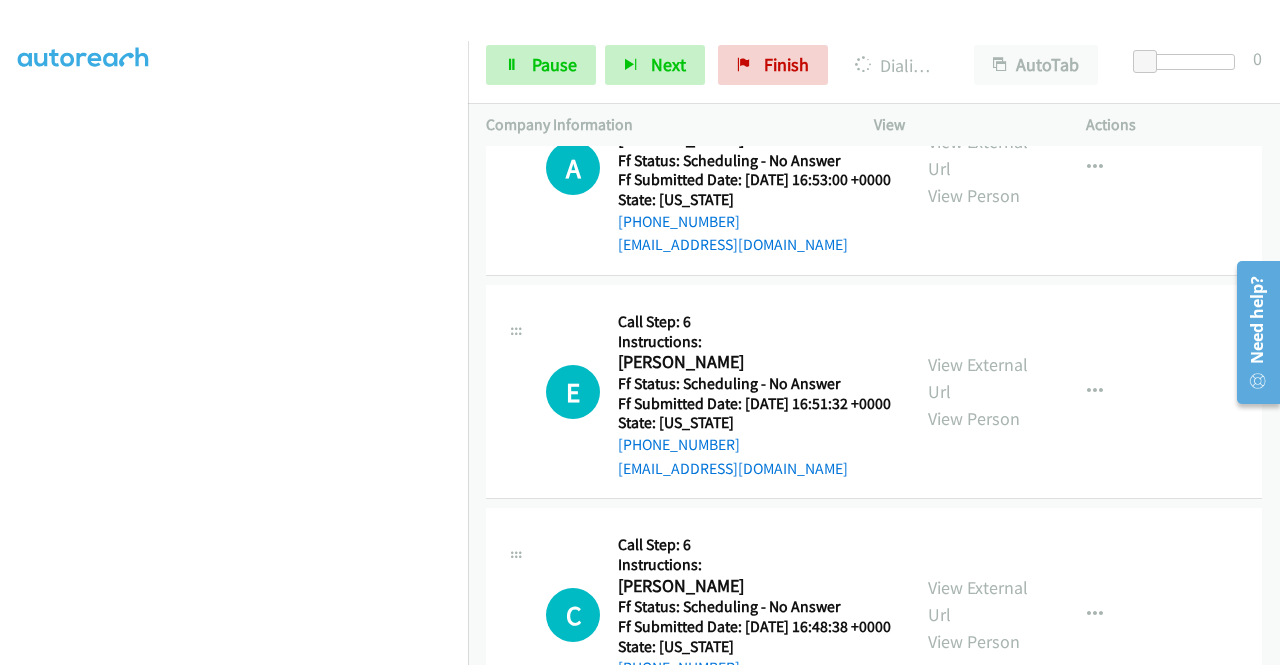 click on "View External Url" at bounding box center (978, -68) 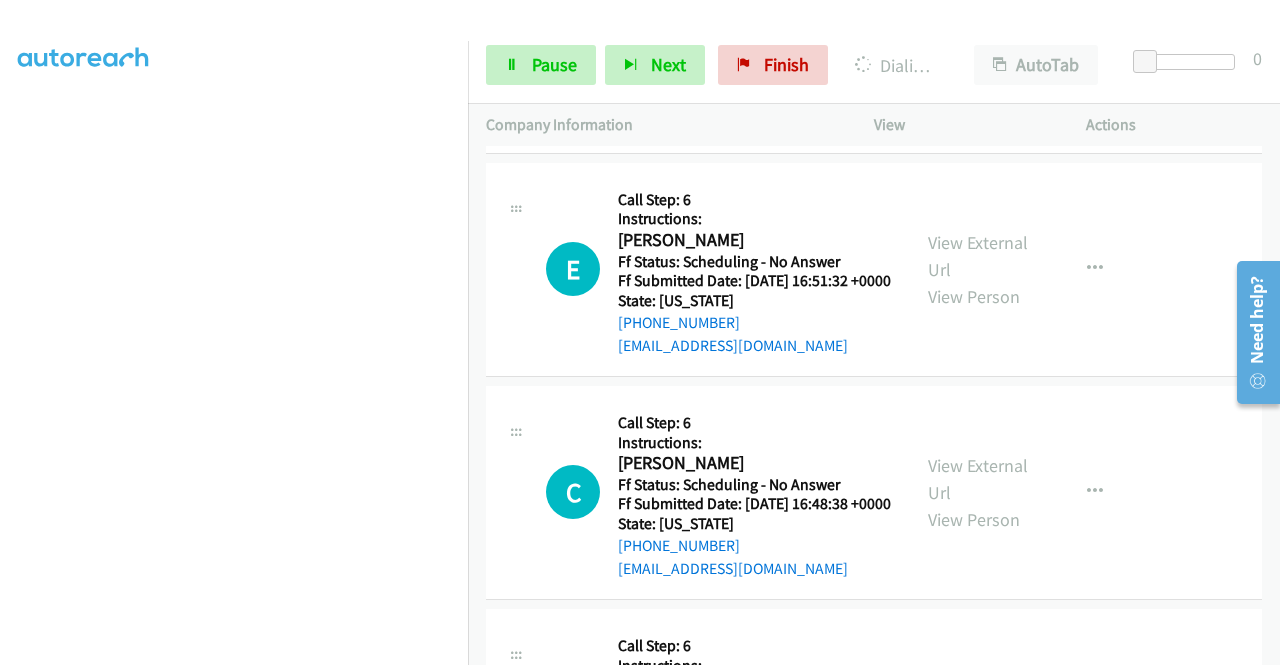 scroll, scrollTop: 11081, scrollLeft: 0, axis: vertical 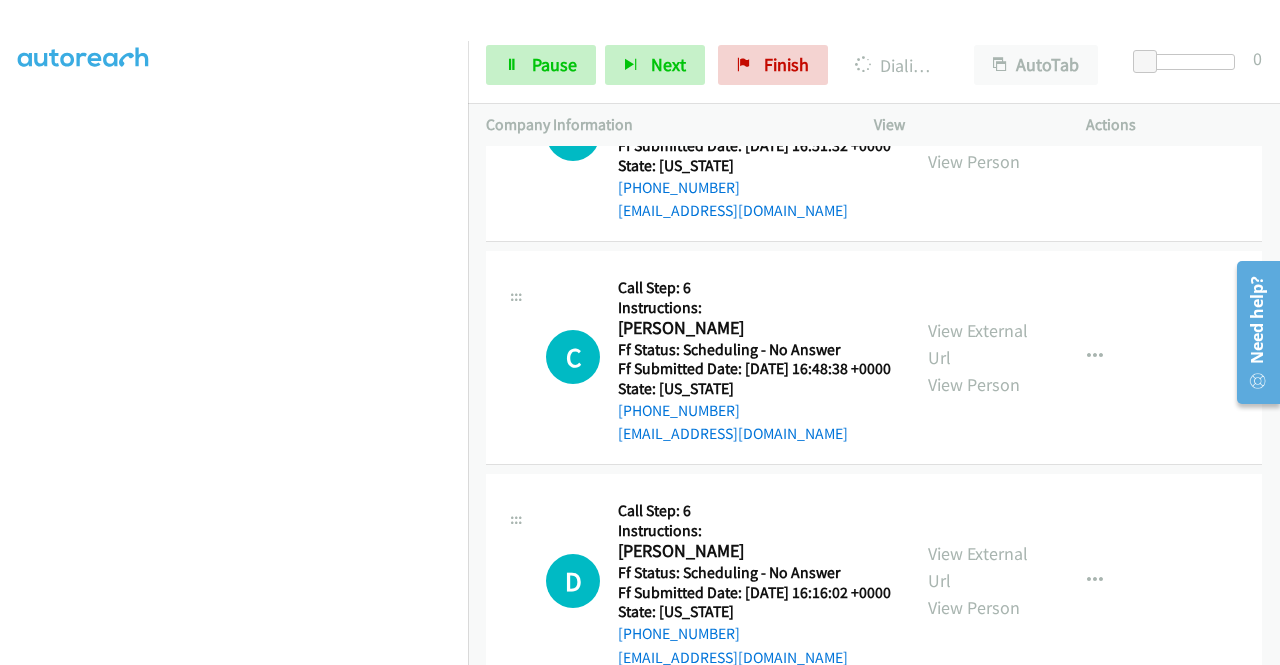 click on "View External Url" at bounding box center [978, -102] 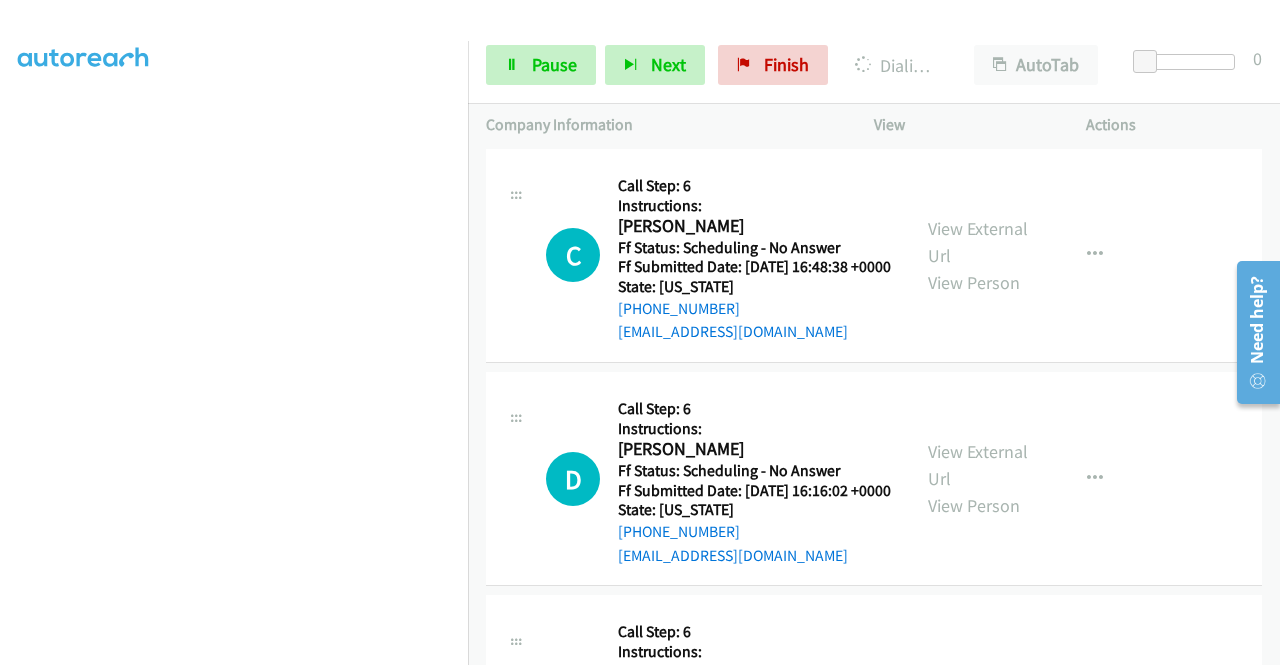 scroll, scrollTop: 11281, scrollLeft: 0, axis: vertical 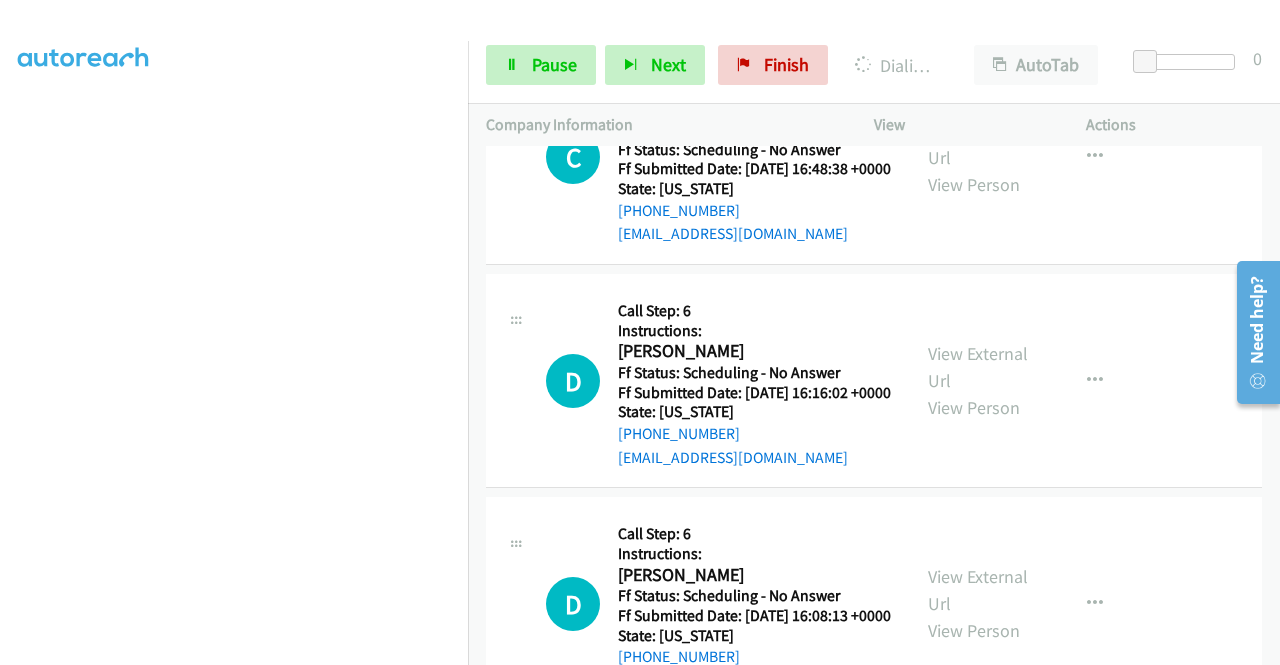 click on "View External Url" at bounding box center (978, -79) 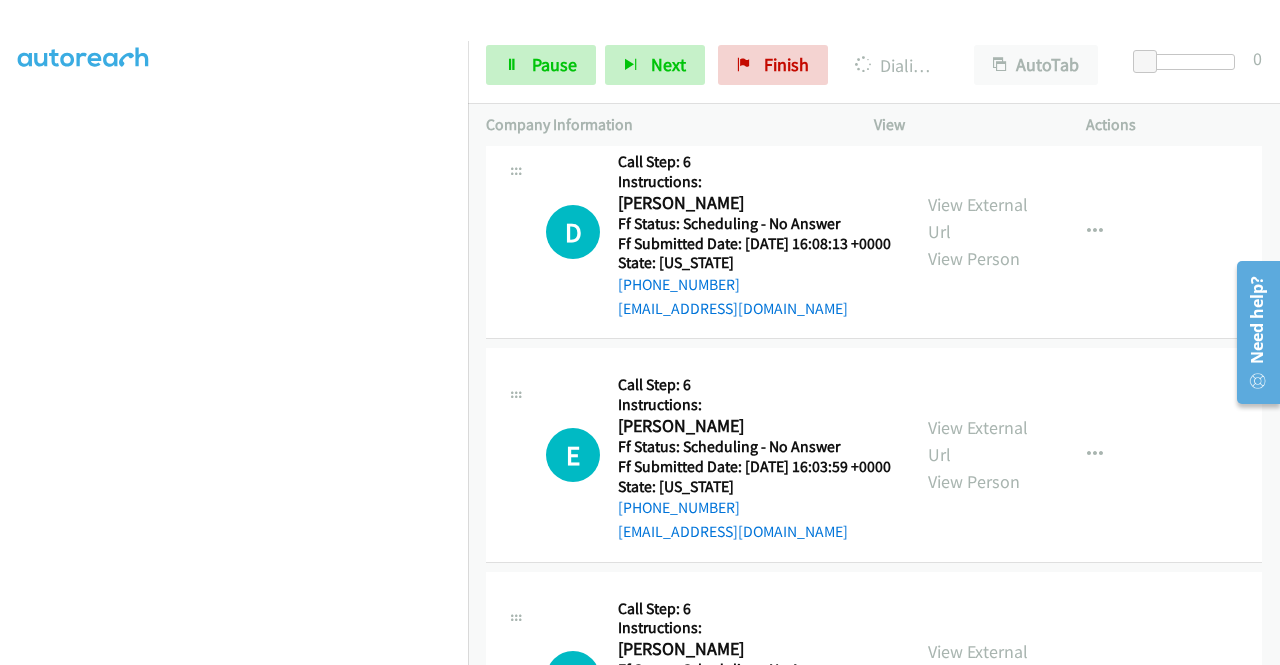 scroll, scrollTop: 11881, scrollLeft: 0, axis: vertical 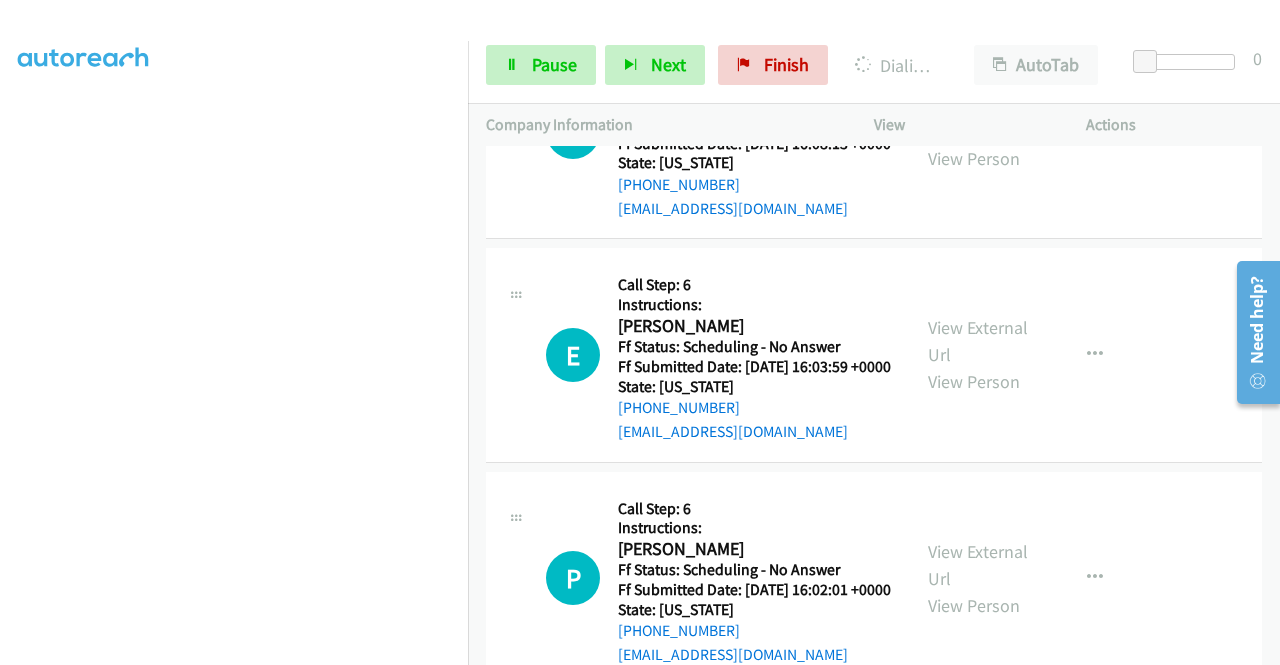 click on "View External Url" at bounding box center [978, -328] 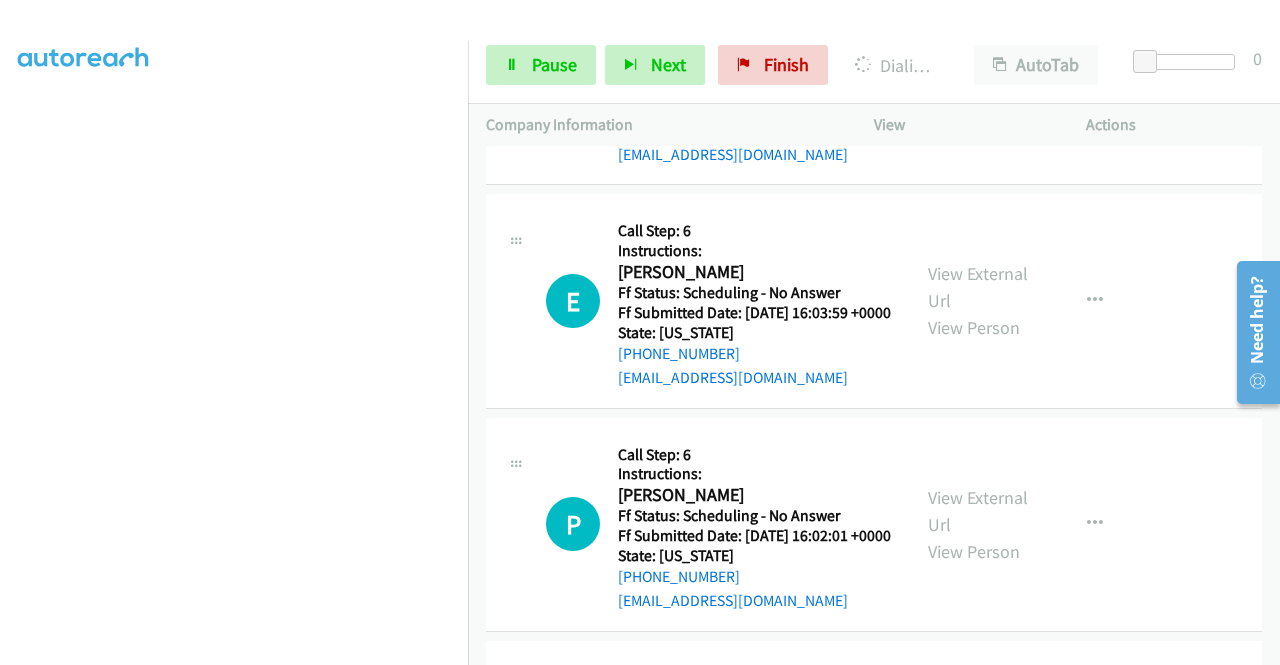 scroll, scrollTop: 11981, scrollLeft: 0, axis: vertical 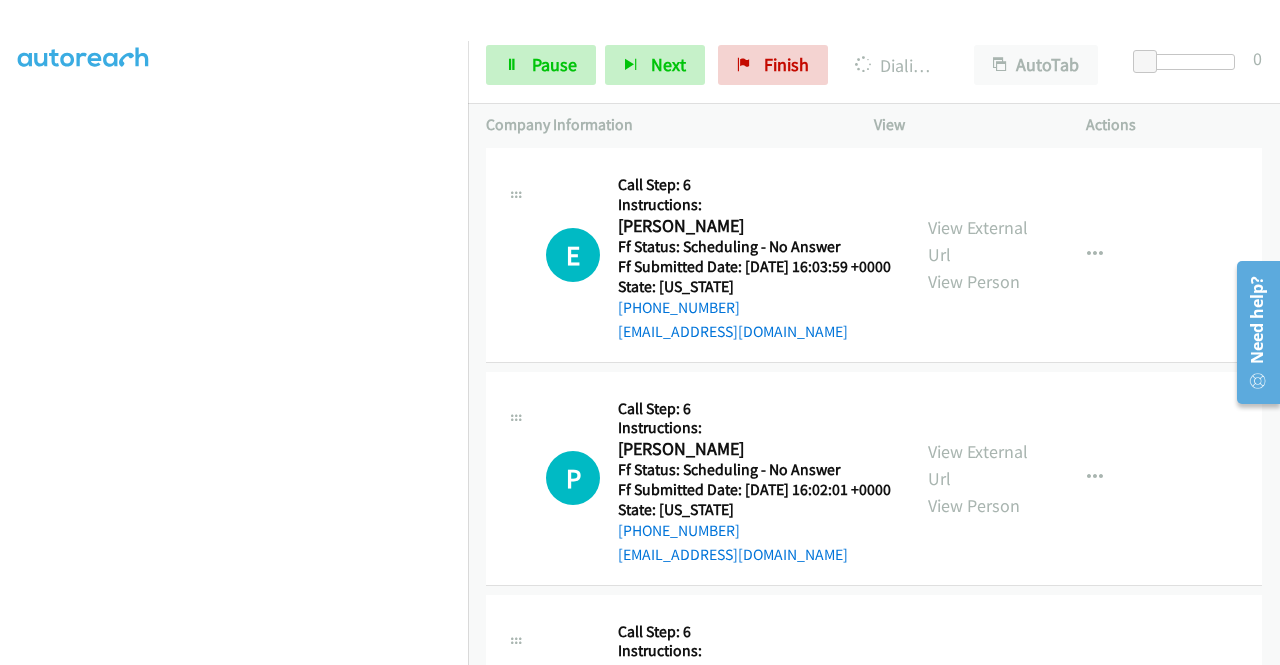 click on "View External Url" at bounding box center (978, -205) 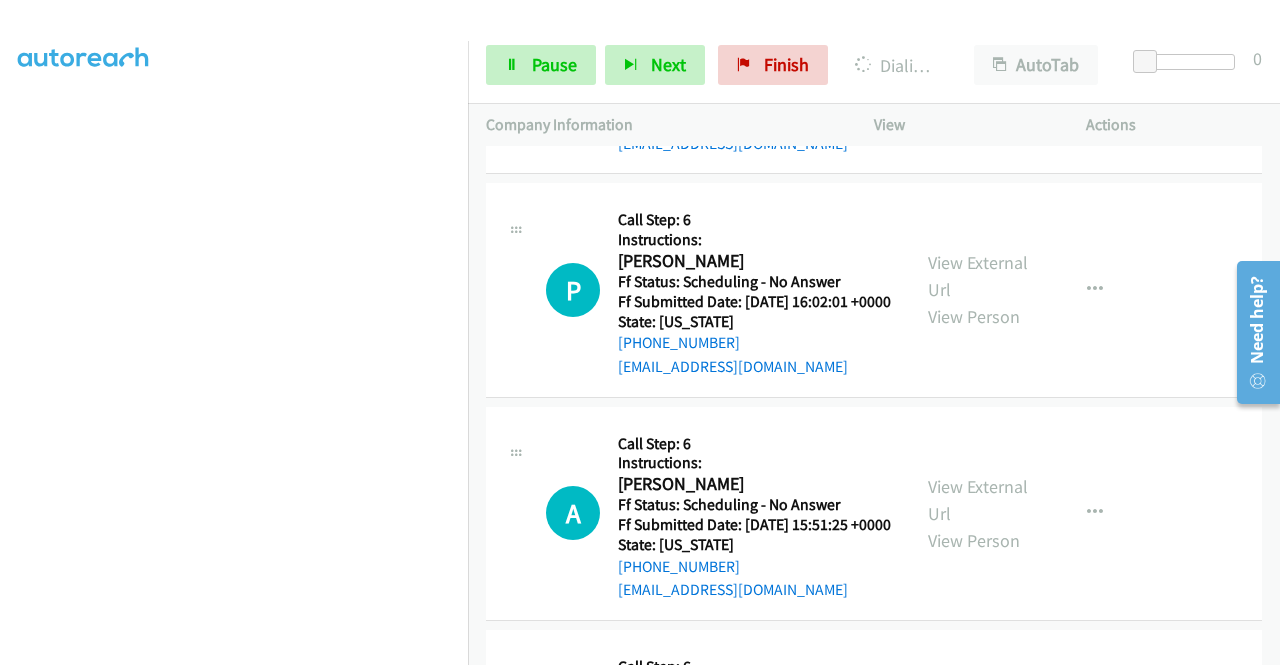 scroll, scrollTop: 12181, scrollLeft: 0, axis: vertical 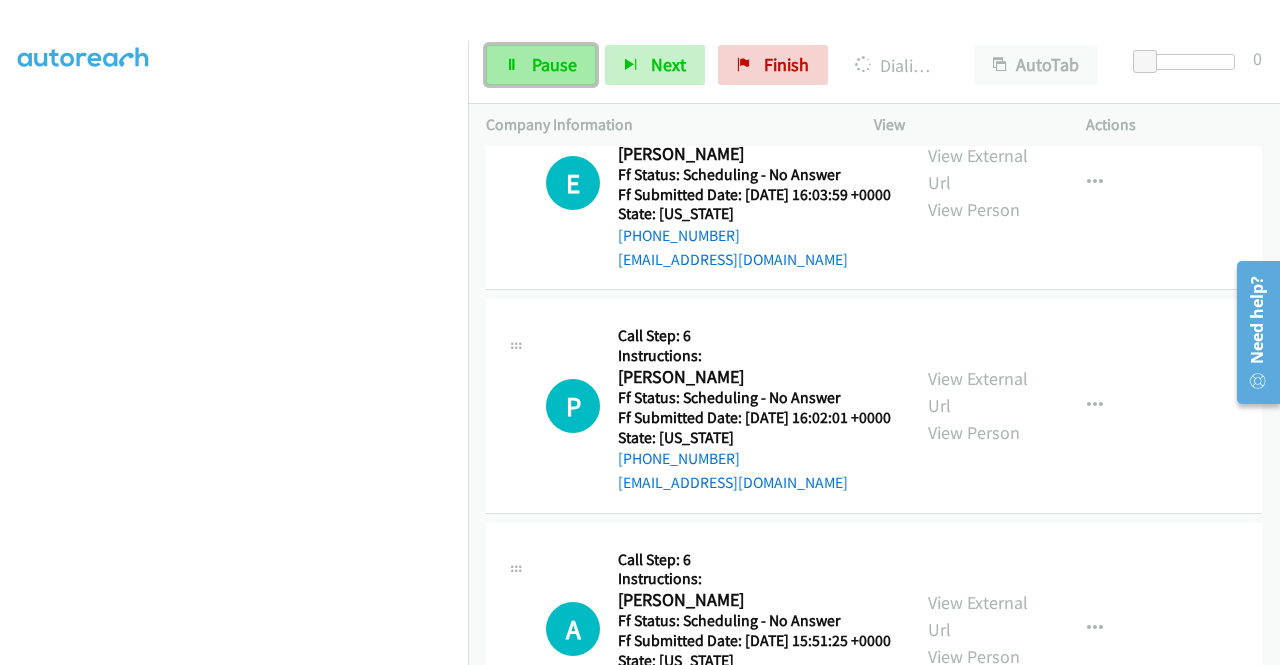 click on "Pause" at bounding box center (554, 64) 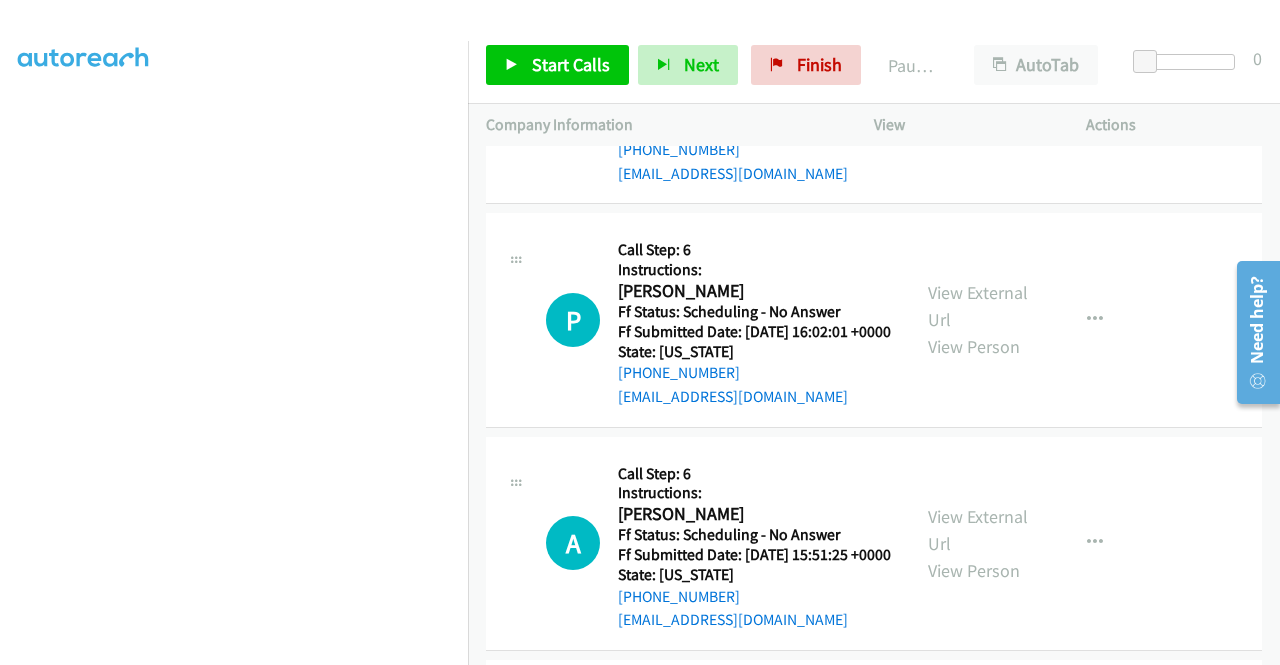 scroll, scrollTop: 12381, scrollLeft: 0, axis: vertical 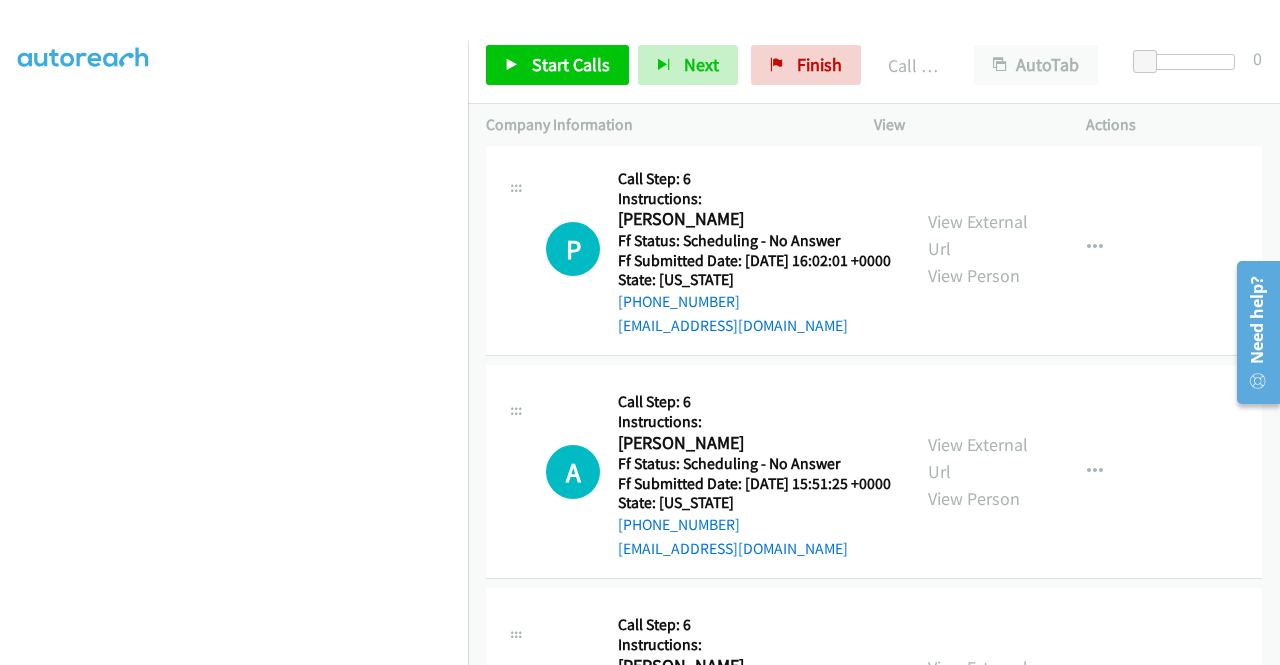 click on "View External Url" at bounding box center (978, -211) 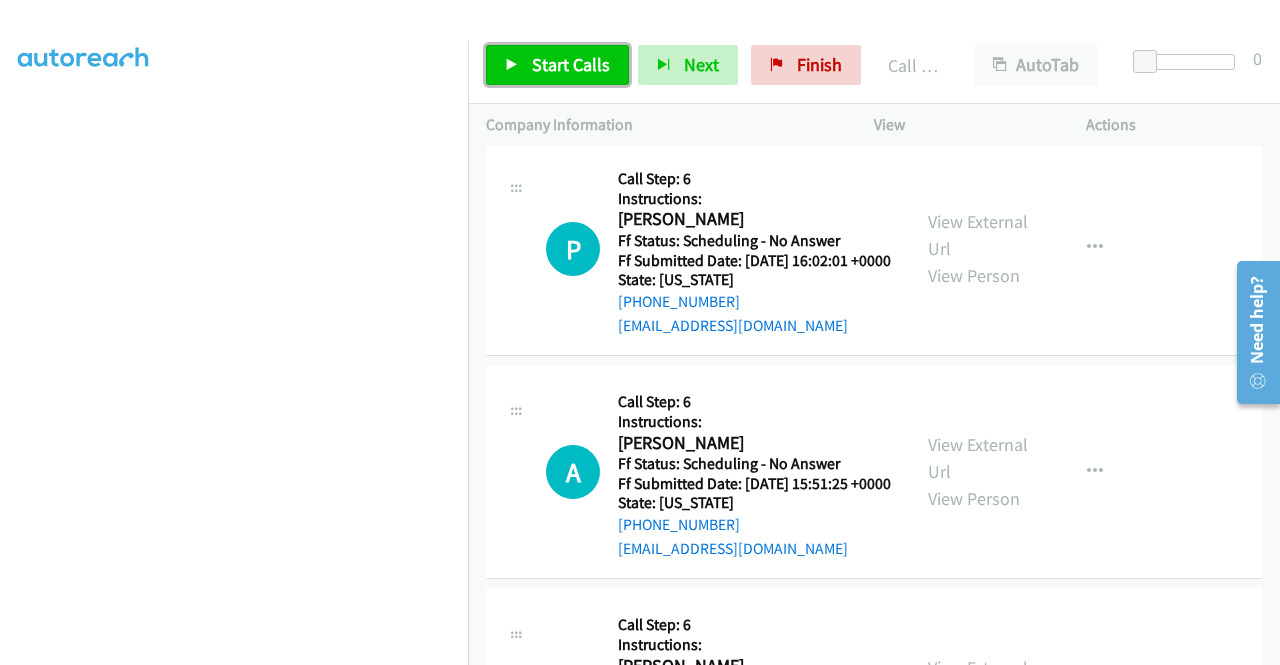 click on "Start Calls" at bounding box center [571, 64] 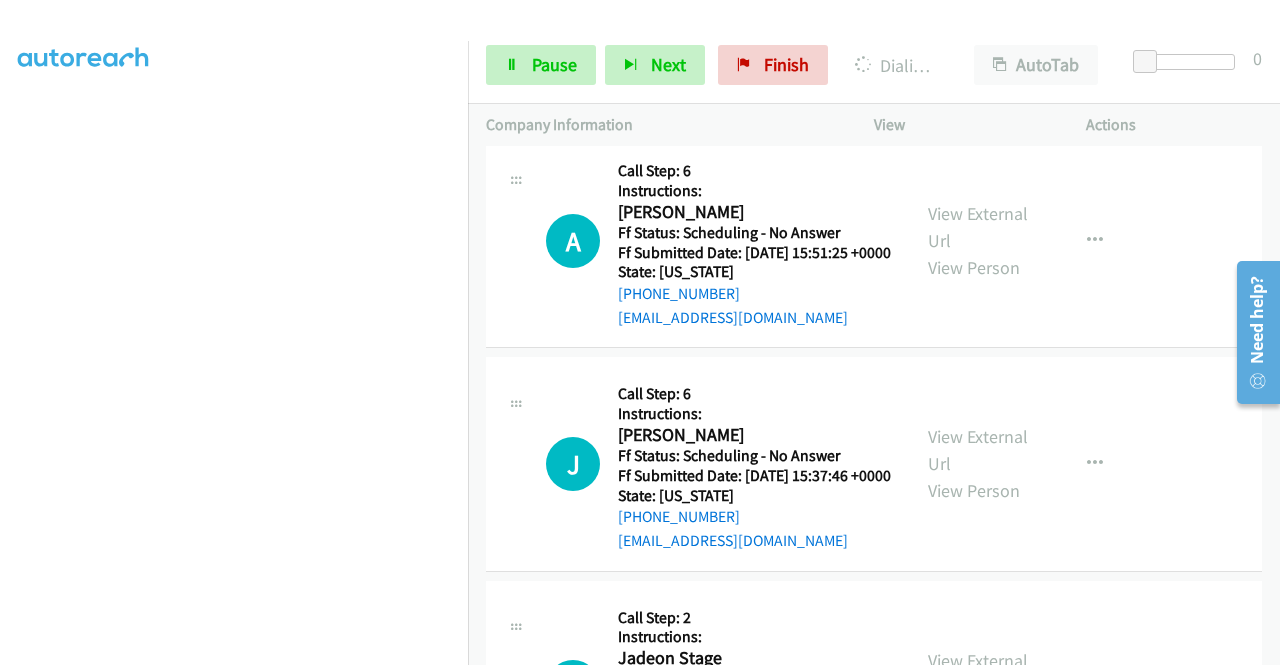 scroll, scrollTop: 12481, scrollLeft: 0, axis: vertical 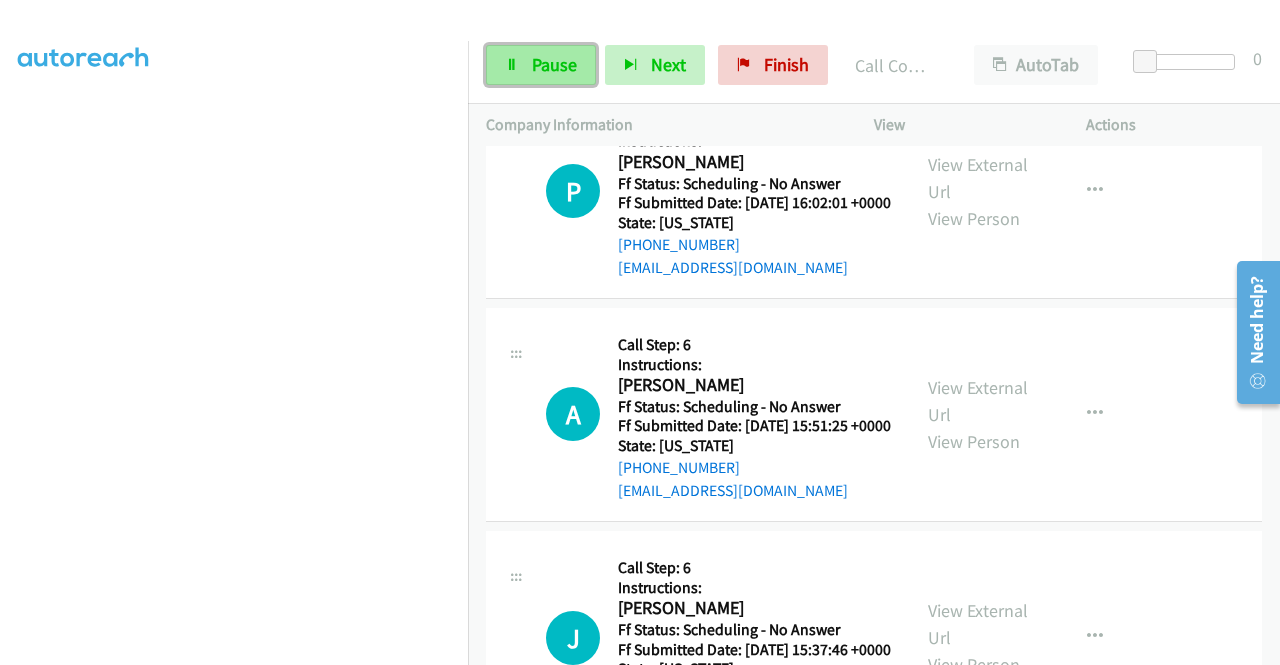 click on "Pause" at bounding box center (554, 64) 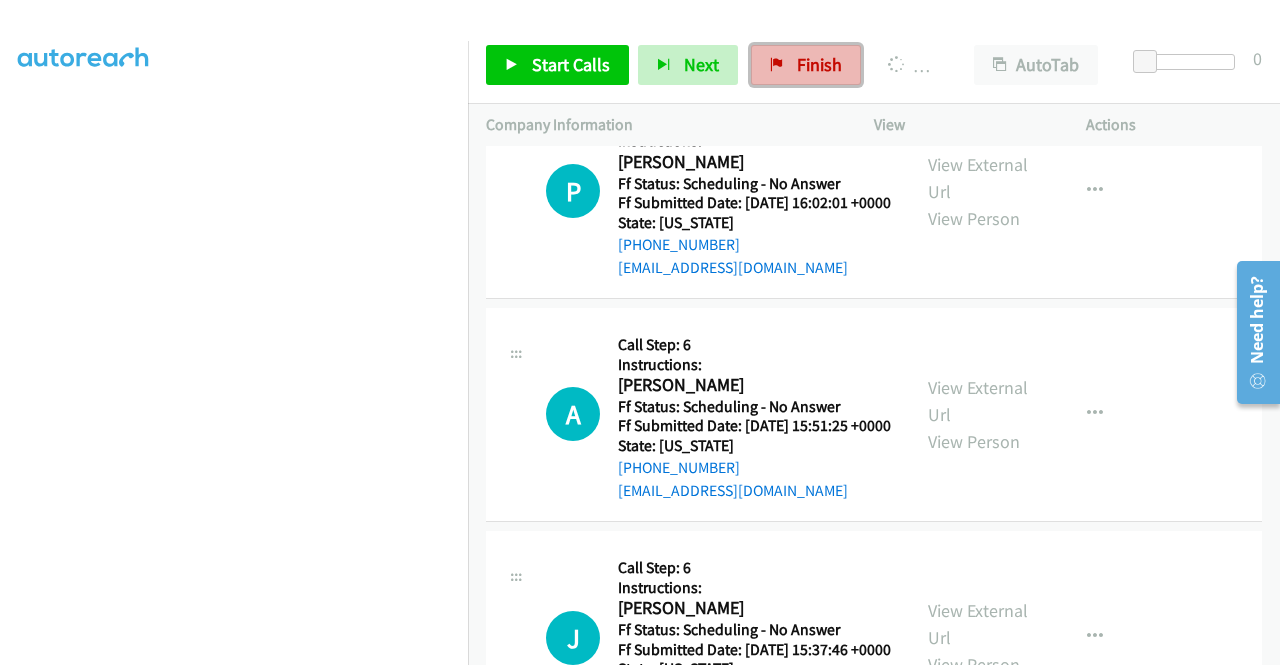 click on "Finish" at bounding box center [819, 64] 